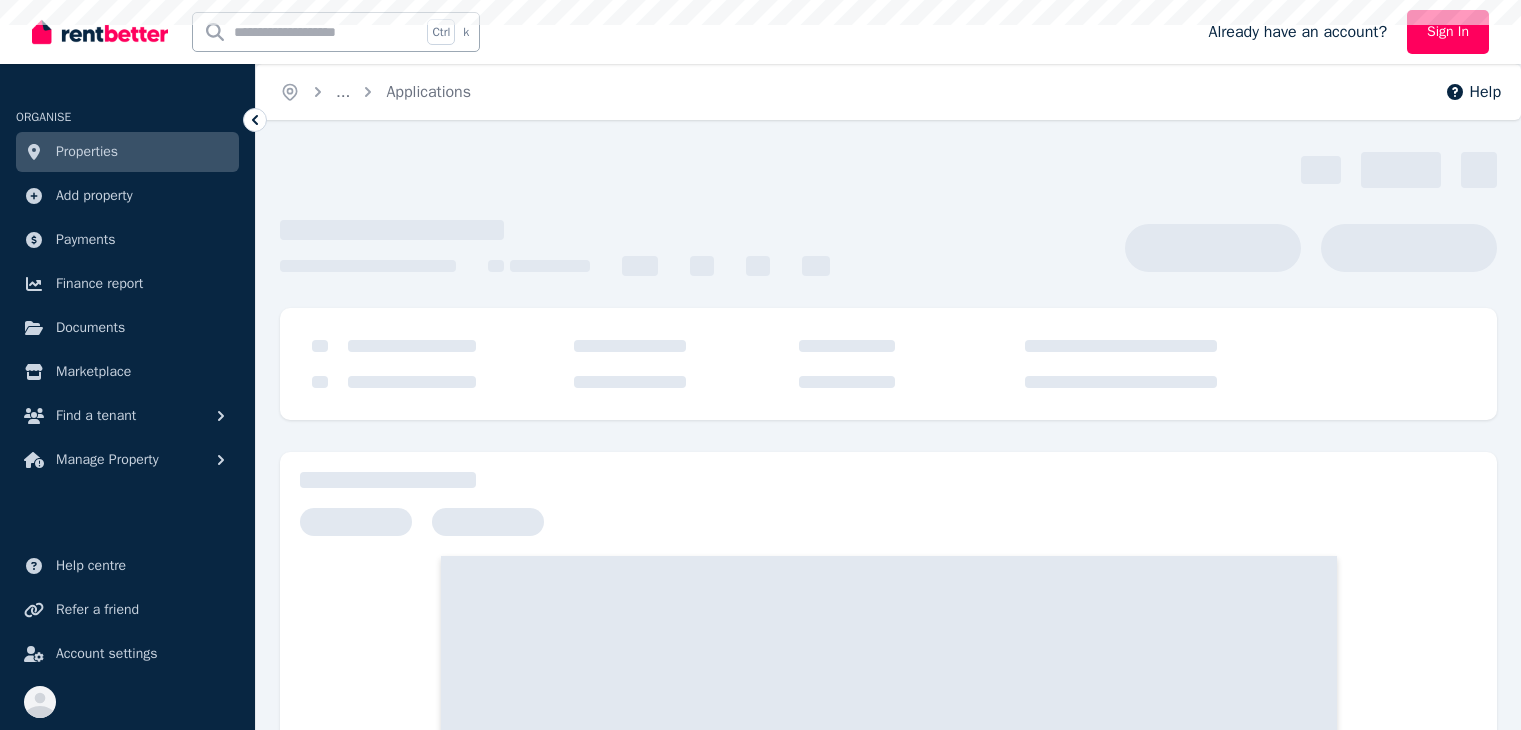 scroll, scrollTop: 0, scrollLeft: 0, axis: both 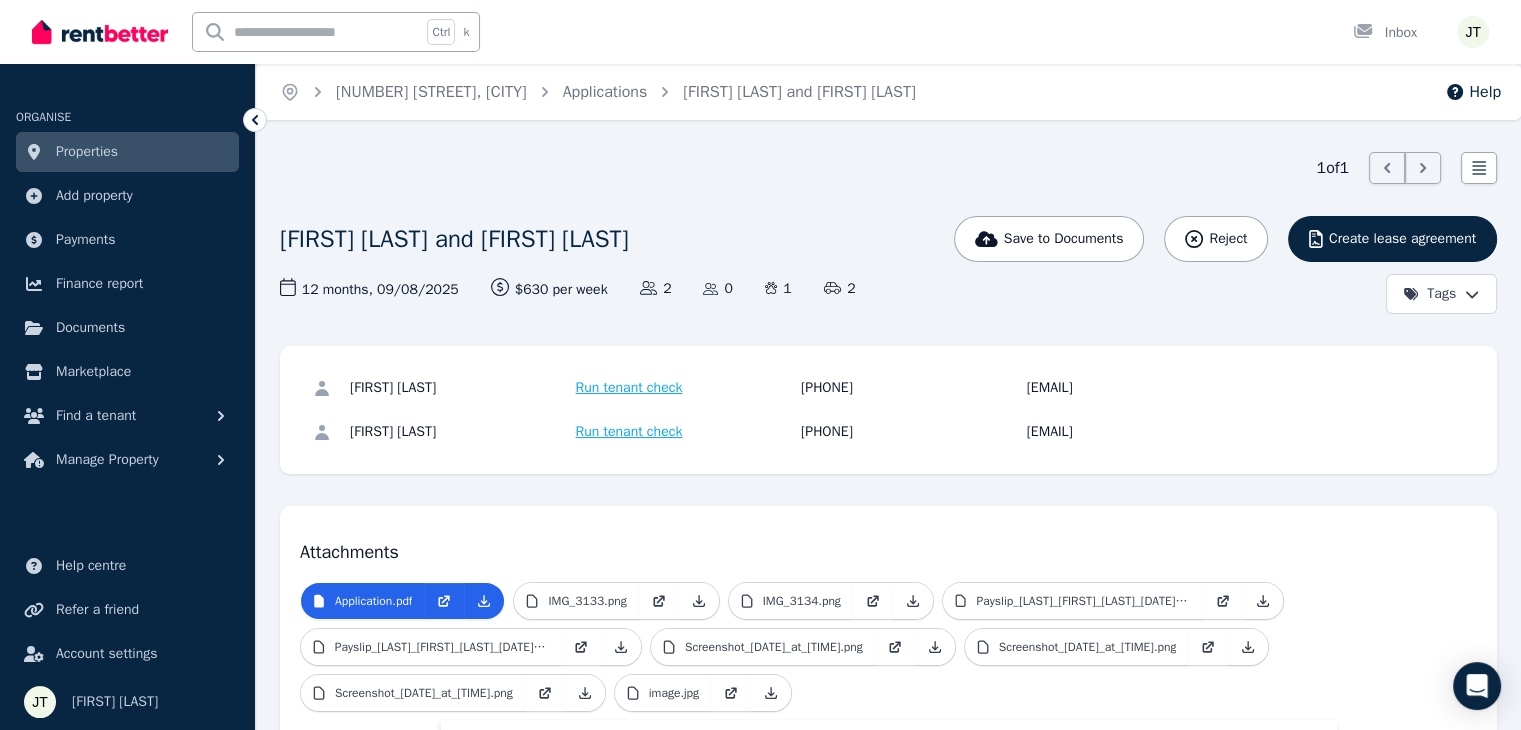 click on "Run tenant check" at bounding box center [629, 388] 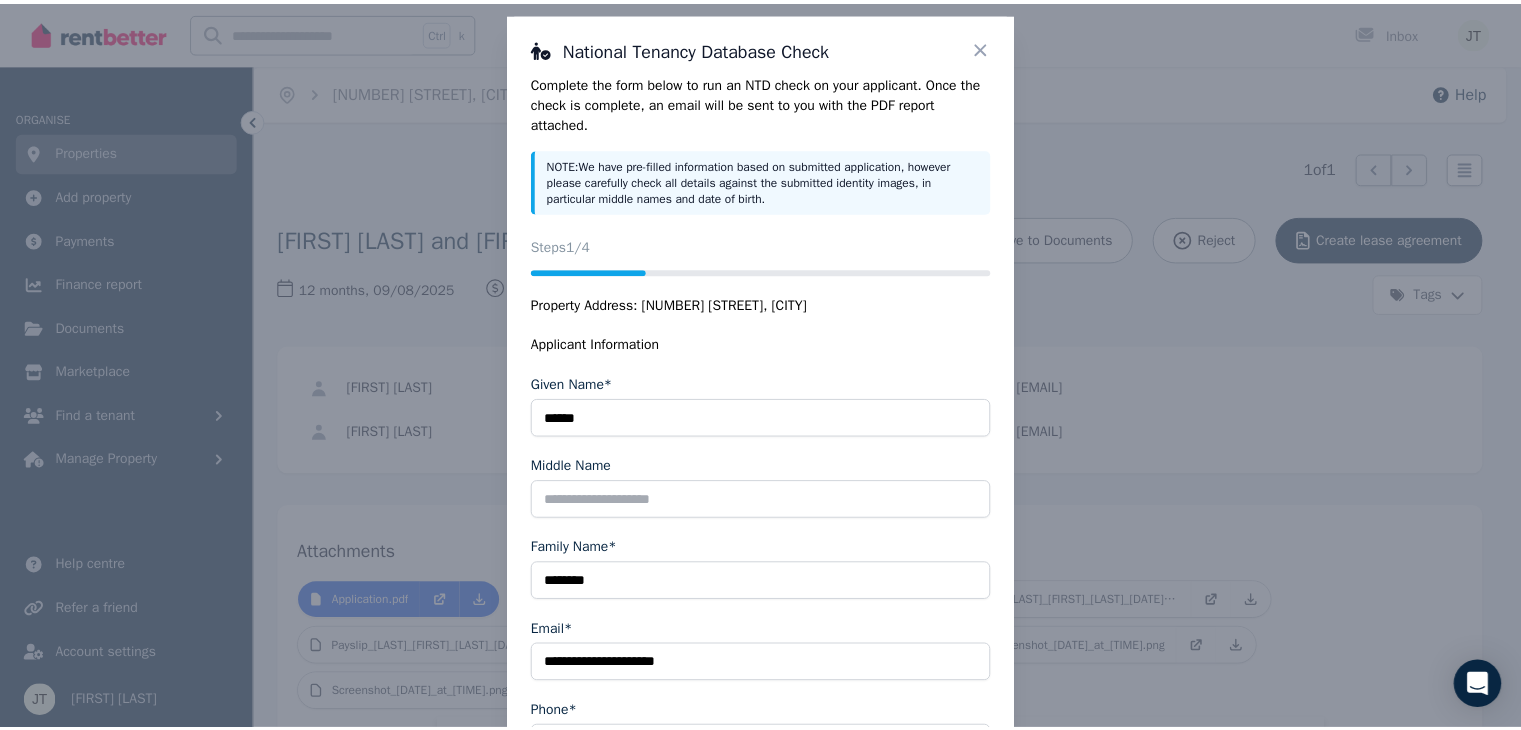 scroll, scrollTop: 0, scrollLeft: 0, axis: both 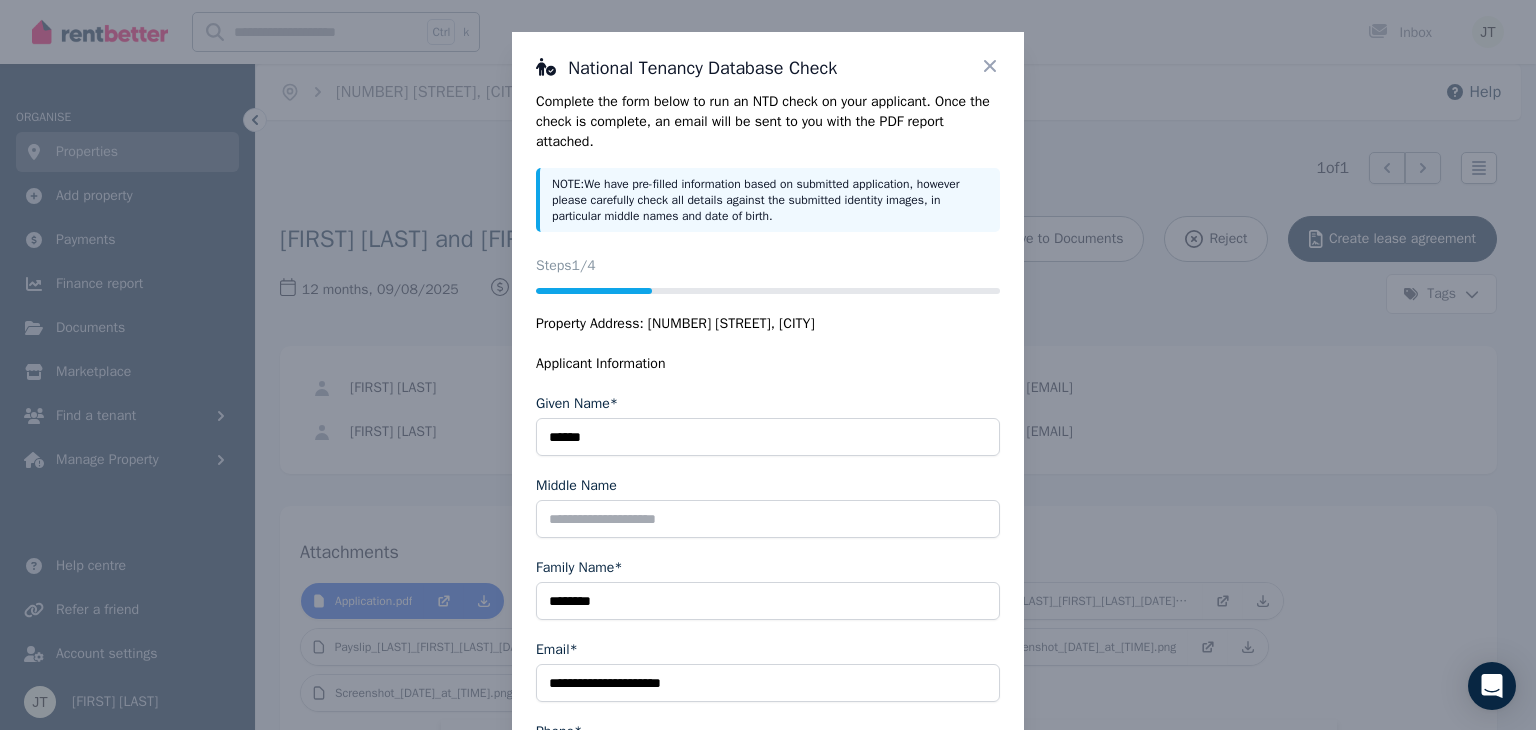 click 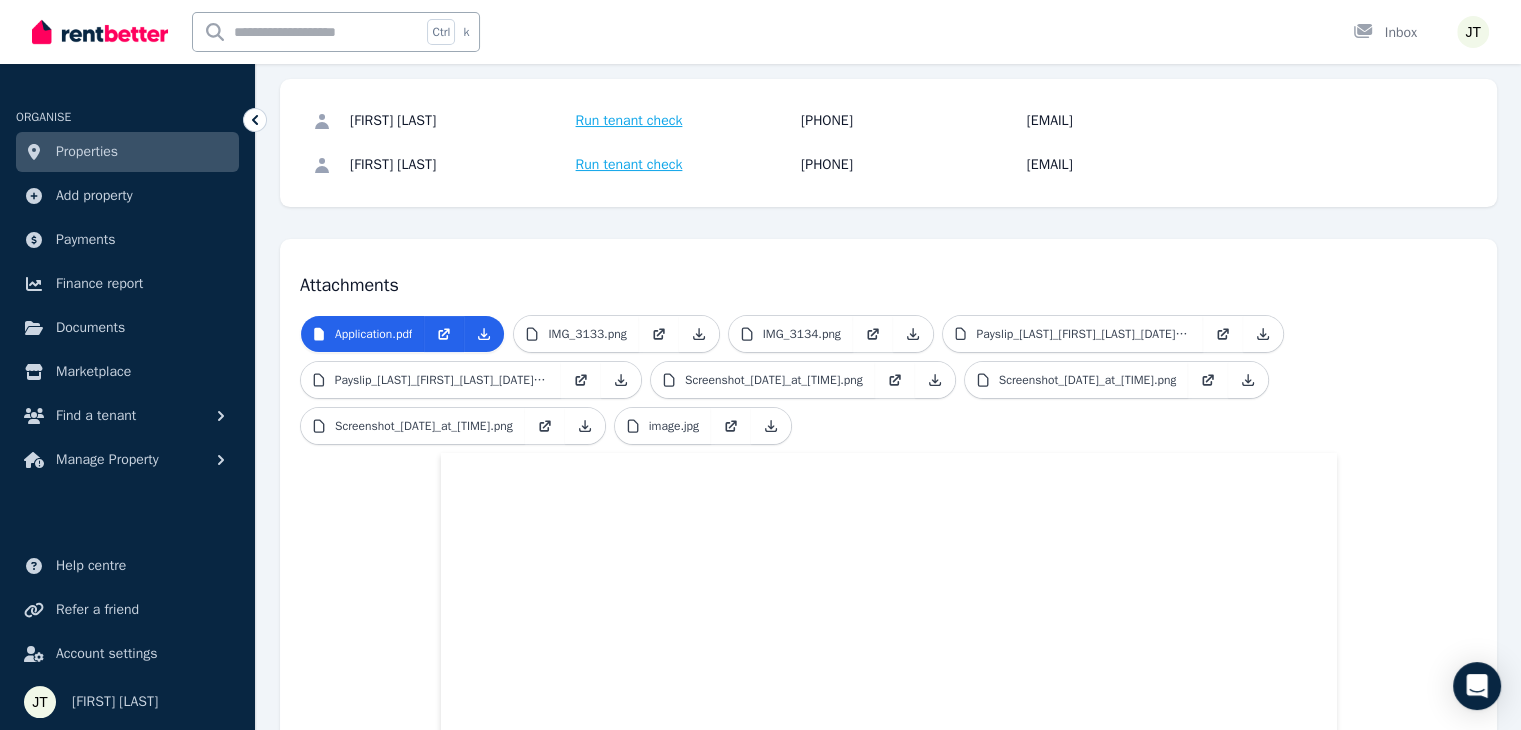 scroll, scrollTop: 300, scrollLeft: 0, axis: vertical 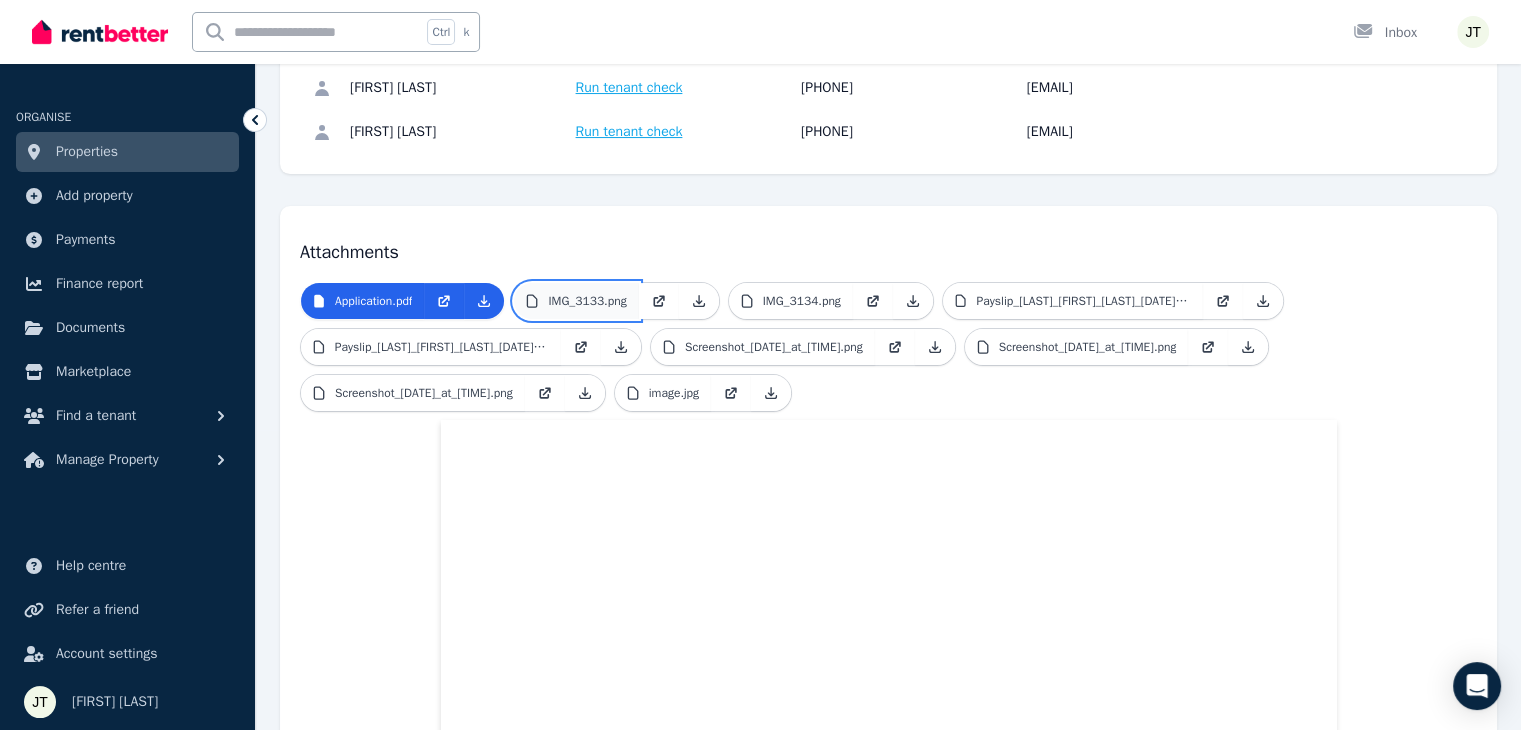 click on "IMG_3133.png" at bounding box center (587, 301) 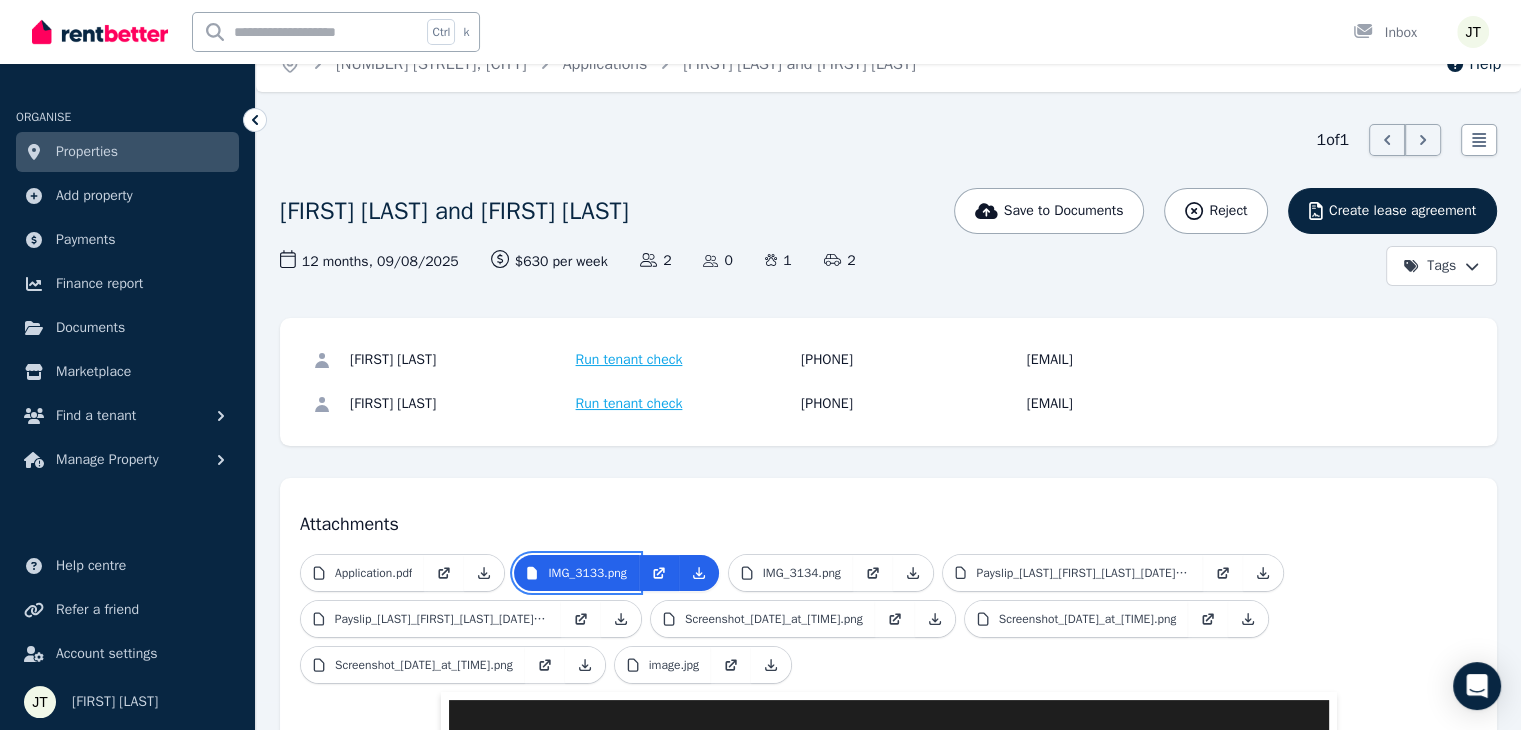 scroll, scrollTop: 0, scrollLeft: 0, axis: both 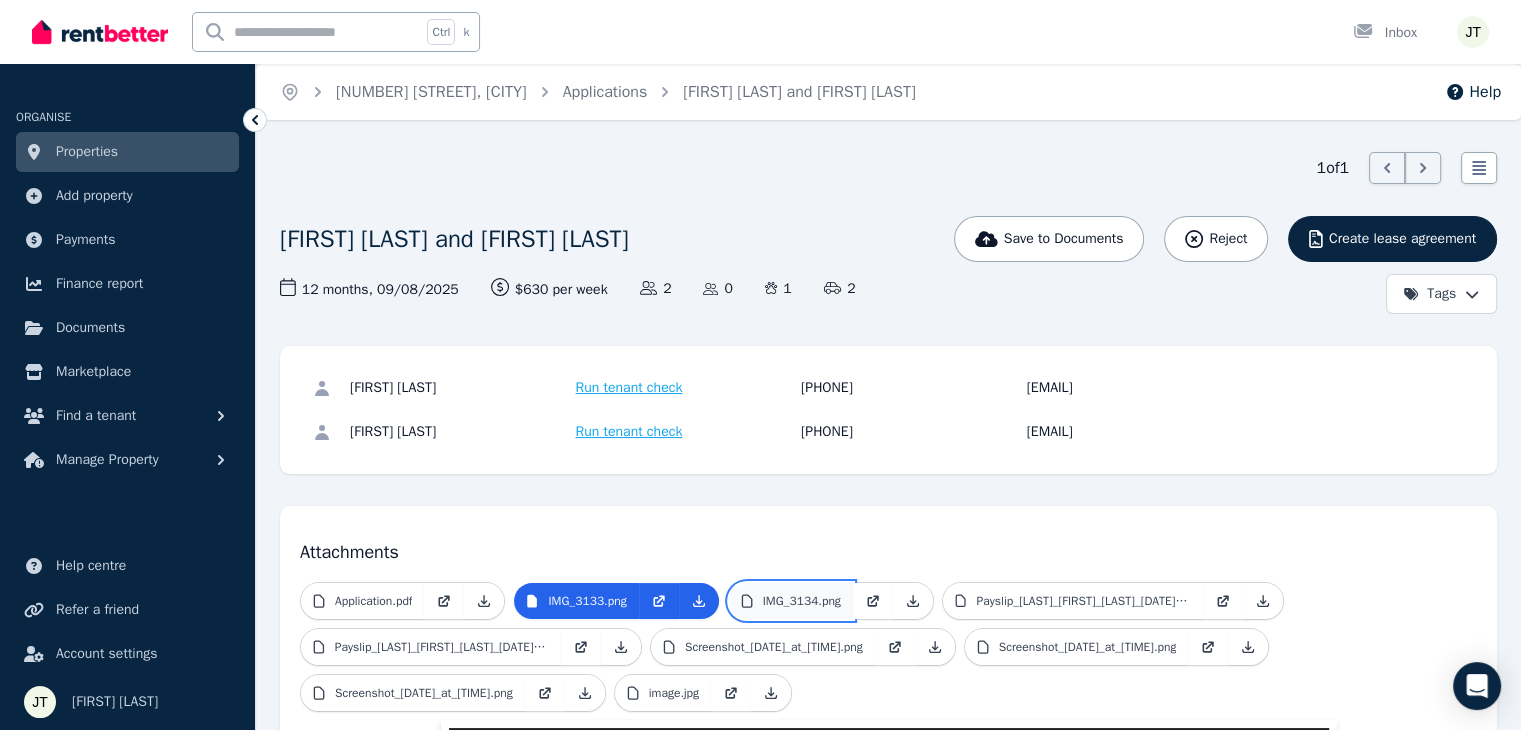 click on "IMG_3134.png" at bounding box center (802, 601) 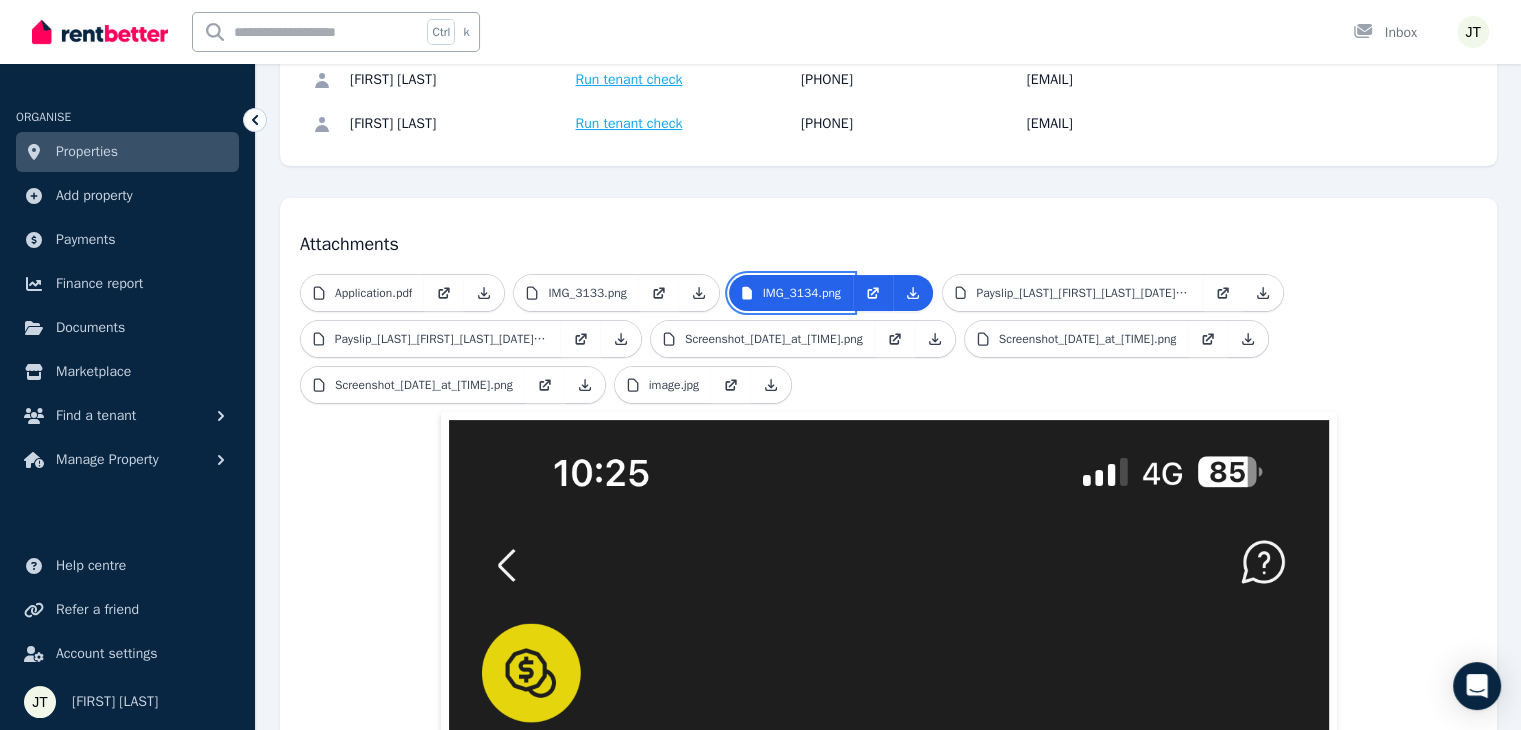 scroll, scrollTop: 300, scrollLeft: 0, axis: vertical 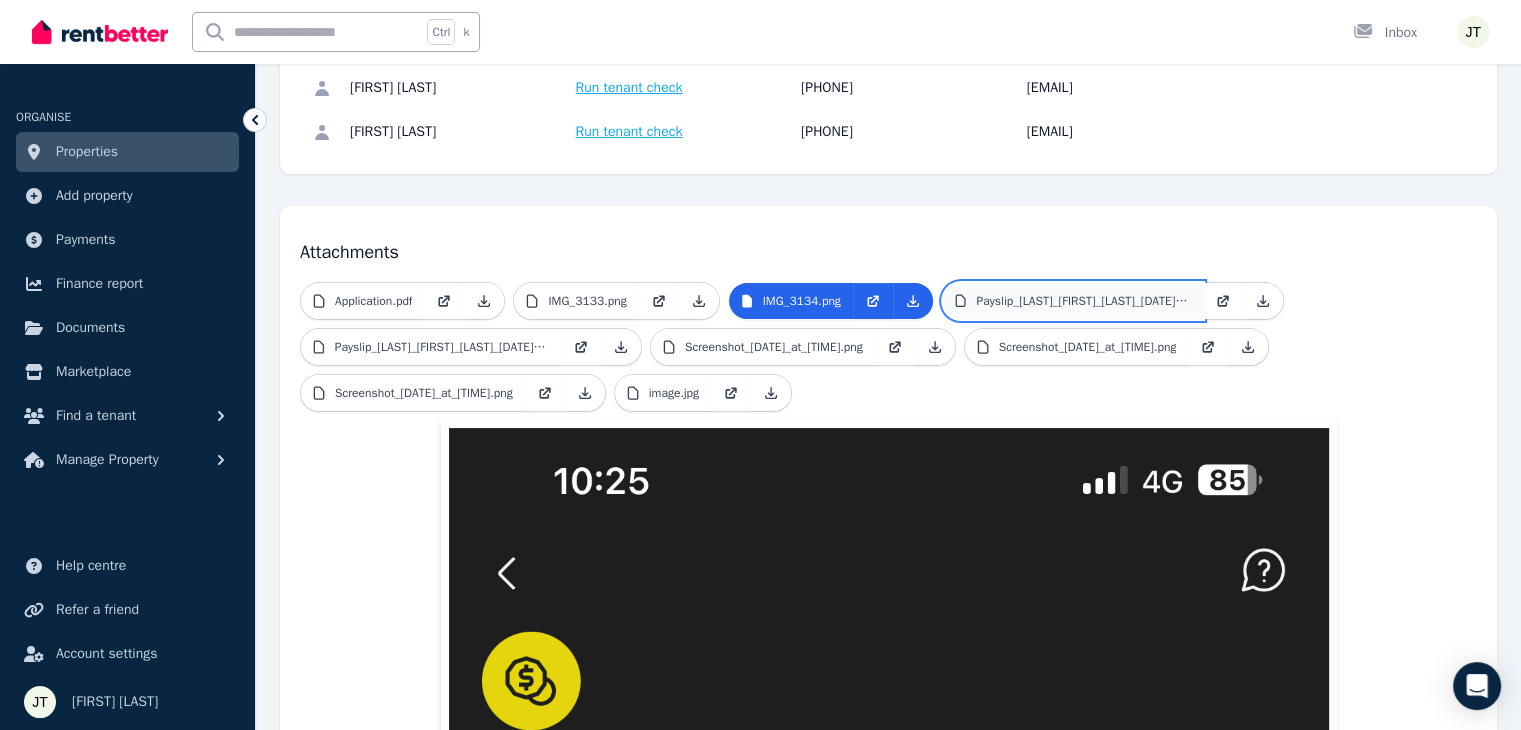 click on "Payslip_[LAST]_[FIRST]_[LAST]_[DATE].pdf" at bounding box center (1083, 301) 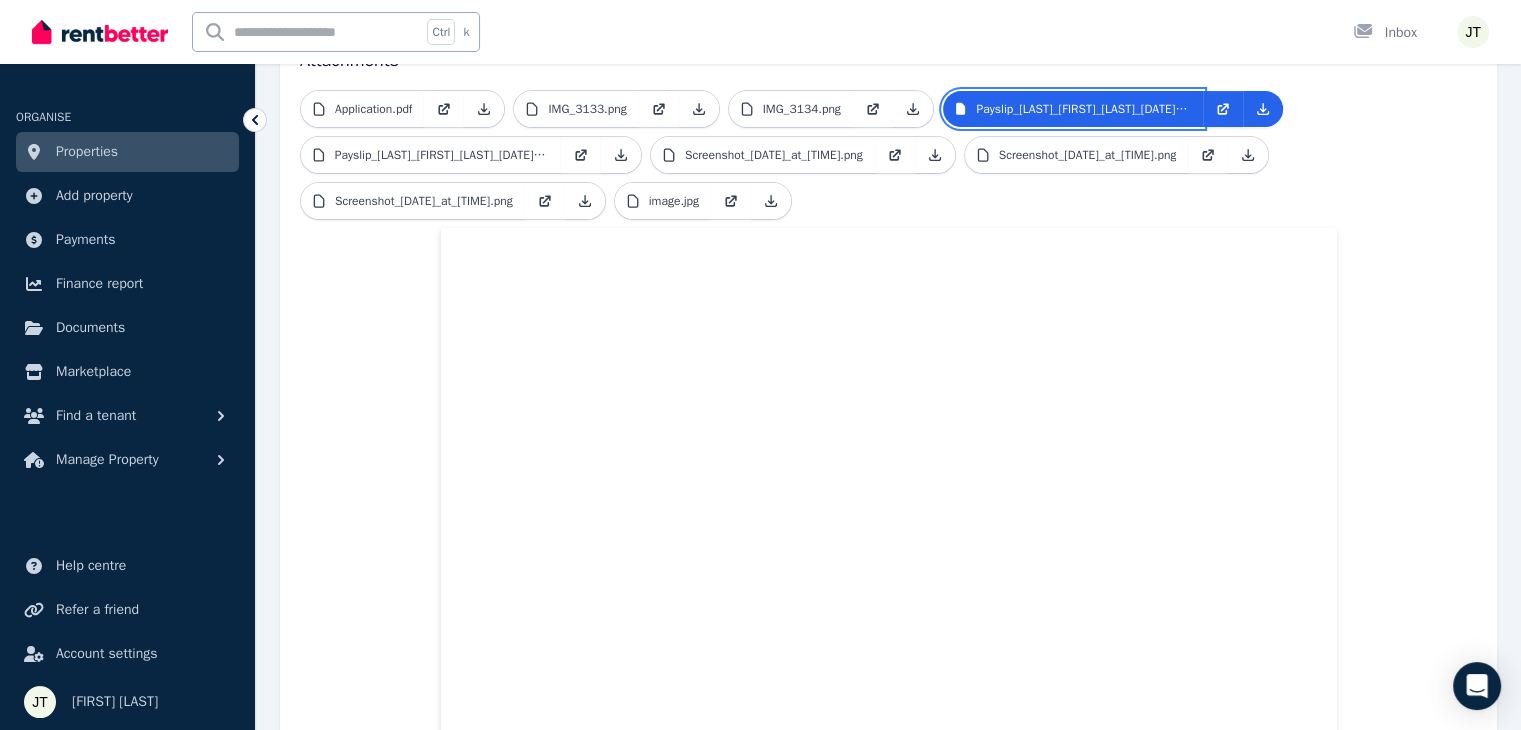 scroll, scrollTop: 500, scrollLeft: 0, axis: vertical 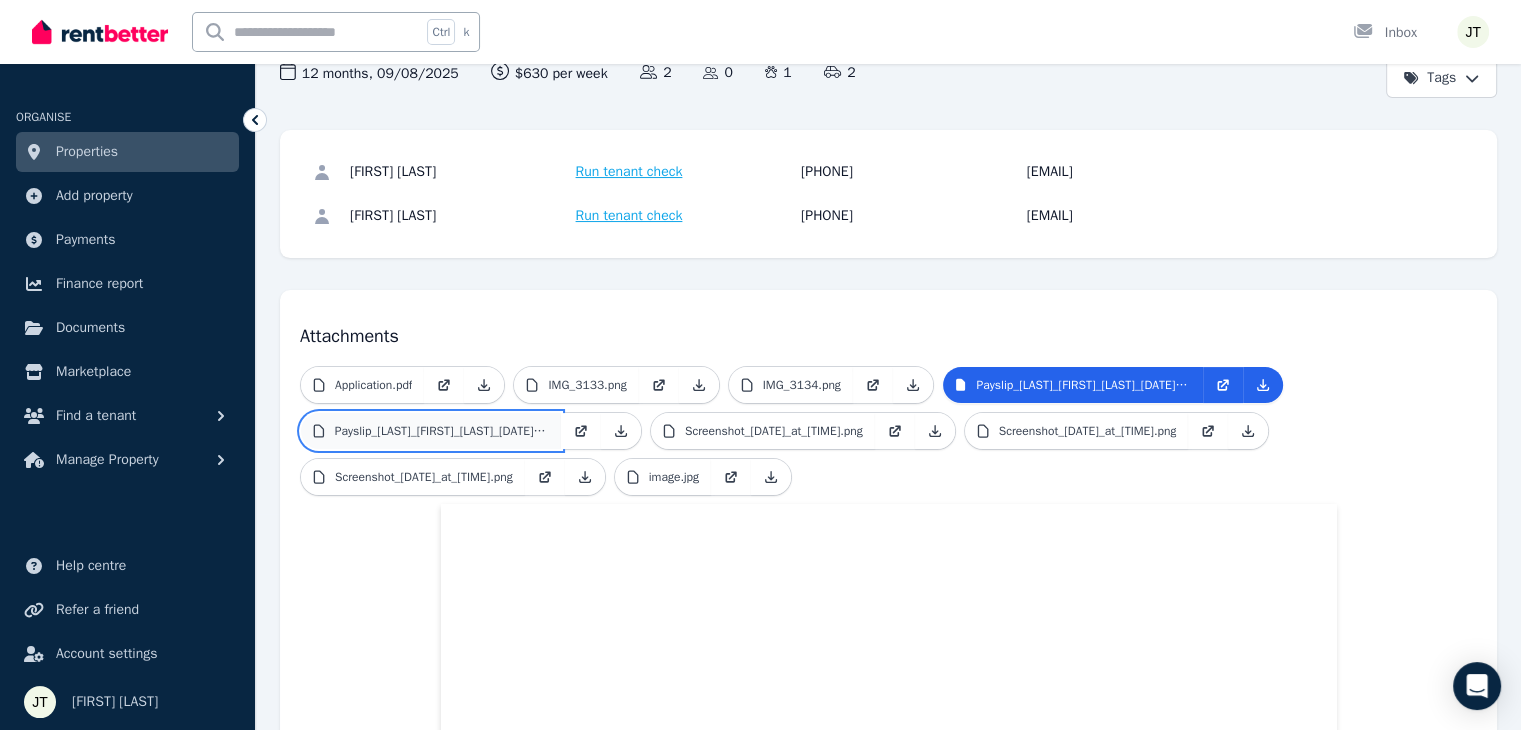 click on "Payslip_[LAST]_[FIRST]_[LAST]_[DATE].pdf" at bounding box center [442, 431] 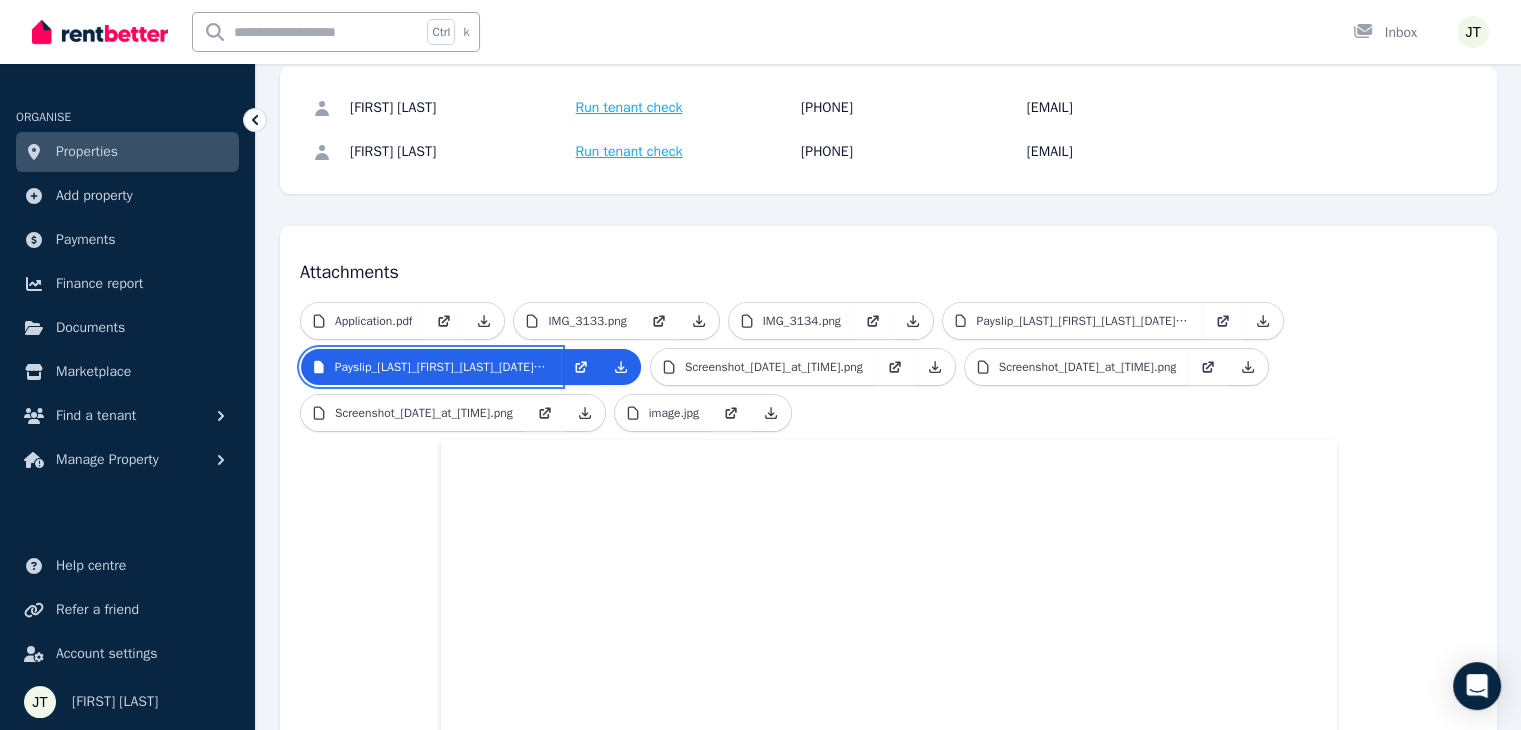 scroll, scrollTop: 216, scrollLeft: 0, axis: vertical 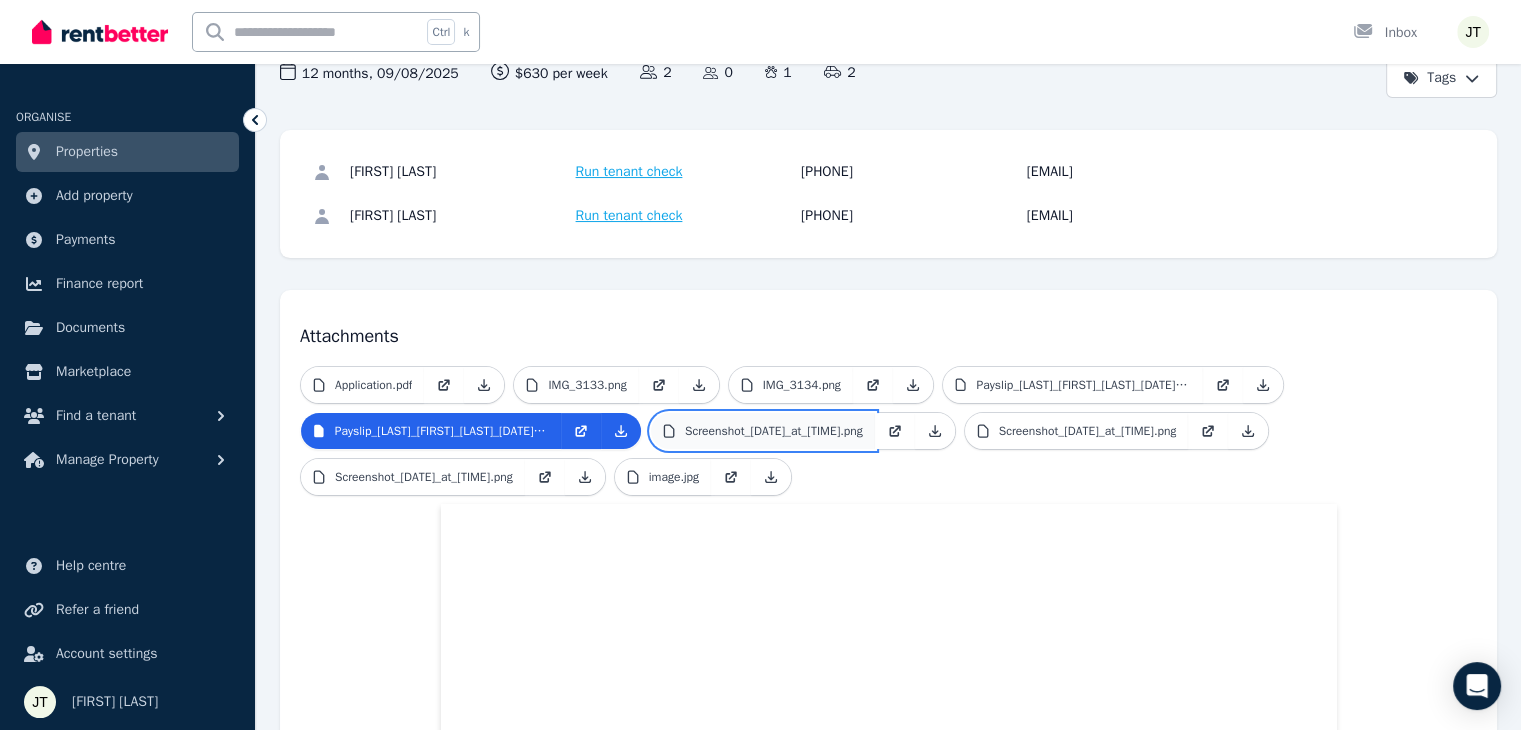 click on "Screenshot_[DATE]_at_[TIME].png" at bounding box center (774, 431) 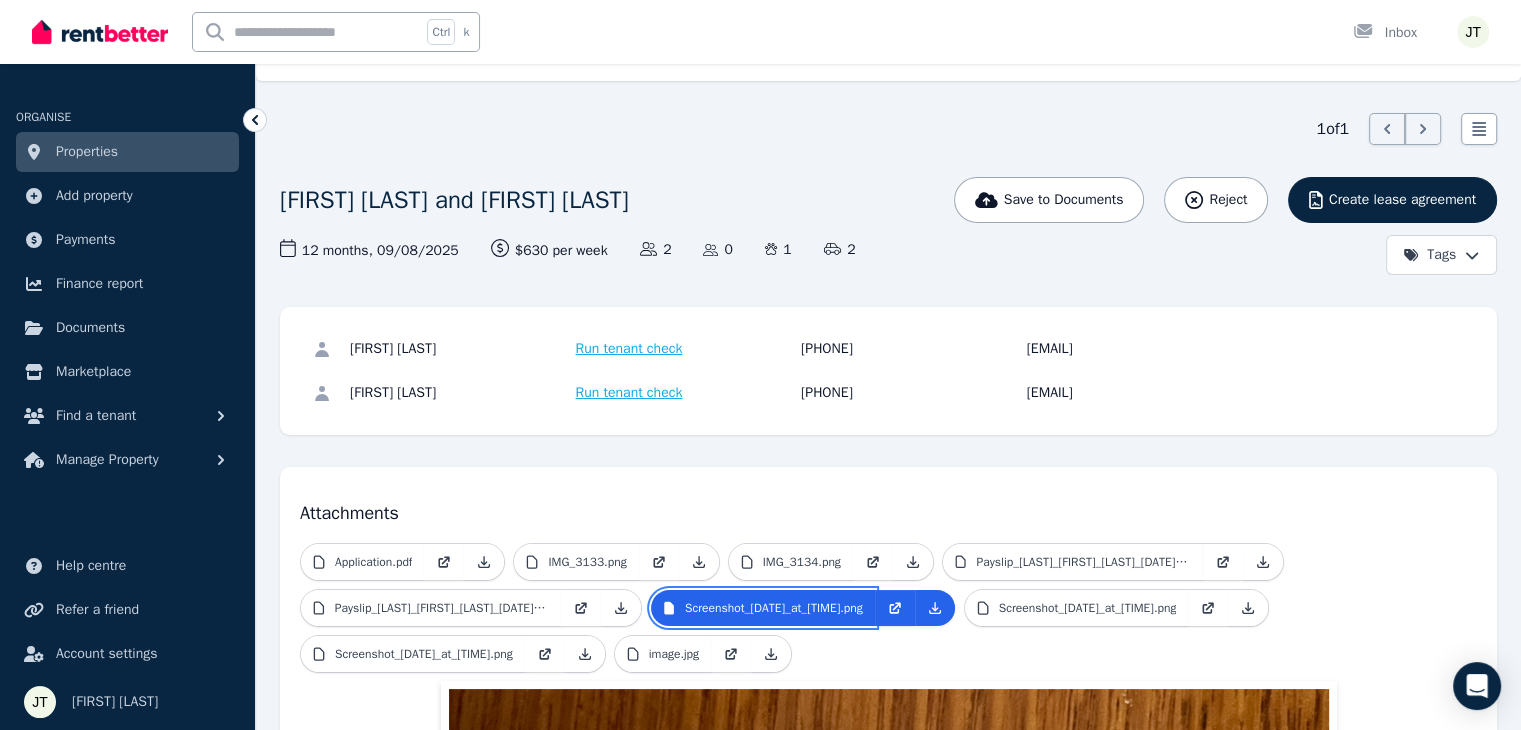 scroll, scrollTop: 100, scrollLeft: 0, axis: vertical 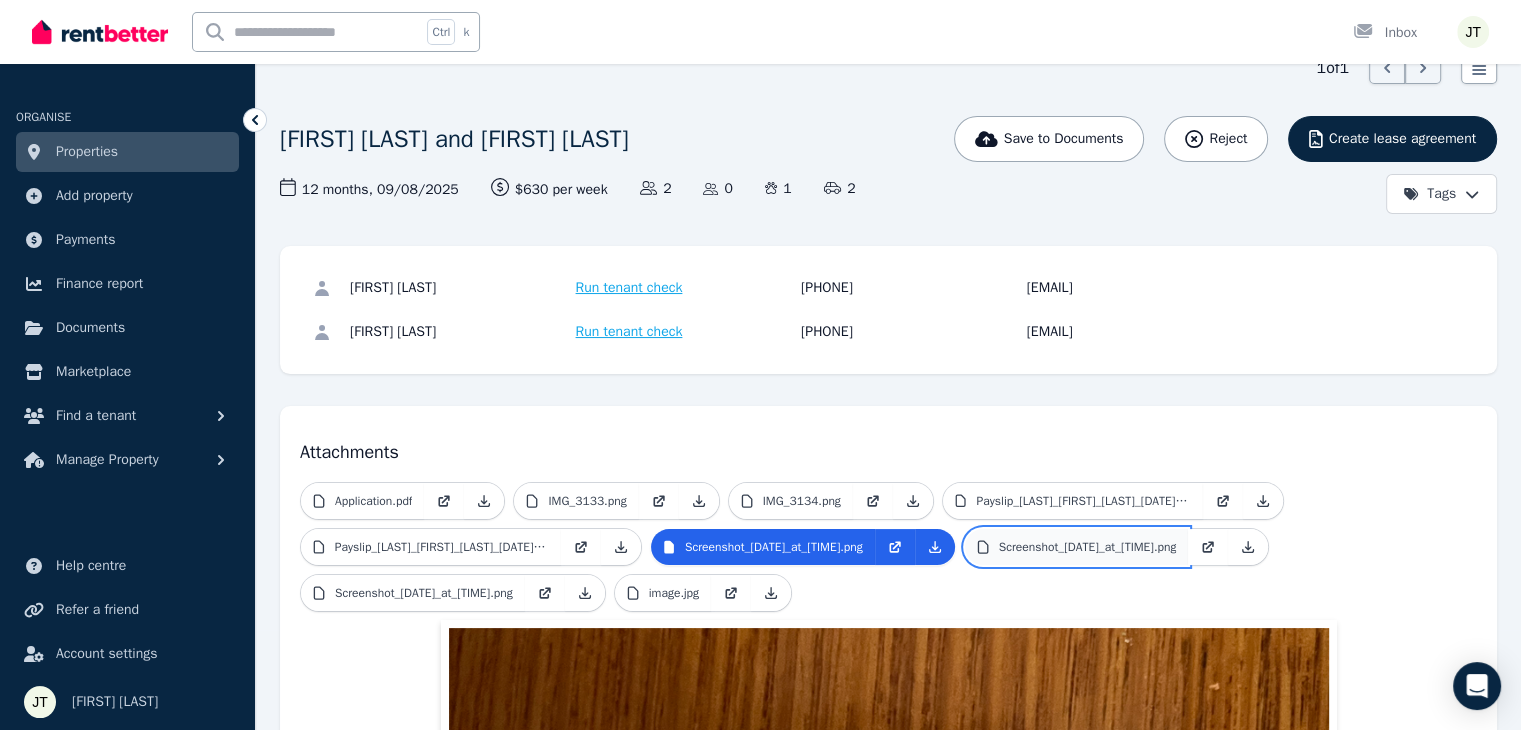 click on "Screenshot_[DATE]_at_[TIME].png" at bounding box center [1088, 547] 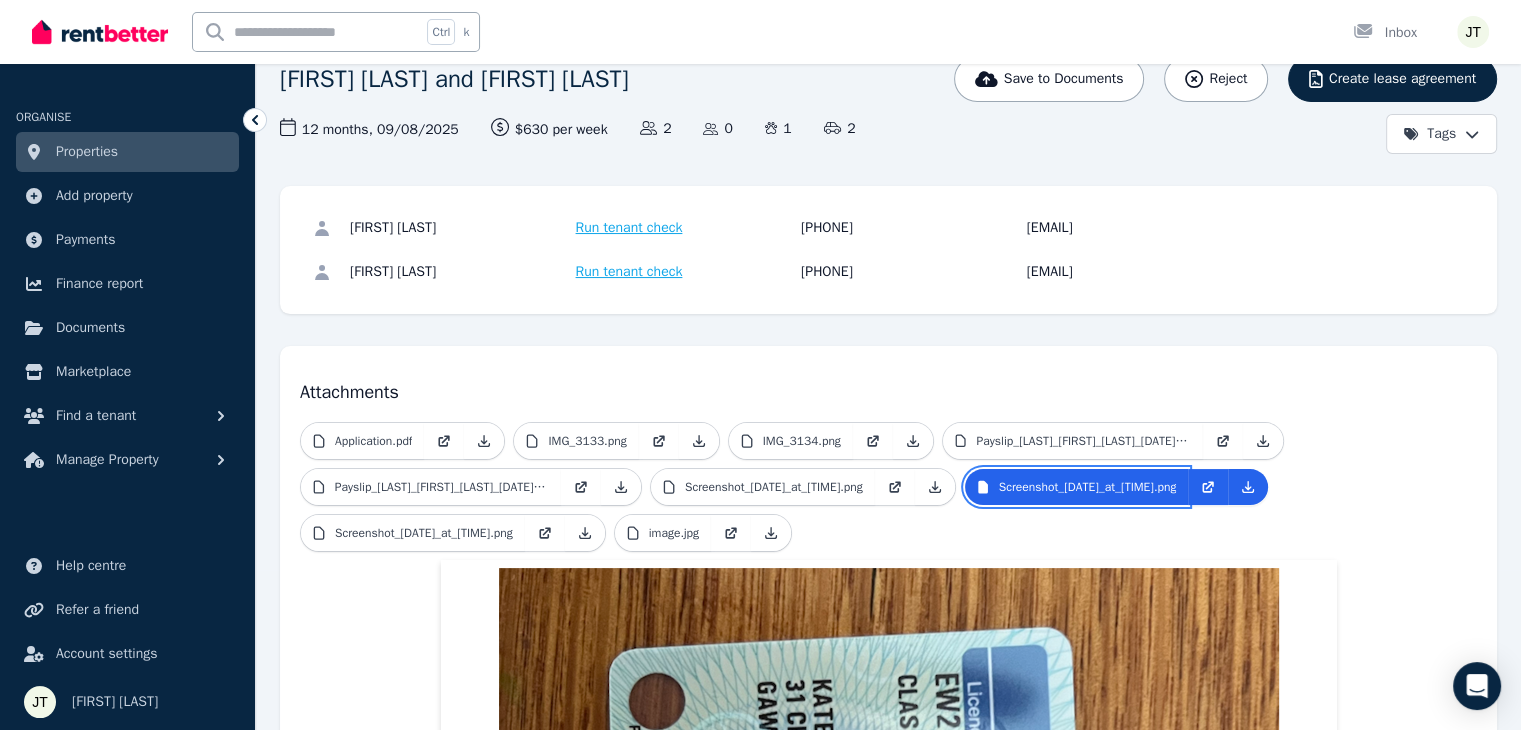 scroll, scrollTop: 111, scrollLeft: 0, axis: vertical 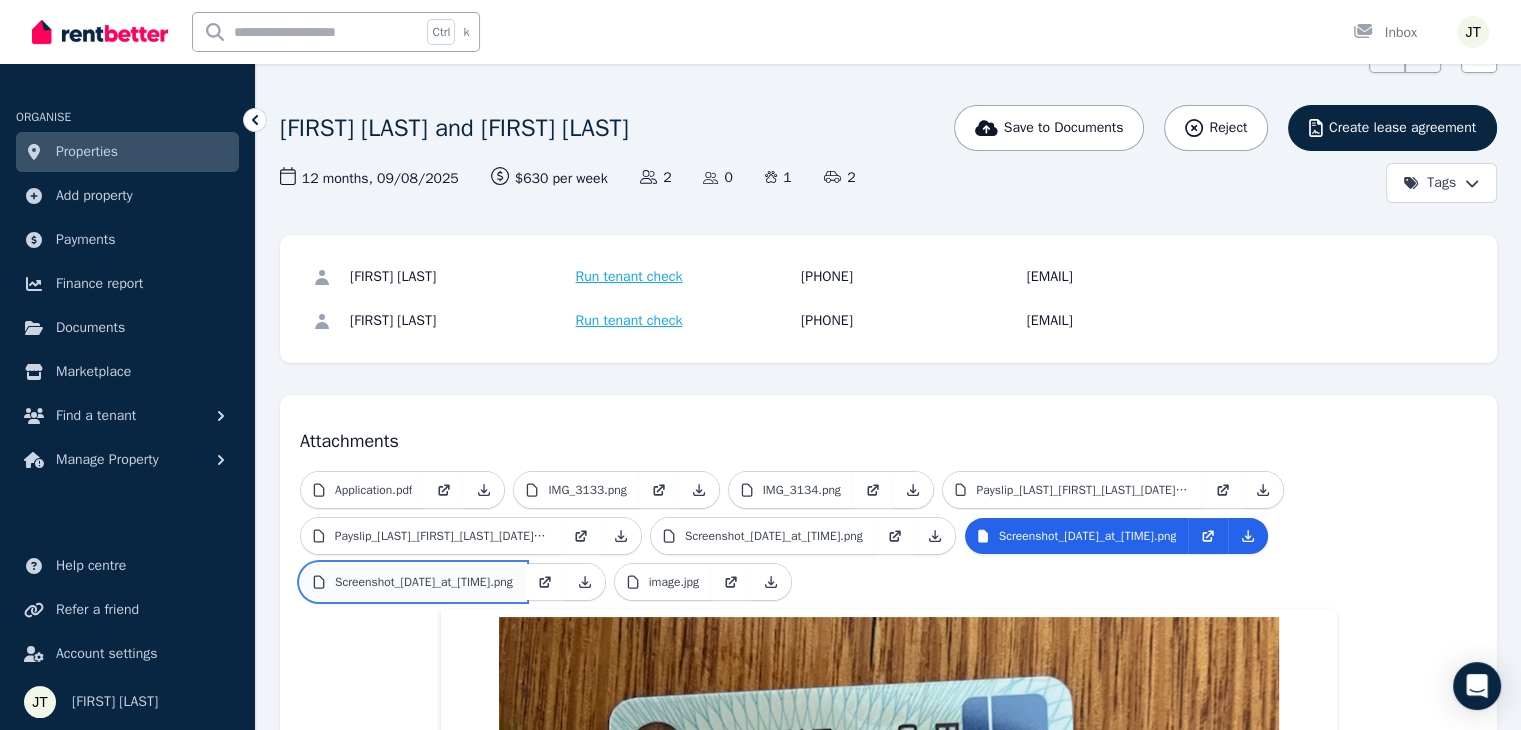 click on "Screenshot_[DATE]_at_[TIME].png" at bounding box center [424, 582] 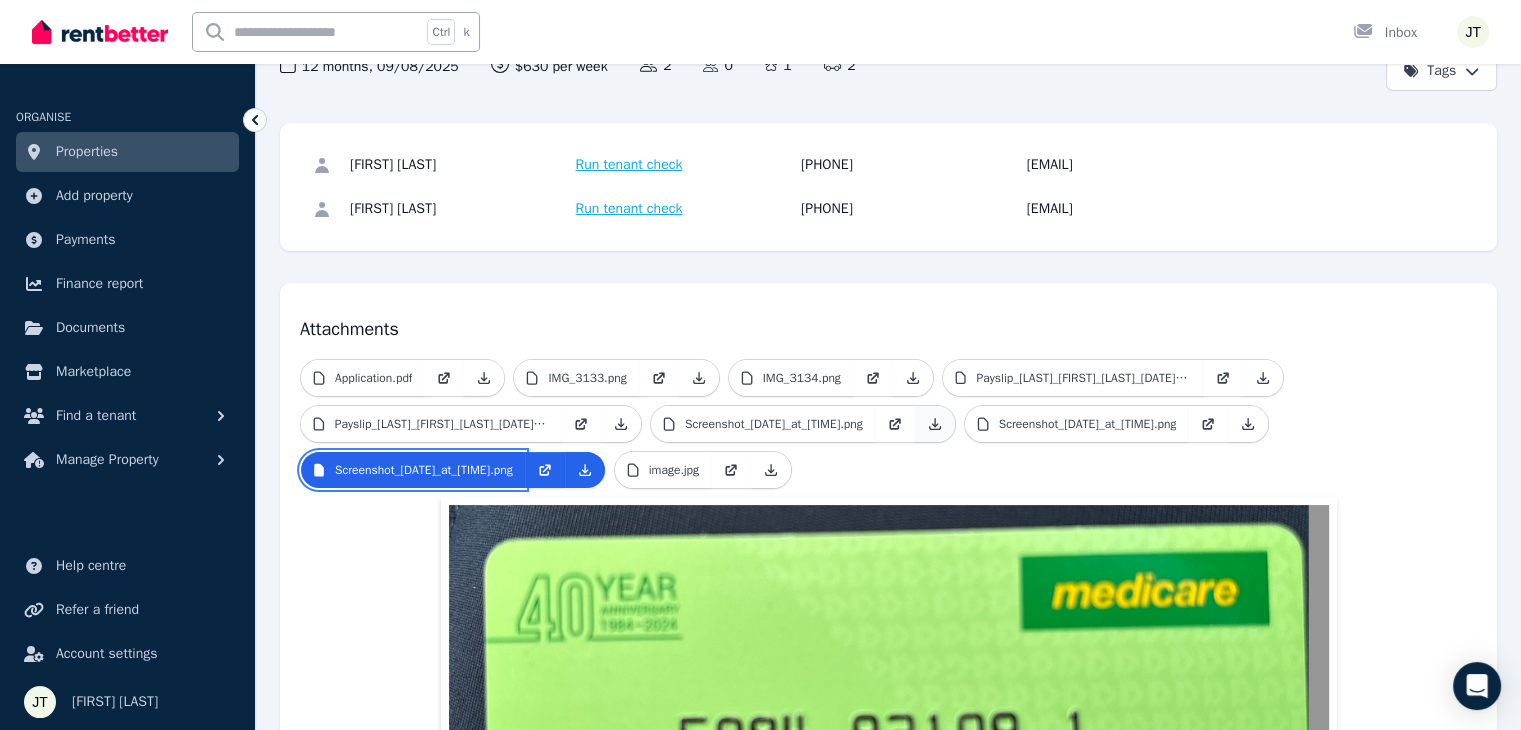 scroll, scrollTop: 211, scrollLeft: 0, axis: vertical 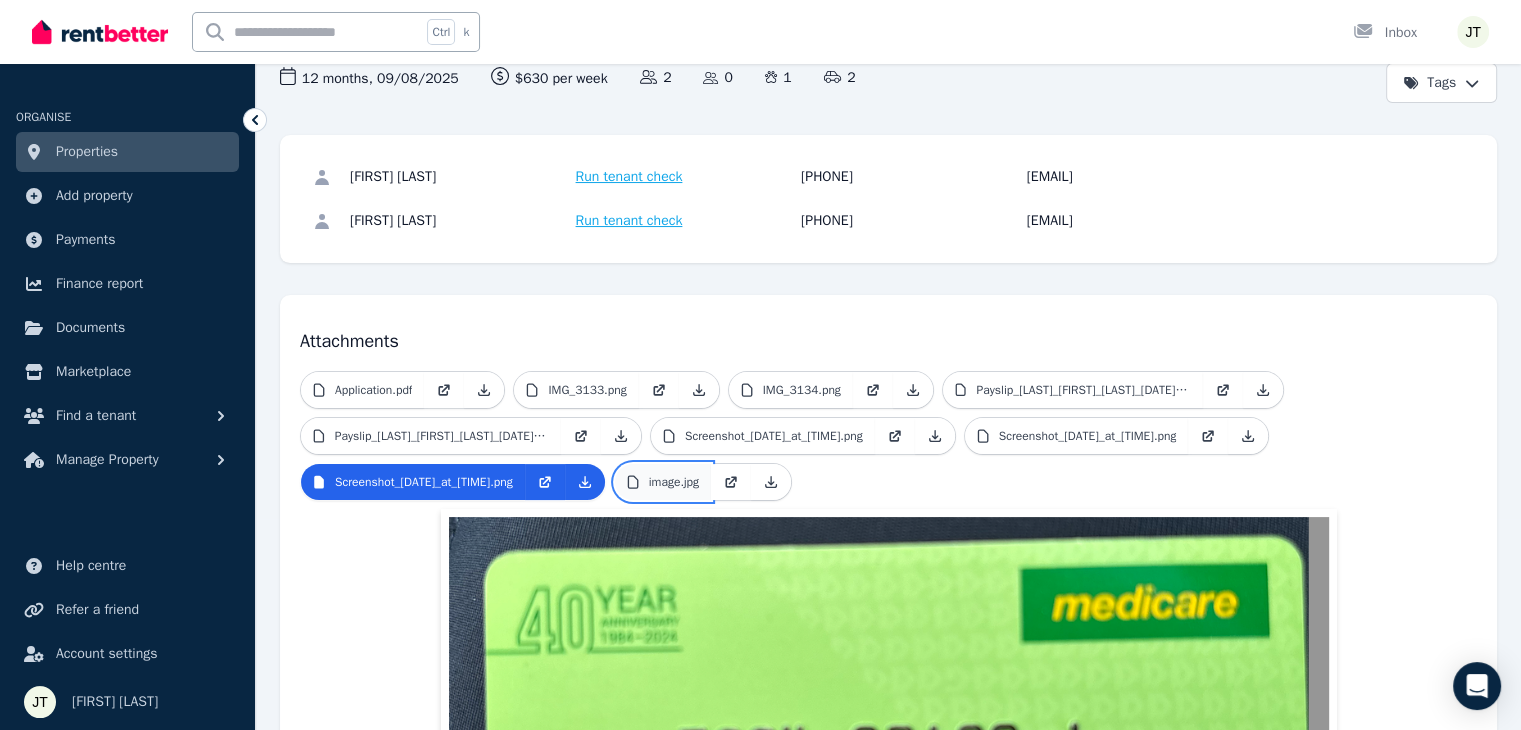 click on "image.jpg" at bounding box center [674, 482] 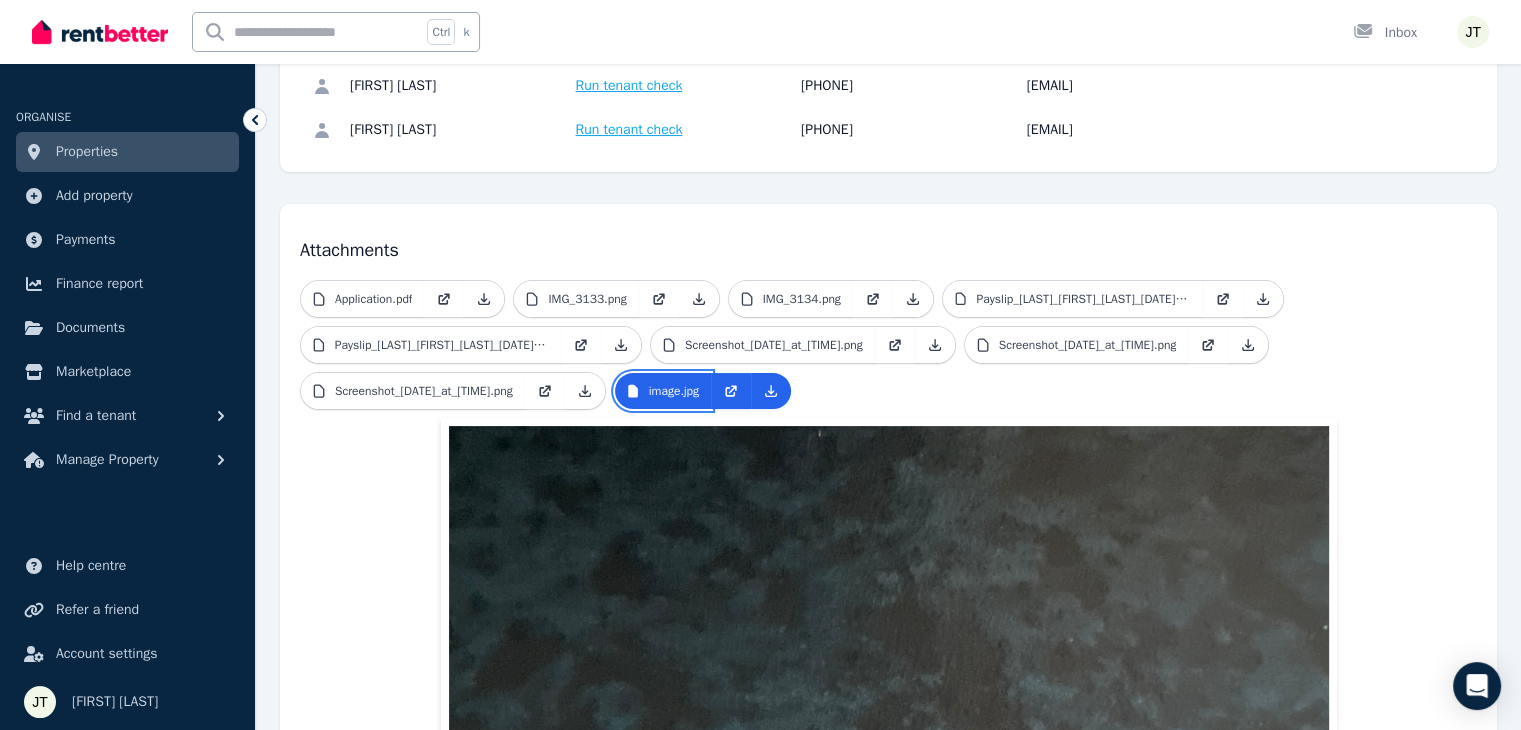 scroll, scrollTop: 402, scrollLeft: 0, axis: vertical 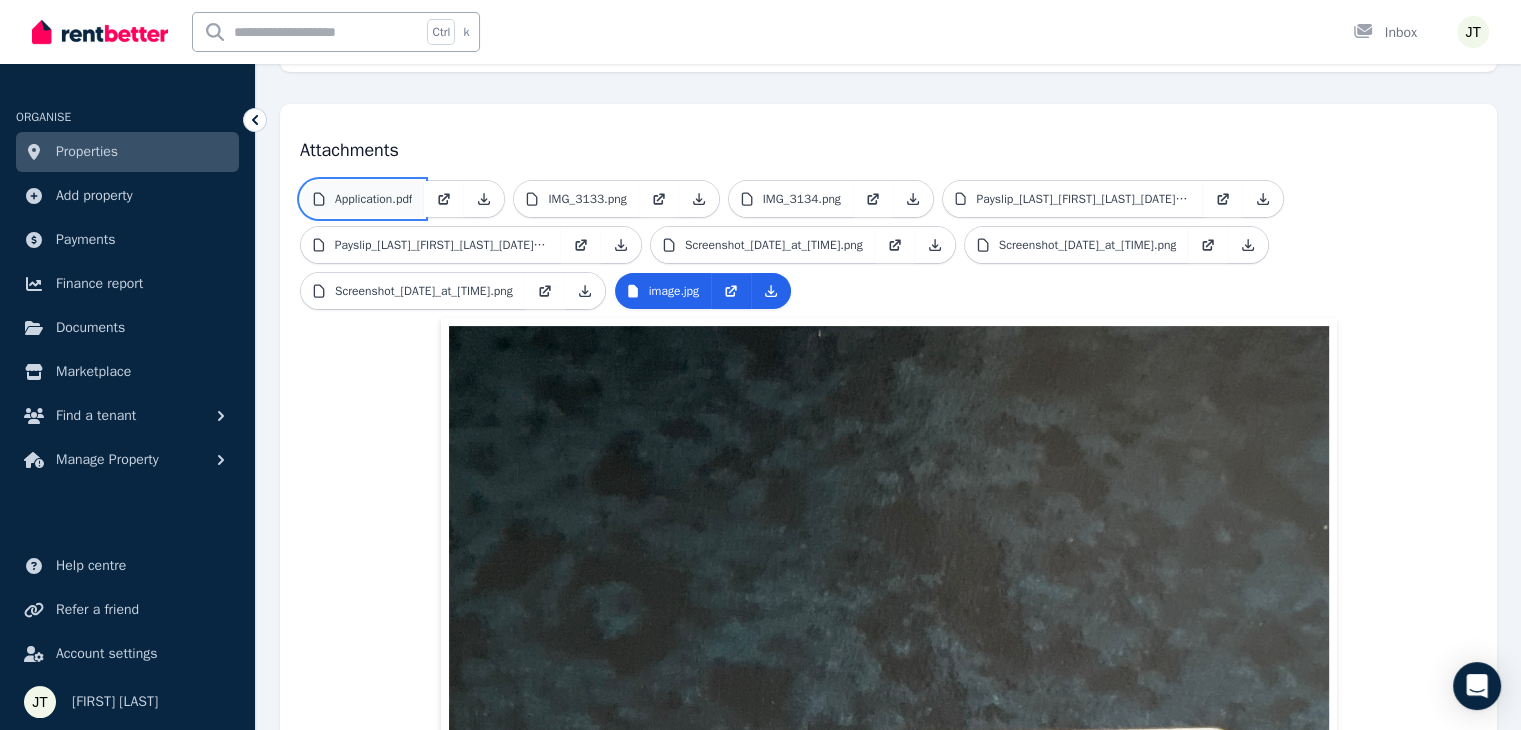 click on "Application.pdf" at bounding box center (373, 199) 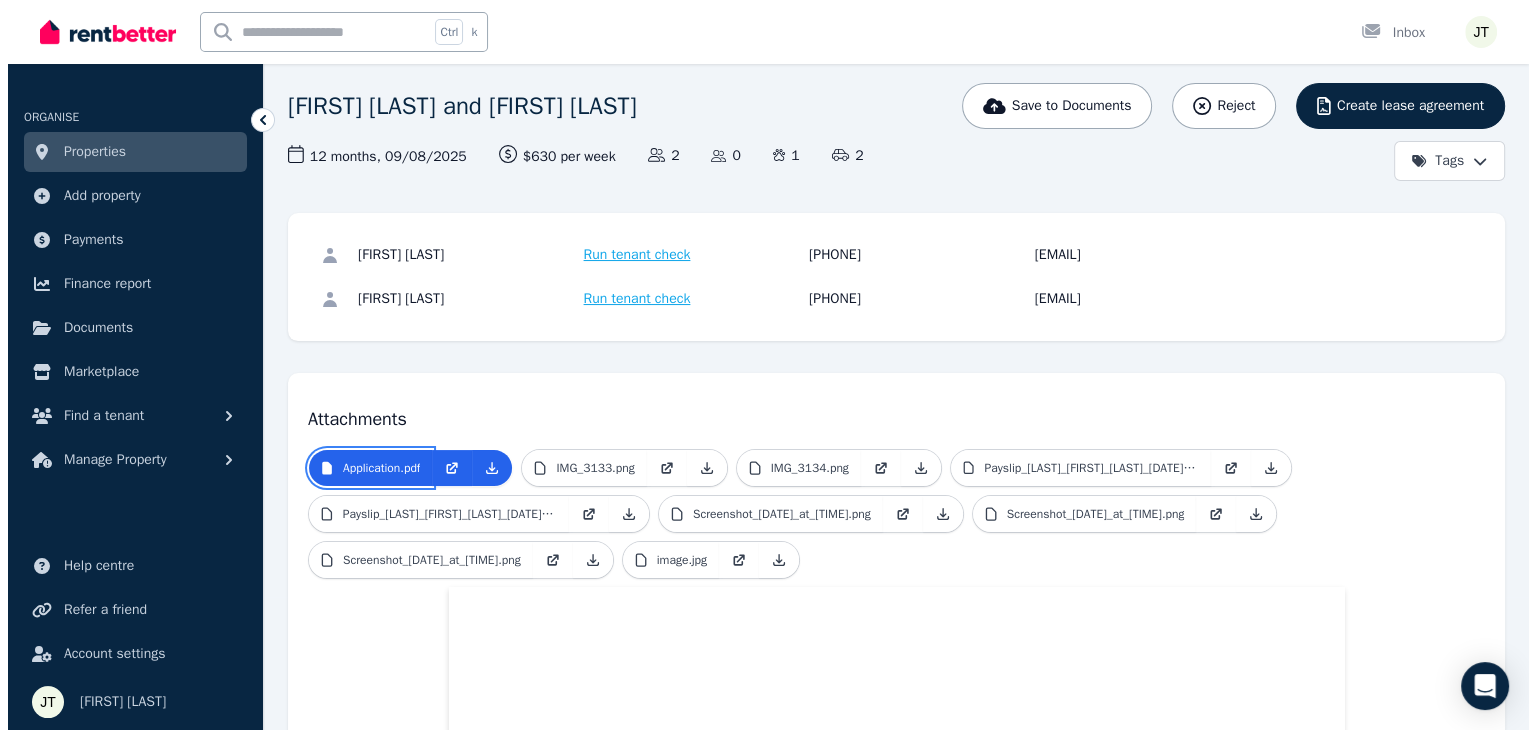 scroll, scrollTop: 0, scrollLeft: 0, axis: both 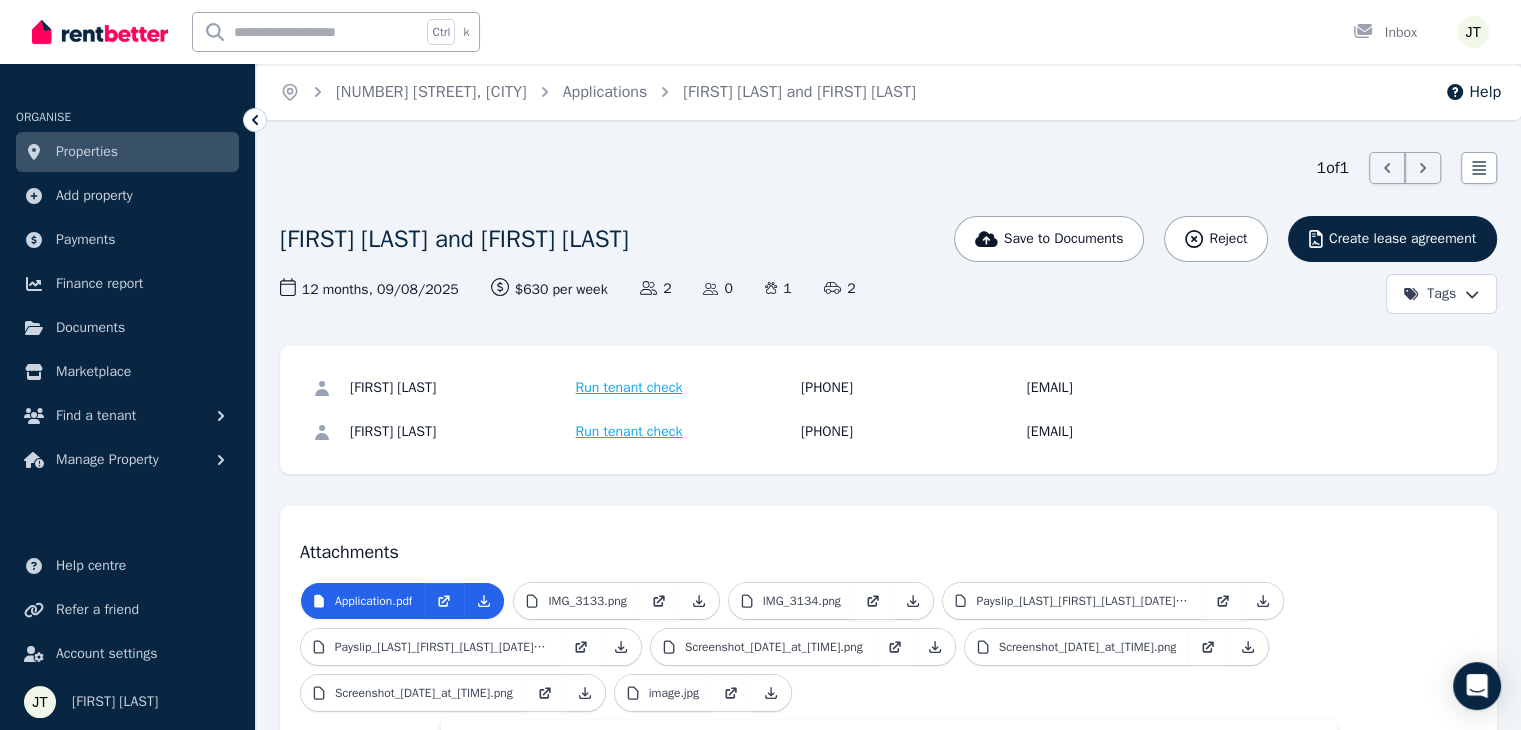 click on "Run tenant check" at bounding box center (629, 388) 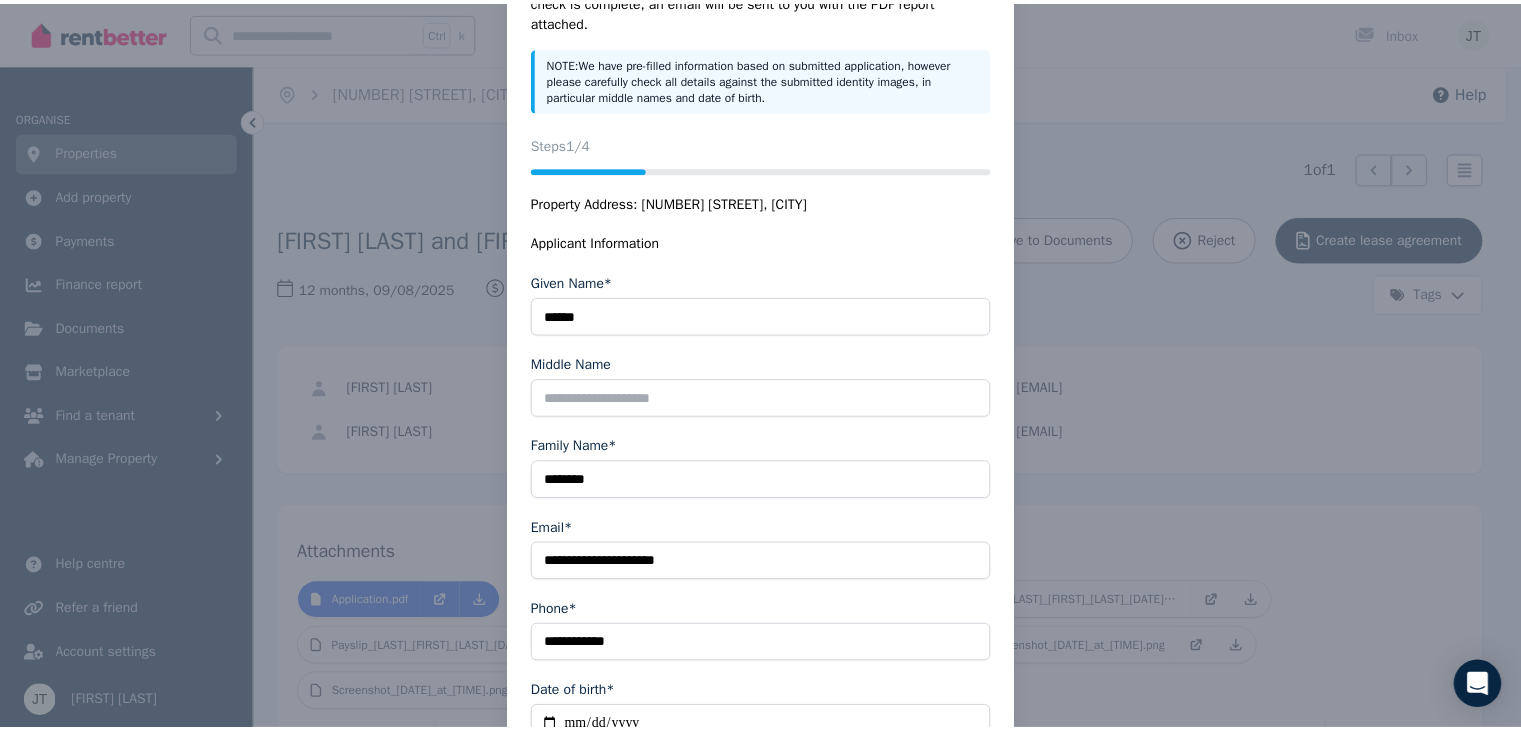 scroll, scrollTop: 256, scrollLeft: 0, axis: vertical 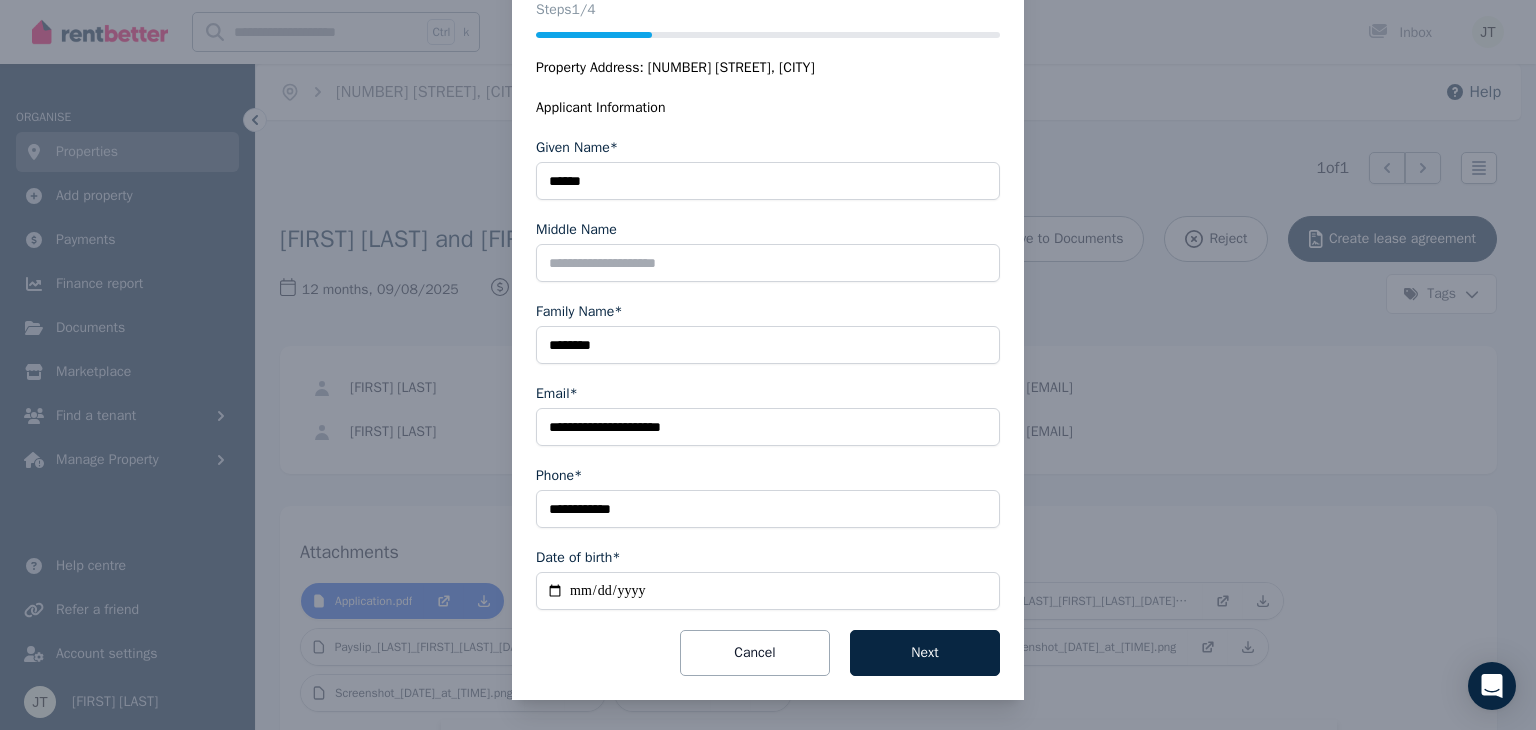 click on "Date of birth*" at bounding box center [768, 591] 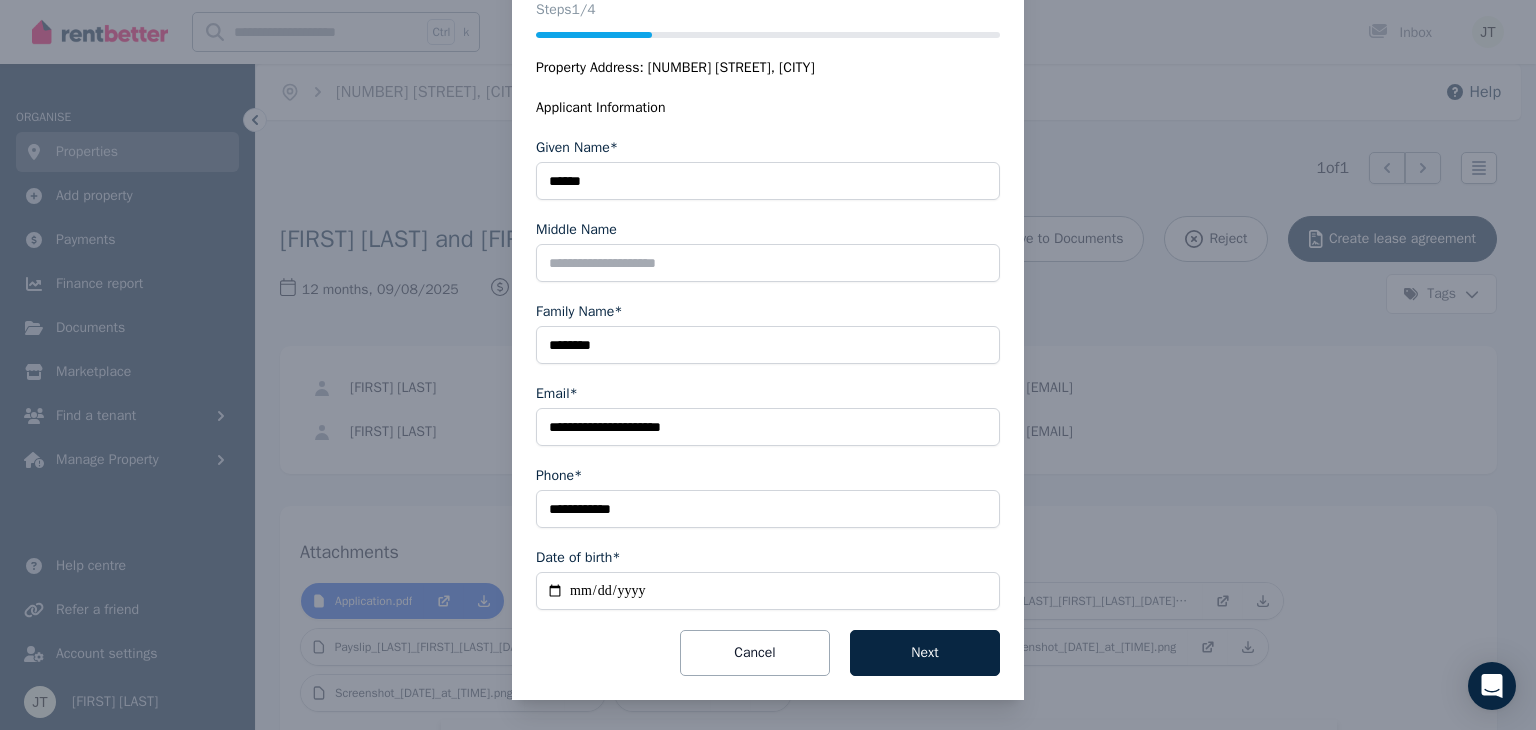 type on "**********" 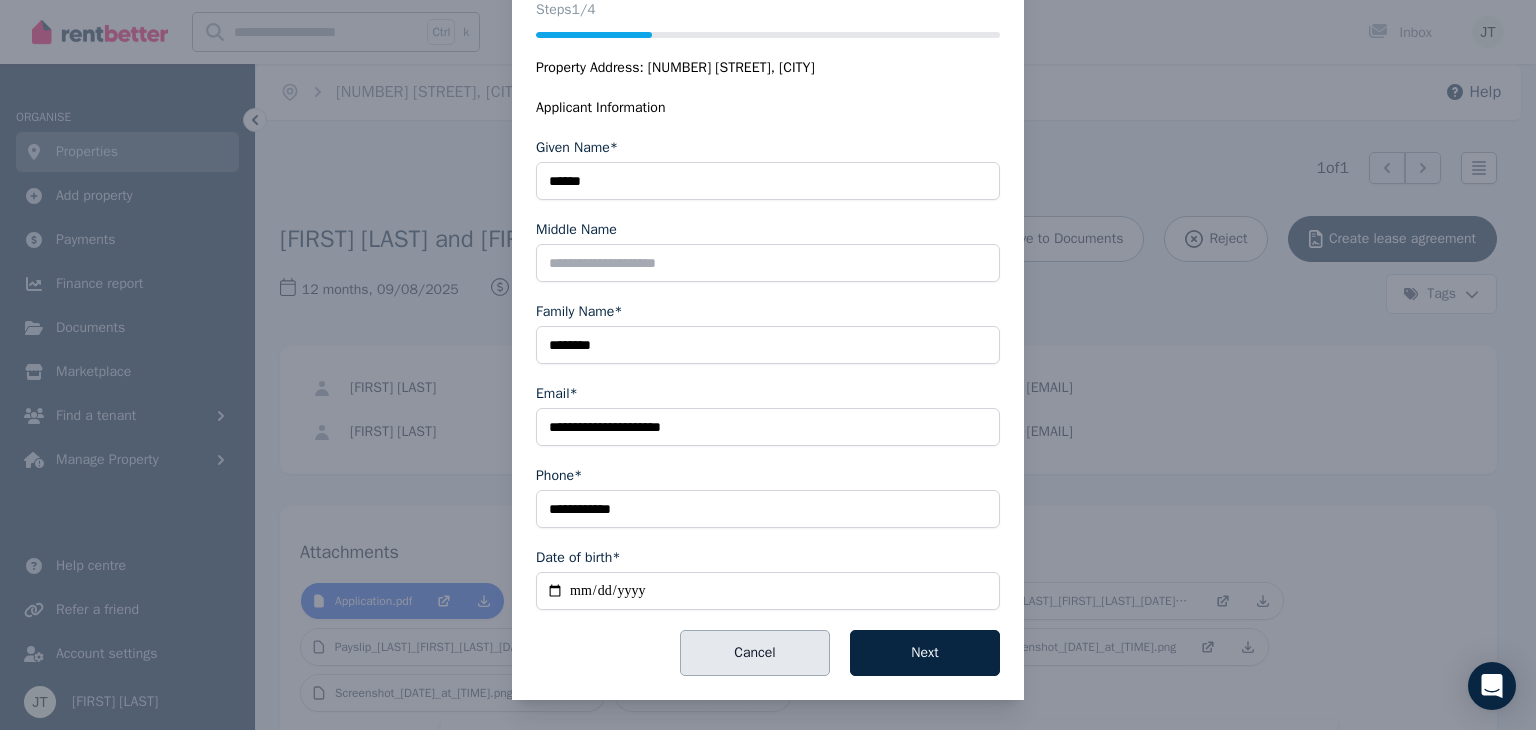 click on "Cancel" at bounding box center (755, 653) 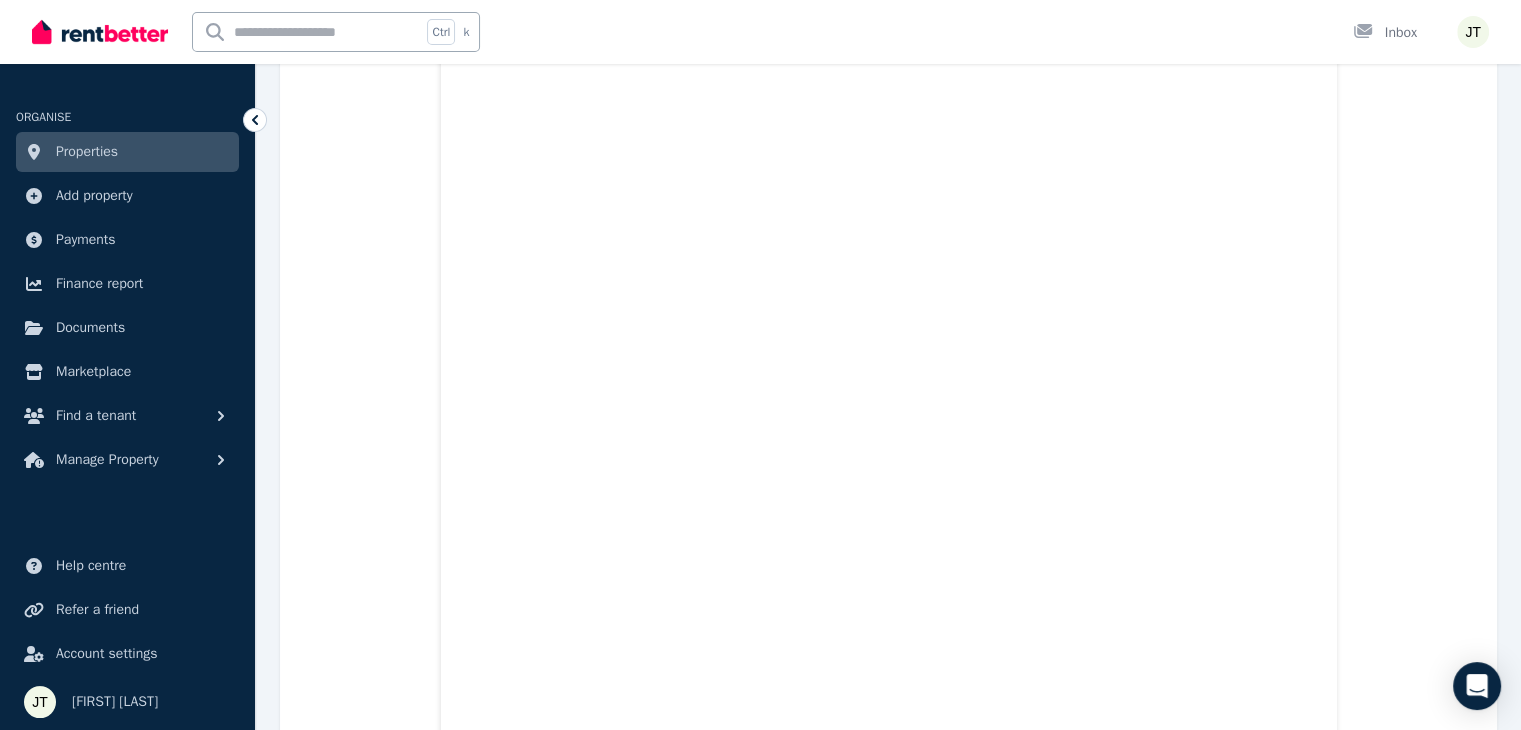 scroll, scrollTop: 16900, scrollLeft: 0, axis: vertical 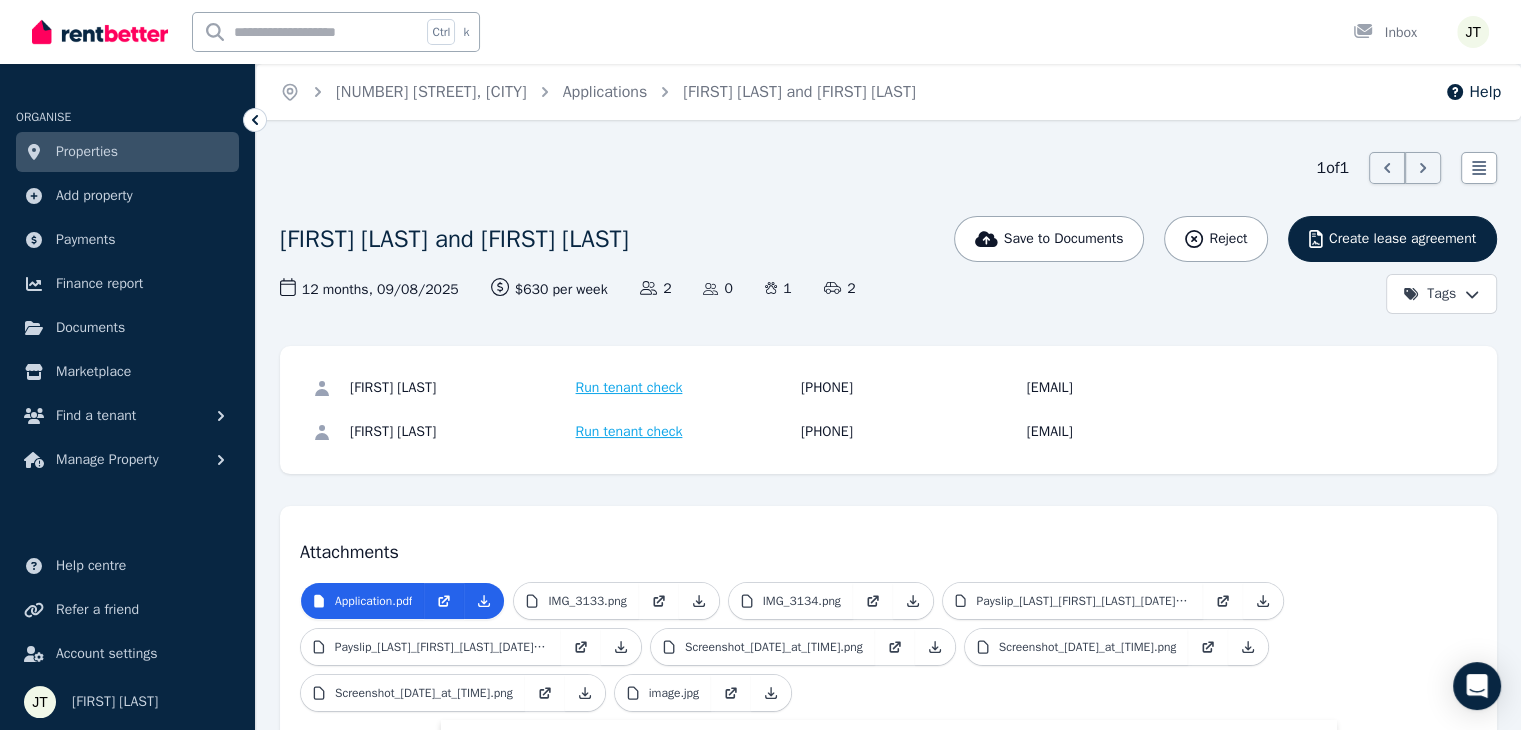 click on "Run tenant check" at bounding box center (629, 388) 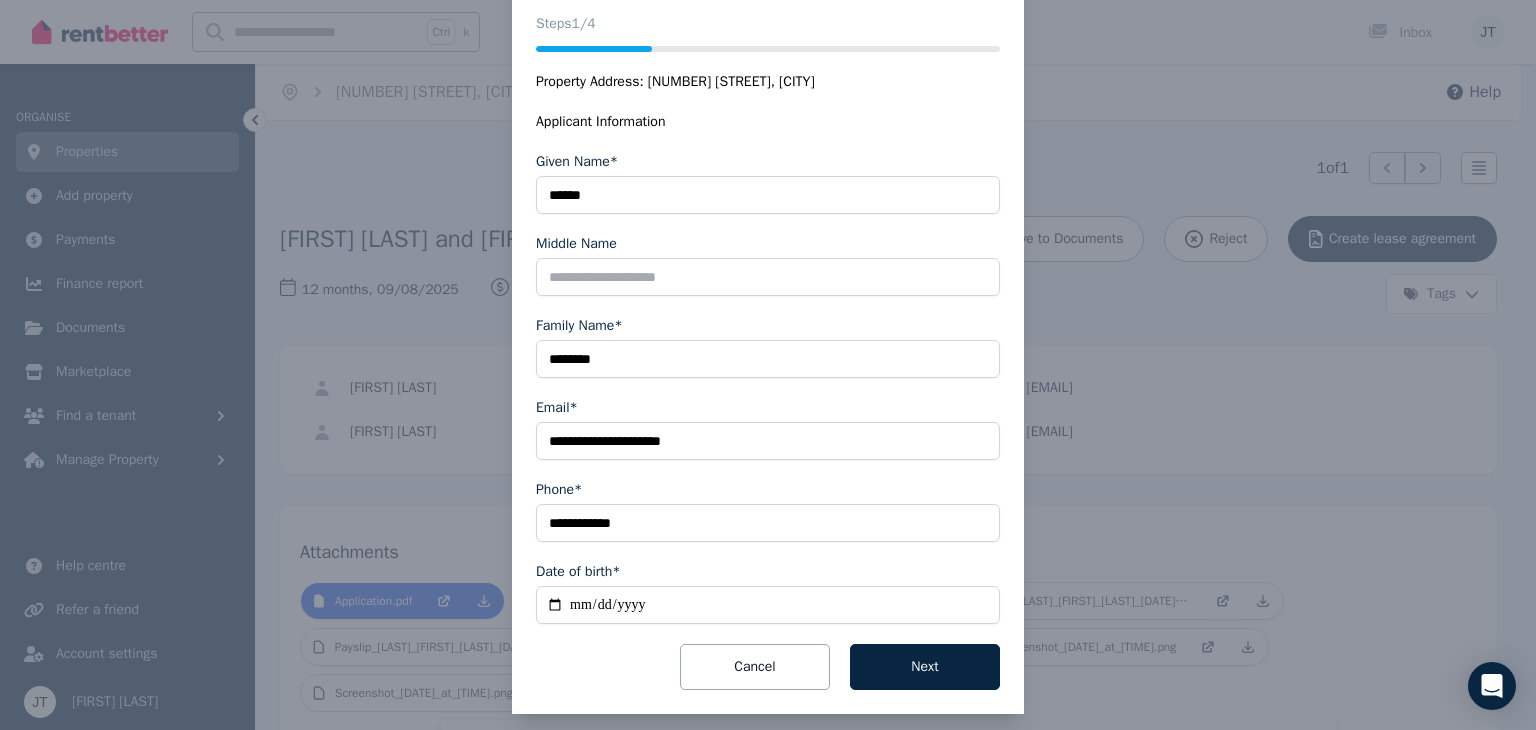 scroll, scrollTop: 256, scrollLeft: 0, axis: vertical 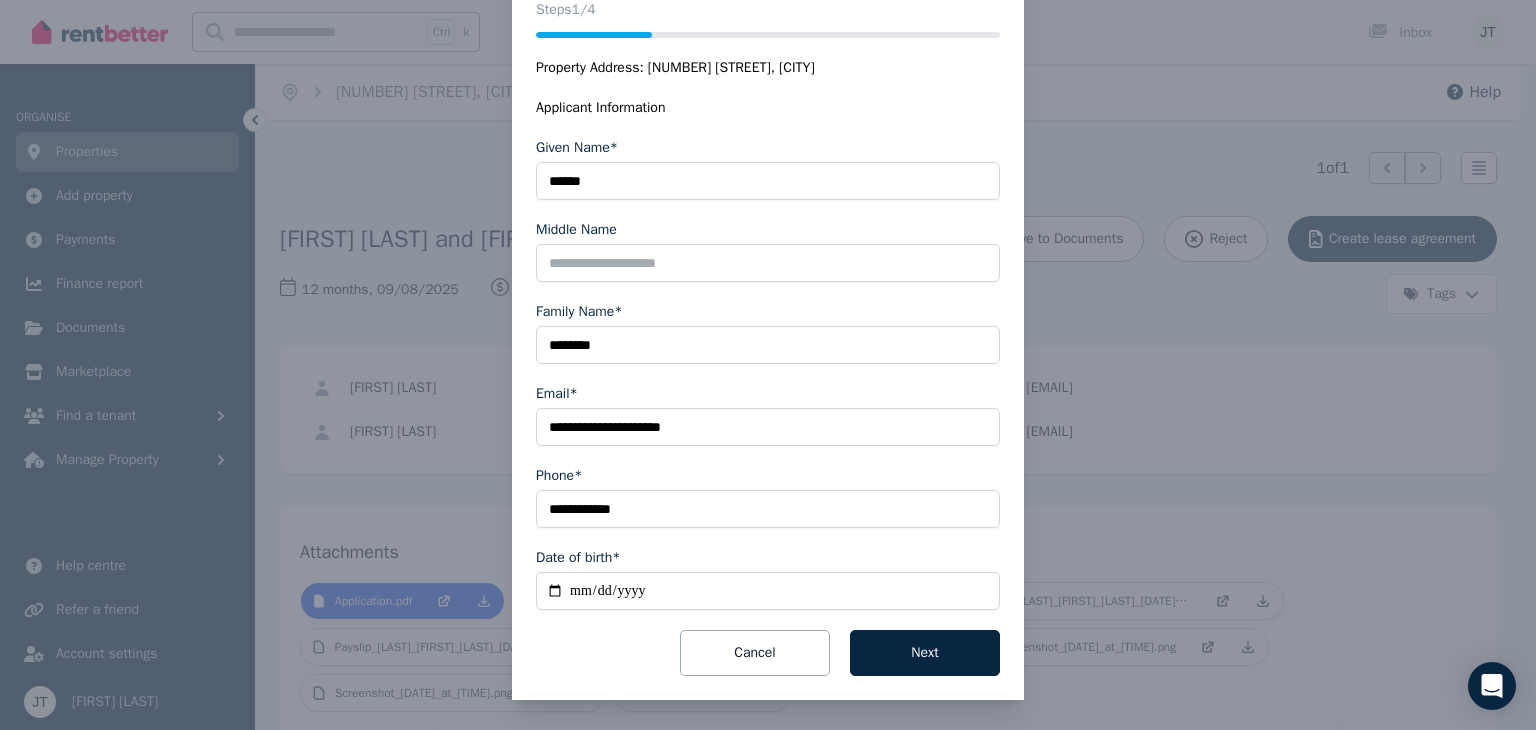 click on "Date of birth*" at bounding box center (768, 591) 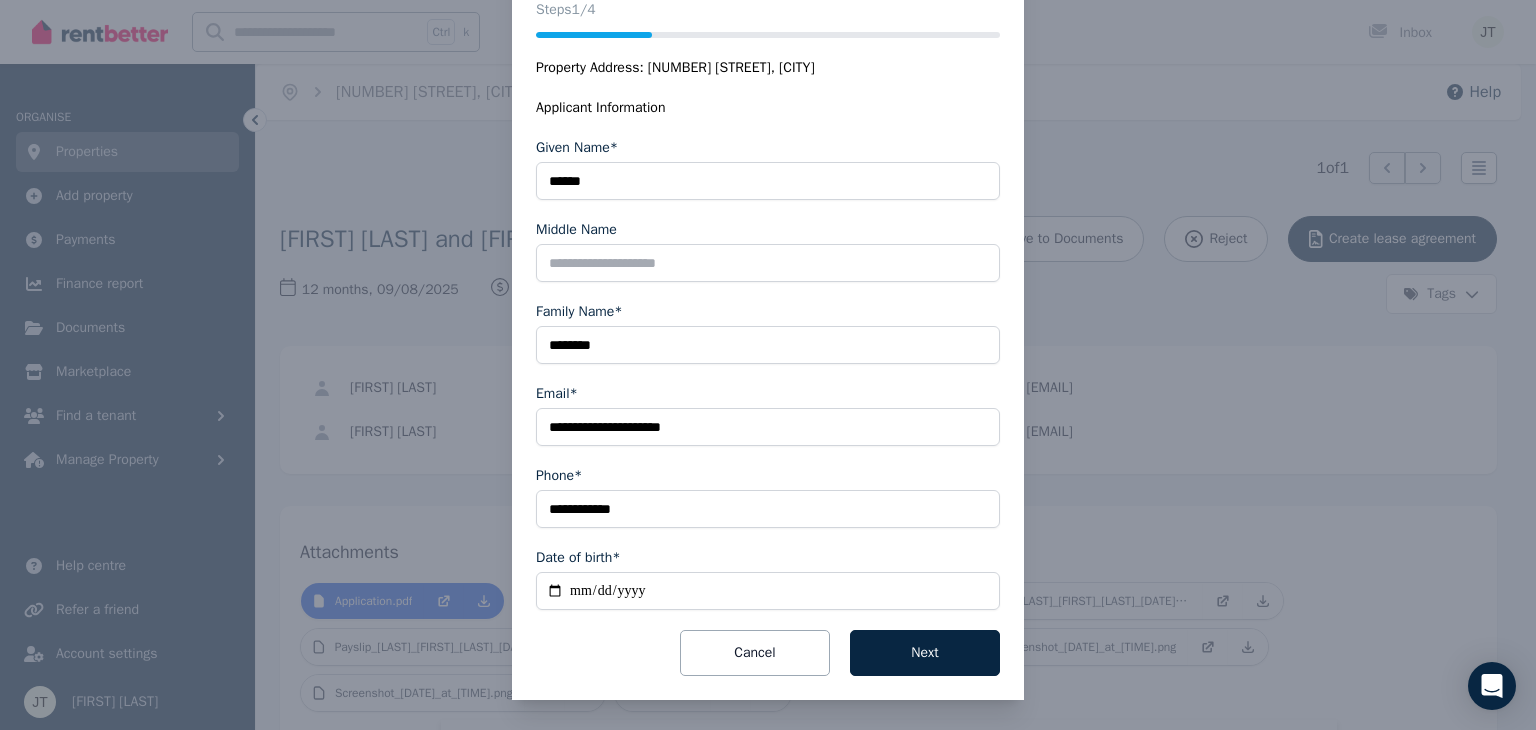 type on "**********" 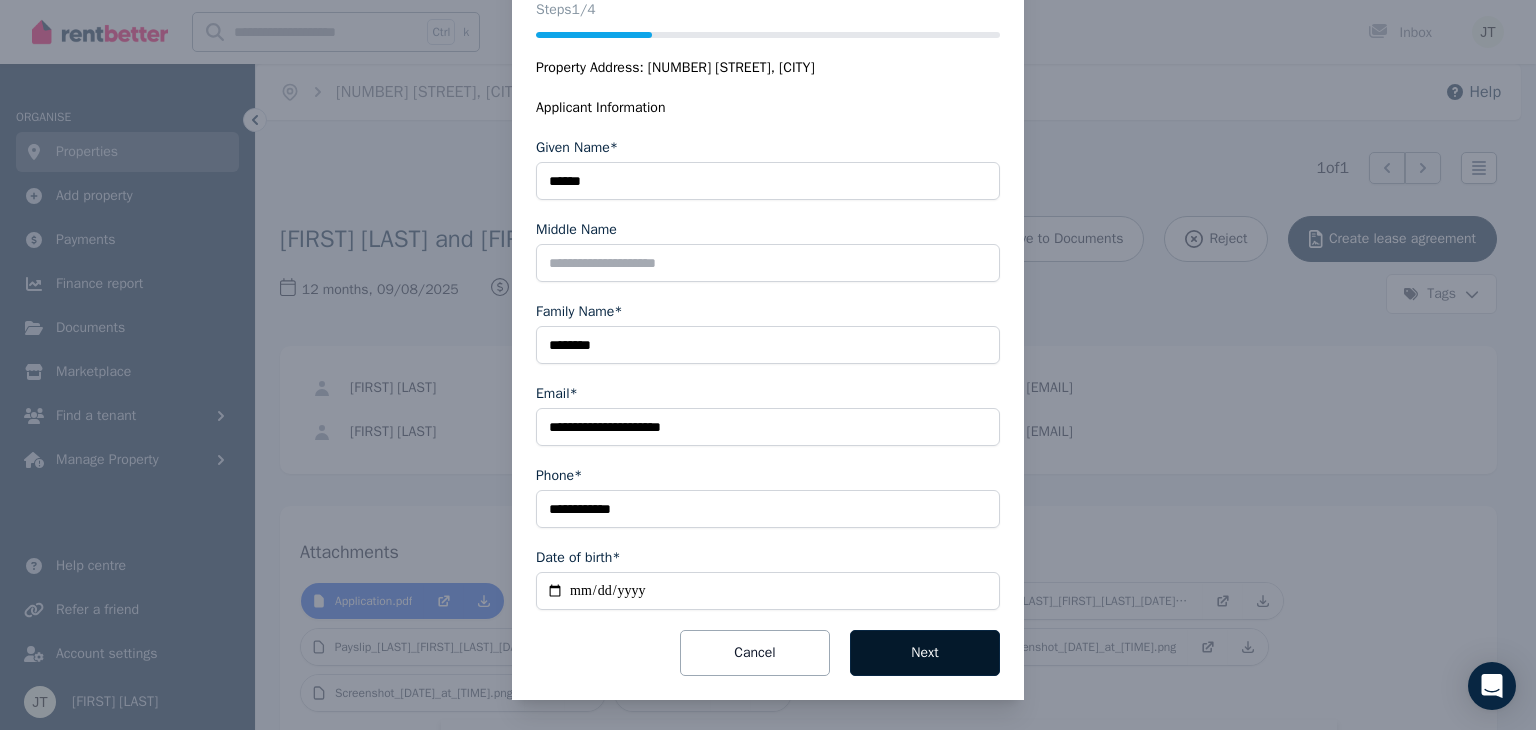 click on "Next" at bounding box center [925, 653] 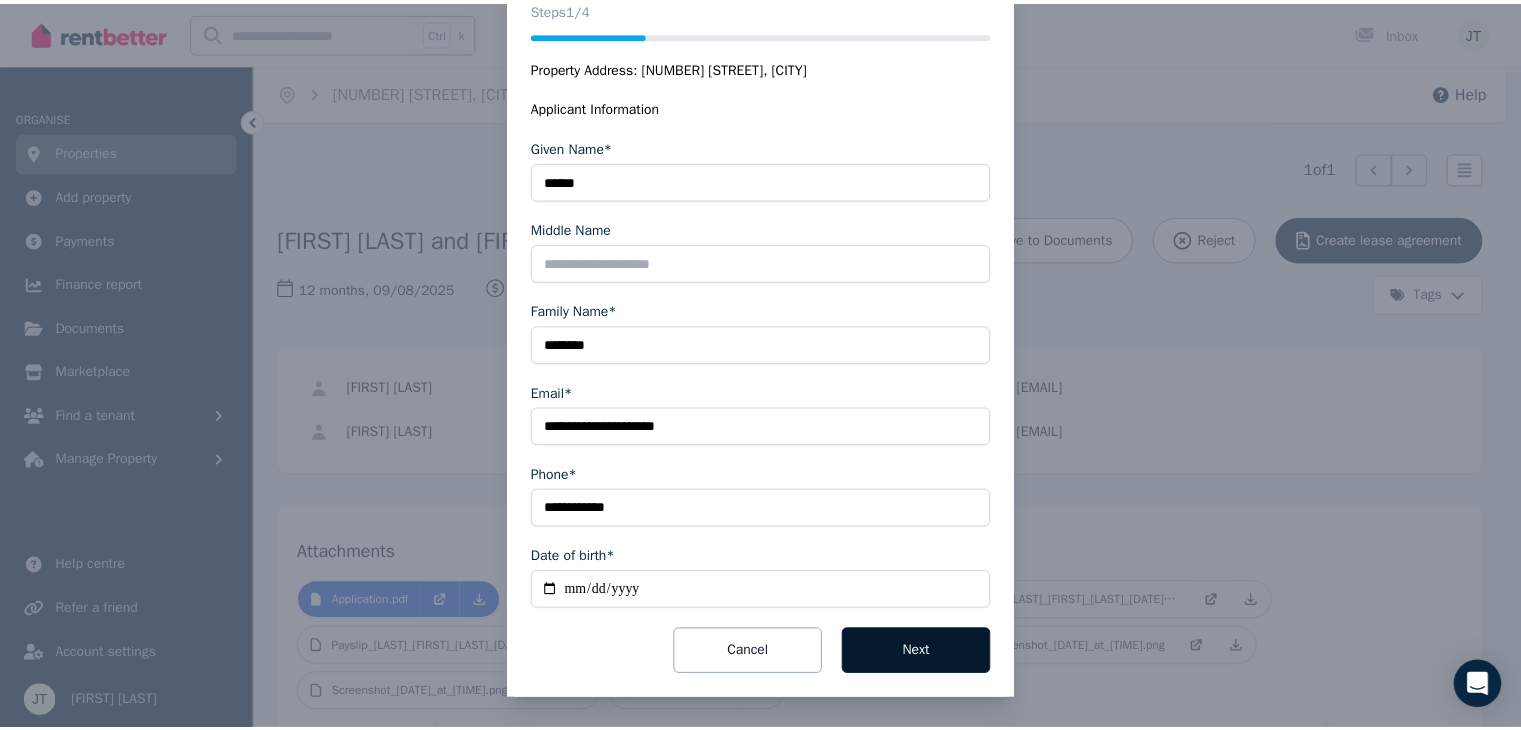 scroll, scrollTop: 52, scrollLeft: 0, axis: vertical 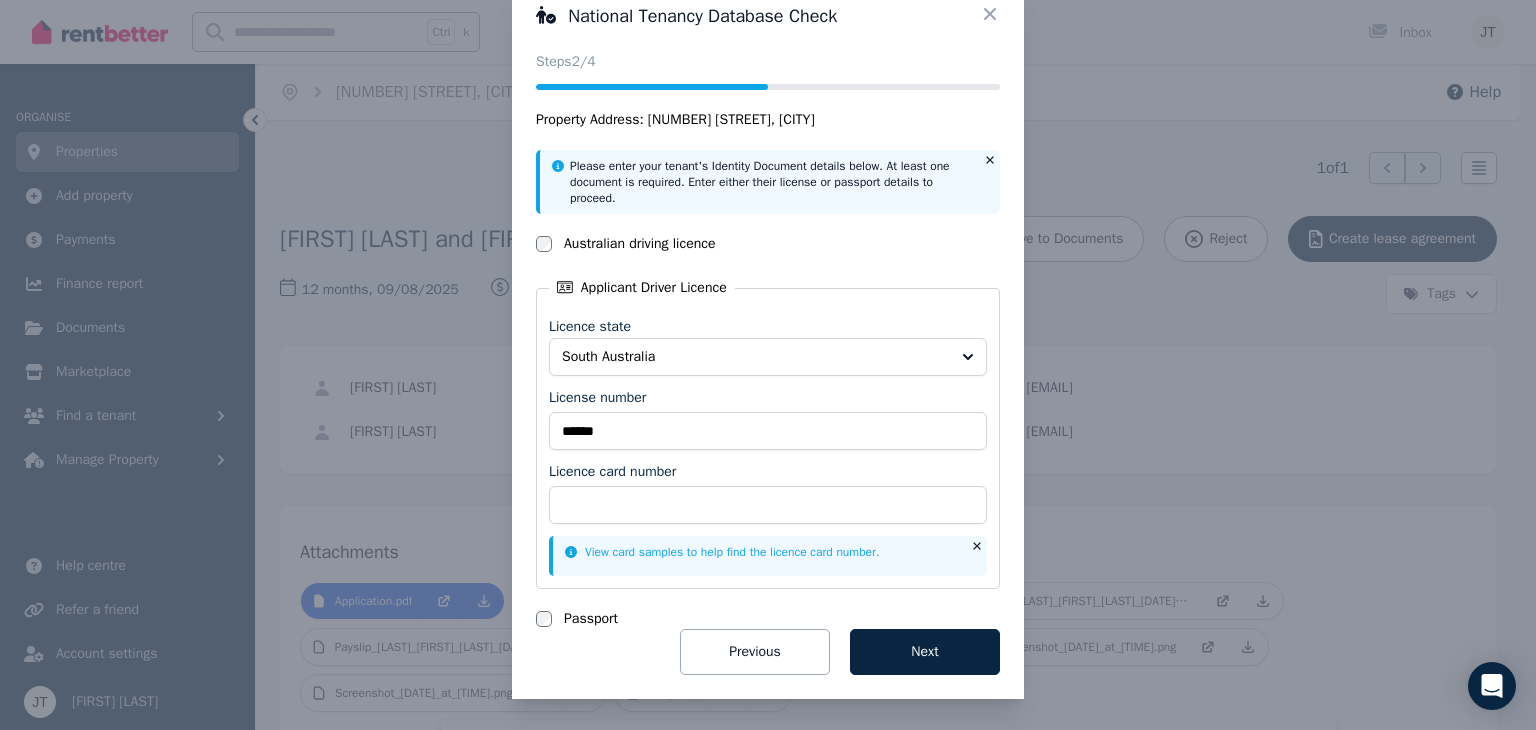 click 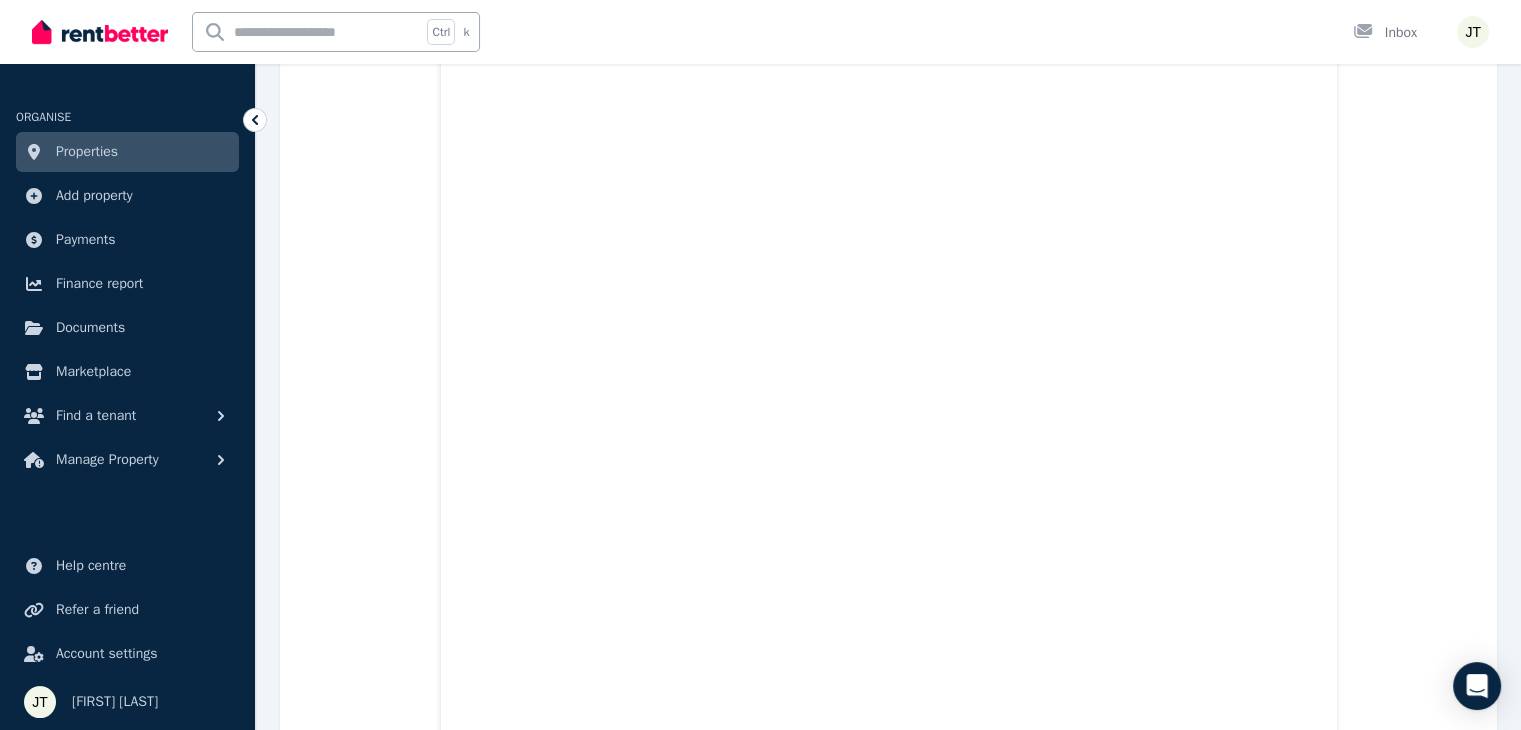 scroll, scrollTop: 28424, scrollLeft: 0, axis: vertical 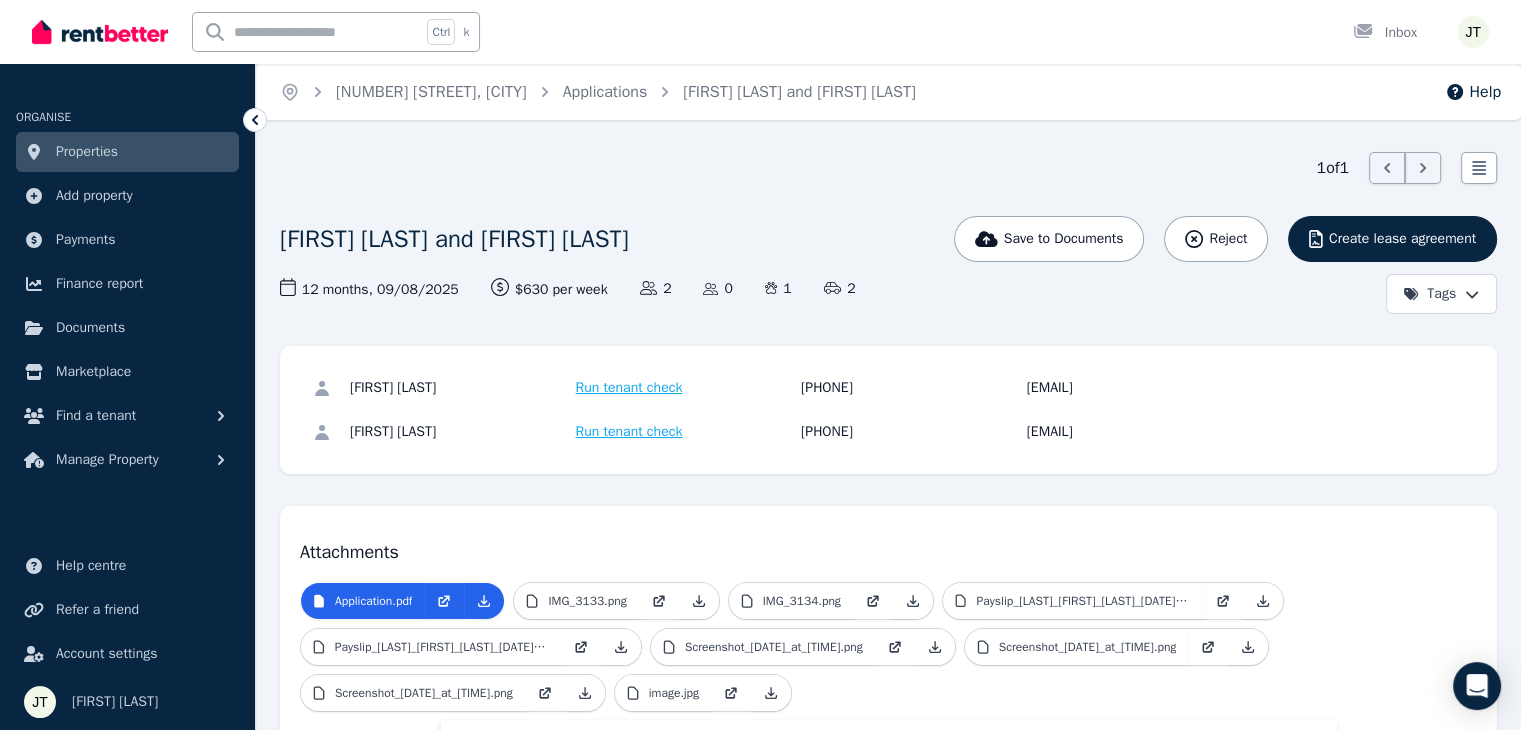 click on "Run tenant check" at bounding box center [629, 388] 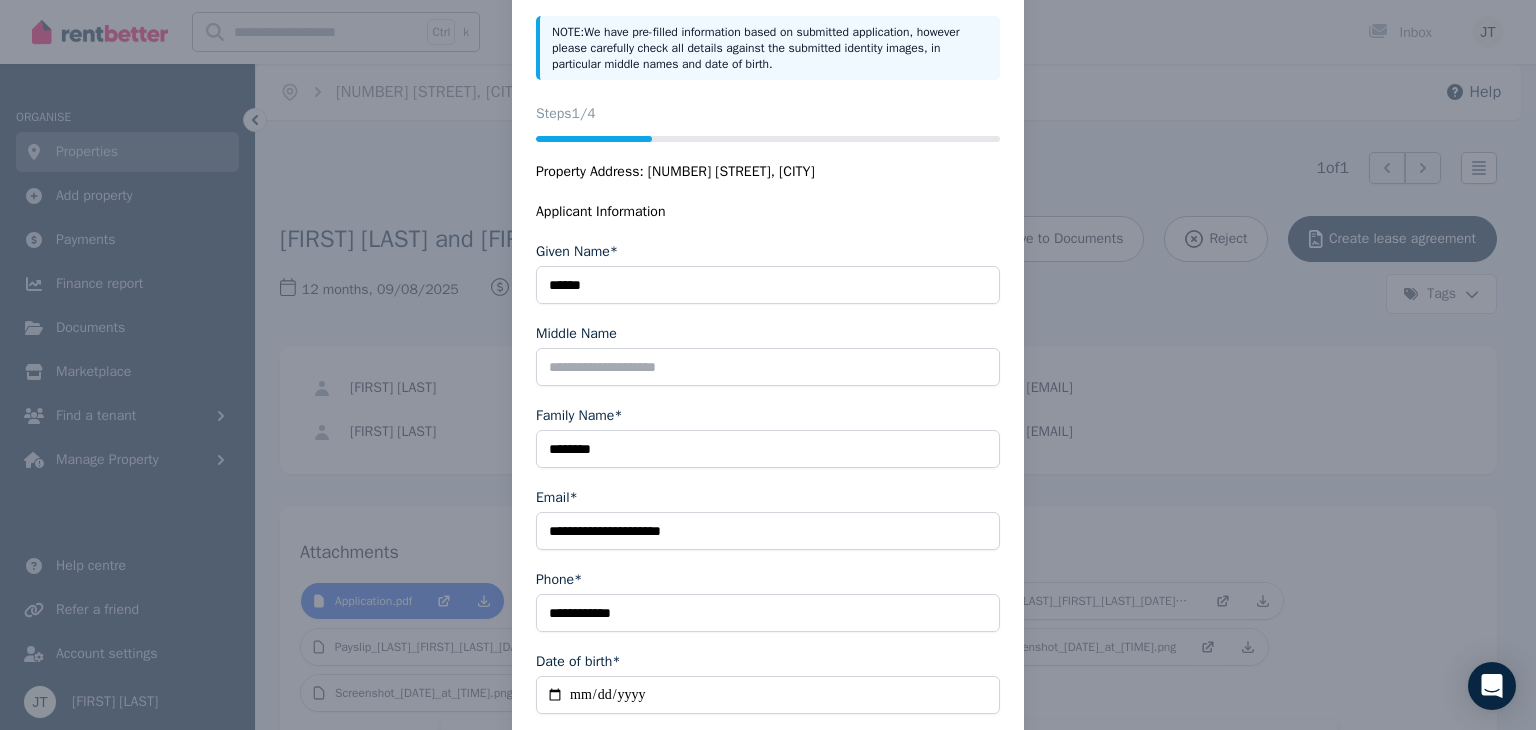 scroll, scrollTop: 256, scrollLeft: 0, axis: vertical 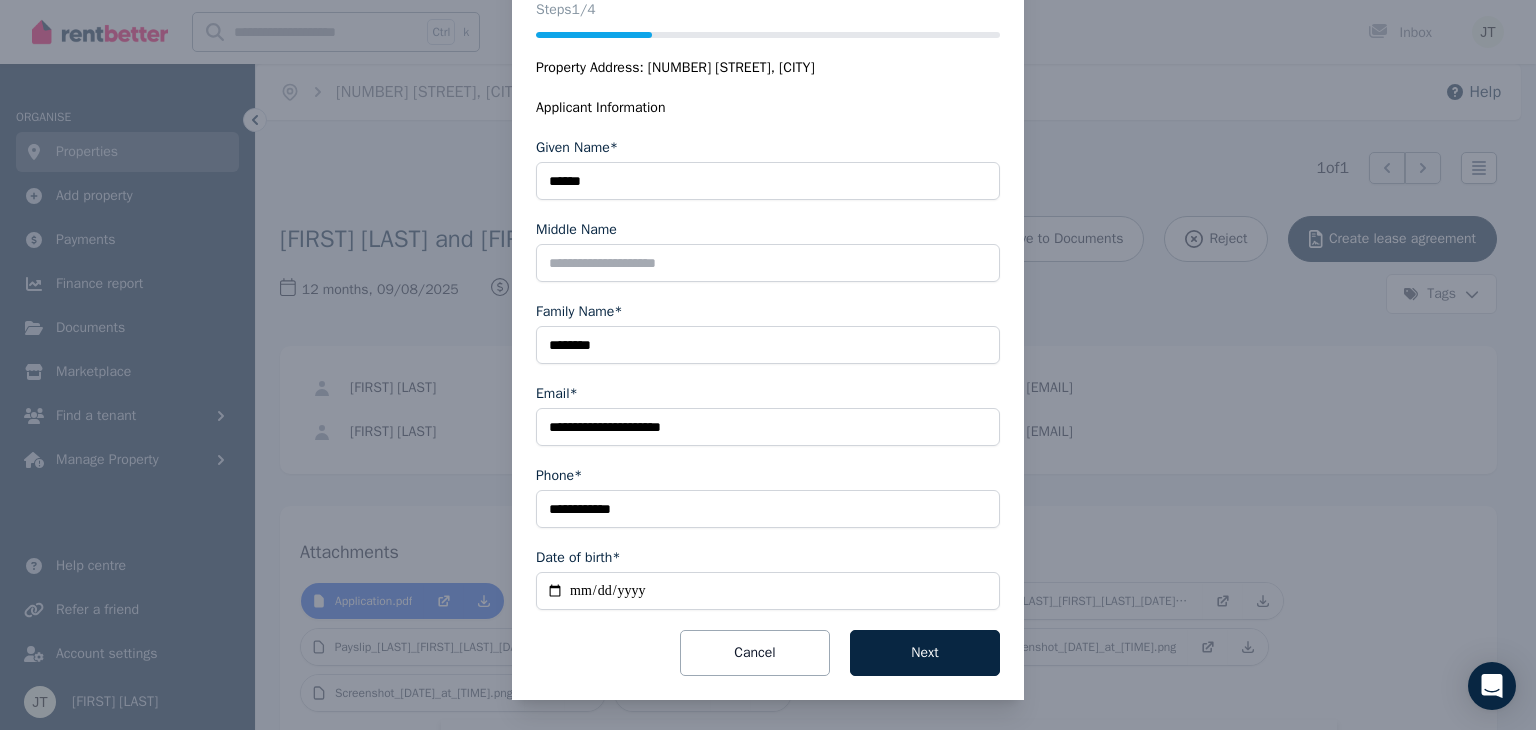 click on "Date of birth*" at bounding box center [768, 591] 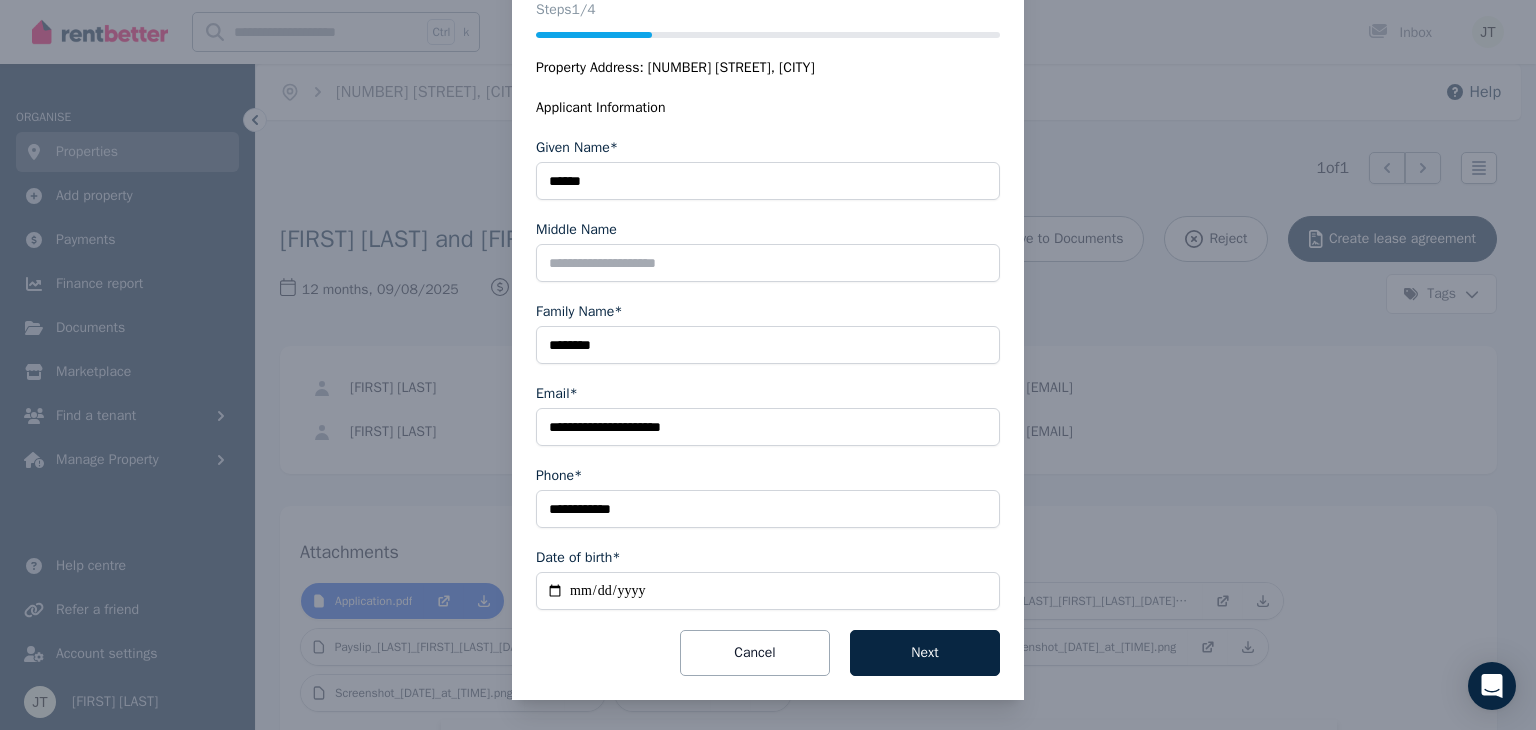 type on "**********" 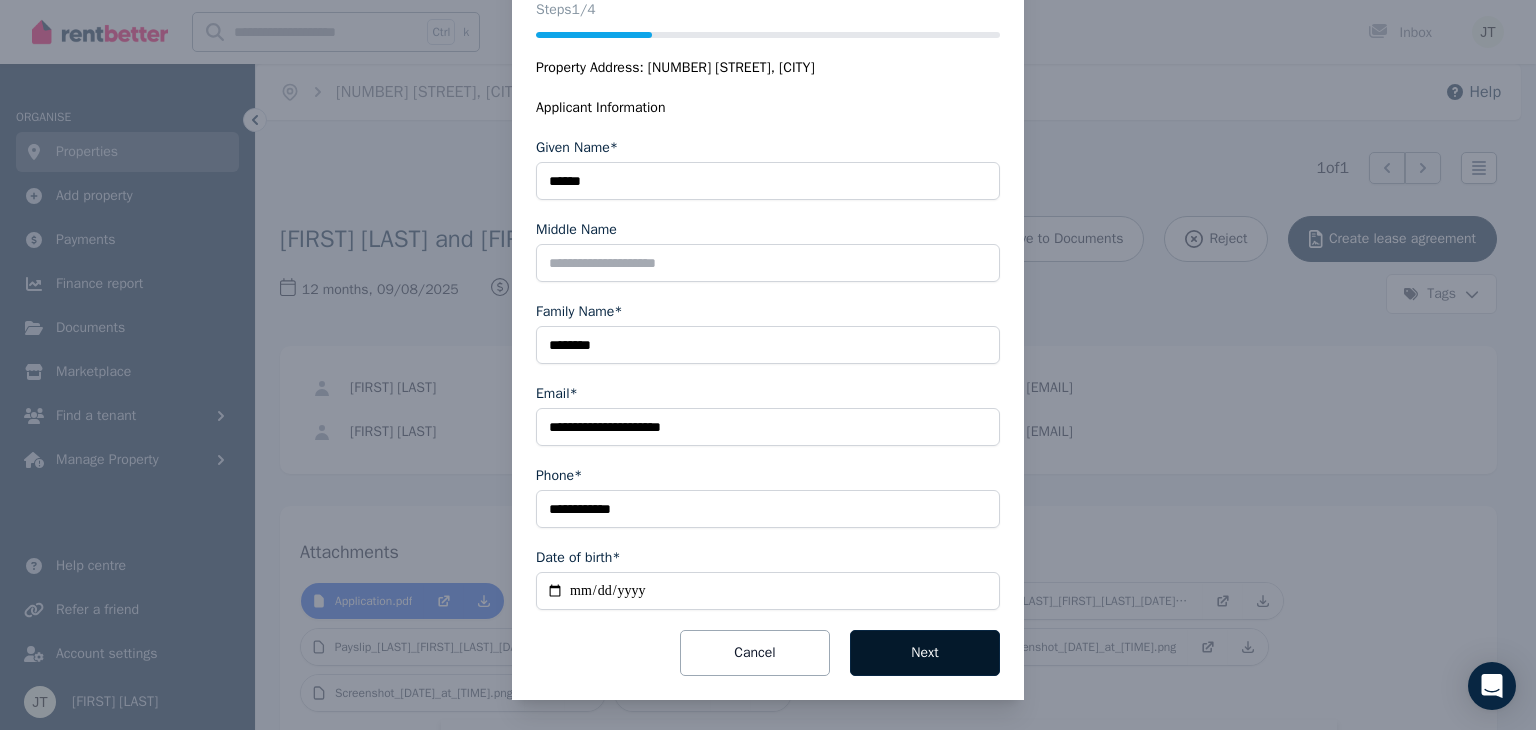 click on "Next" at bounding box center (925, 653) 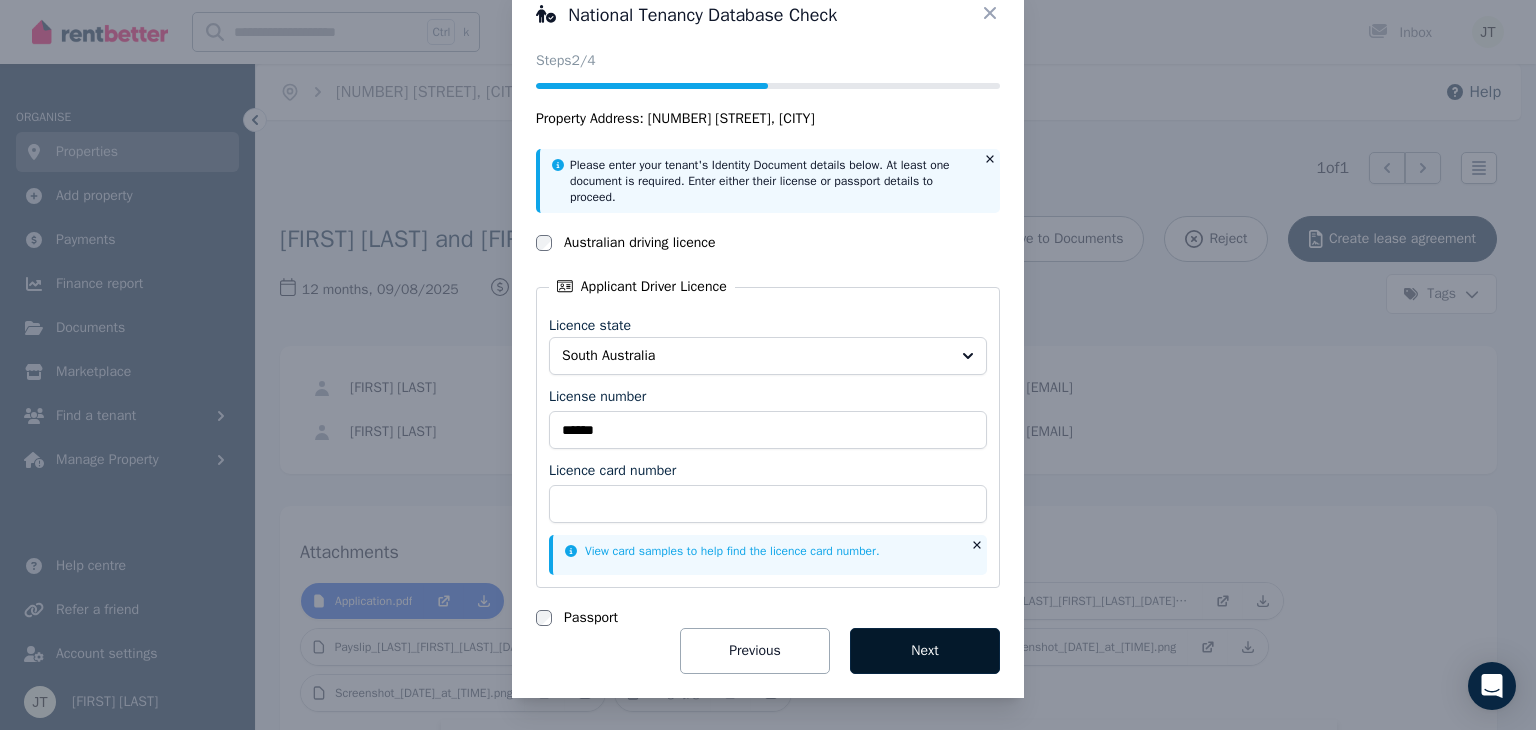 scroll, scrollTop: 52, scrollLeft: 0, axis: vertical 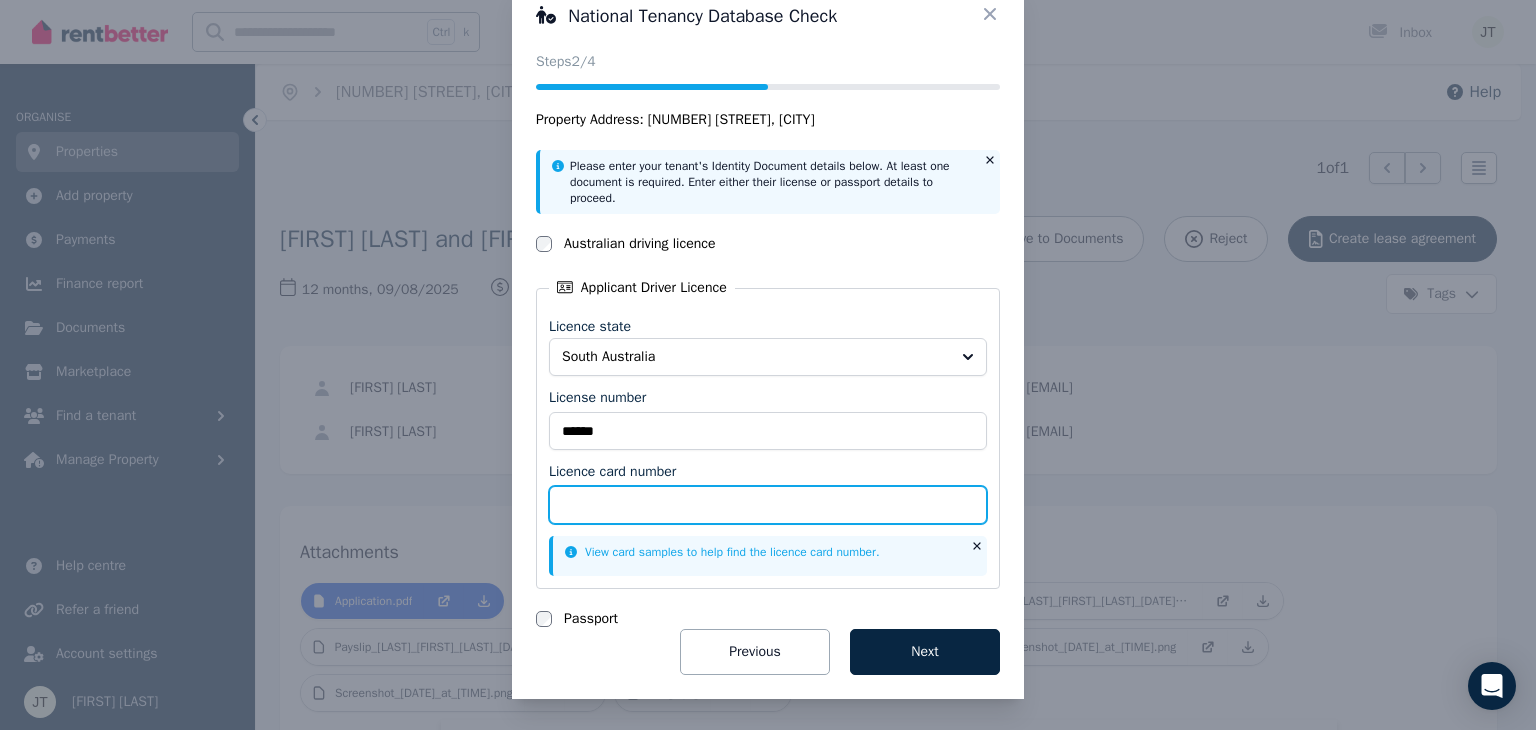 click on "Licence card number" at bounding box center [768, 505] 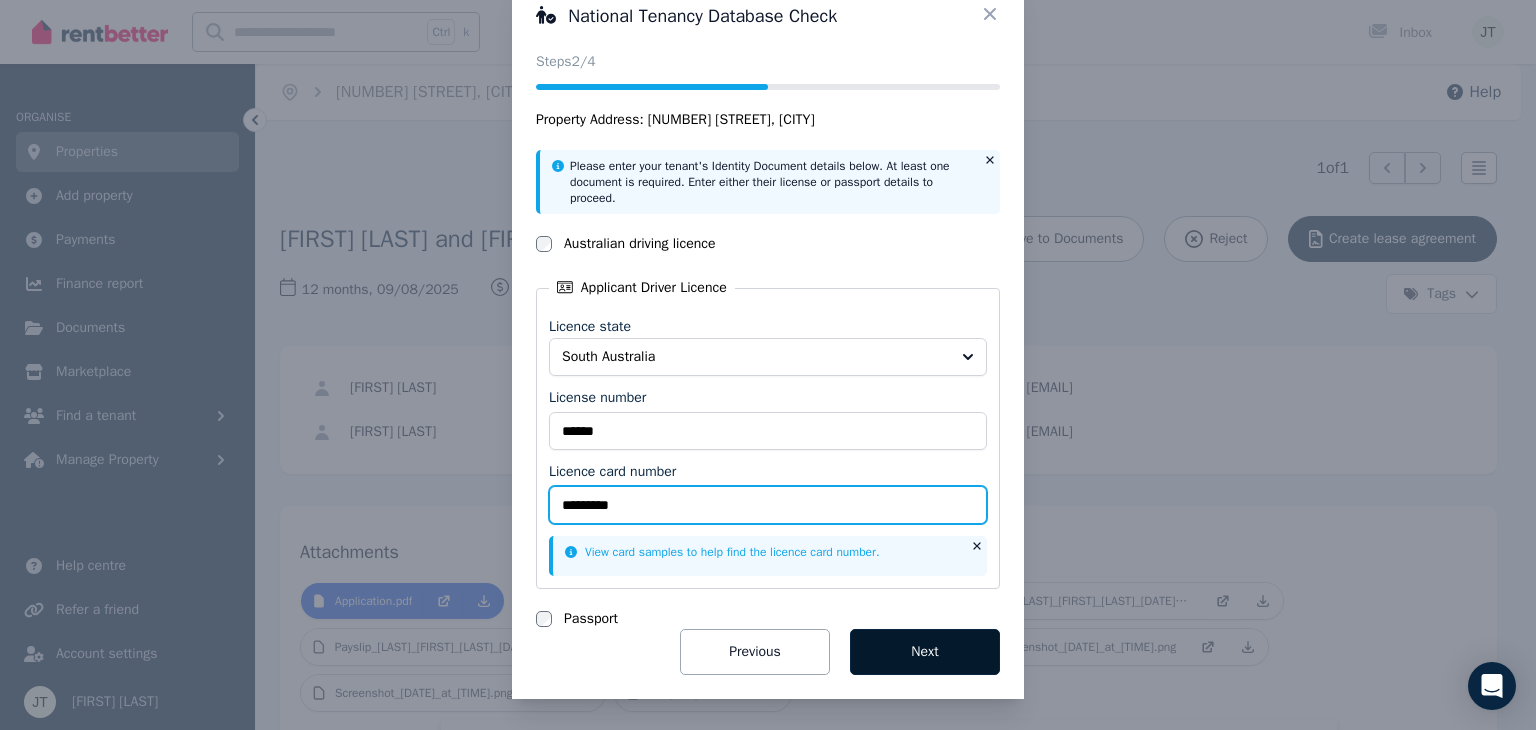 type on "*********" 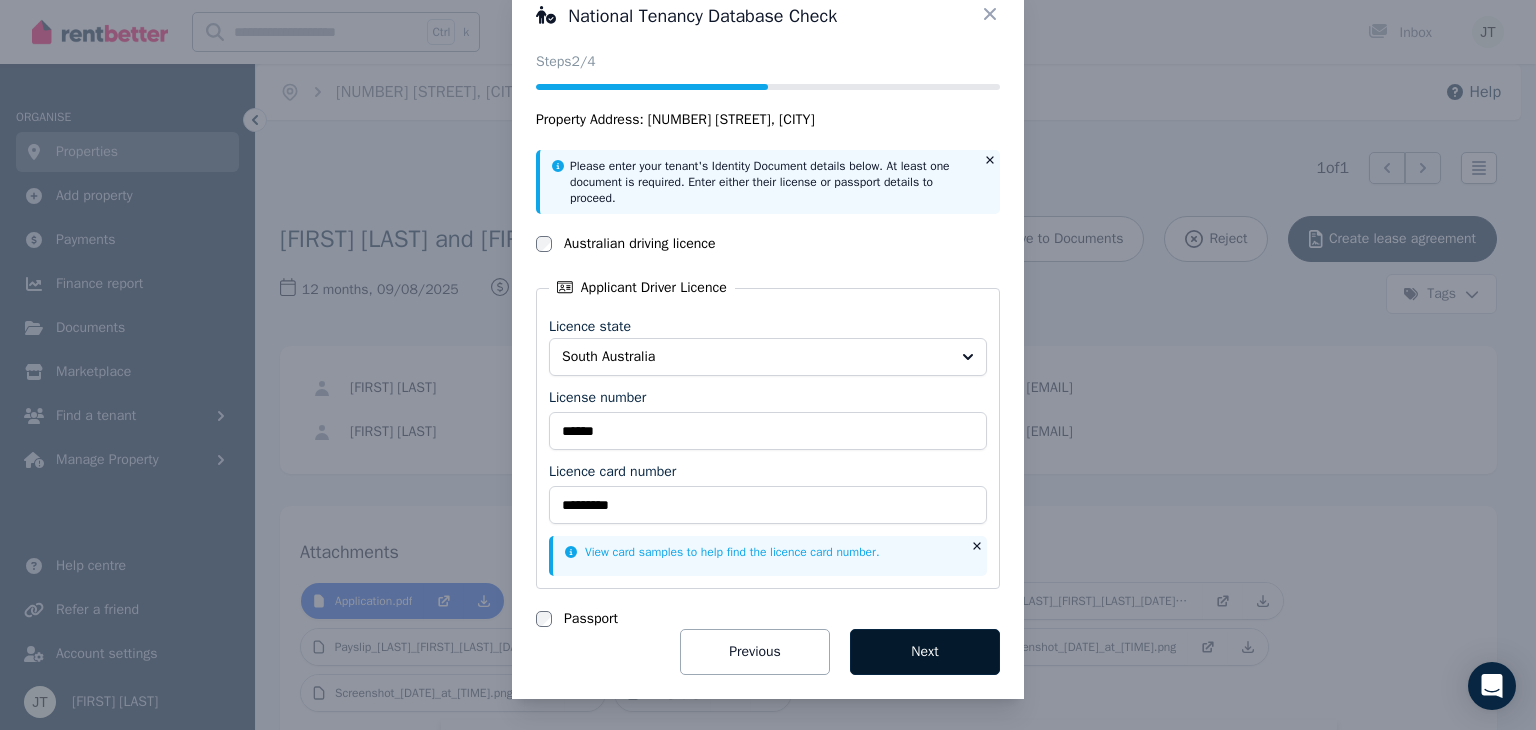 click on "Next" at bounding box center (925, 652) 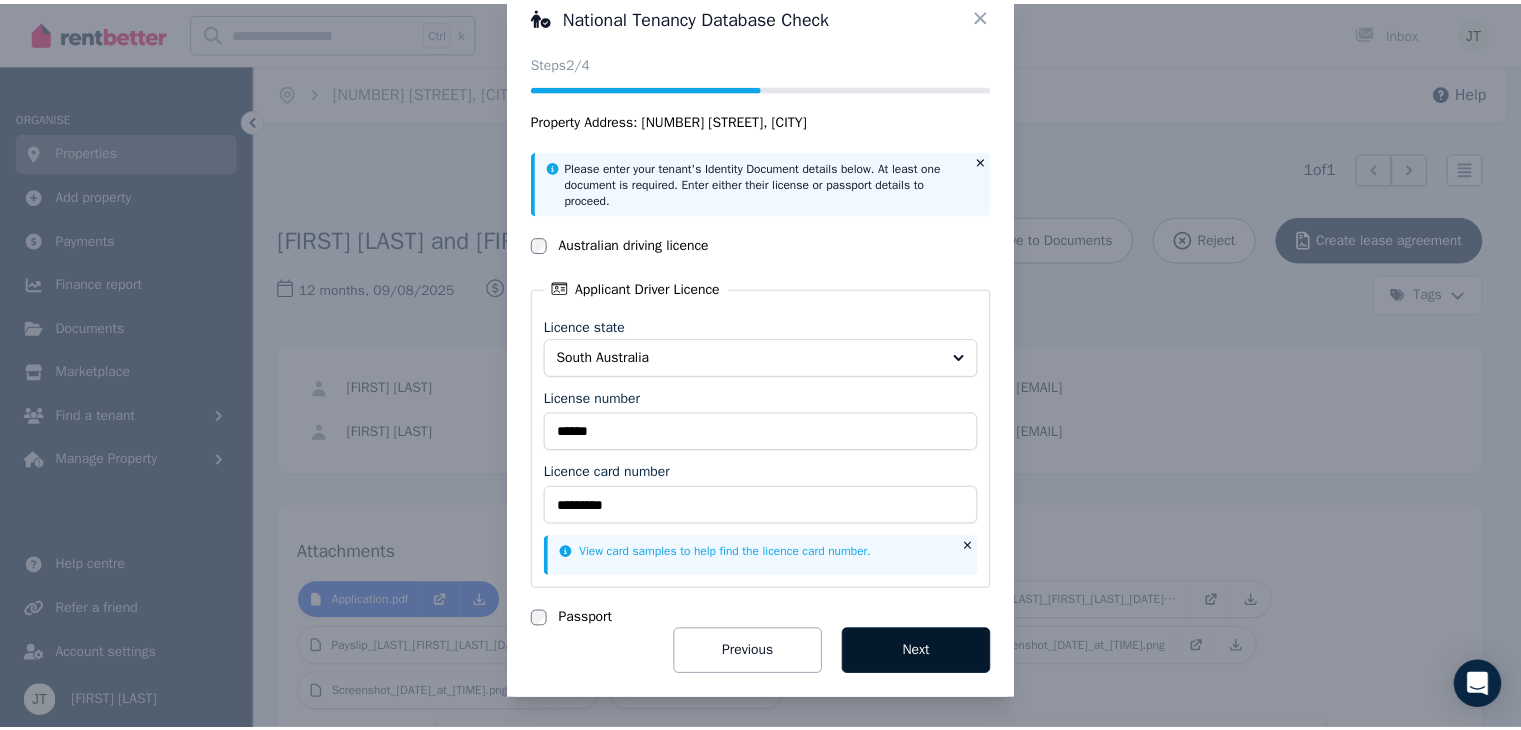 scroll, scrollTop: 0, scrollLeft: 0, axis: both 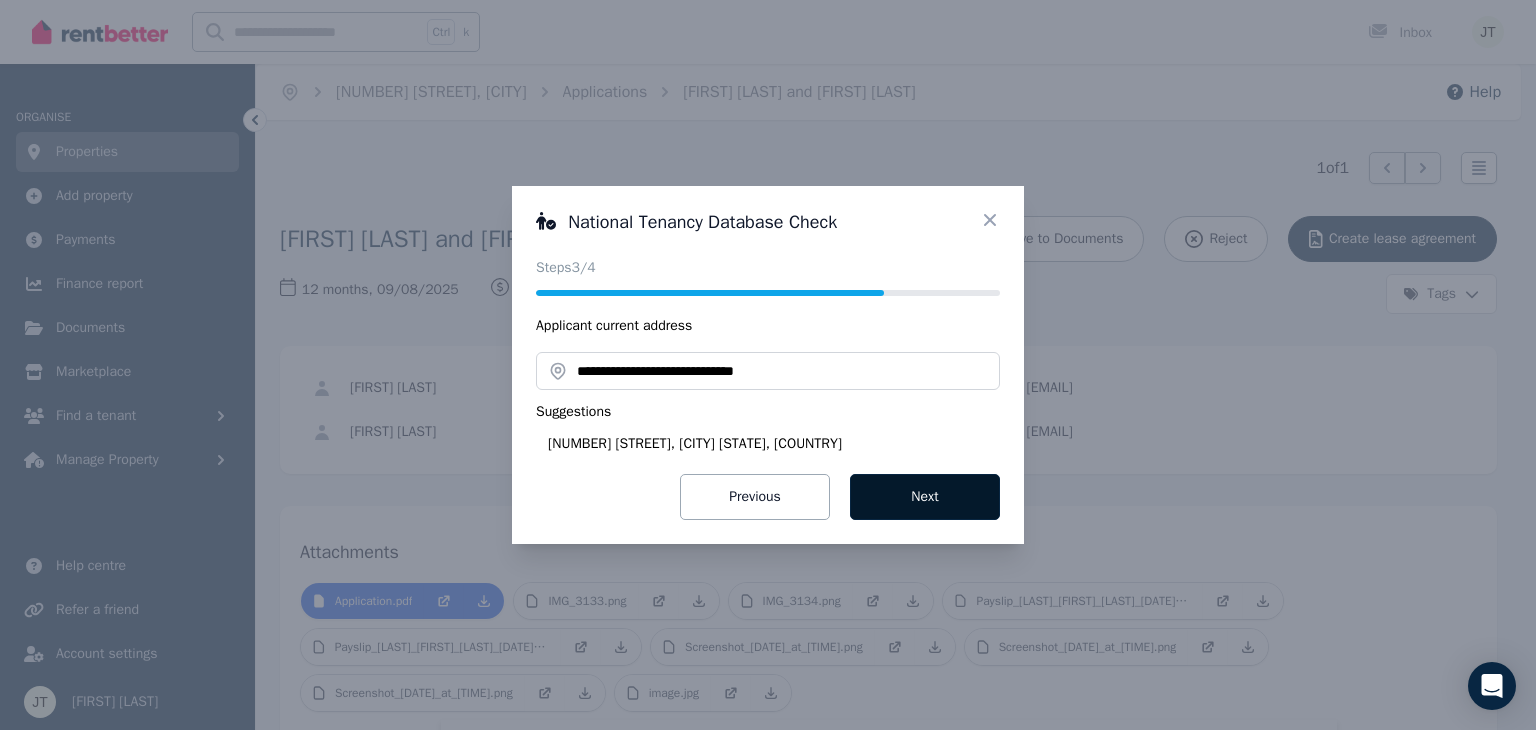 click on "Next" at bounding box center (925, 497) 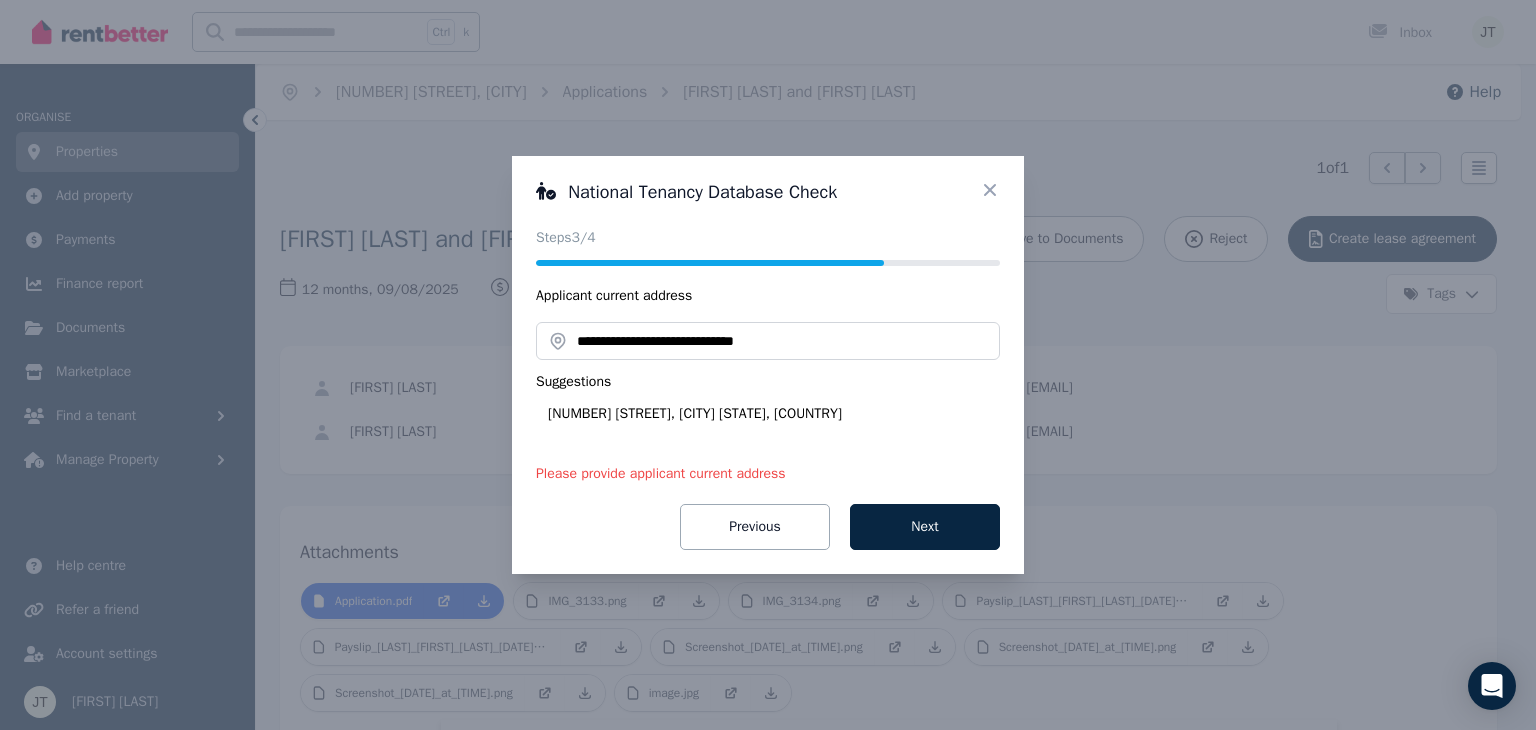 click on "Suggestions [NUMBER] [STREET], [CITY] [STATE] [POSTAL_CODE]" at bounding box center [768, 398] 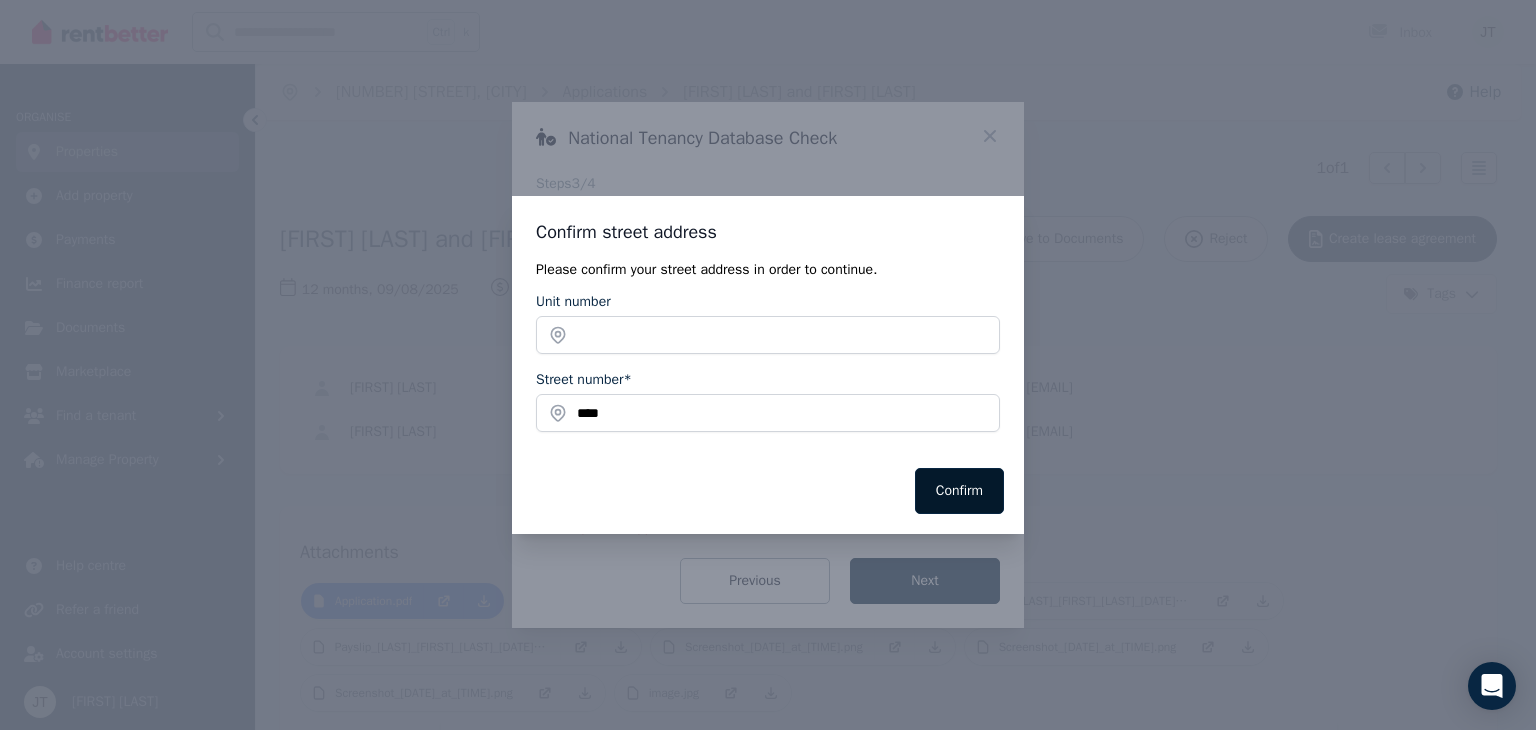 click on "Confirm" at bounding box center [959, 491] 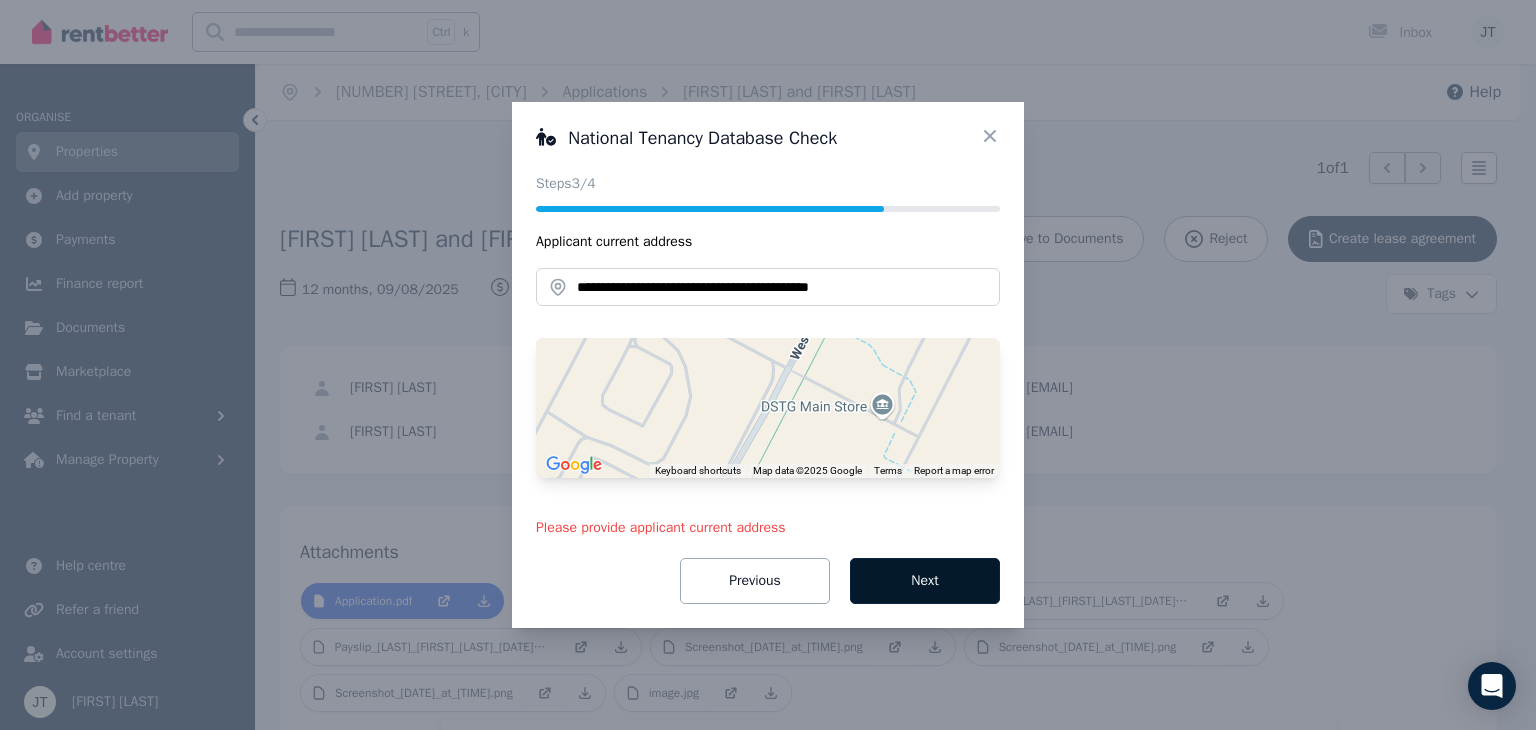 click on "Next" at bounding box center [925, 581] 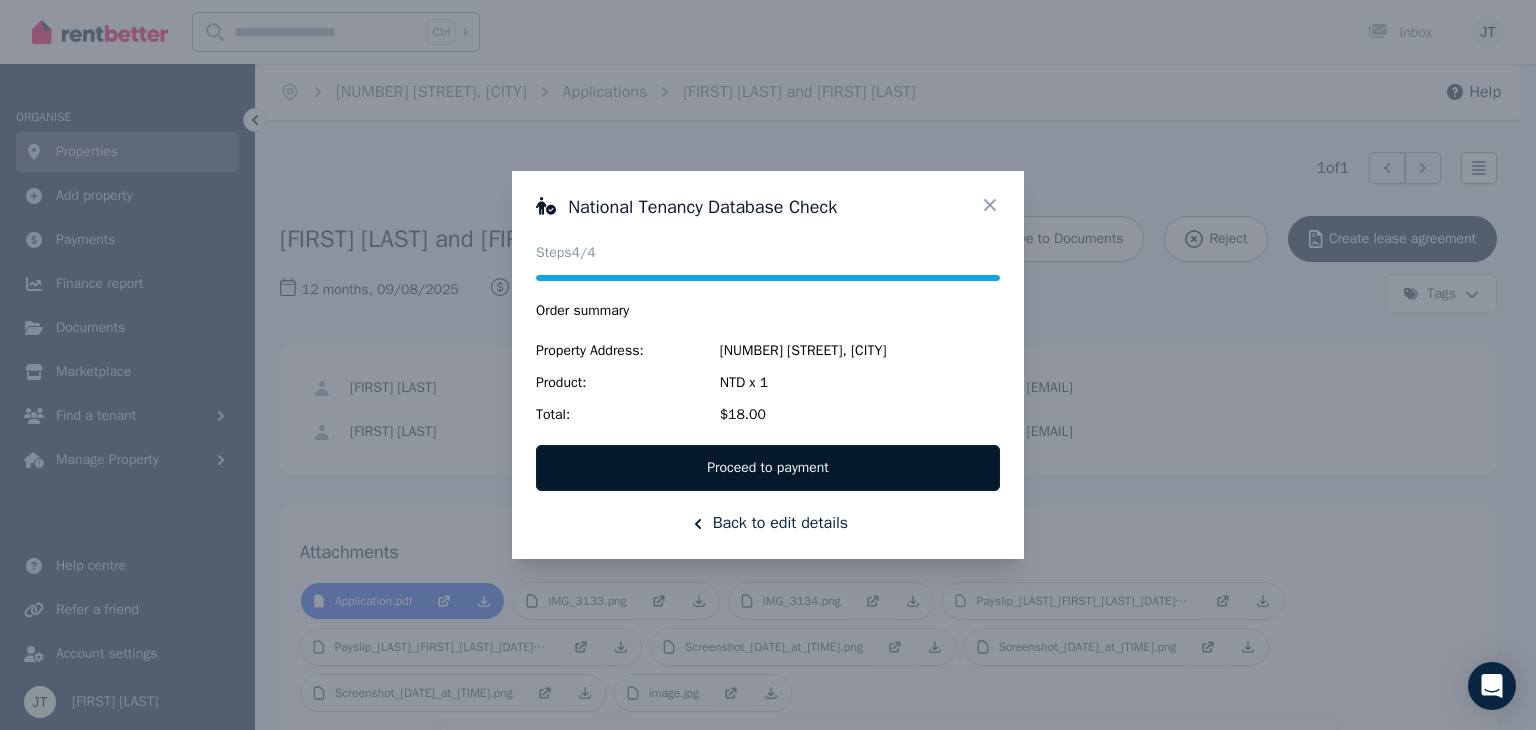click on "Proceed to payment" at bounding box center [768, 468] 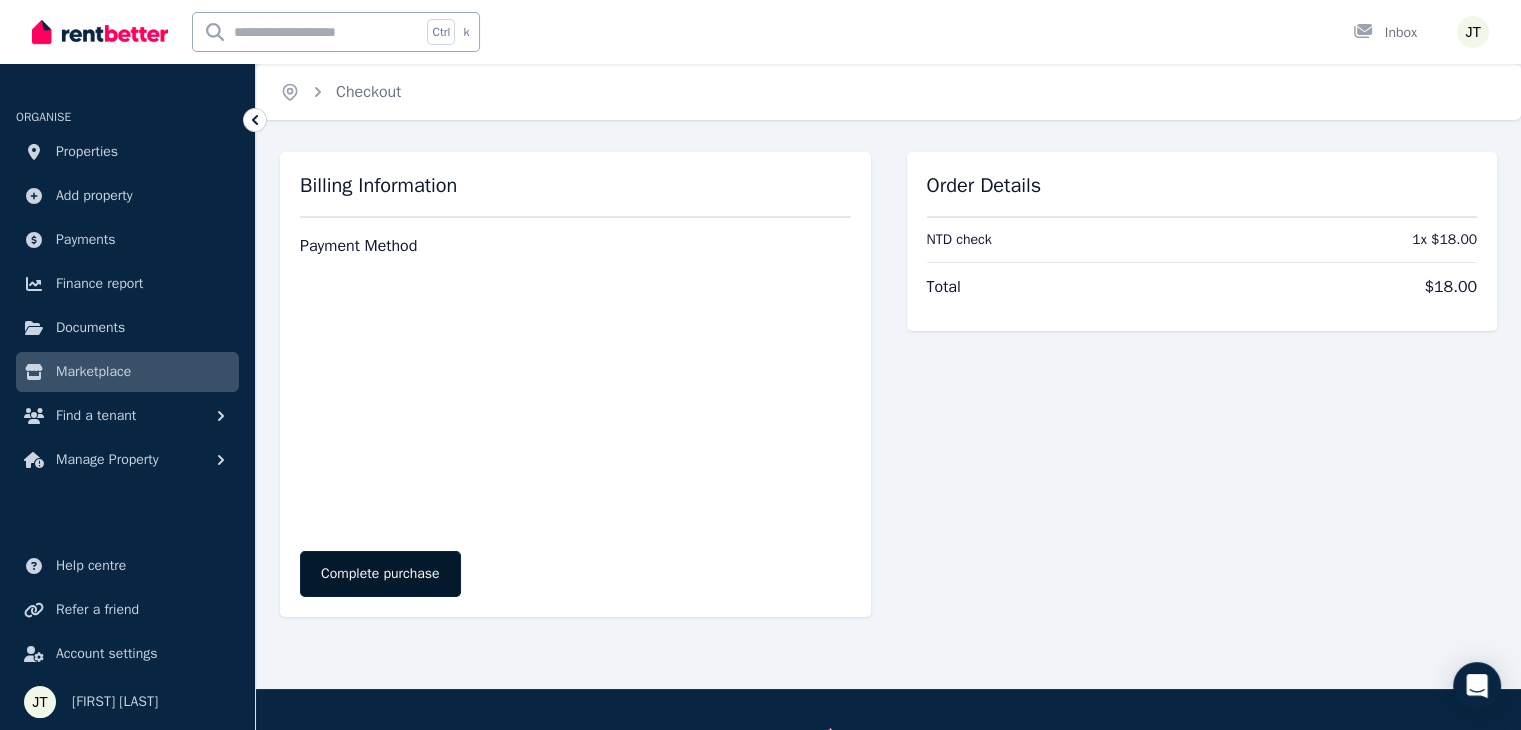 click on "Complete purchase" at bounding box center (380, 574) 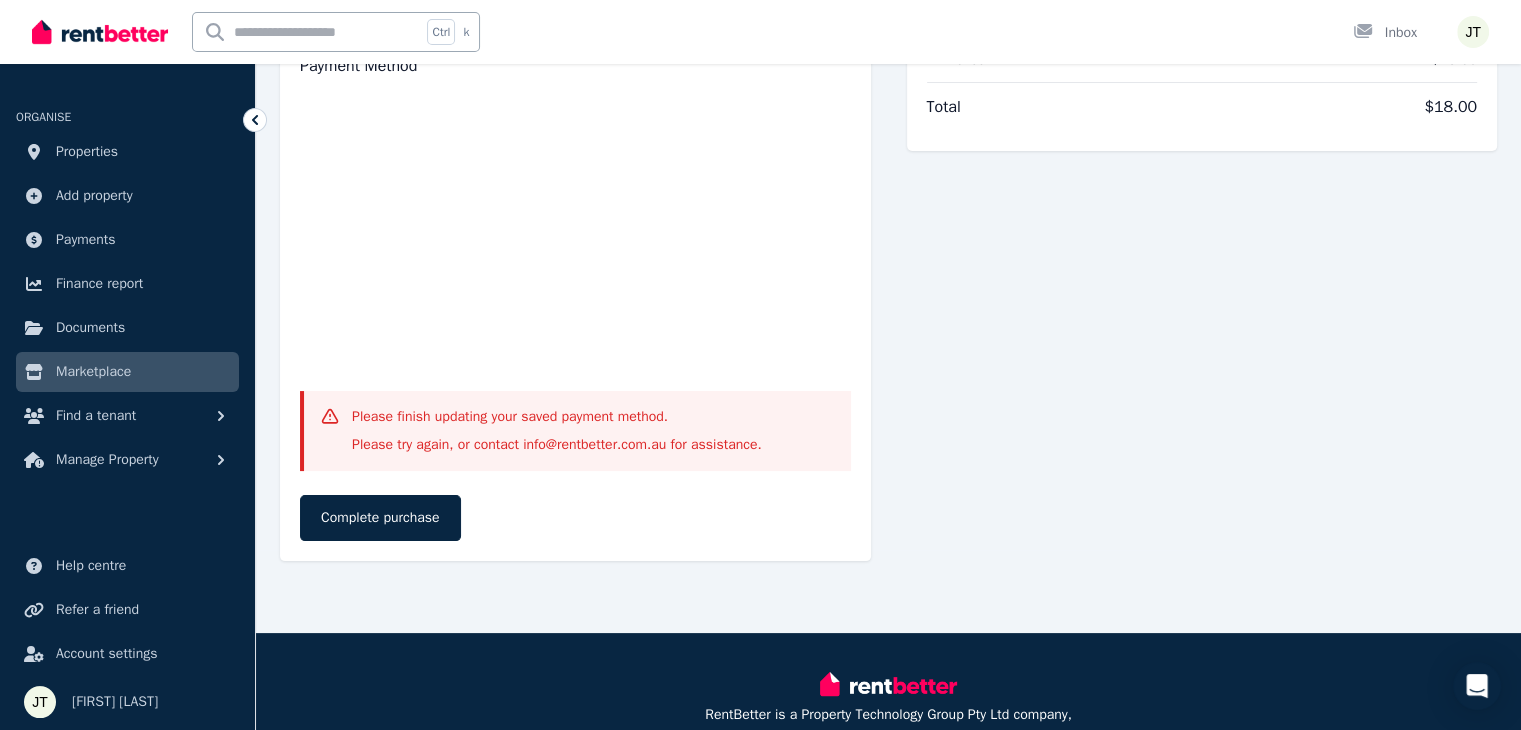 scroll, scrollTop: 200, scrollLeft: 0, axis: vertical 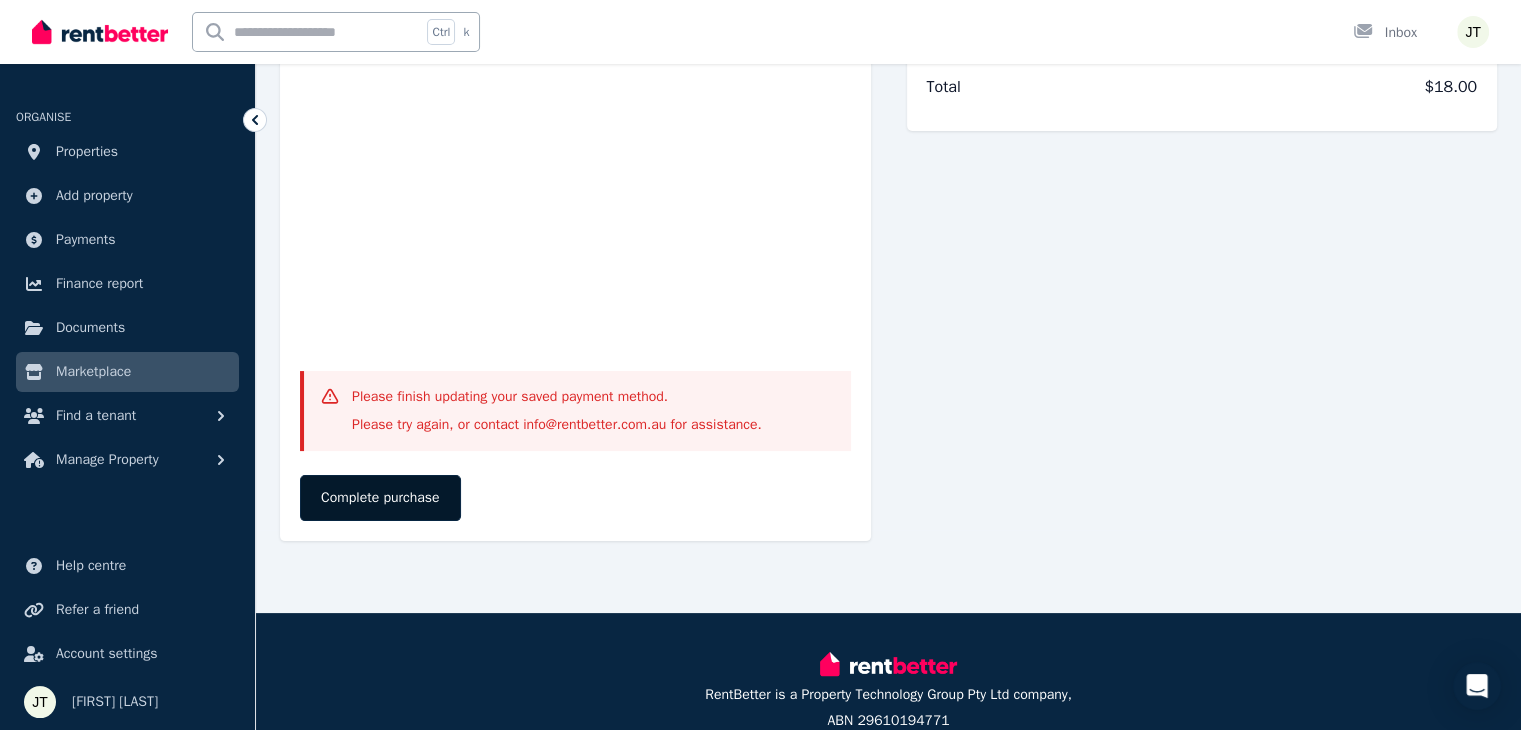click on "Complete purchase" at bounding box center (380, 498) 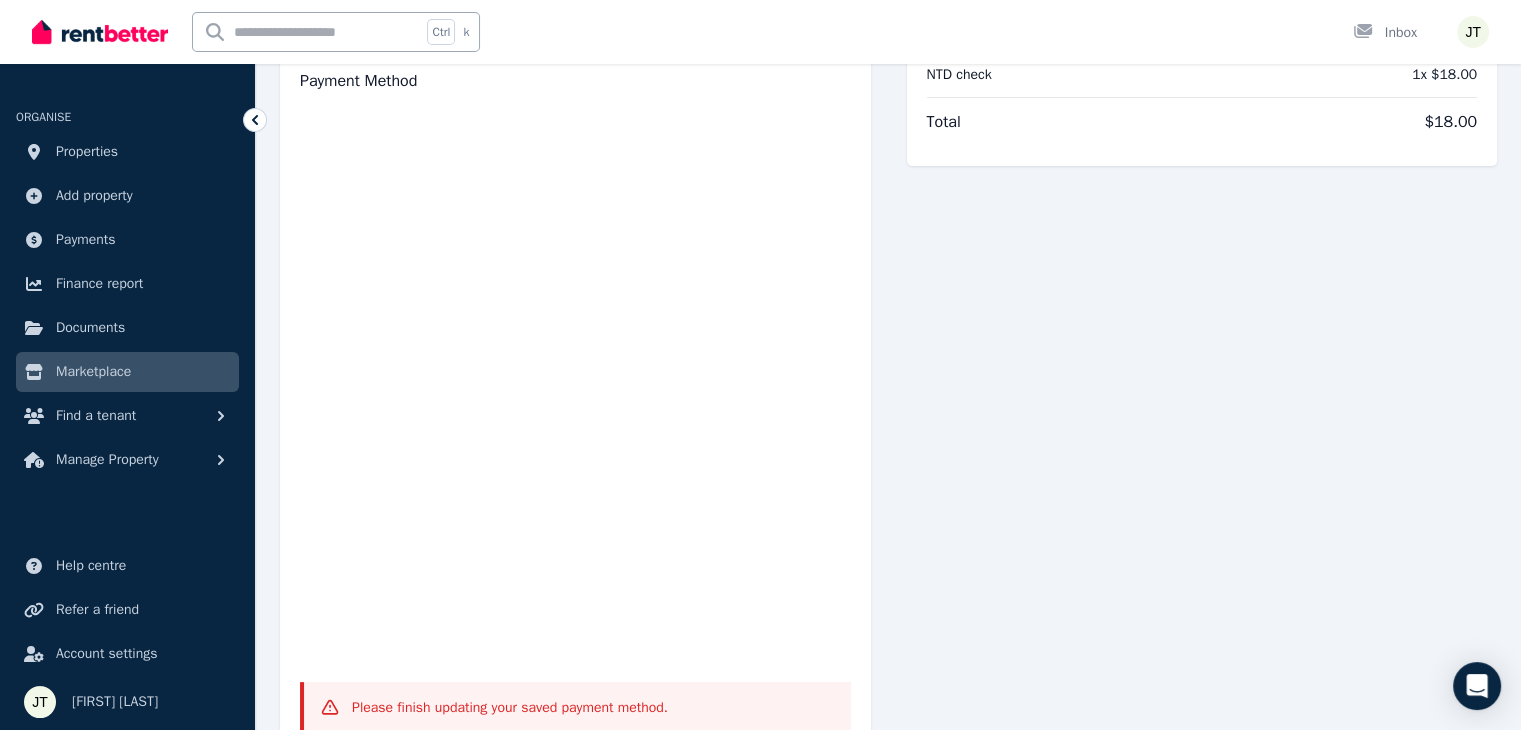scroll, scrollTop: 200, scrollLeft: 0, axis: vertical 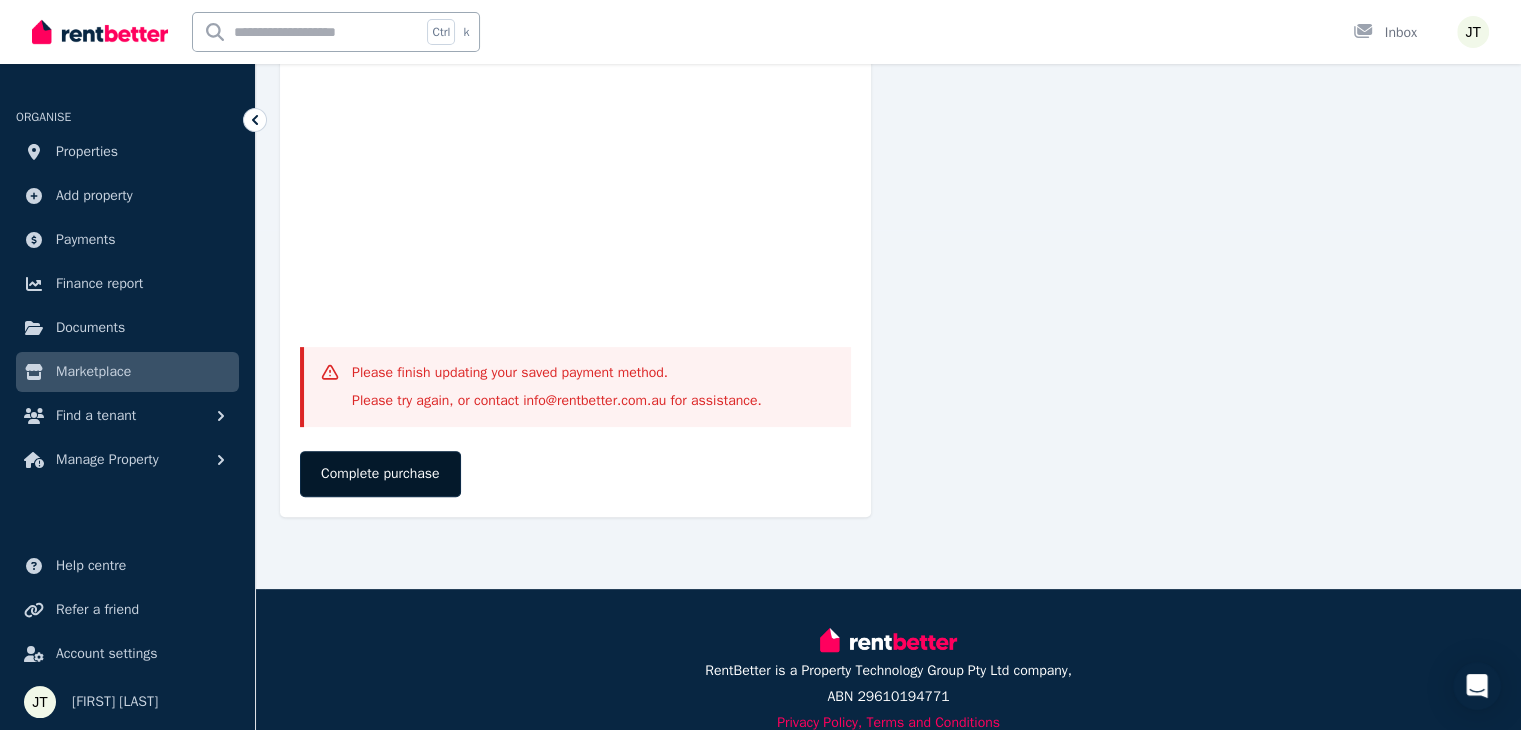 click on "Complete purchase" at bounding box center (380, 474) 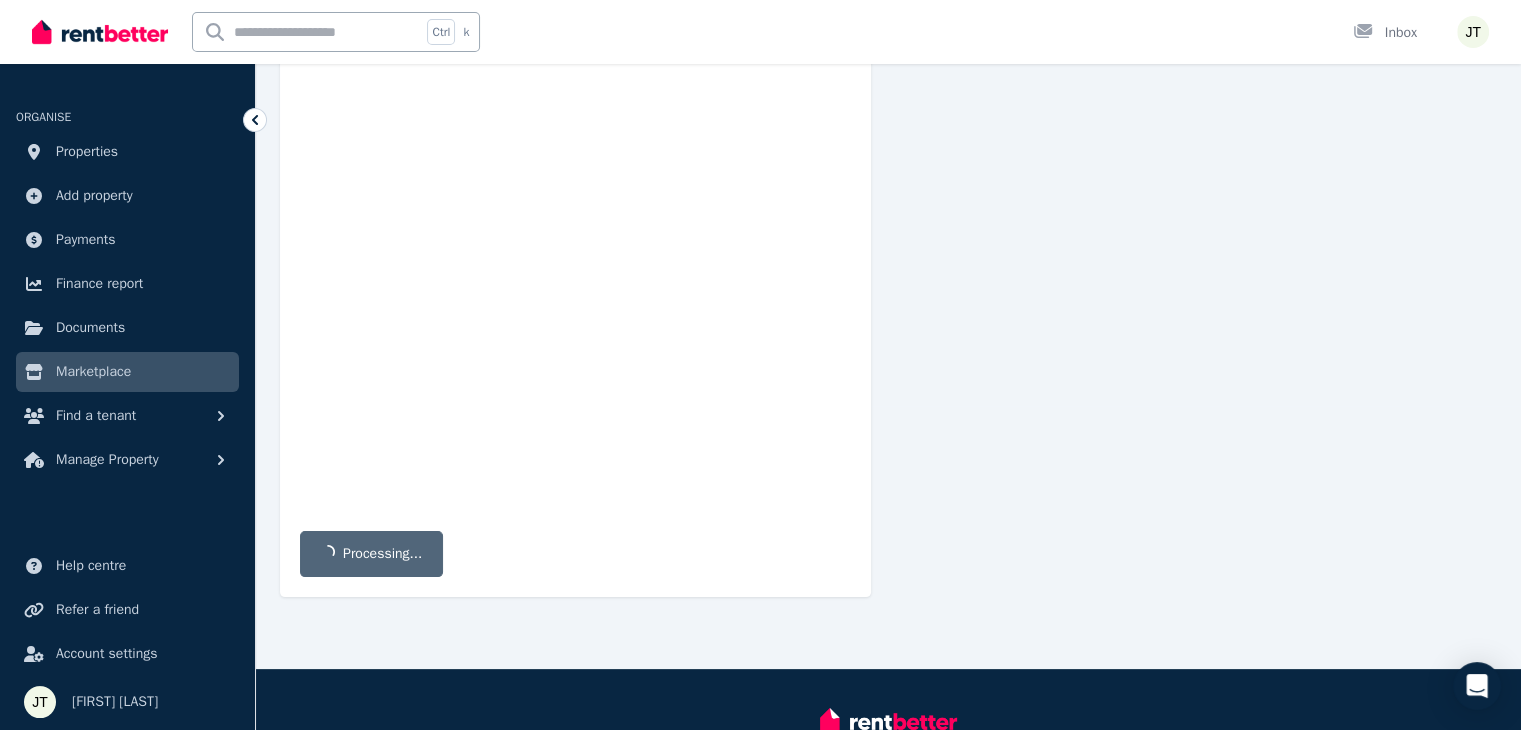 scroll, scrollTop: 68, scrollLeft: 0, axis: vertical 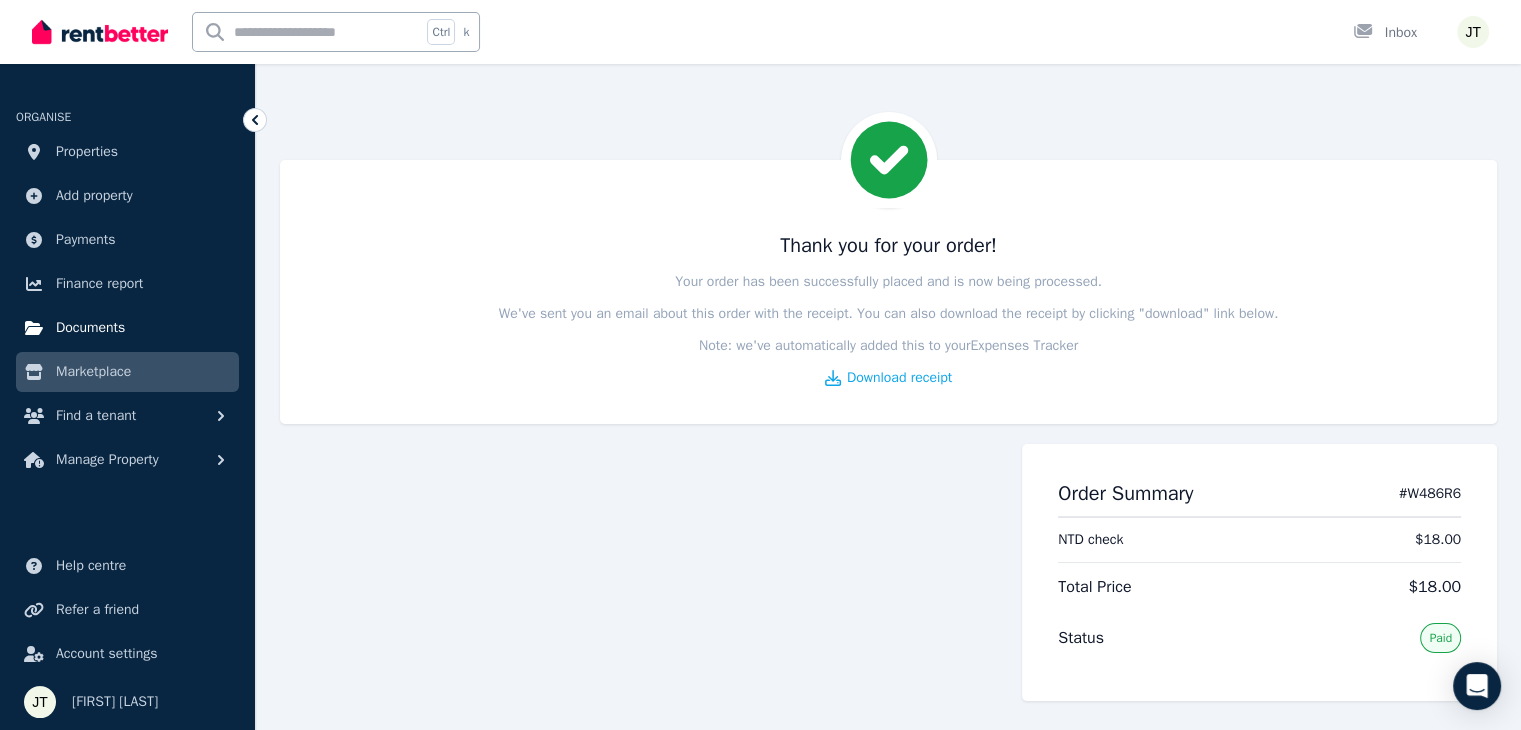 click on "Documents" at bounding box center (90, 328) 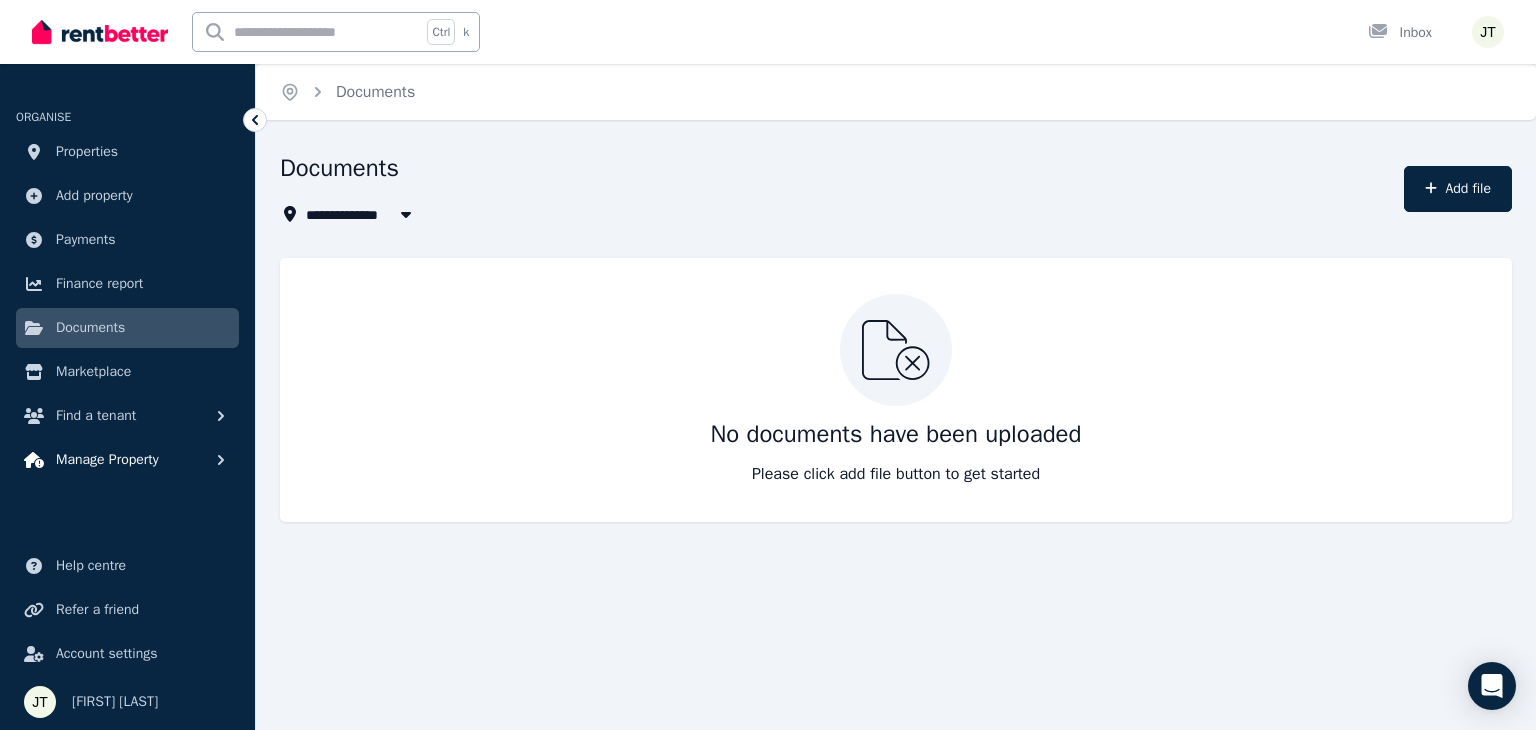 click on "Manage Property" at bounding box center (107, 460) 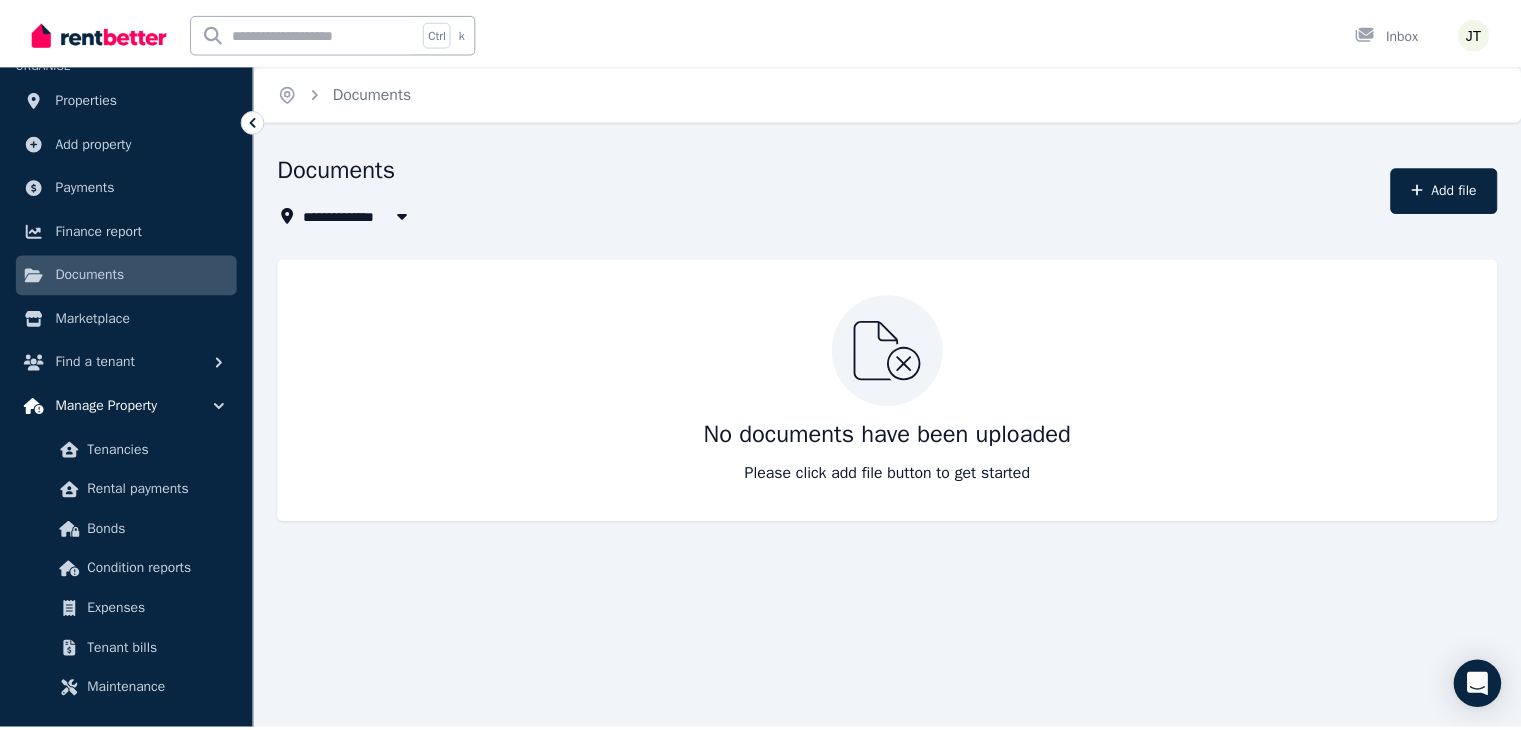 scroll, scrollTop: 100, scrollLeft: 0, axis: vertical 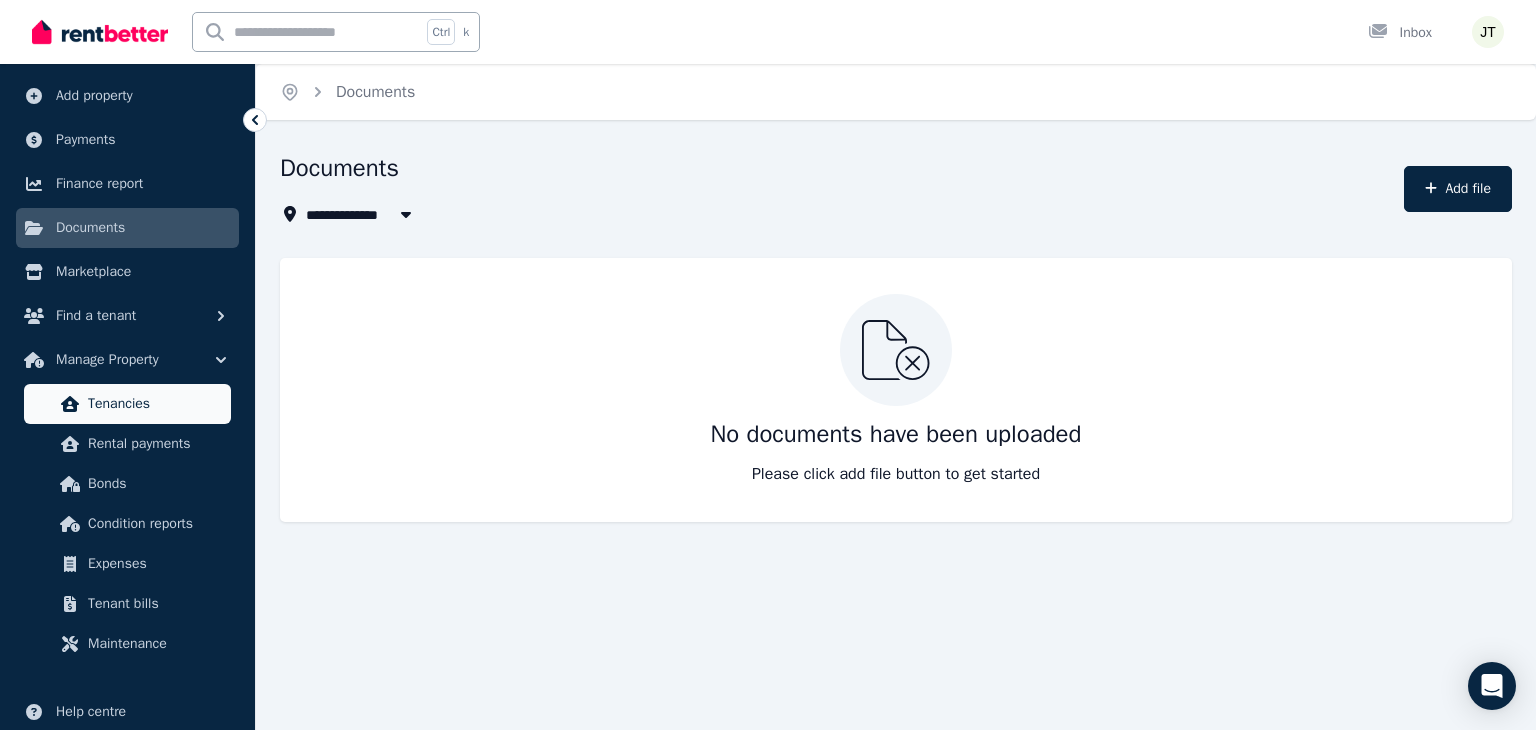 click on "Tenancies" at bounding box center (155, 404) 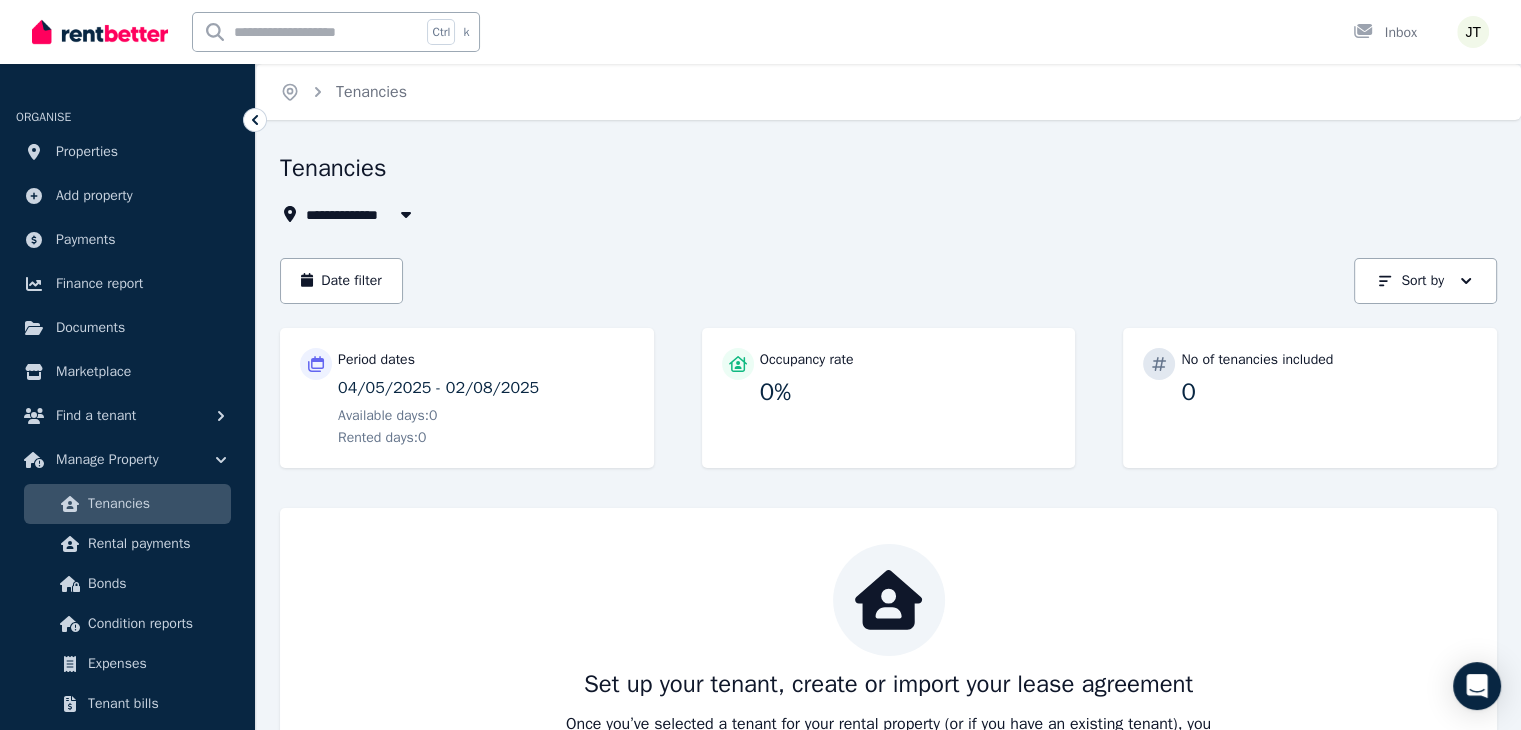 scroll, scrollTop: 100, scrollLeft: 0, axis: vertical 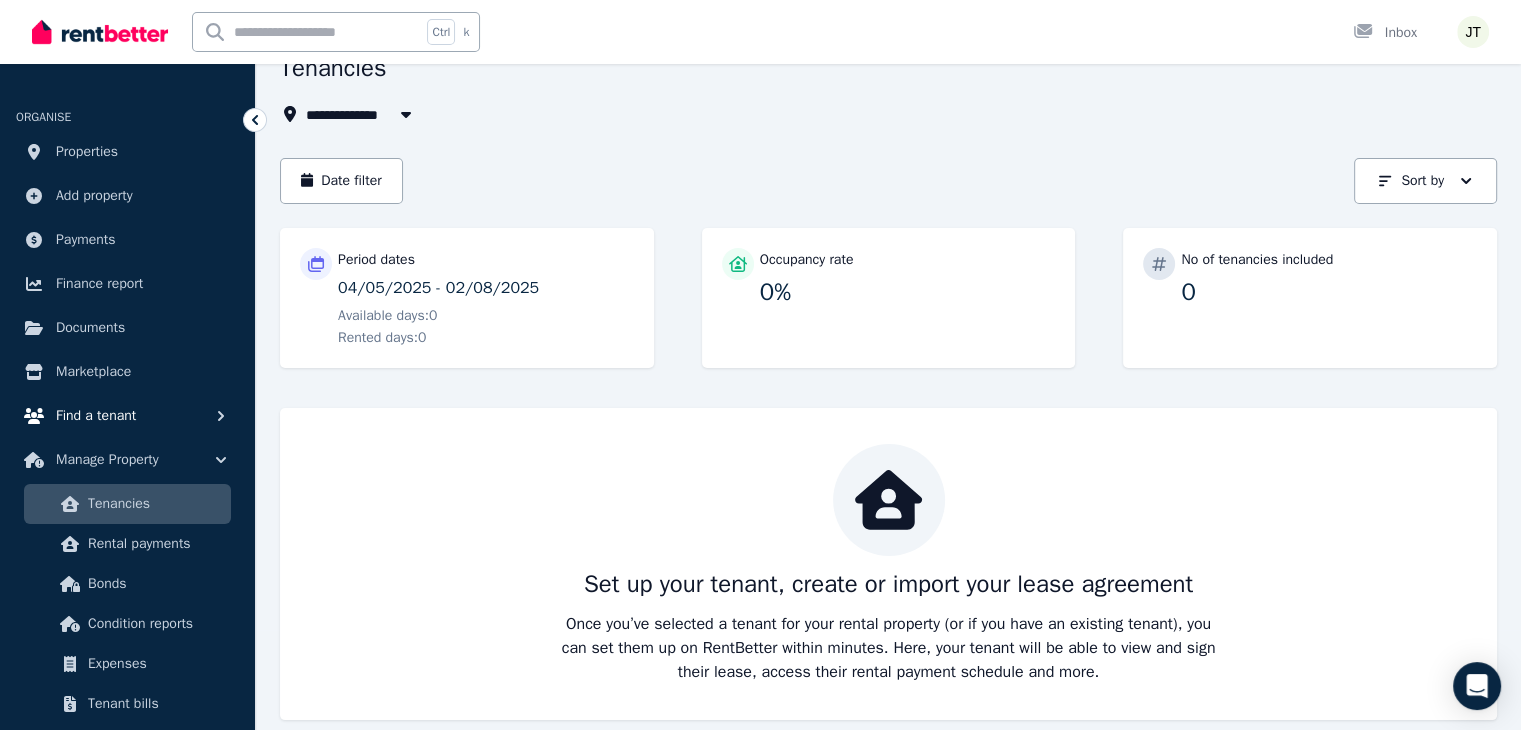 click on "Find a tenant" at bounding box center [96, 416] 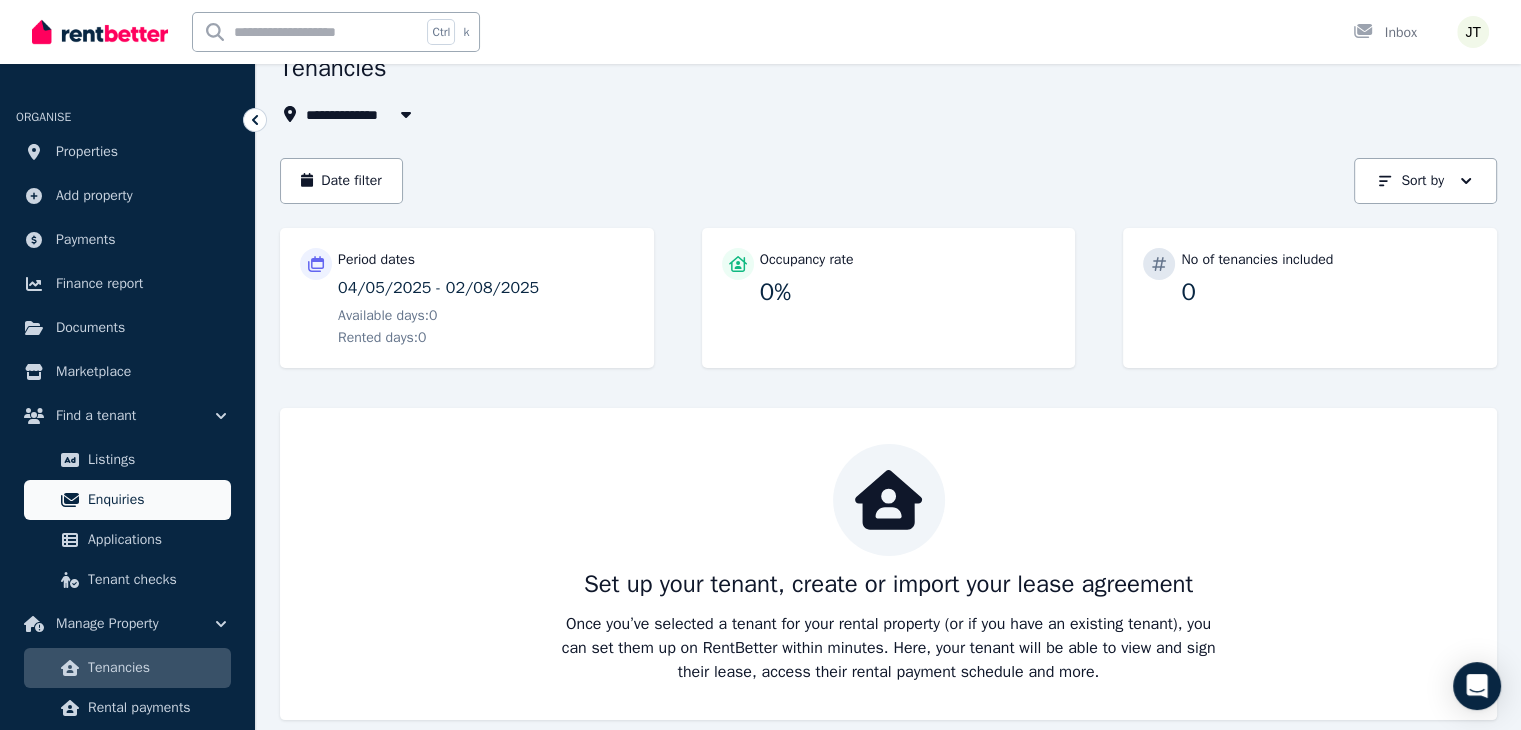 click on "Enquiries" at bounding box center (155, 500) 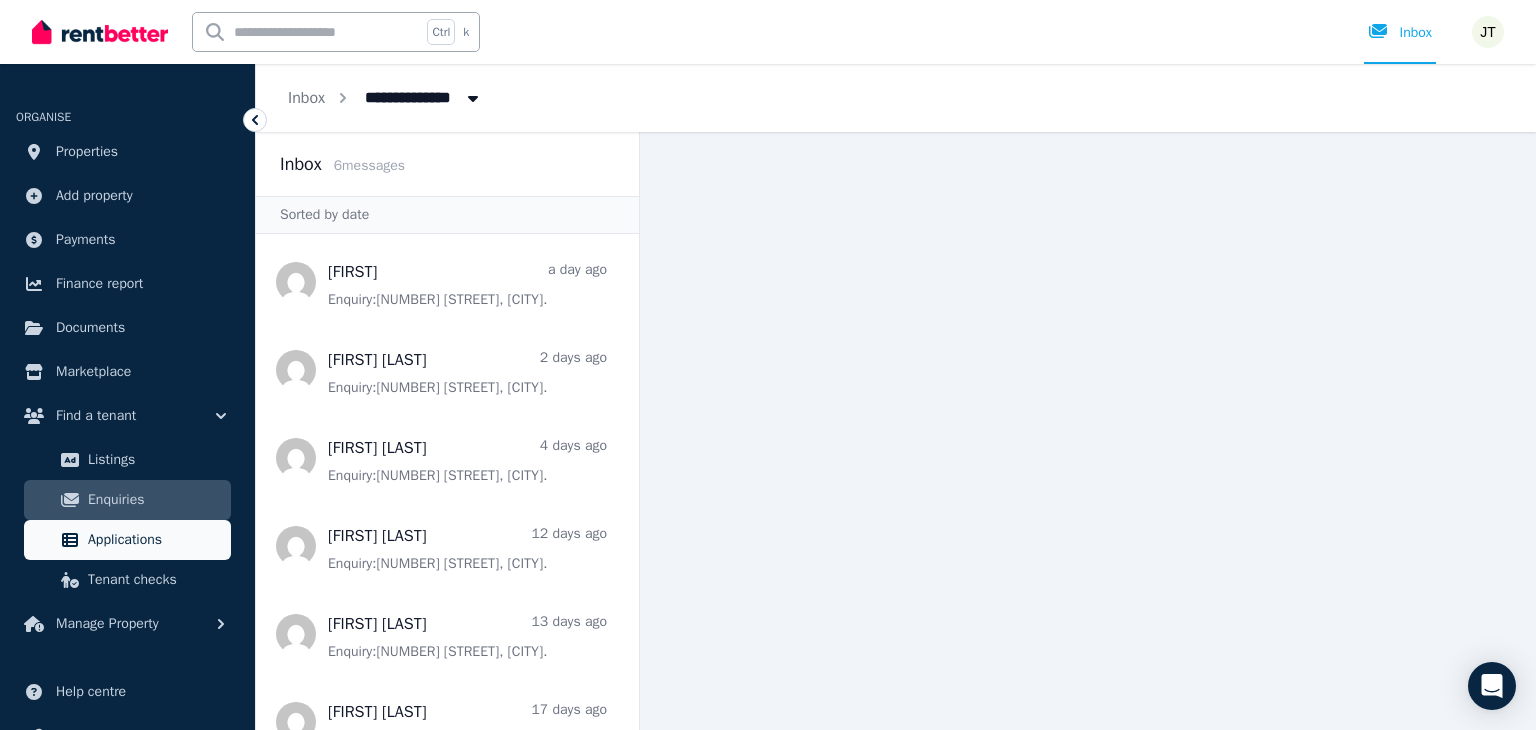 click on "Applications" at bounding box center [155, 540] 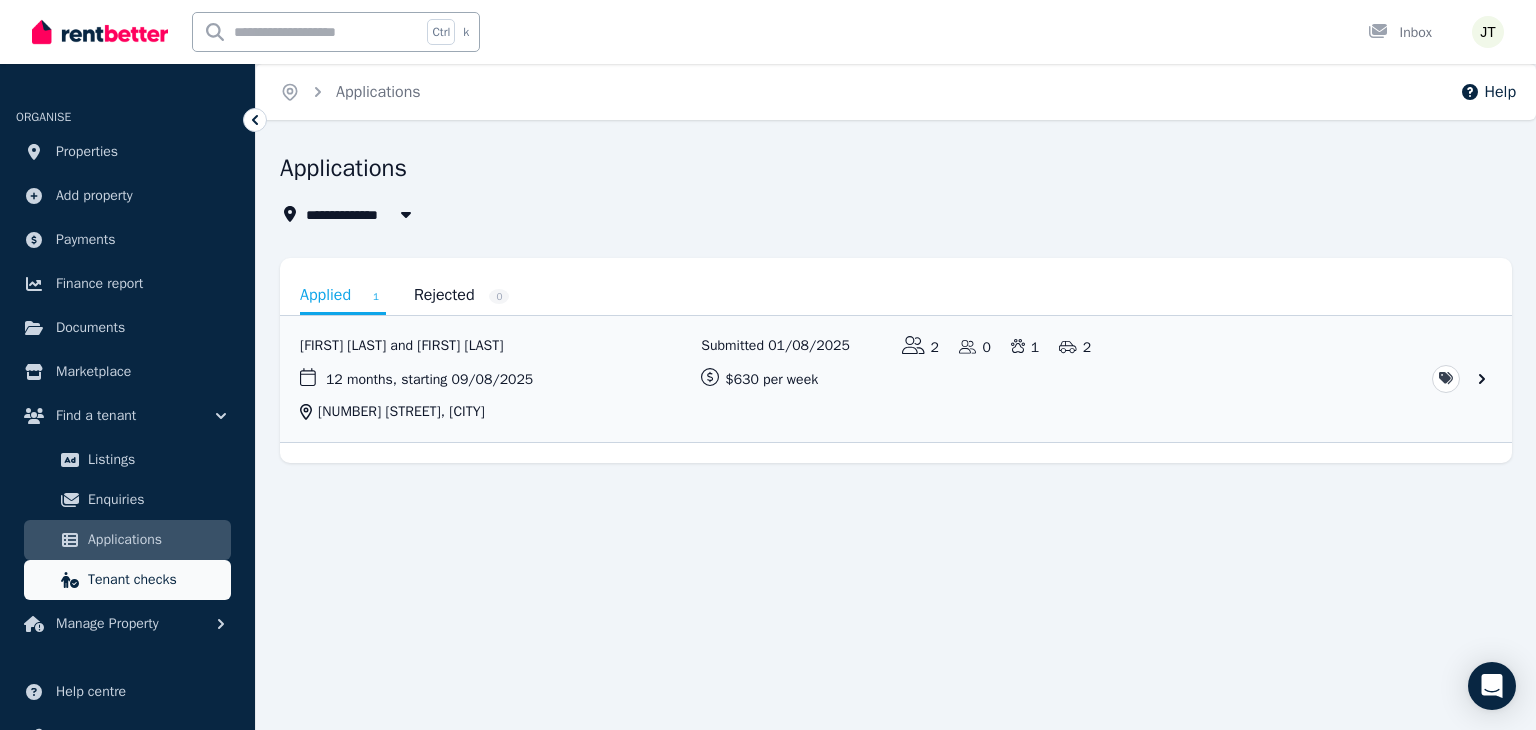 click on "Tenant checks" at bounding box center [155, 580] 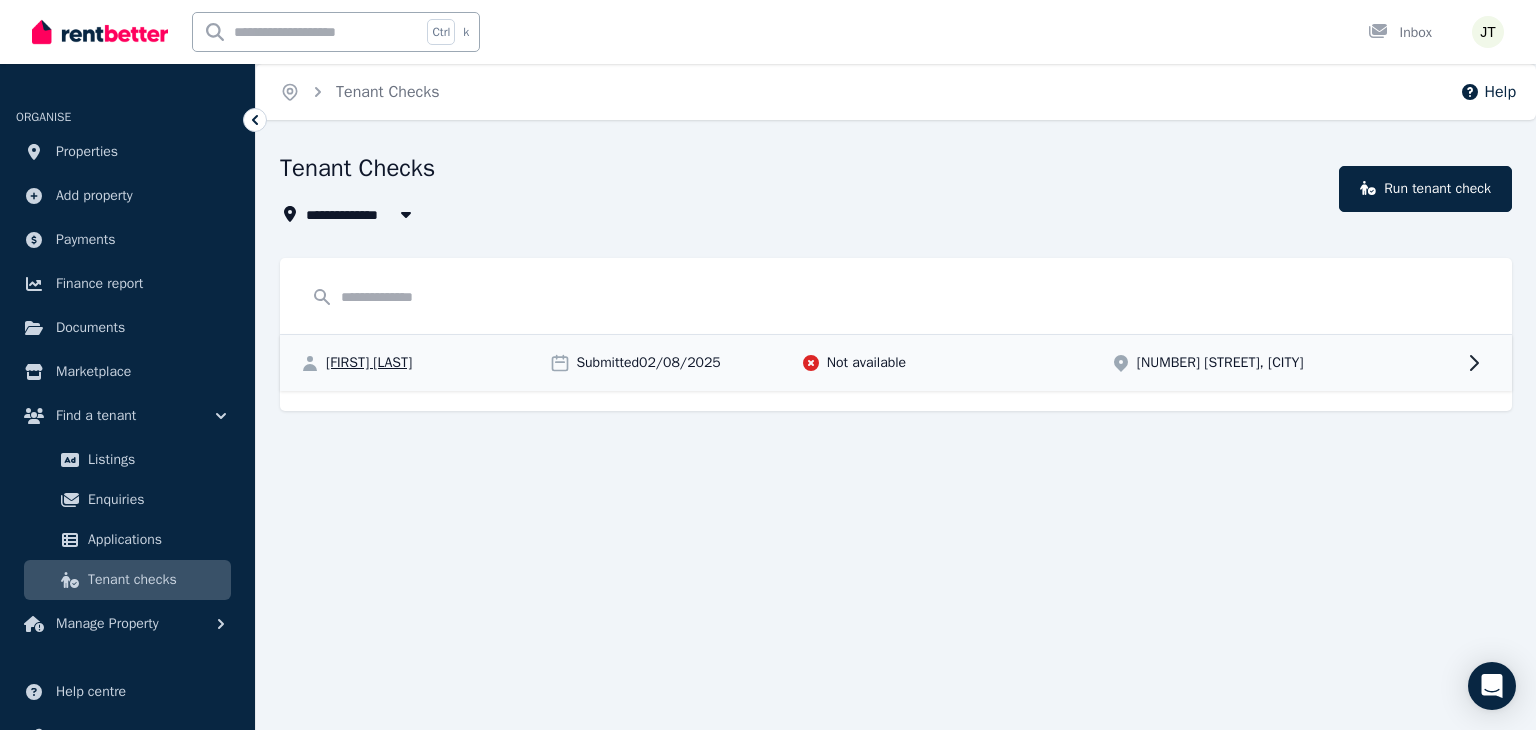 click 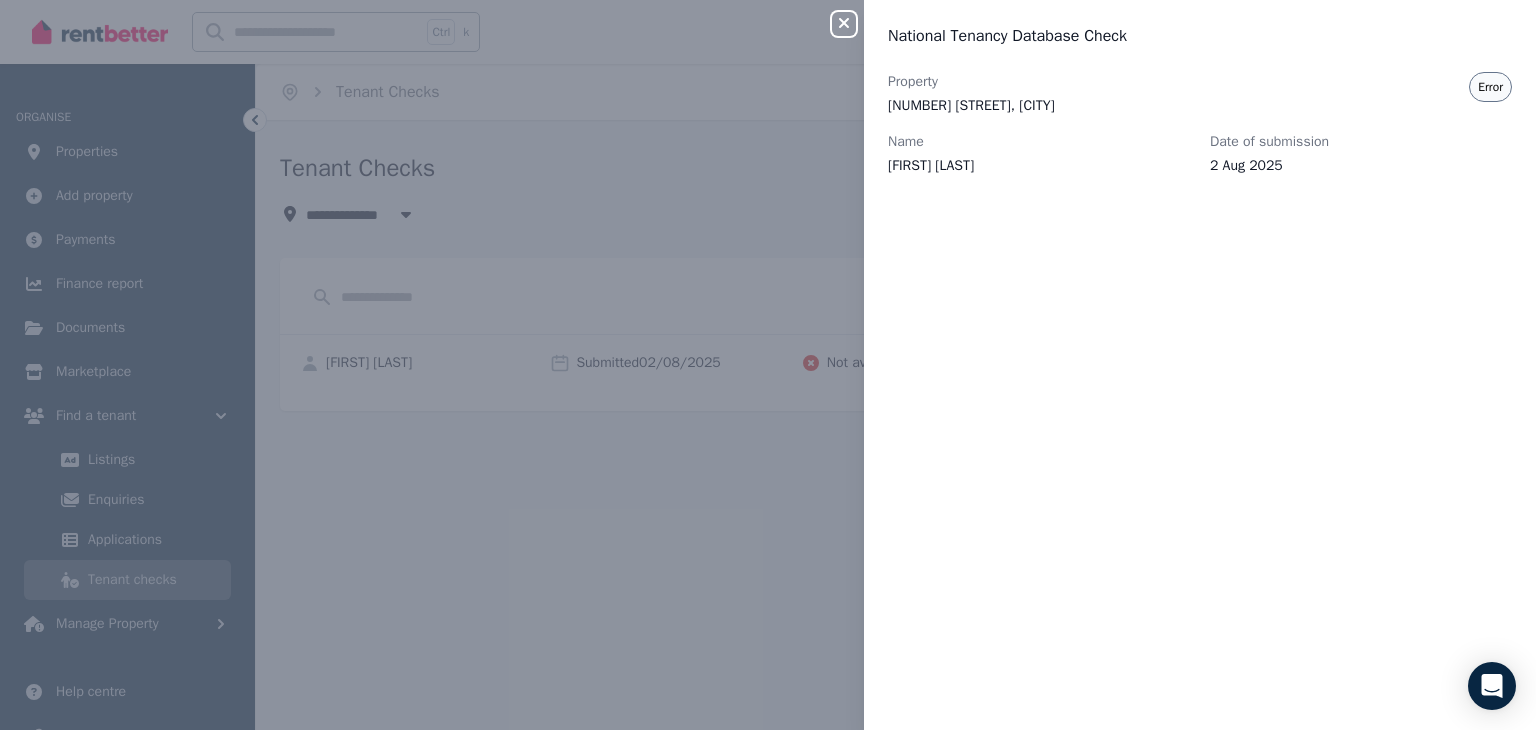 click on "Close panel National Tenancy Database Check Property [NUMBER] [STREET], [CITY] Name [FIRST] [LAST] Date of submission [DATE] Error" at bounding box center (768, 365) 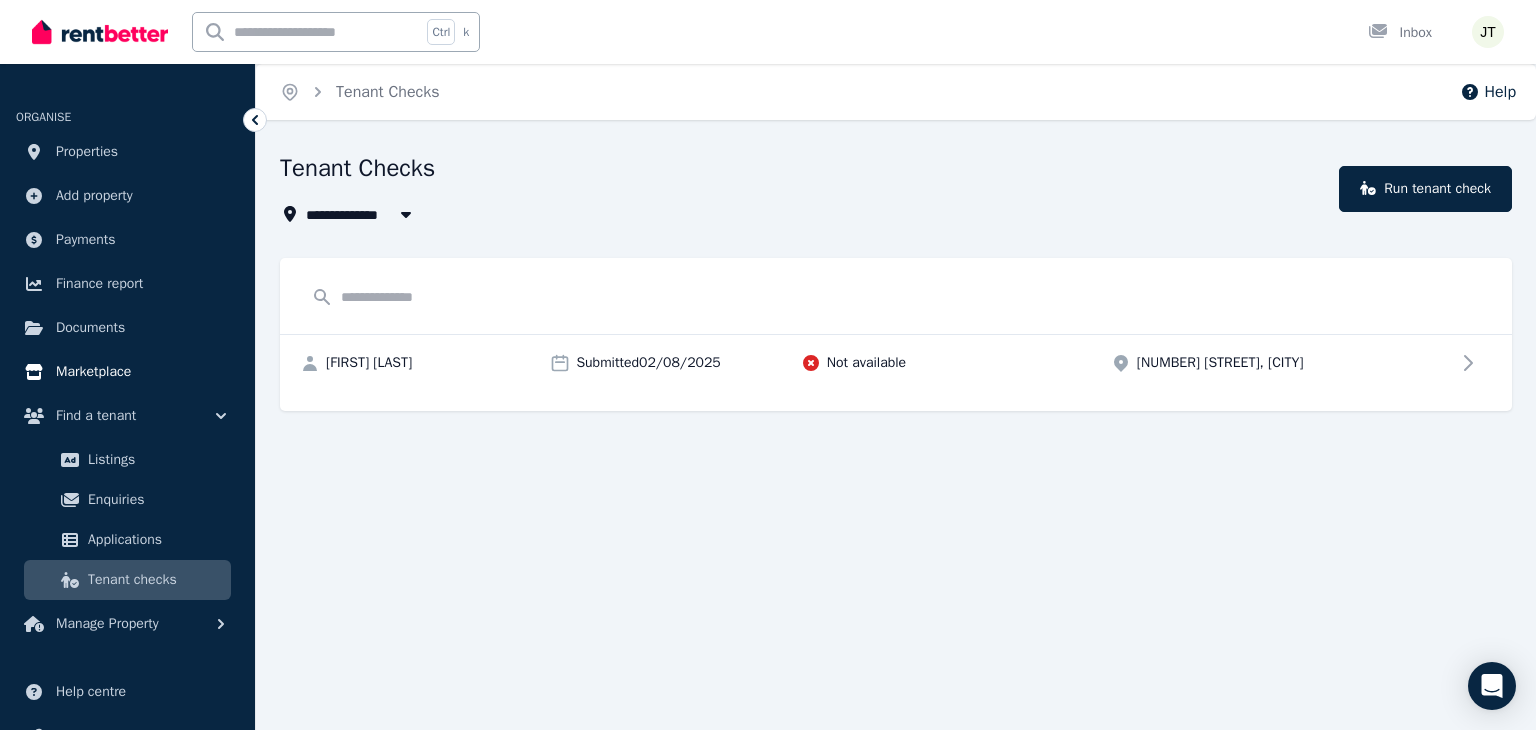 click on "Marketplace" at bounding box center (93, 372) 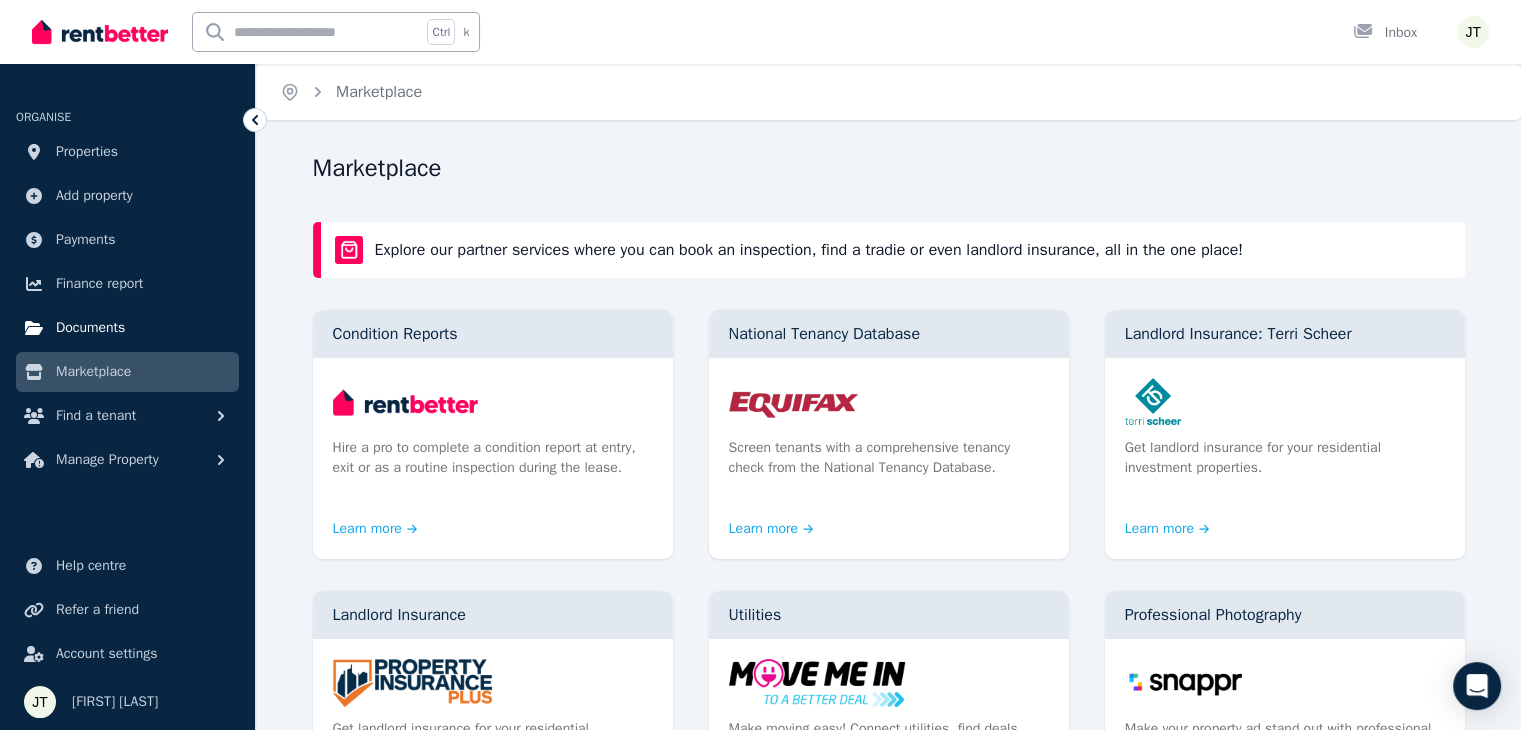 click on "Documents" at bounding box center (90, 328) 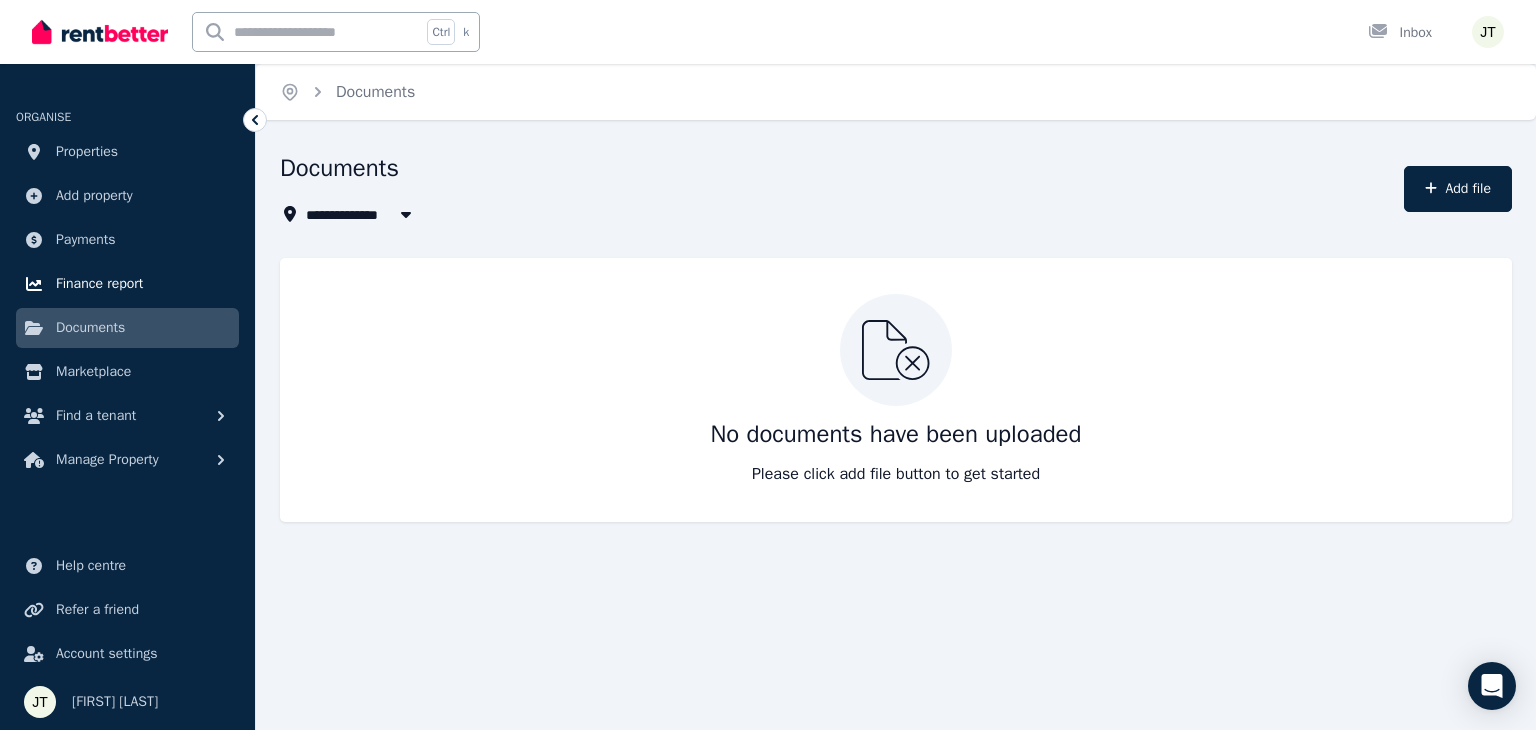 click on "Finance report" at bounding box center [99, 284] 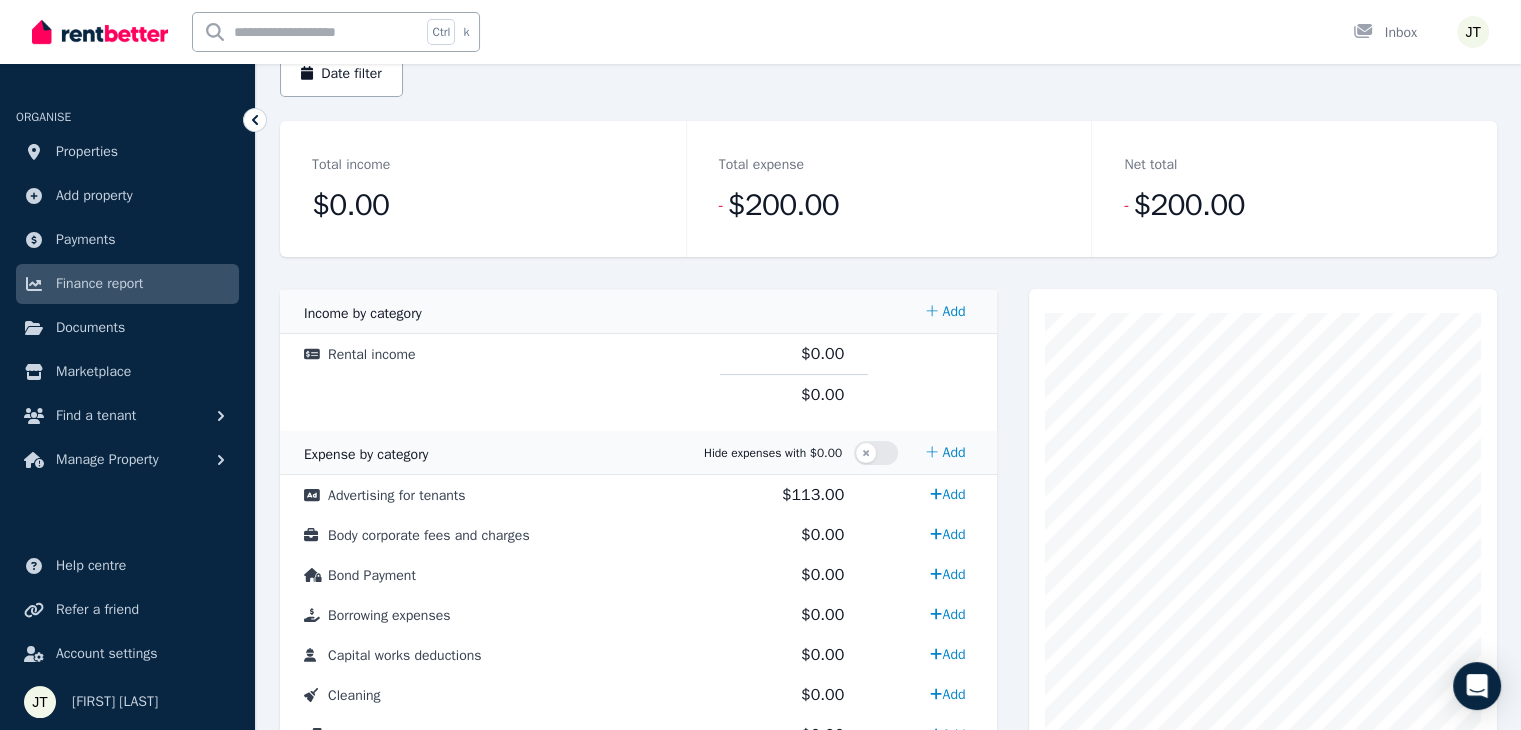 scroll, scrollTop: 0, scrollLeft: 0, axis: both 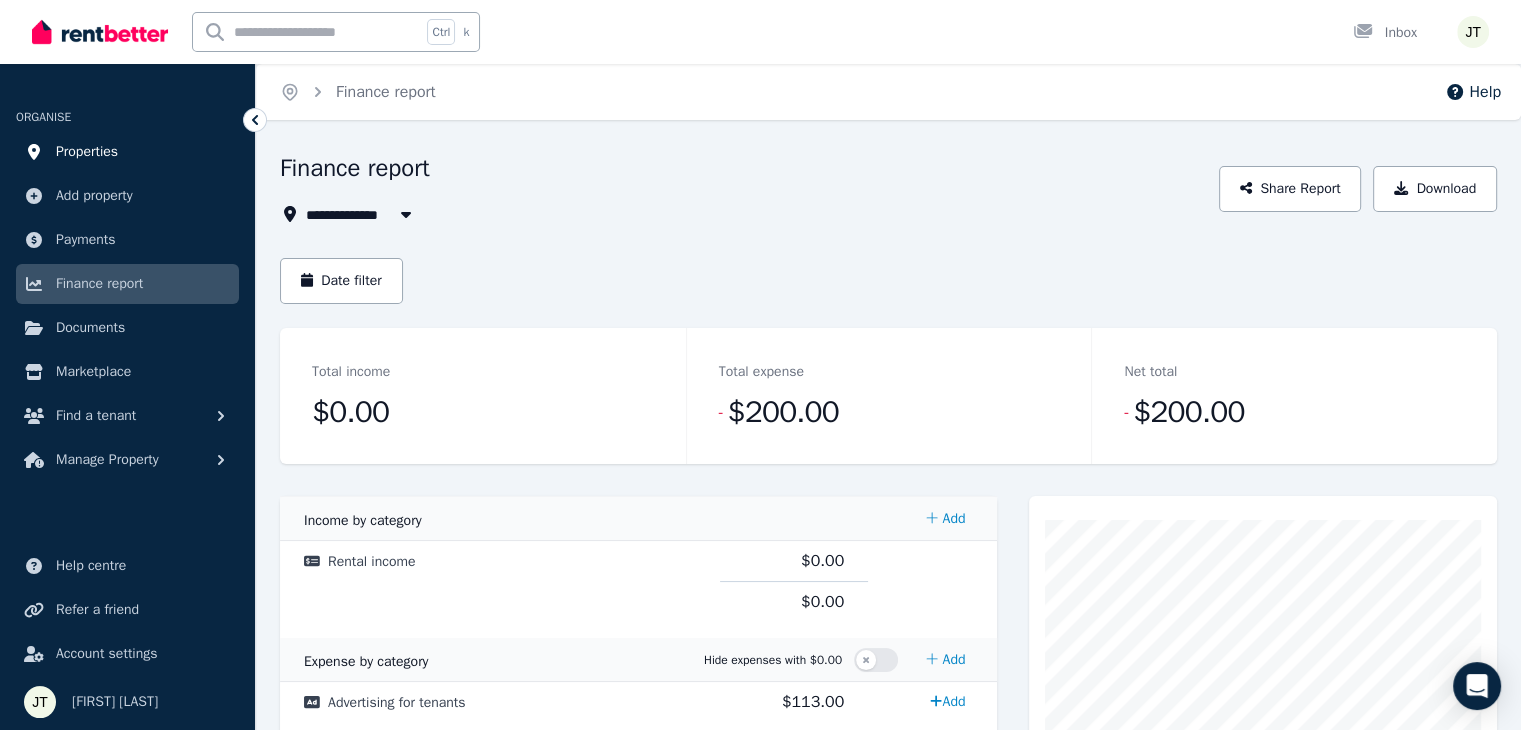 click on "Properties" at bounding box center [87, 152] 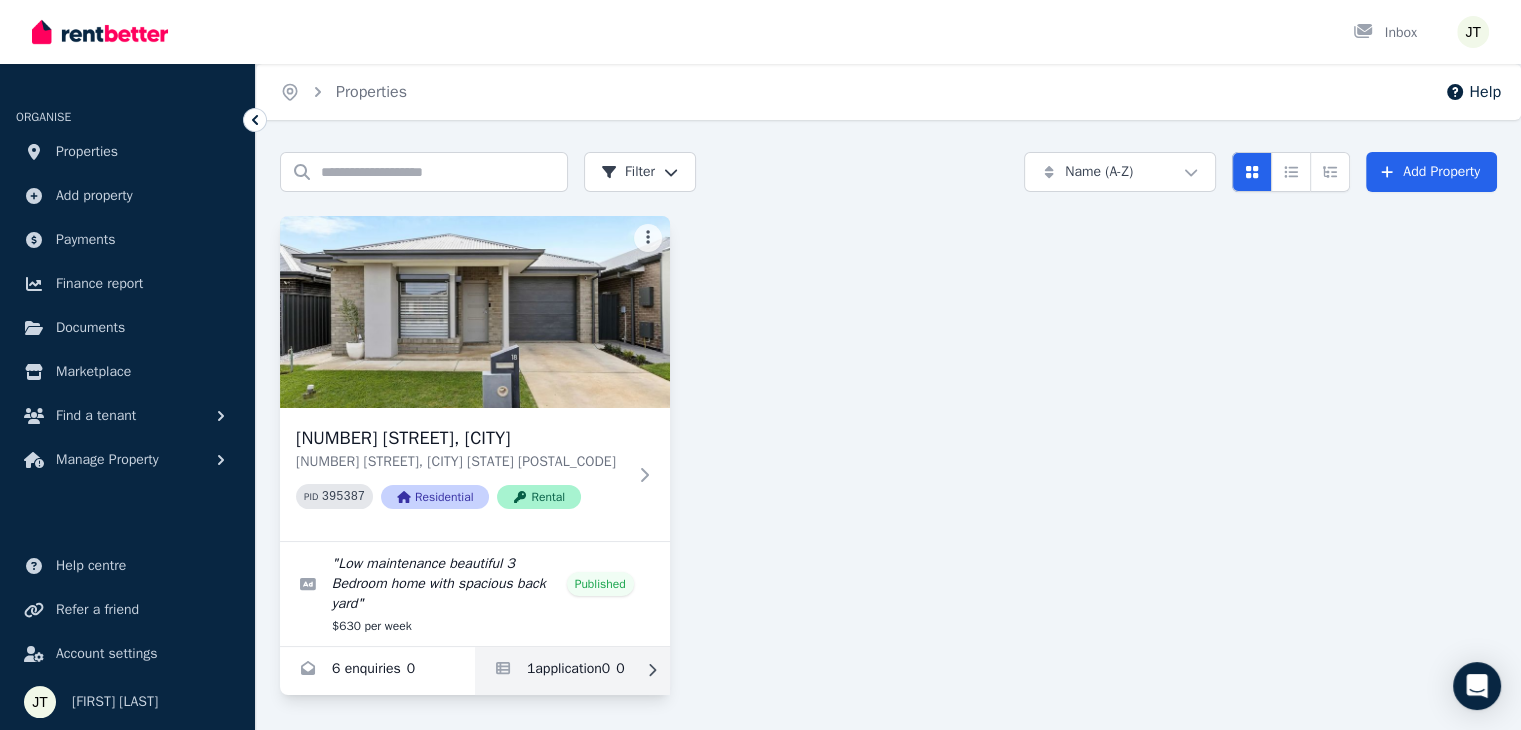 click at bounding box center (572, 671) 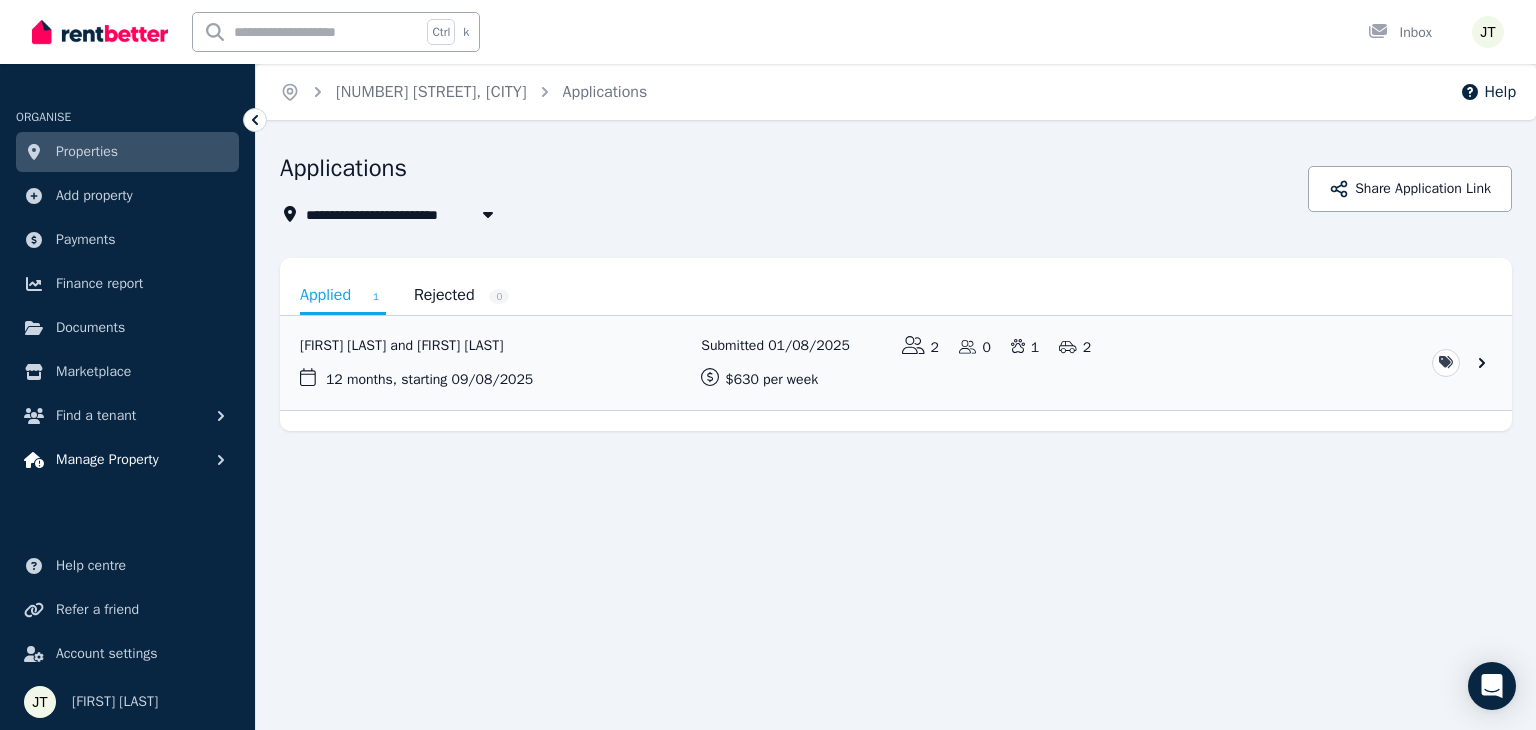 click on "Manage Property" at bounding box center [107, 460] 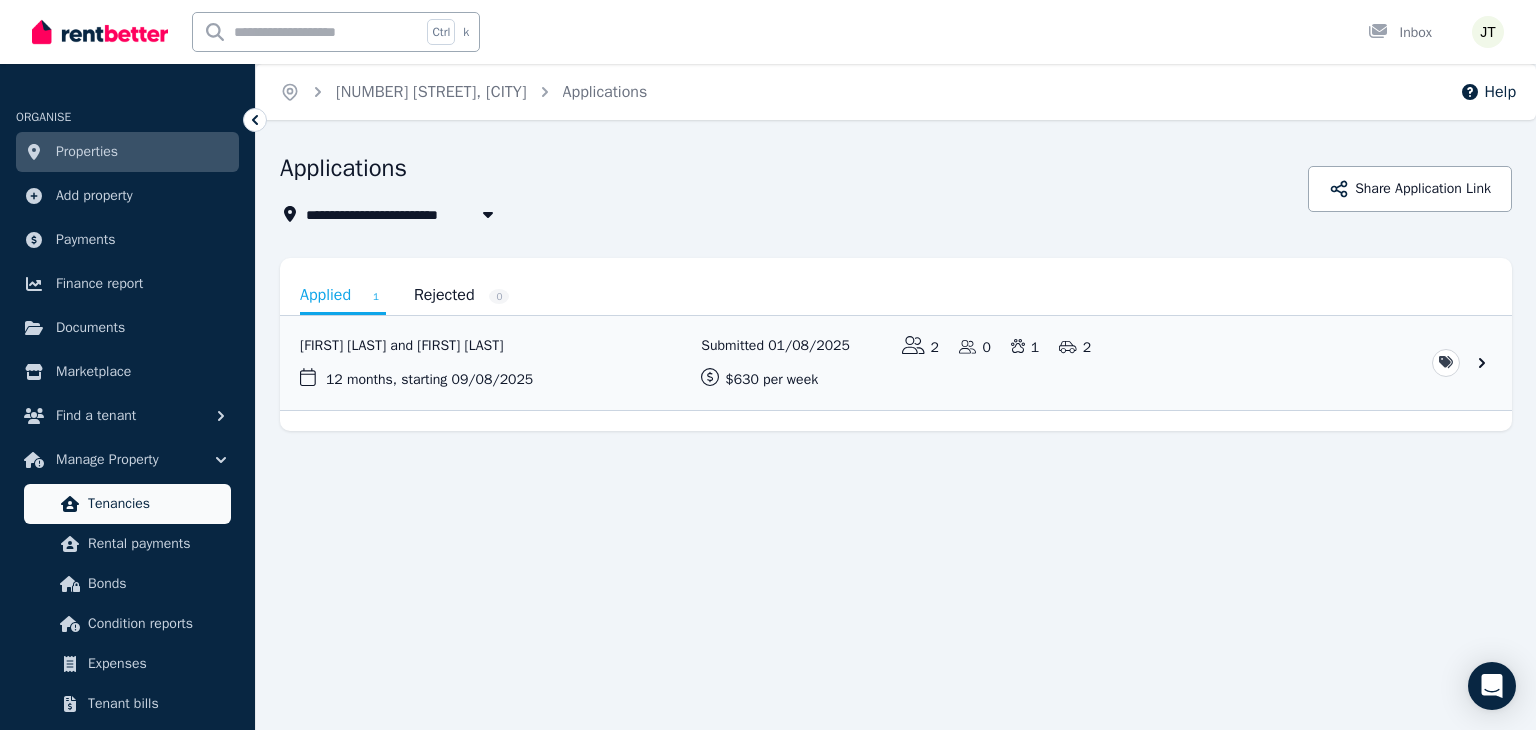 click on "Tenancies" at bounding box center [155, 504] 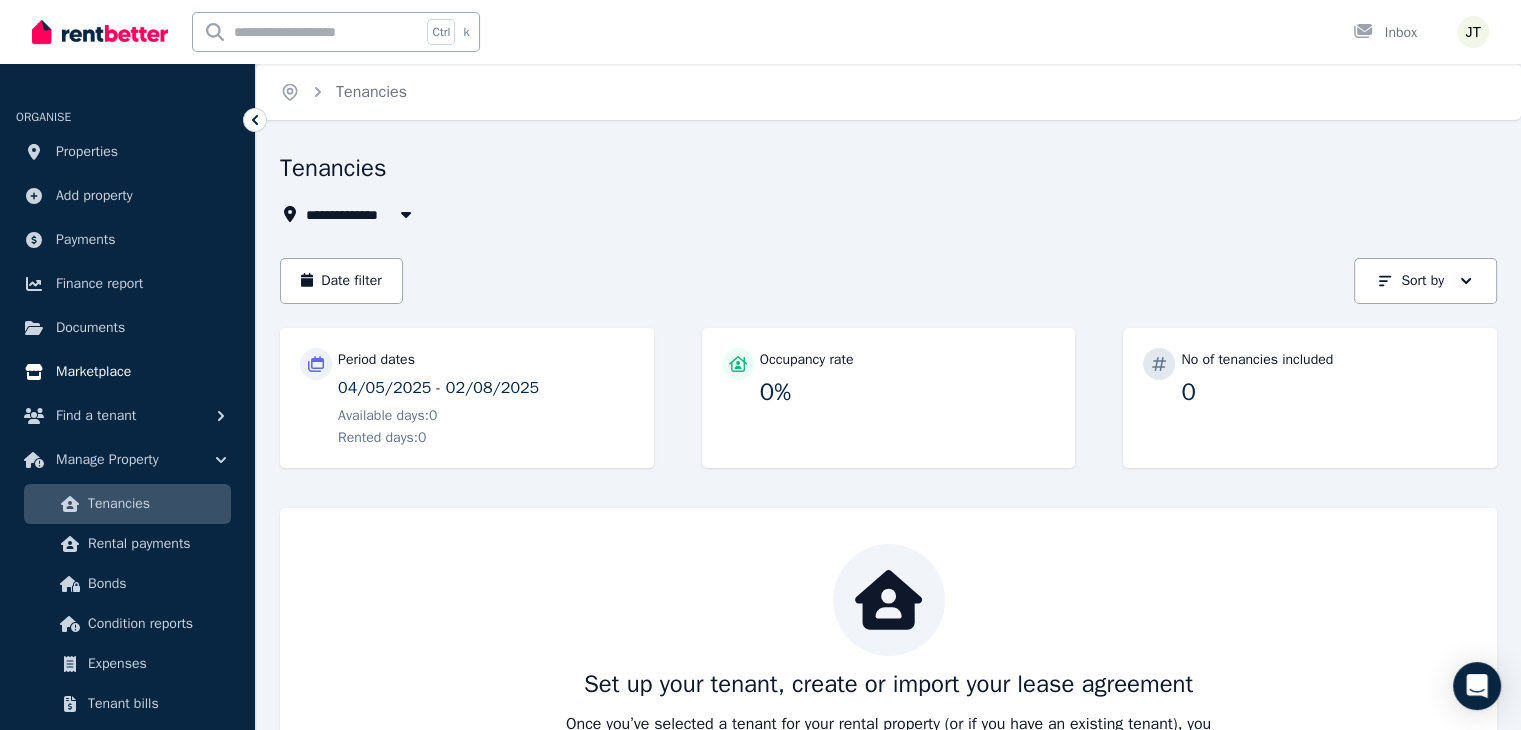 click on "Marketplace" at bounding box center [93, 372] 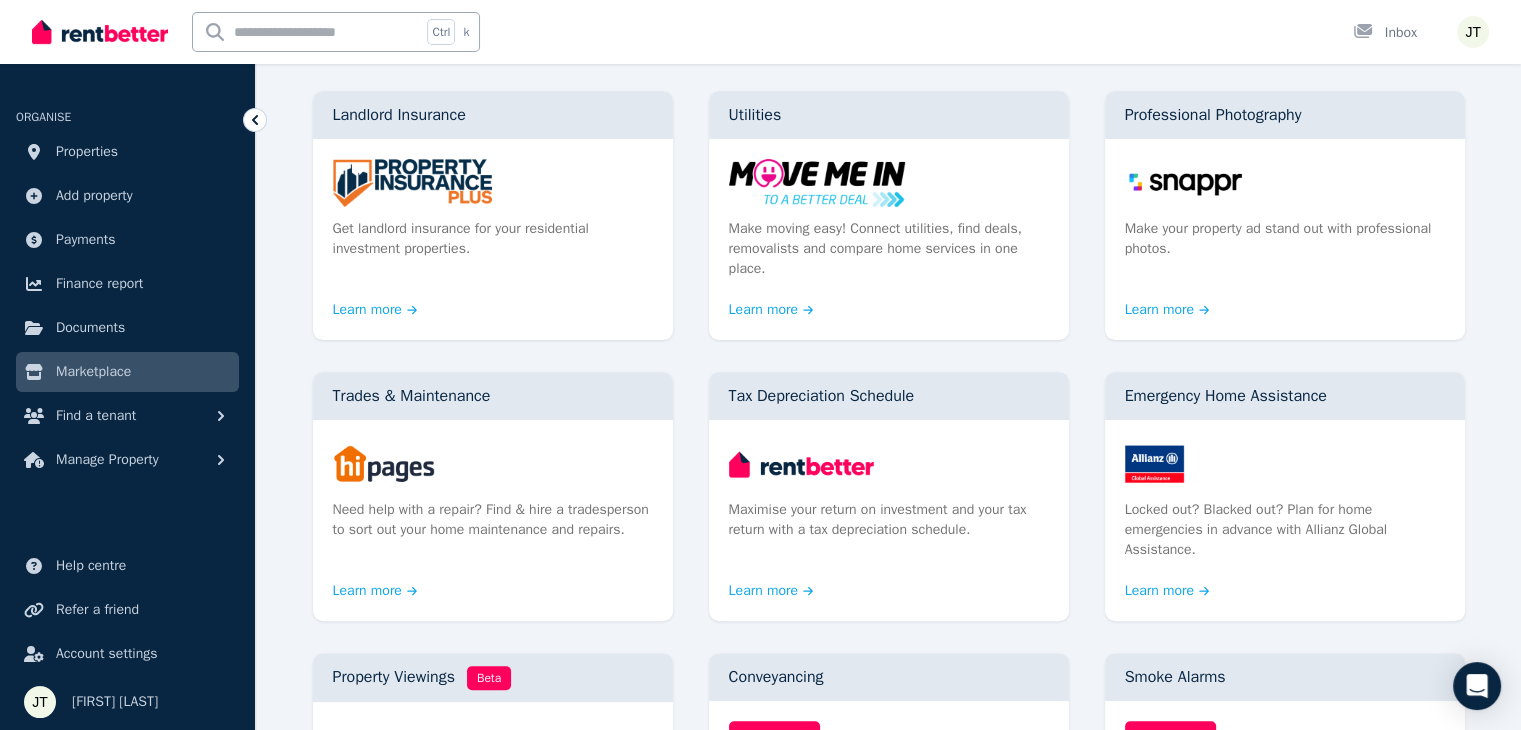 scroll, scrollTop: 0, scrollLeft: 0, axis: both 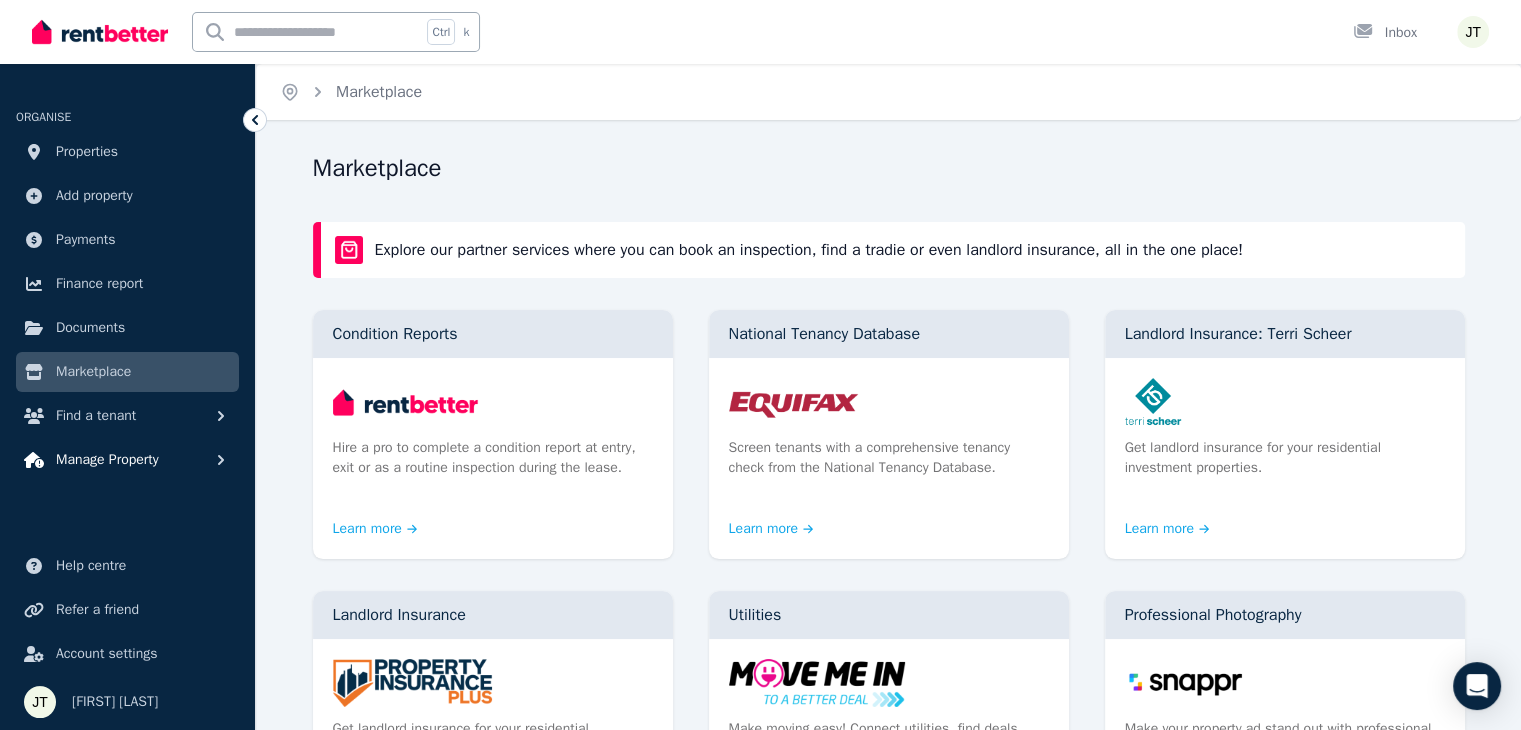 click on "Manage Property" at bounding box center (107, 460) 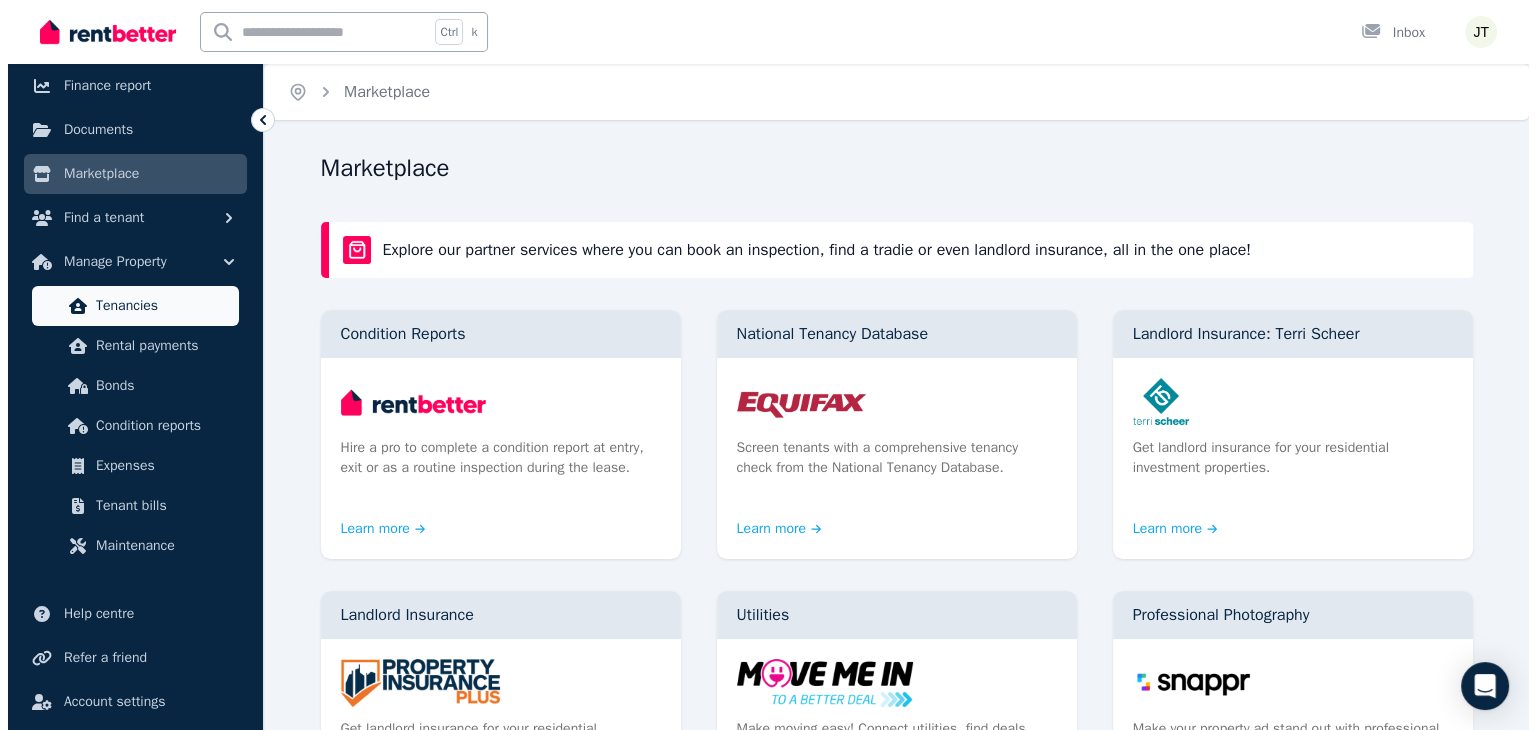 scroll, scrollTop: 200, scrollLeft: 0, axis: vertical 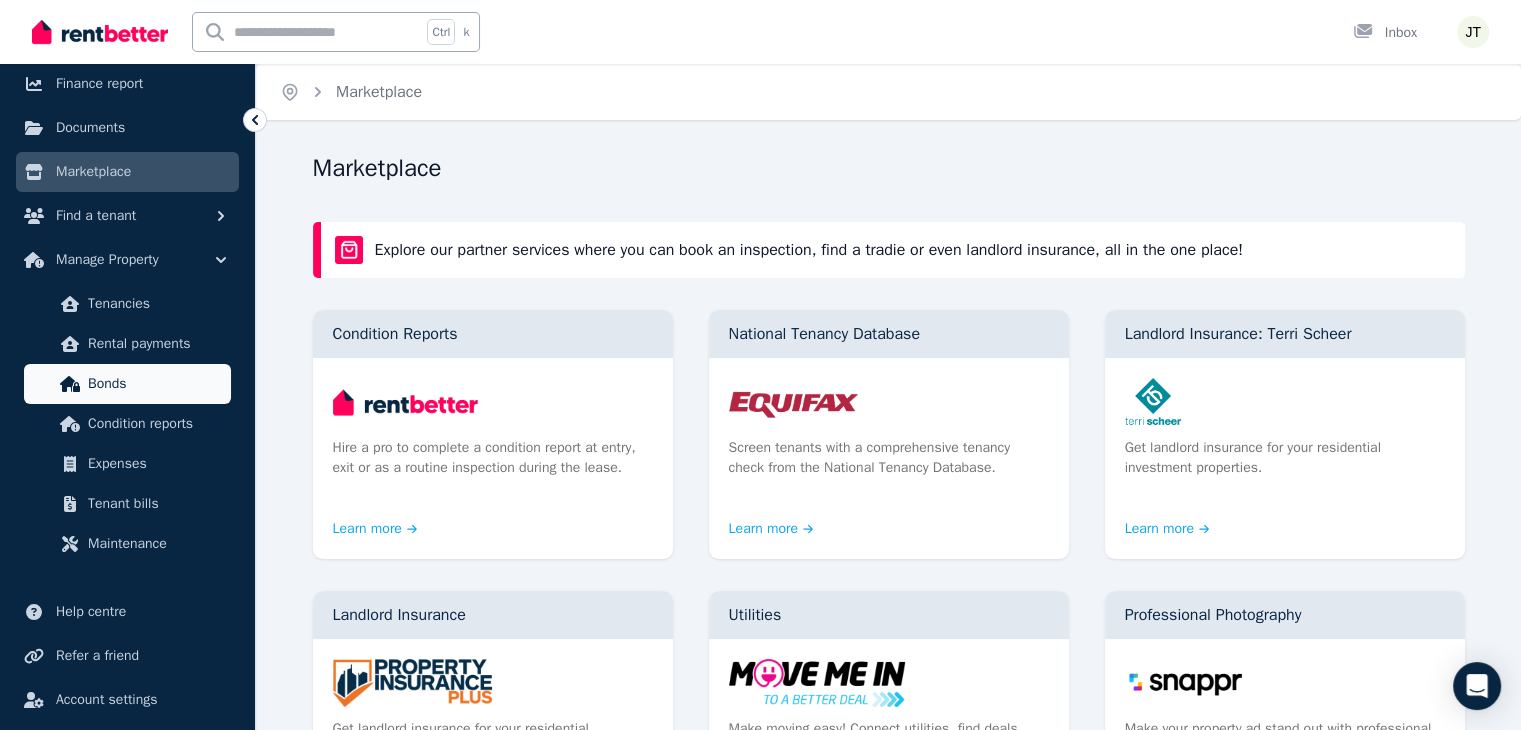 click on "Bonds" at bounding box center (155, 384) 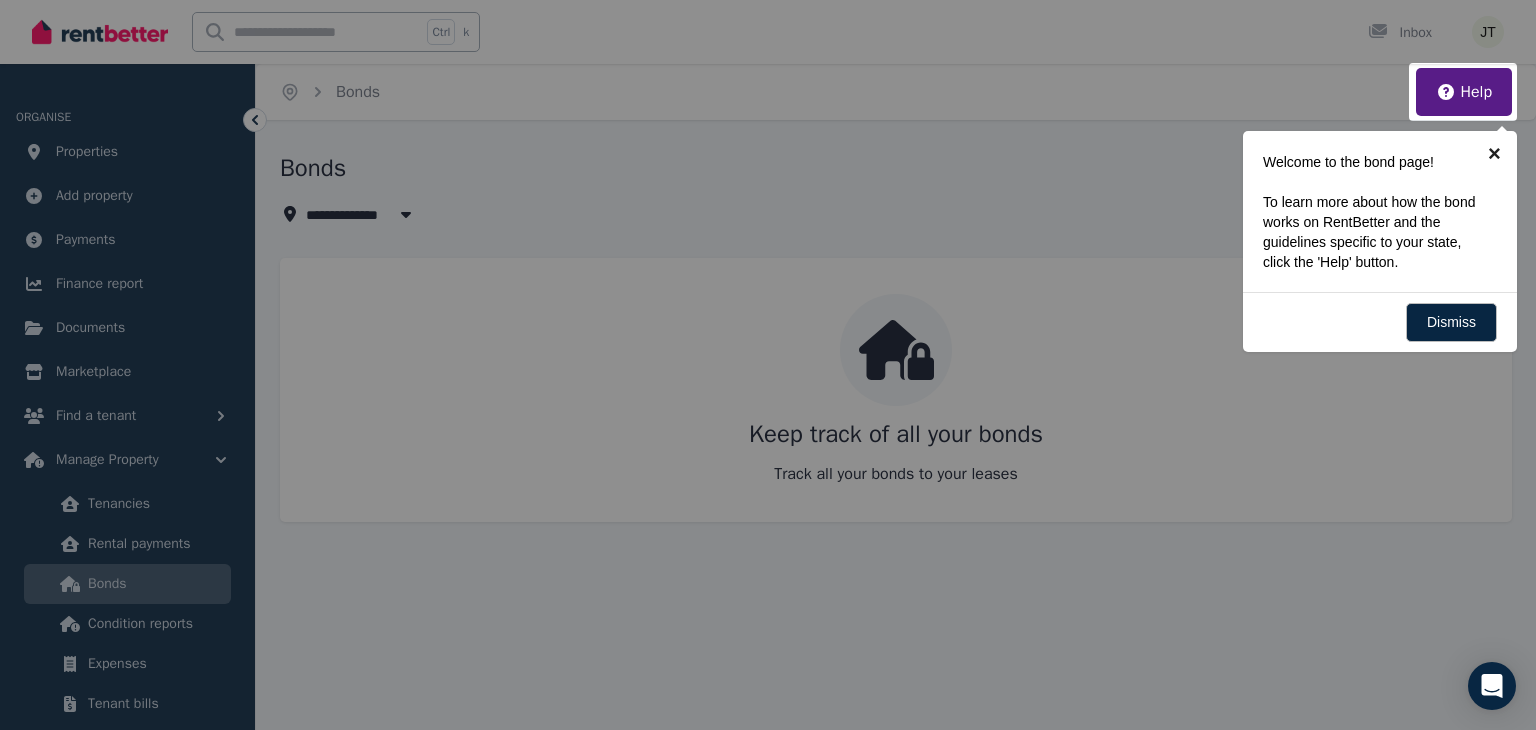 click on "×" at bounding box center [1494, 153] 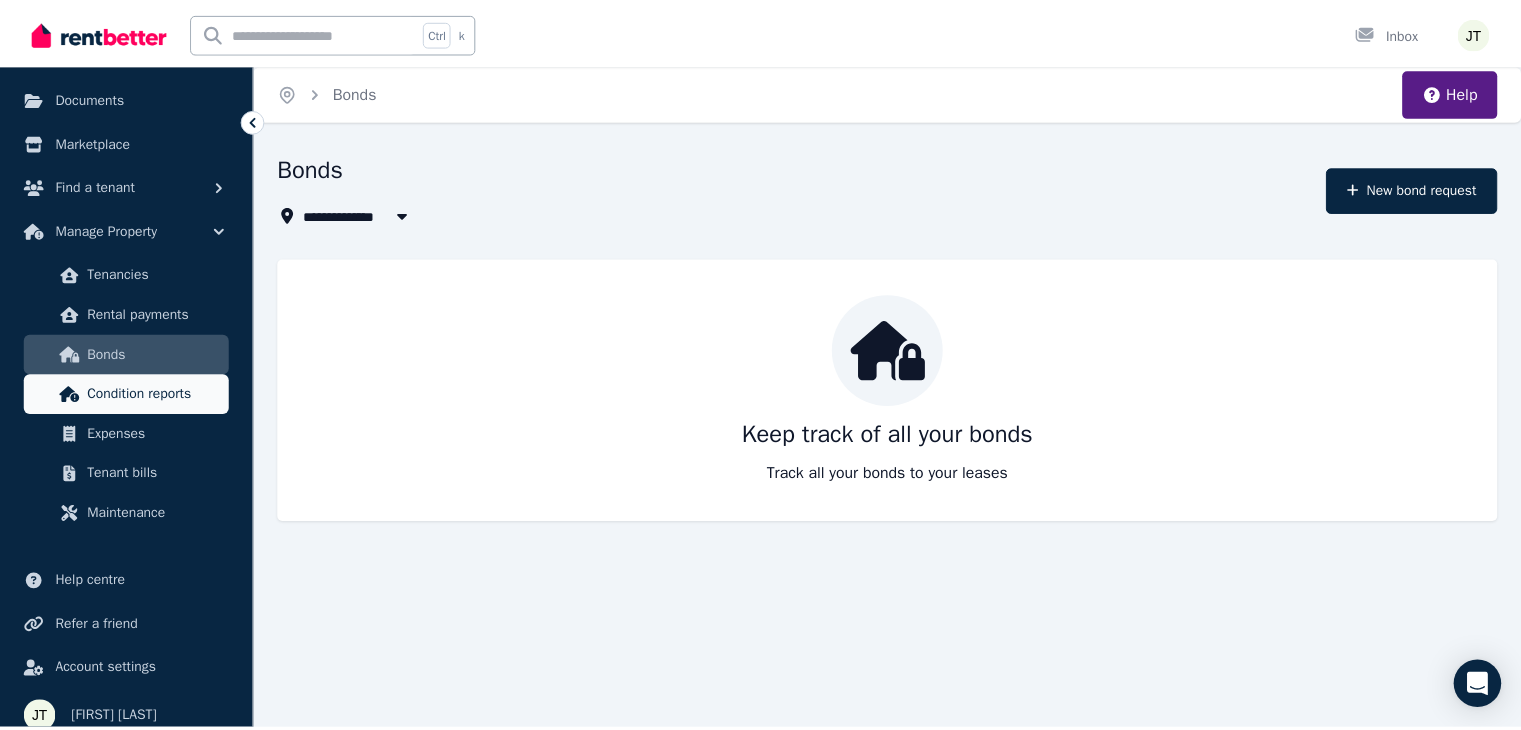 scroll, scrollTop: 246, scrollLeft: 0, axis: vertical 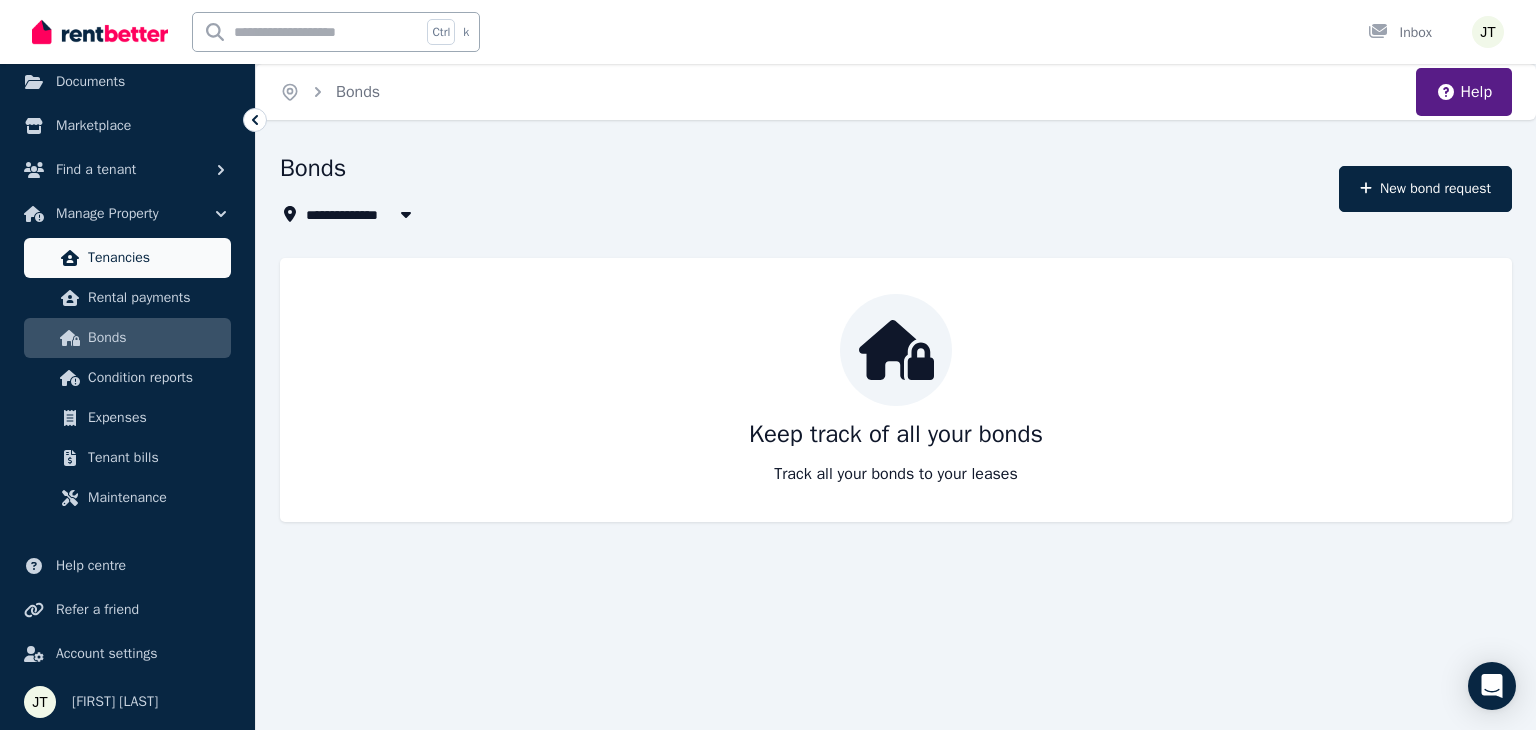click on "Tenancies" at bounding box center [155, 258] 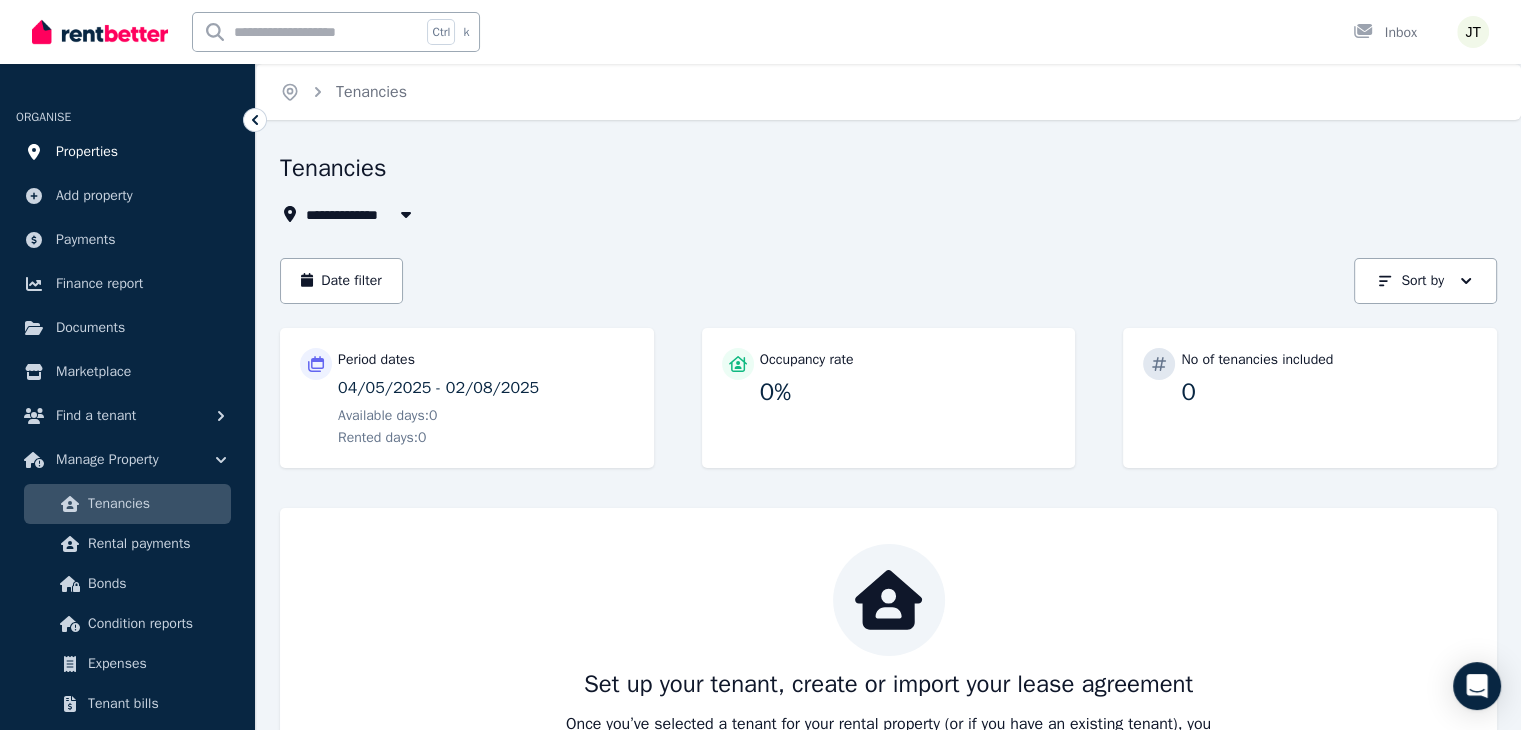 click on "Properties" at bounding box center [87, 152] 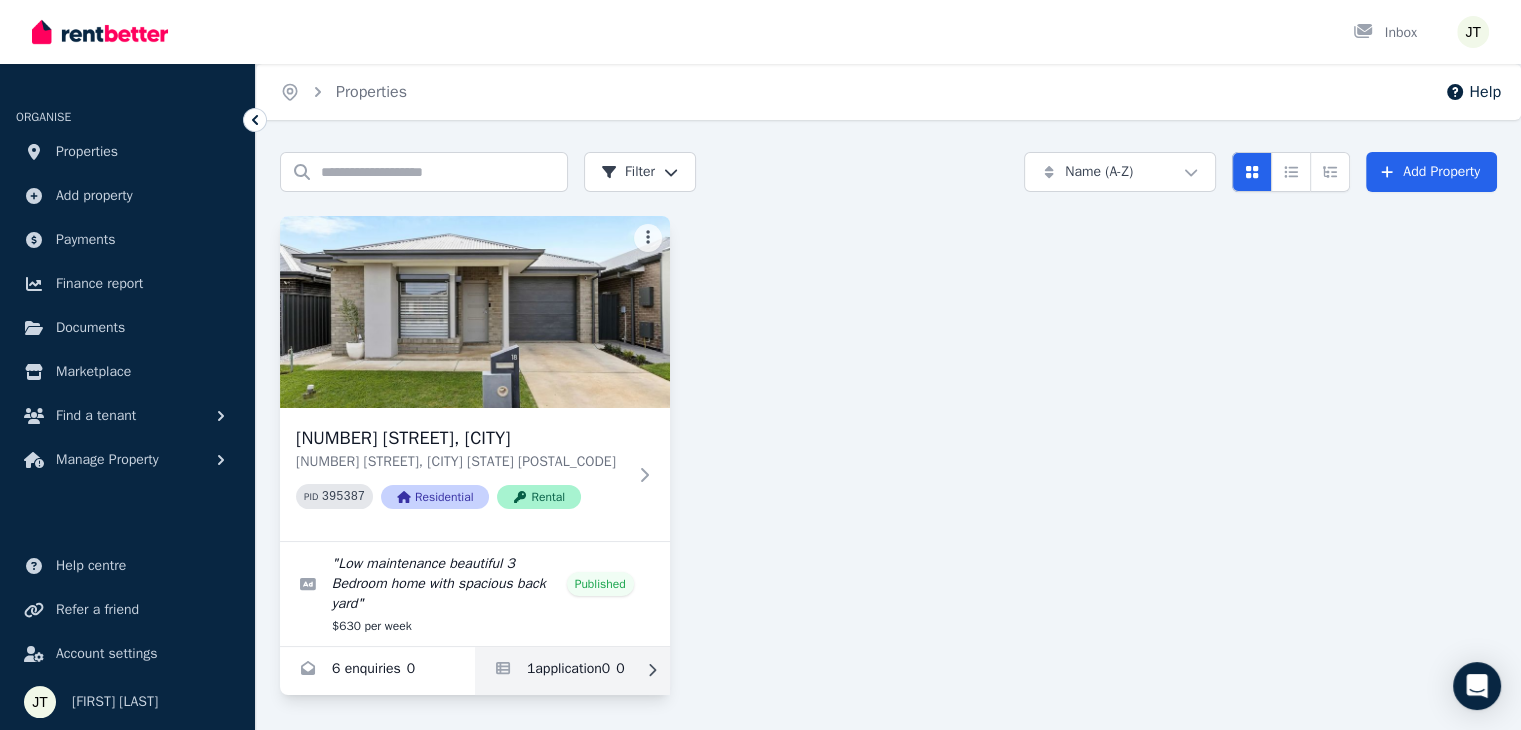 click 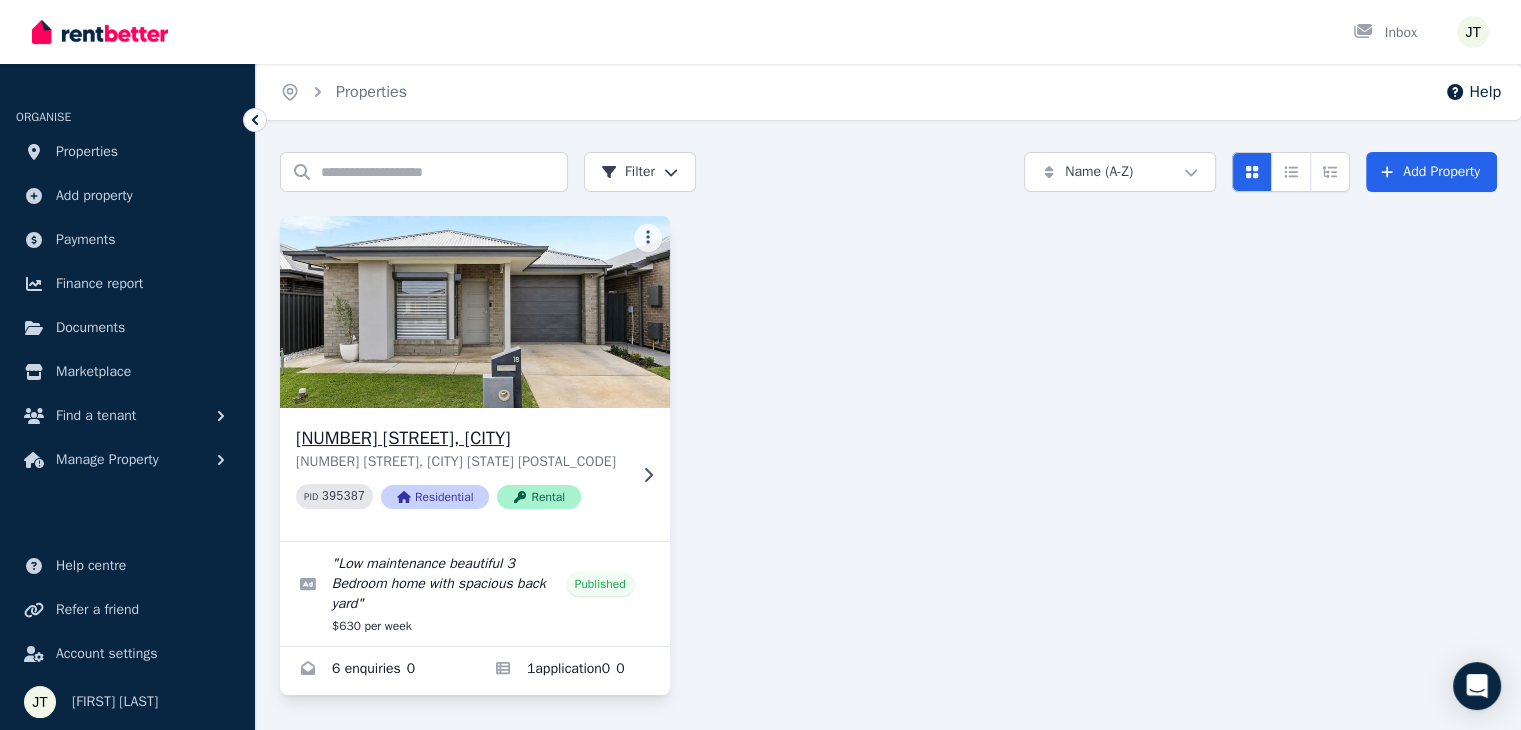 click 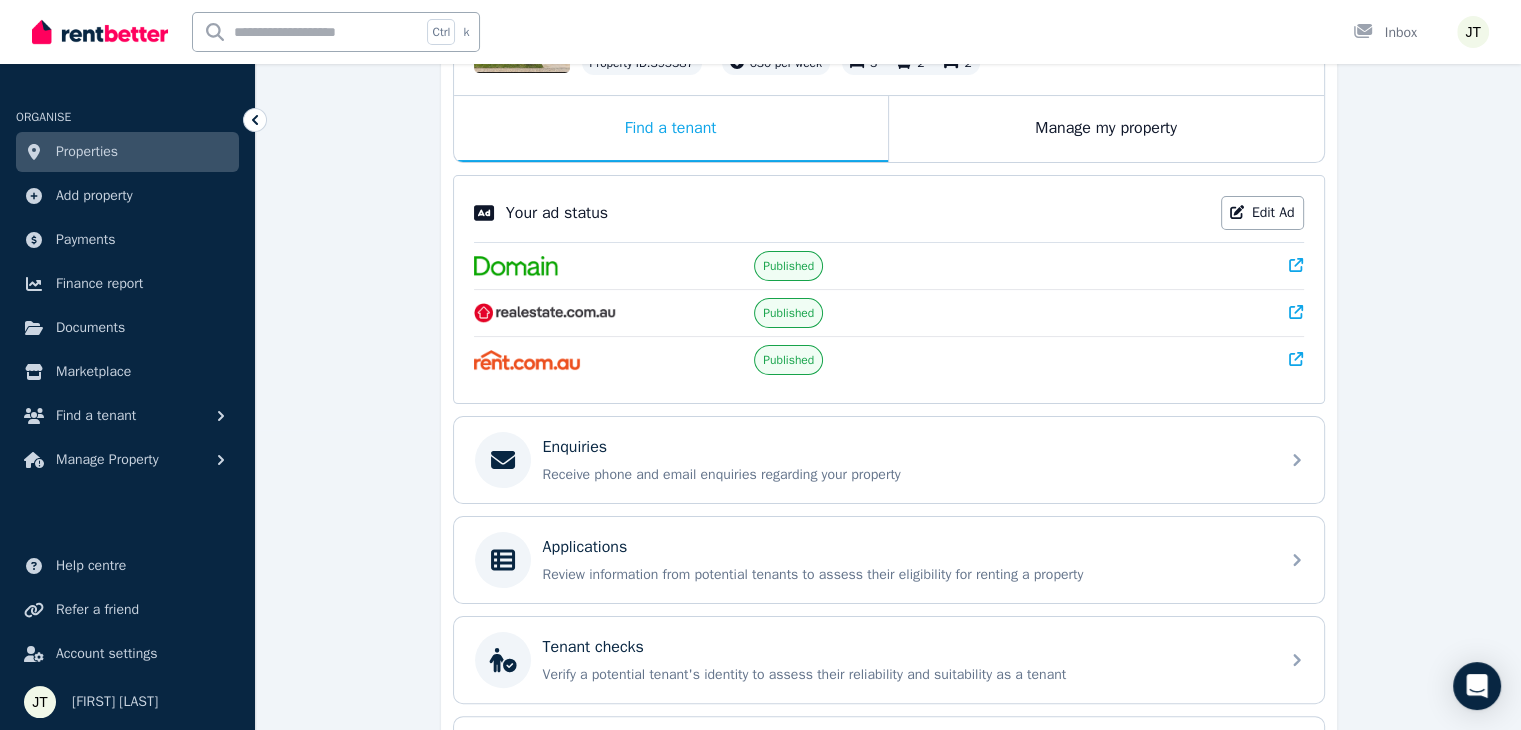 scroll, scrollTop: 456, scrollLeft: 0, axis: vertical 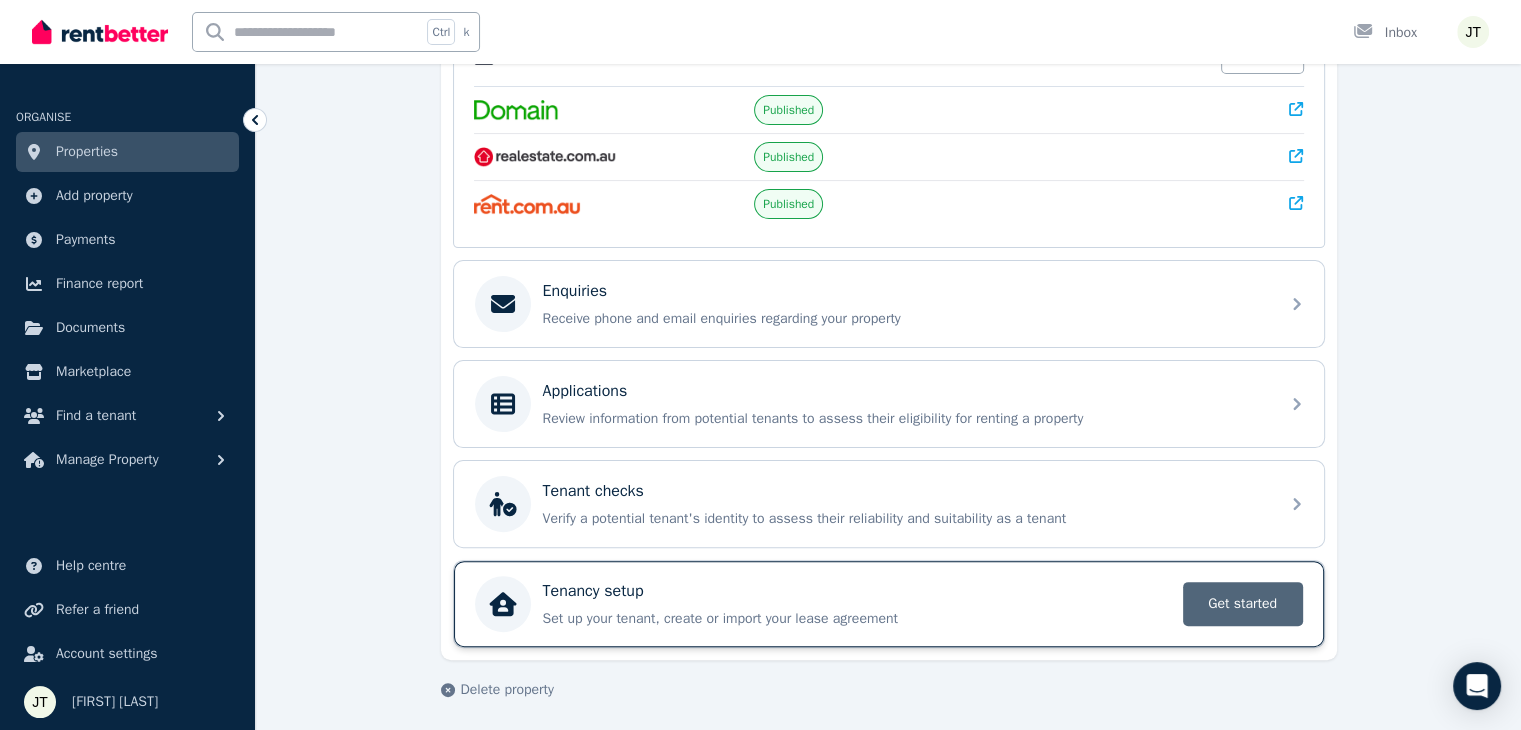click on "Get started" at bounding box center (1243, 604) 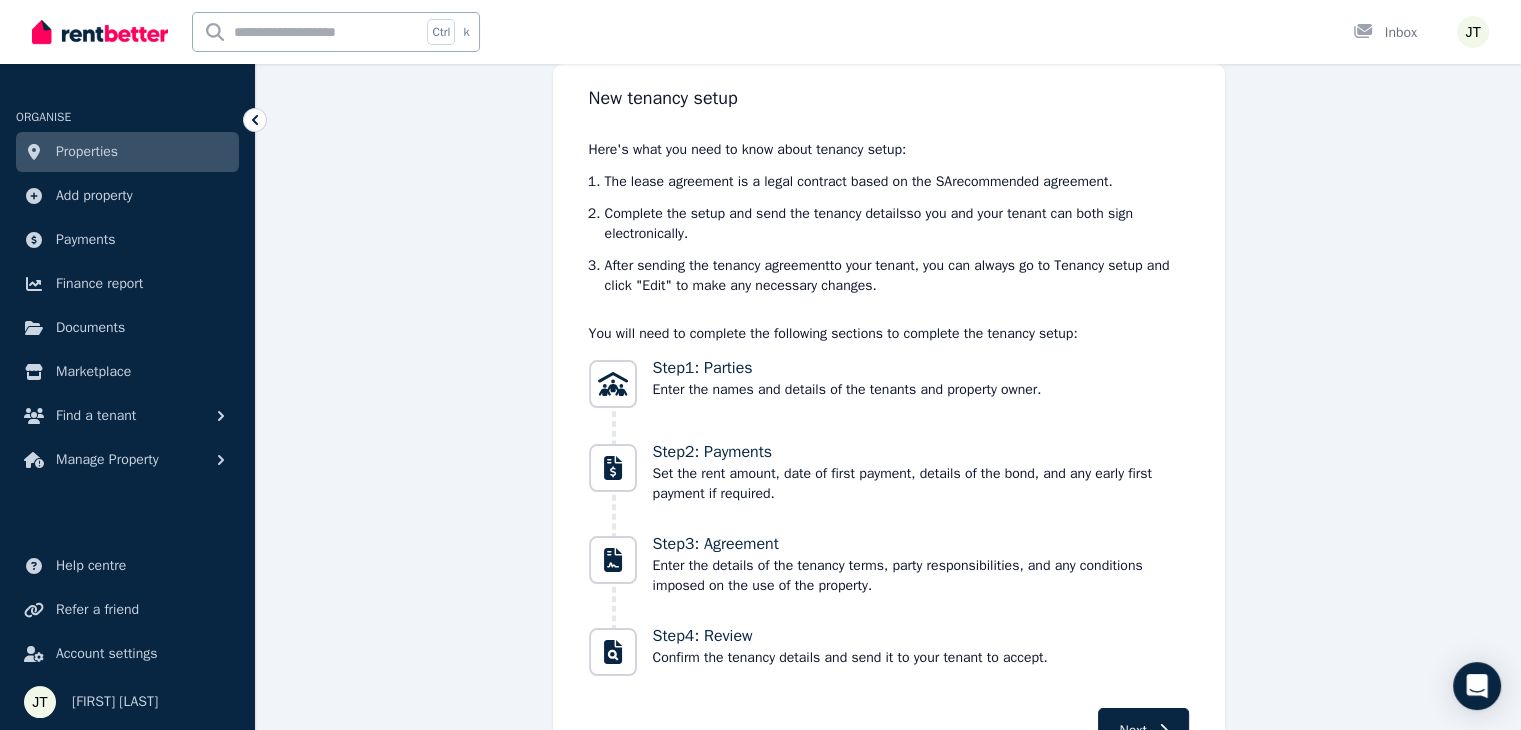 scroll, scrollTop: 240, scrollLeft: 0, axis: vertical 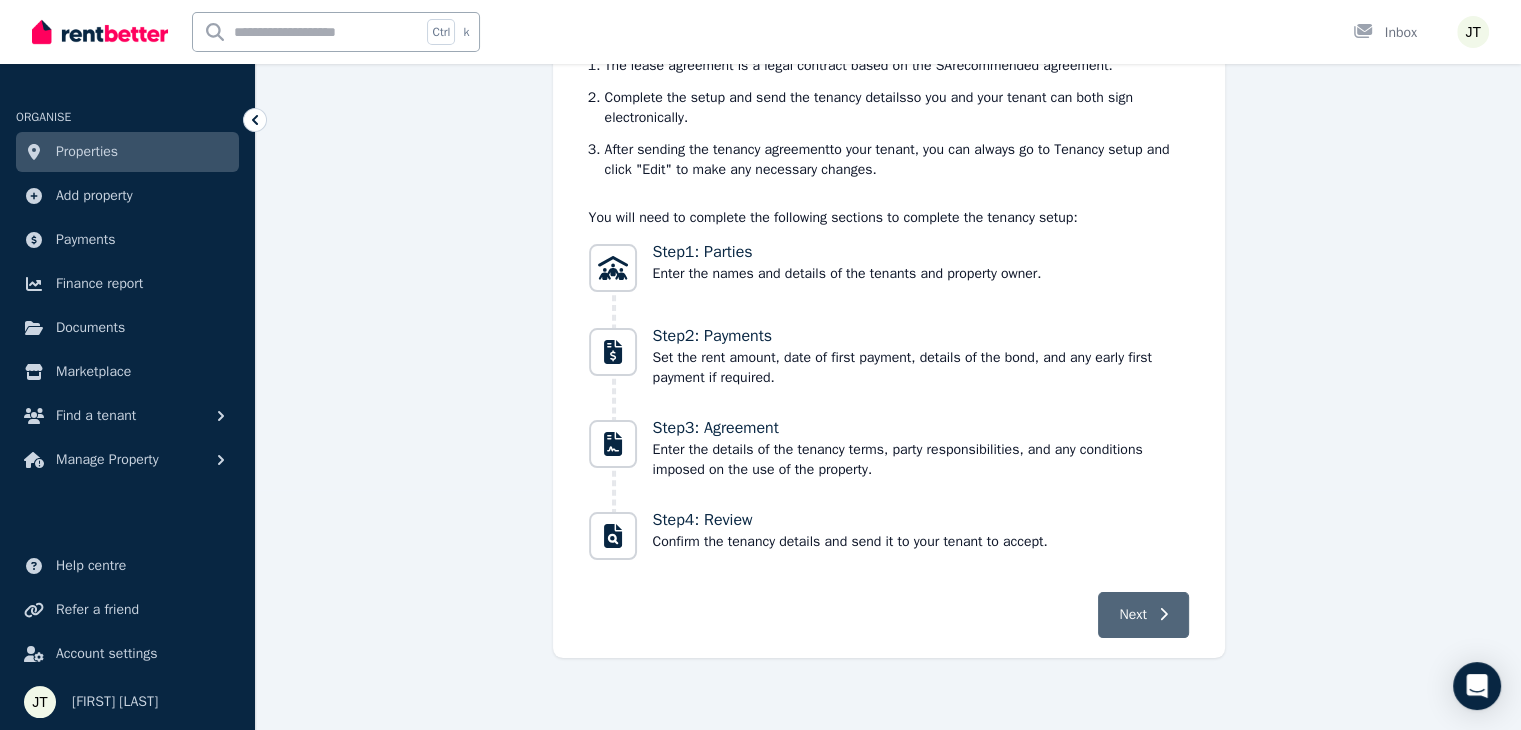 click on "Next" at bounding box center (1132, 615) 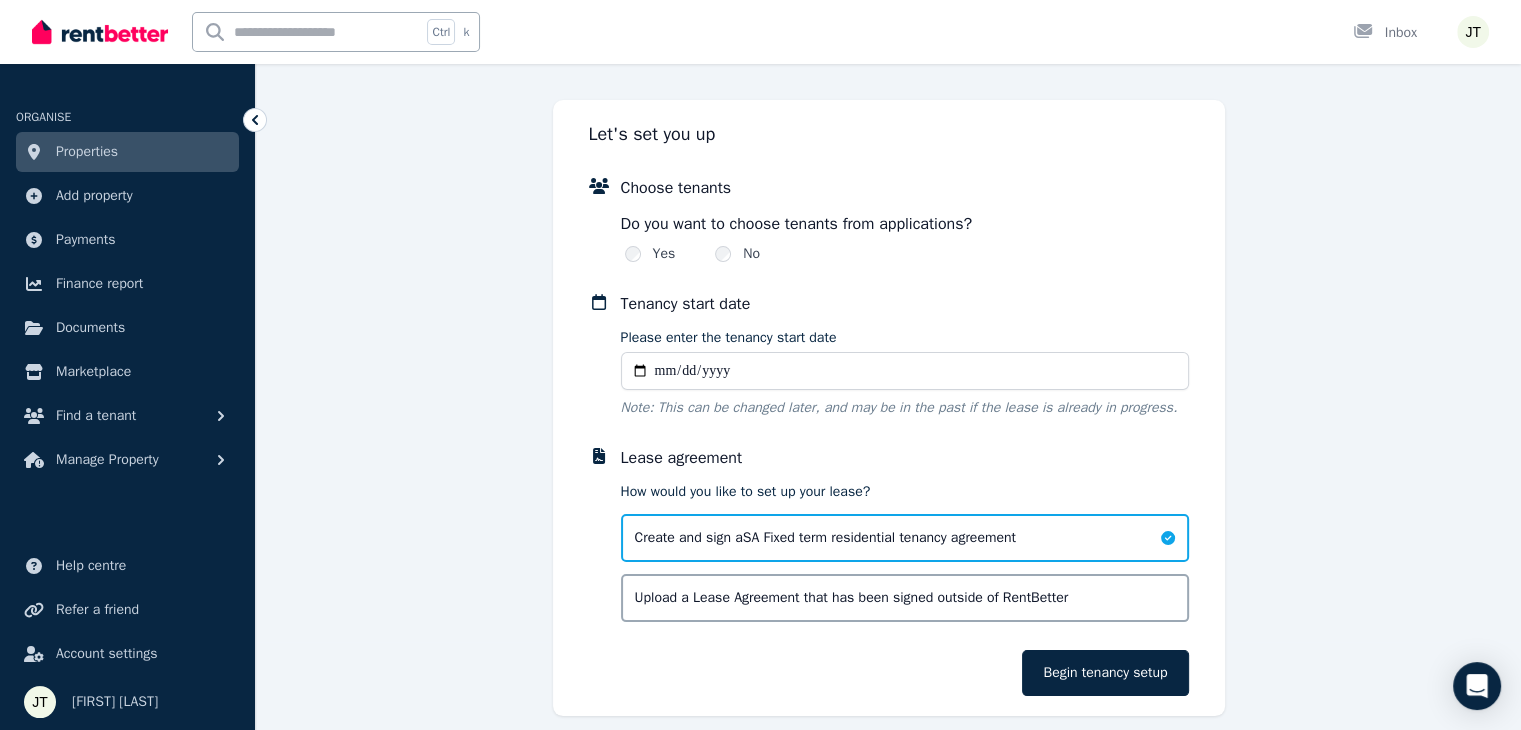 scroll, scrollTop: 44, scrollLeft: 0, axis: vertical 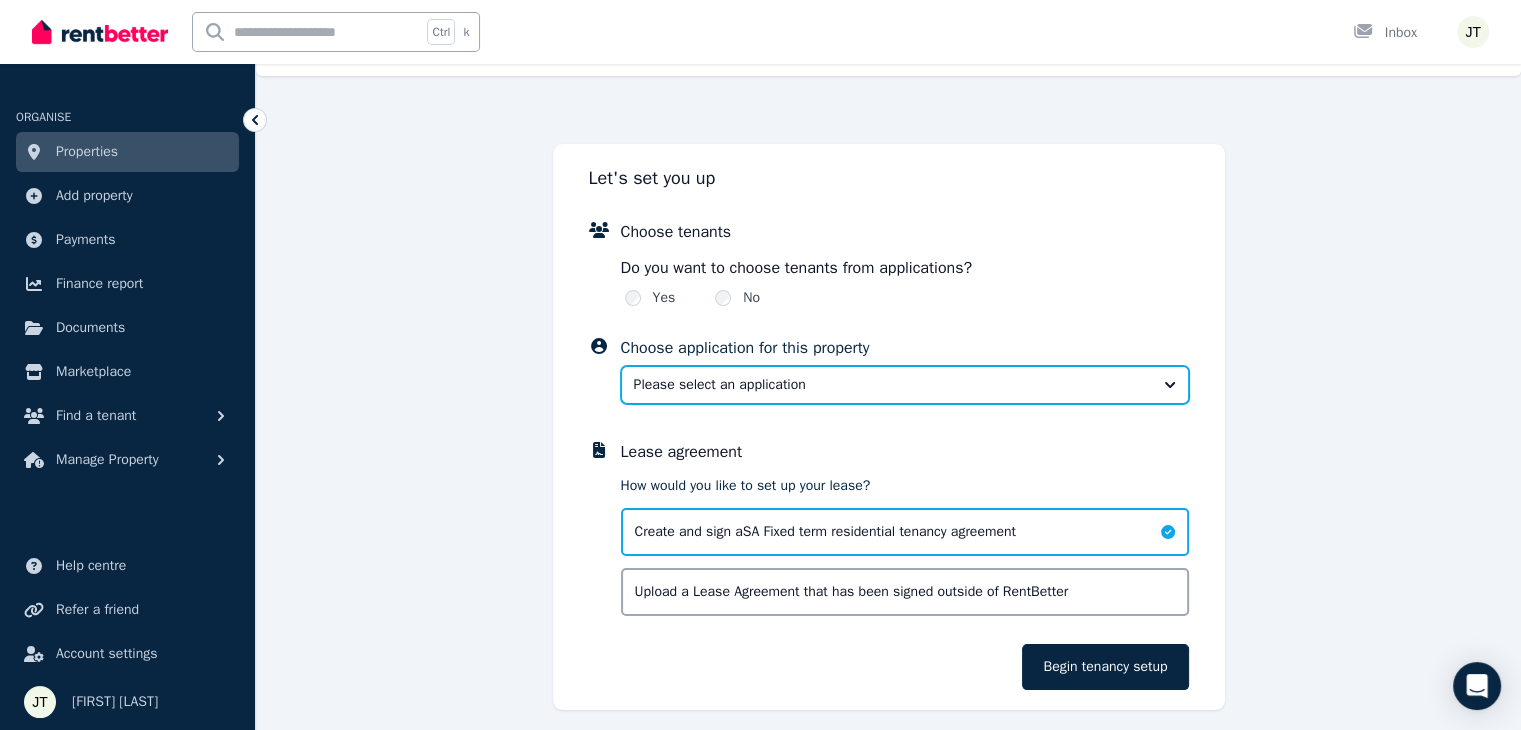 click on "Please select an application" at bounding box center (891, 385) 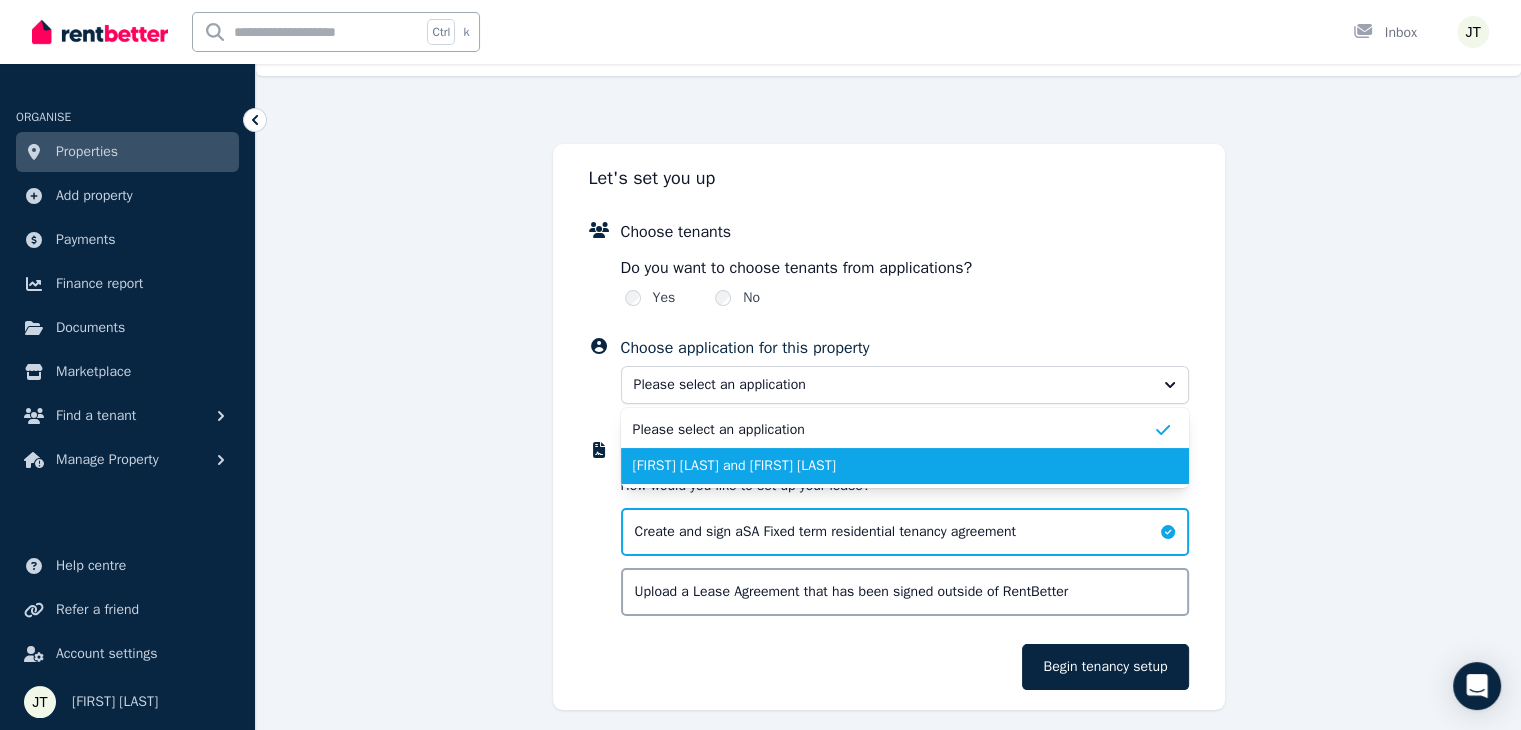 click on "[FIRST] [LAST] and [FIRST] [LAST]" at bounding box center (893, 466) 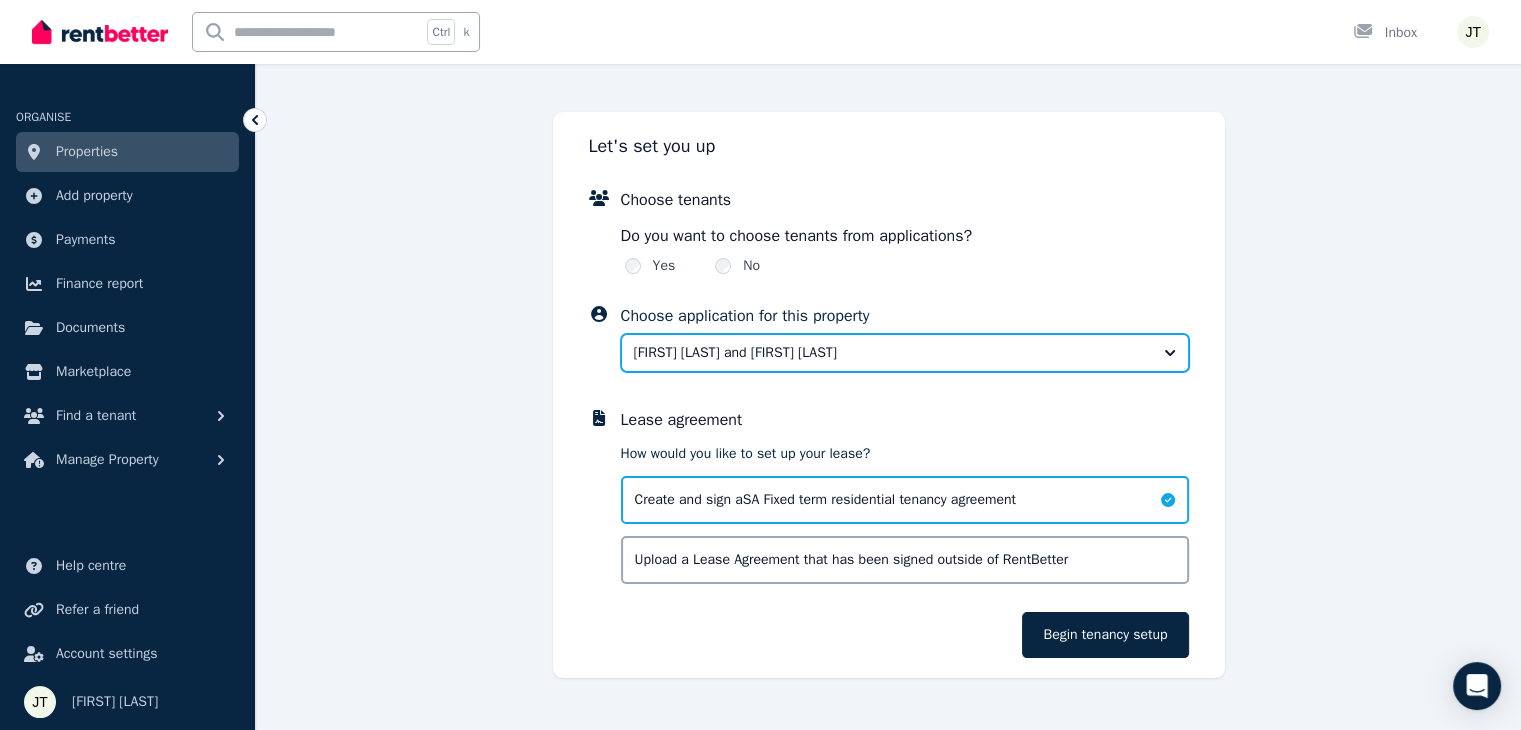 scroll, scrollTop: 94, scrollLeft: 0, axis: vertical 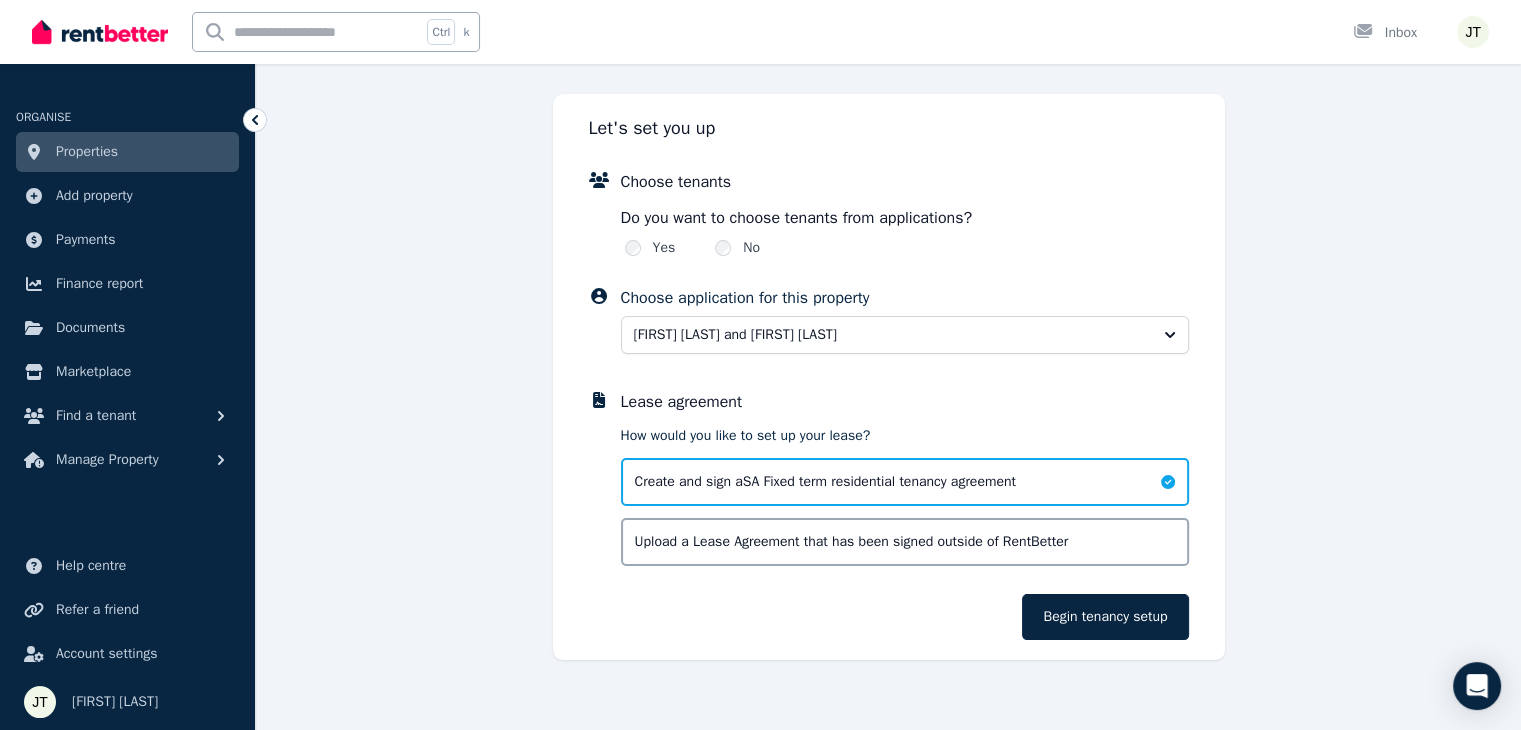 click on "Create and sign a  SA Fixed term residential tenancy agreement" at bounding box center (825, 482) 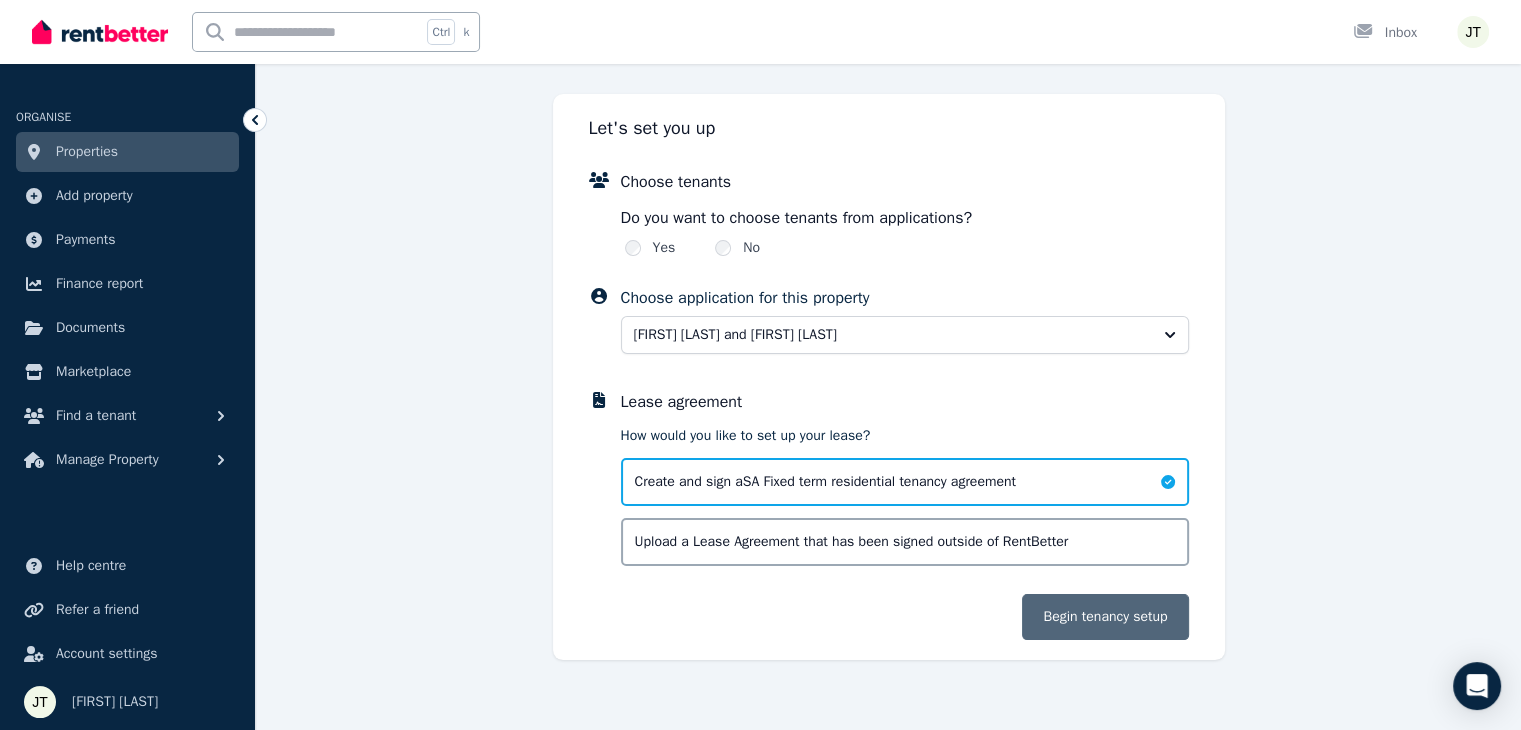 click on "Begin tenancy setup" at bounding box center (1105, 617) 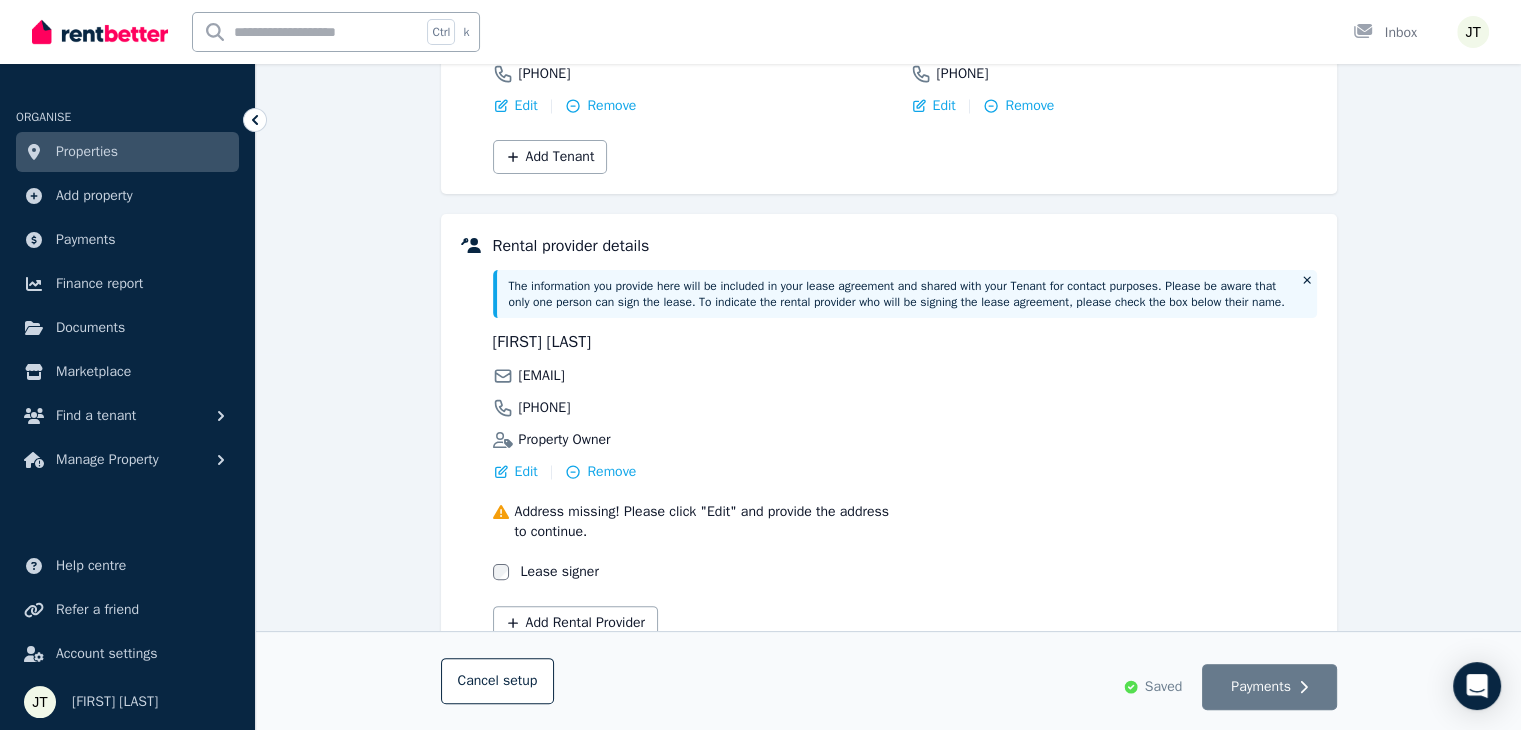 scroll, scrollTop: 400, scrollLeft: 0, axis: vertical 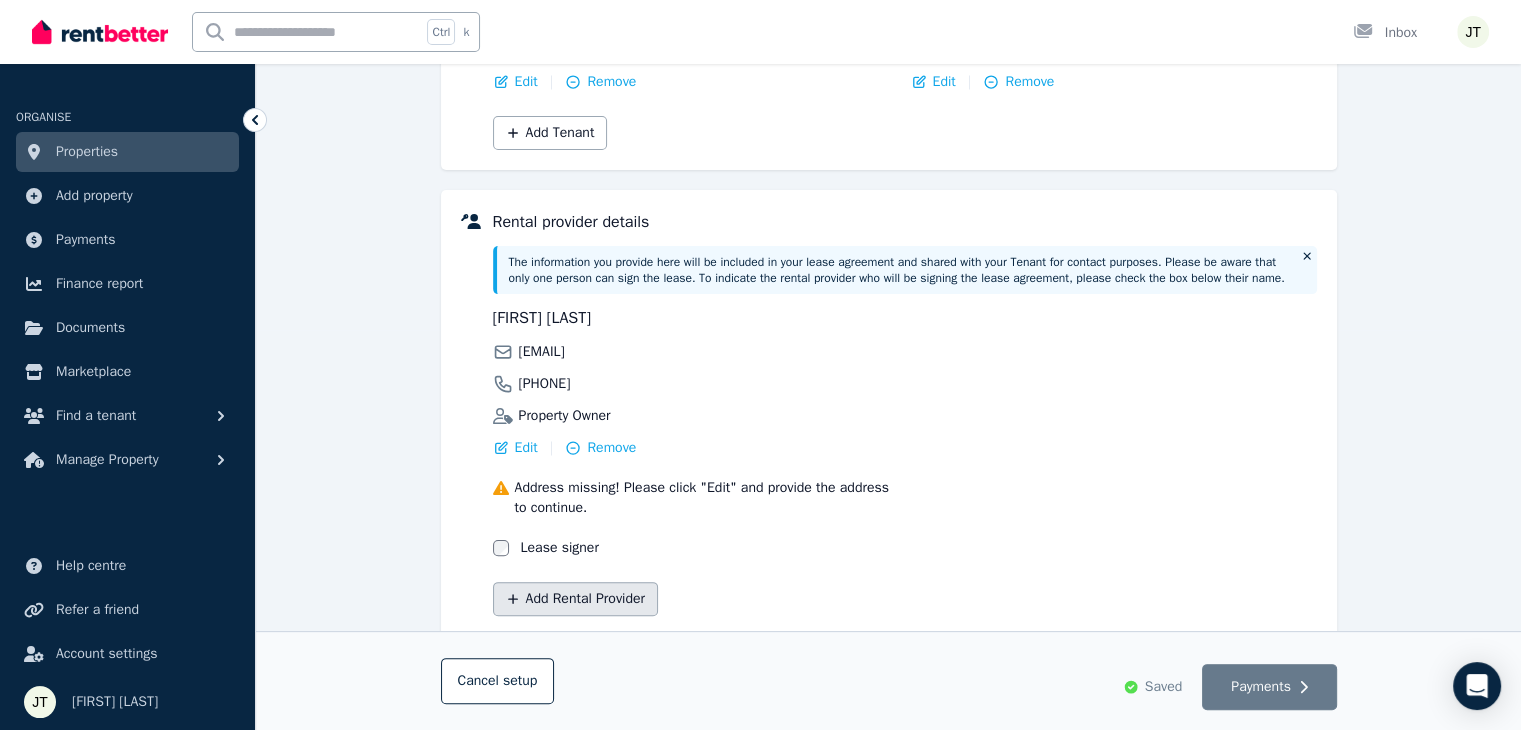 click on "Add Rental Provider" at bounding box center (575, 599) 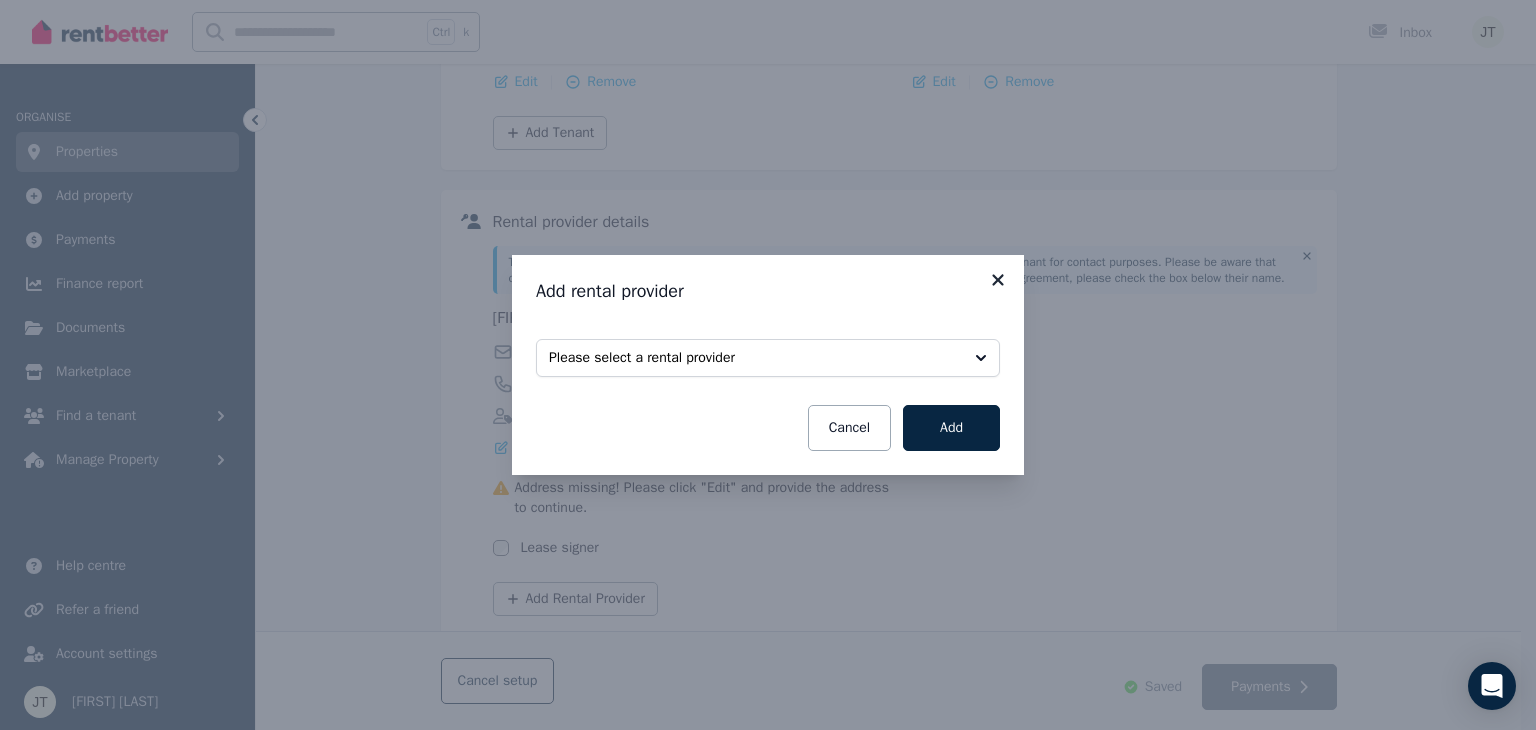 click 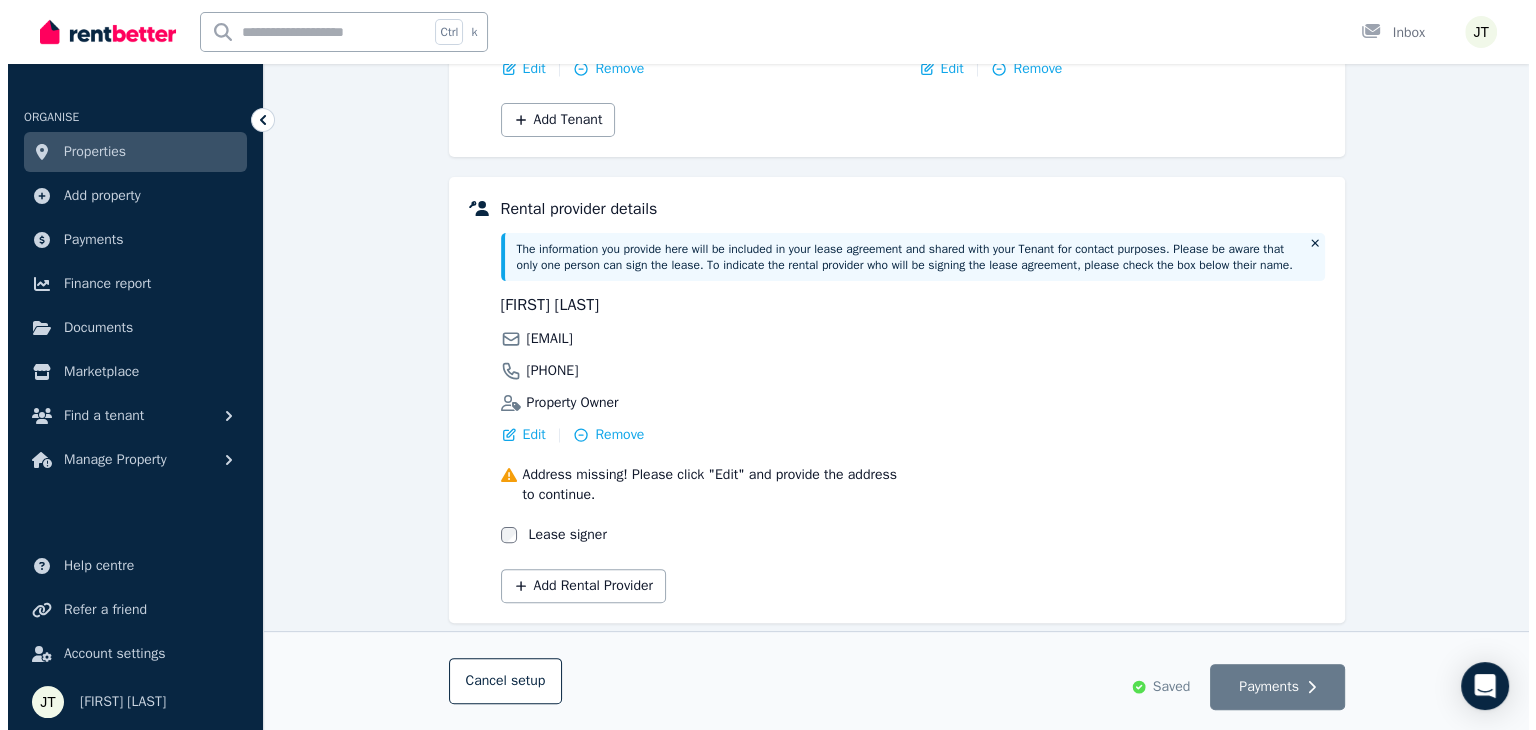 scroll, scrollTop: 460, scrollLeft: 0, axis: vertical 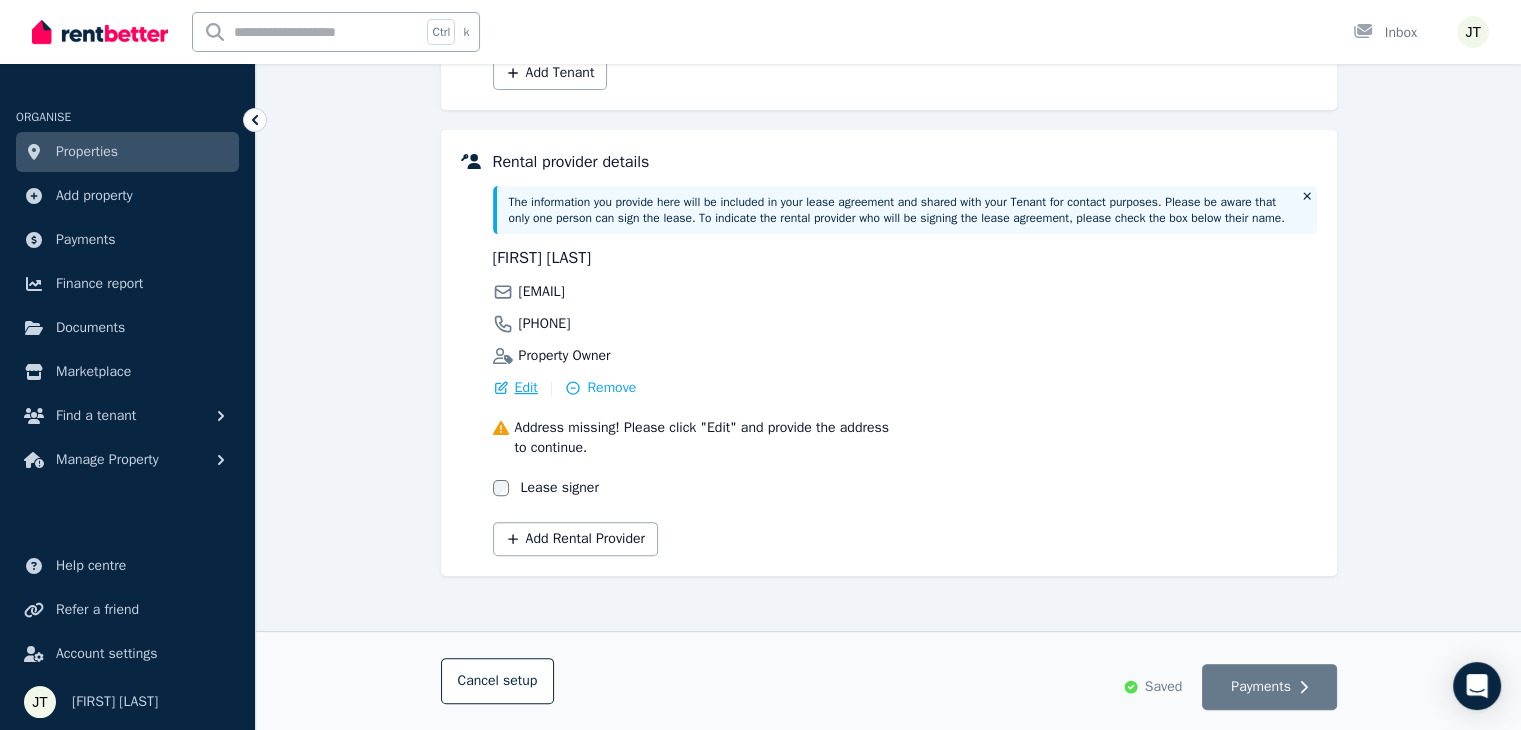 click on "Edit" at bounding box center [526, 388] 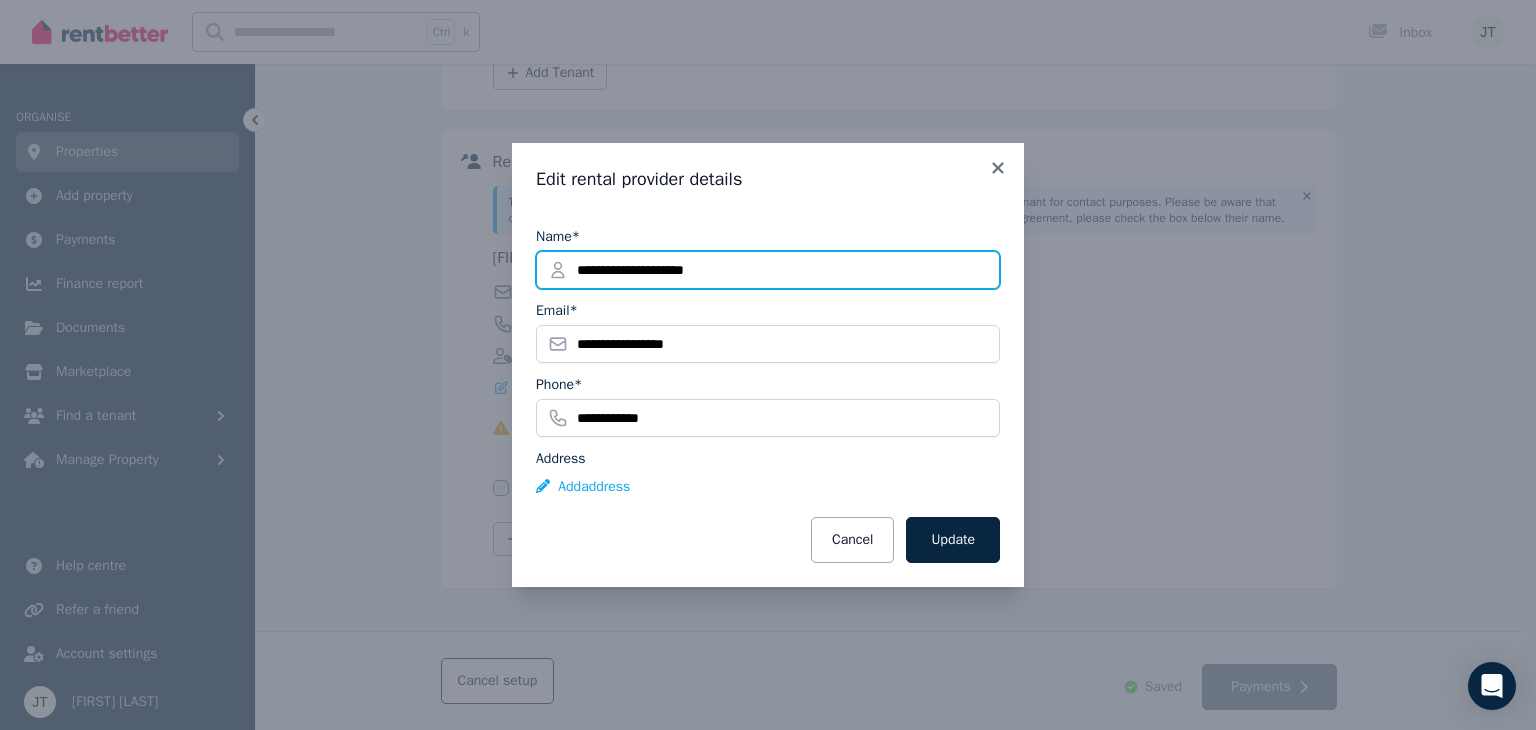 click on "**********" at bounding box center [768, 270] 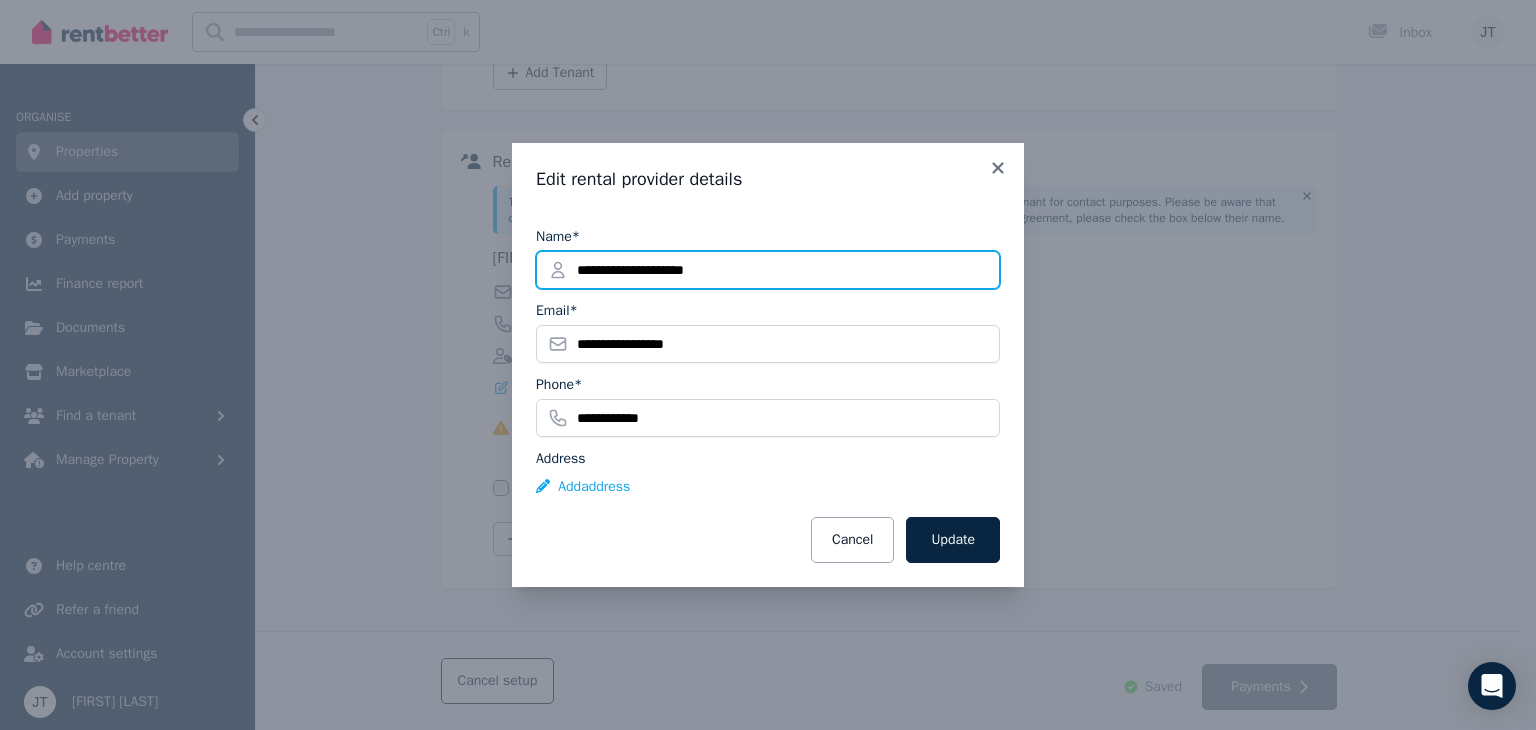 click on "**********" at bounding box center [768, 270] 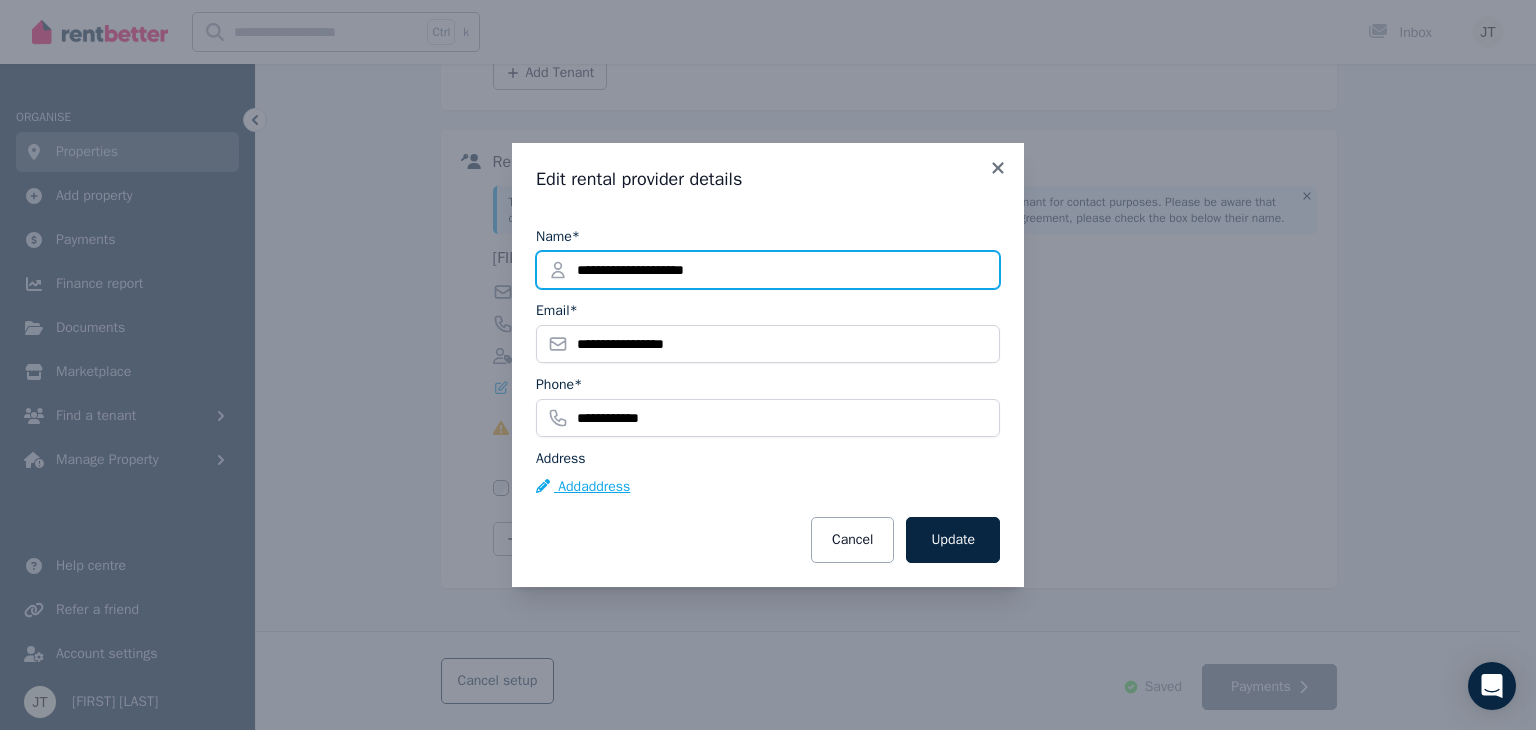 type on "**********" 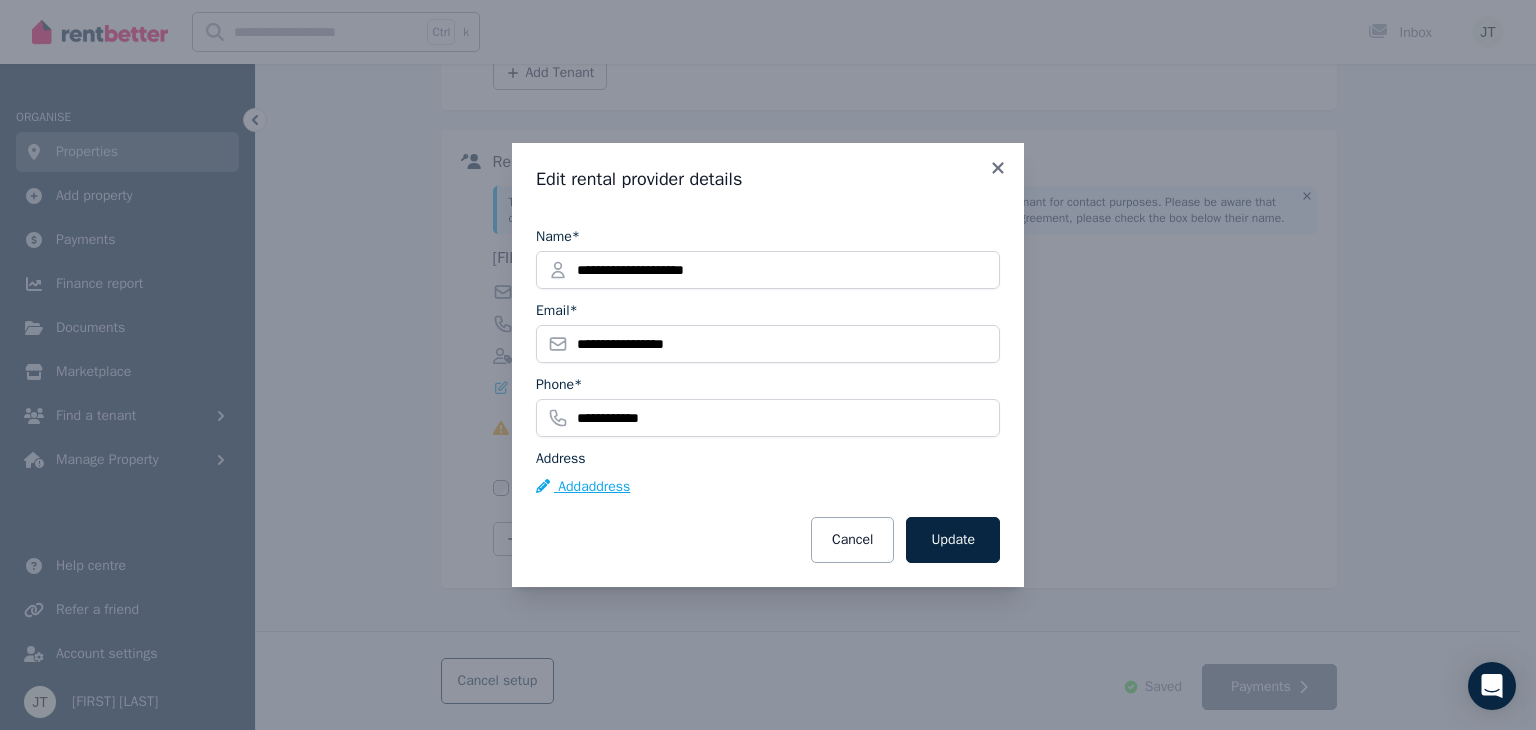 click on "Add  address" at bounding box center [583, 487] 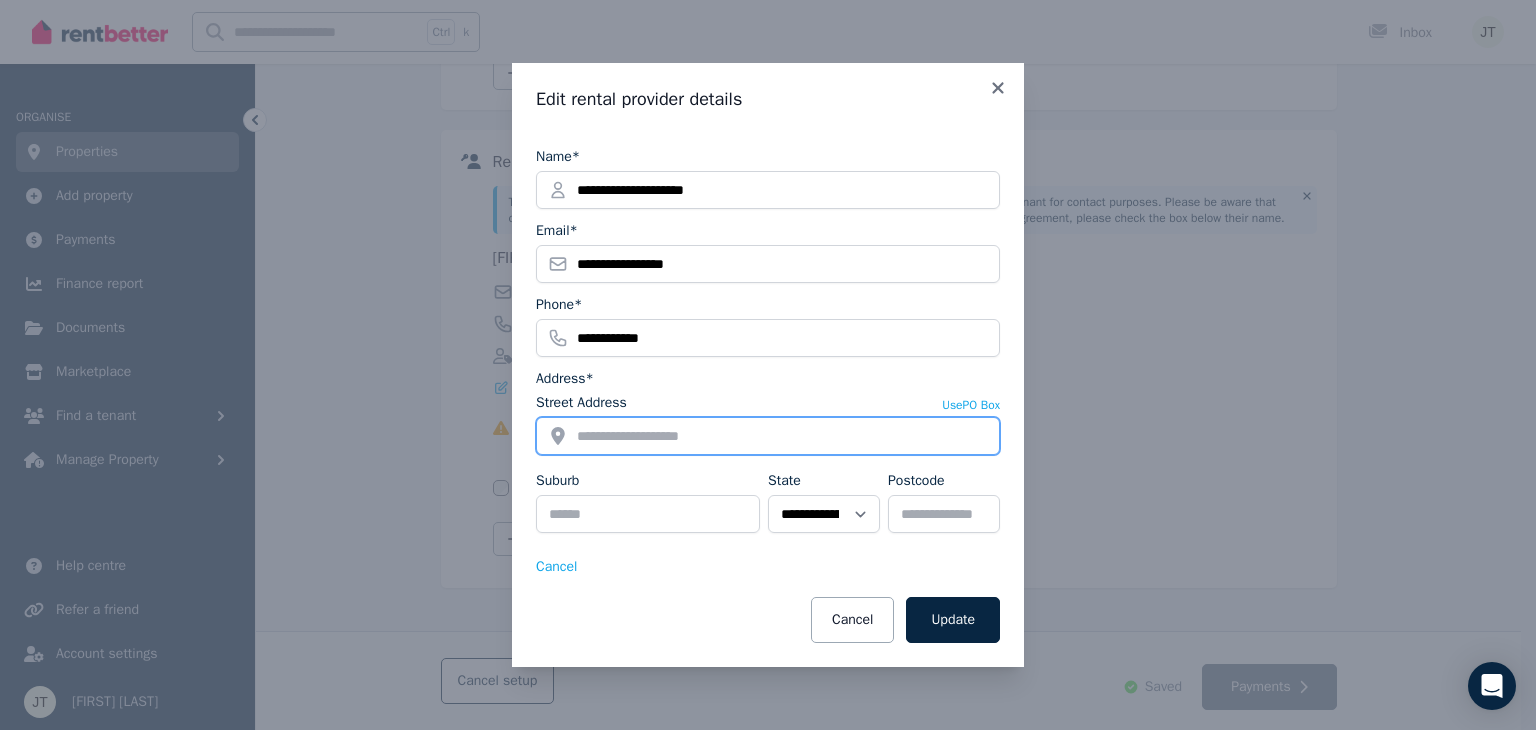 click on "Street Address" at bounding box center (768, 436) 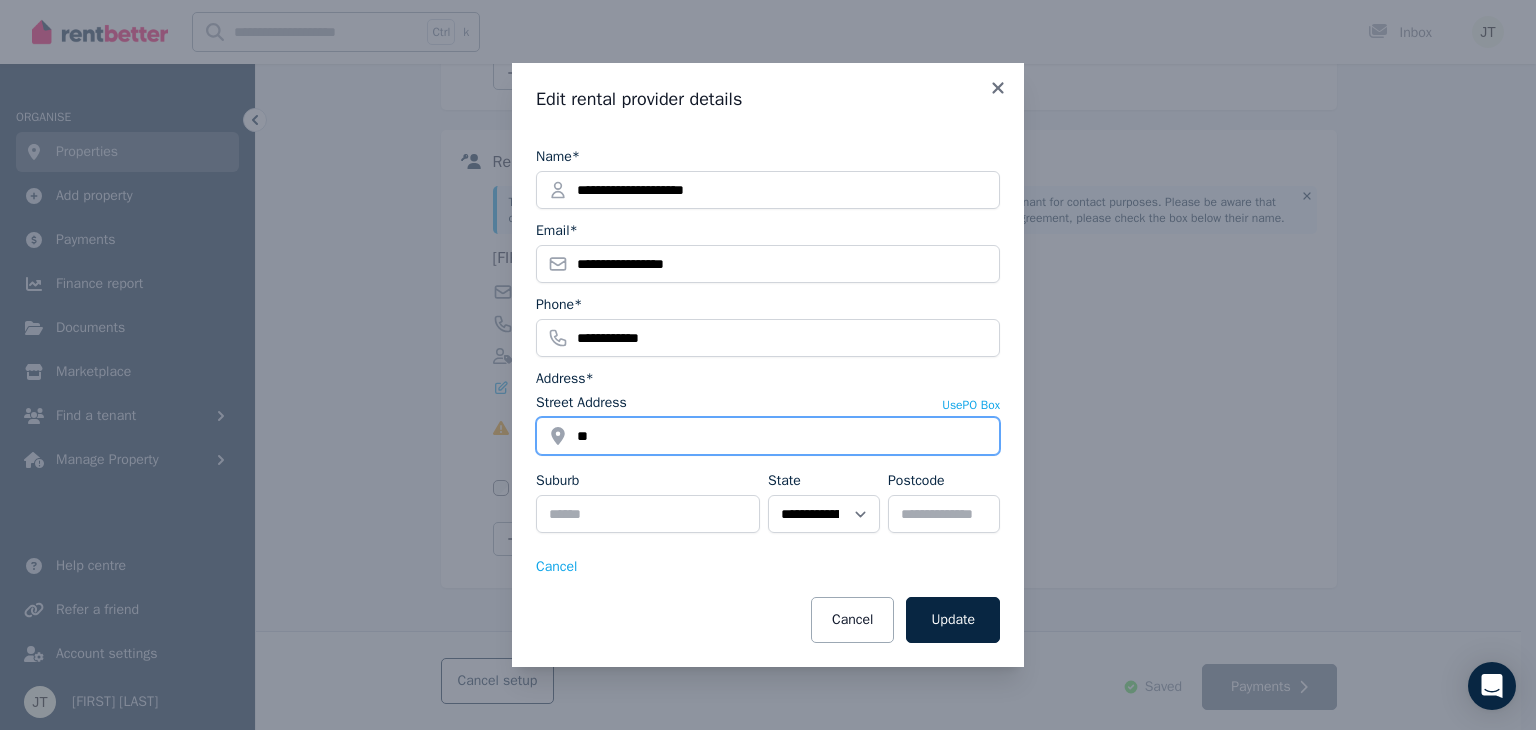 type on "*" 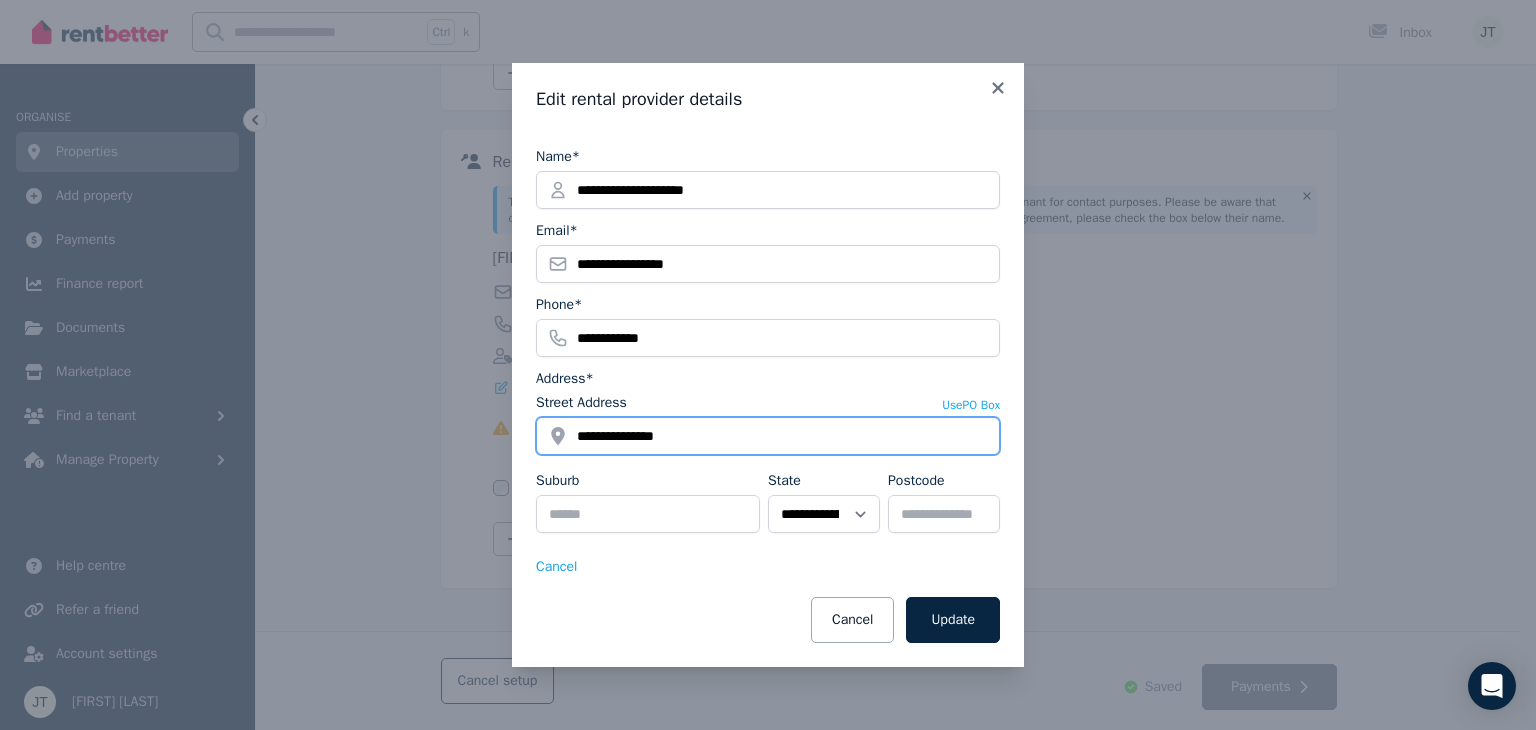 type on "**********" 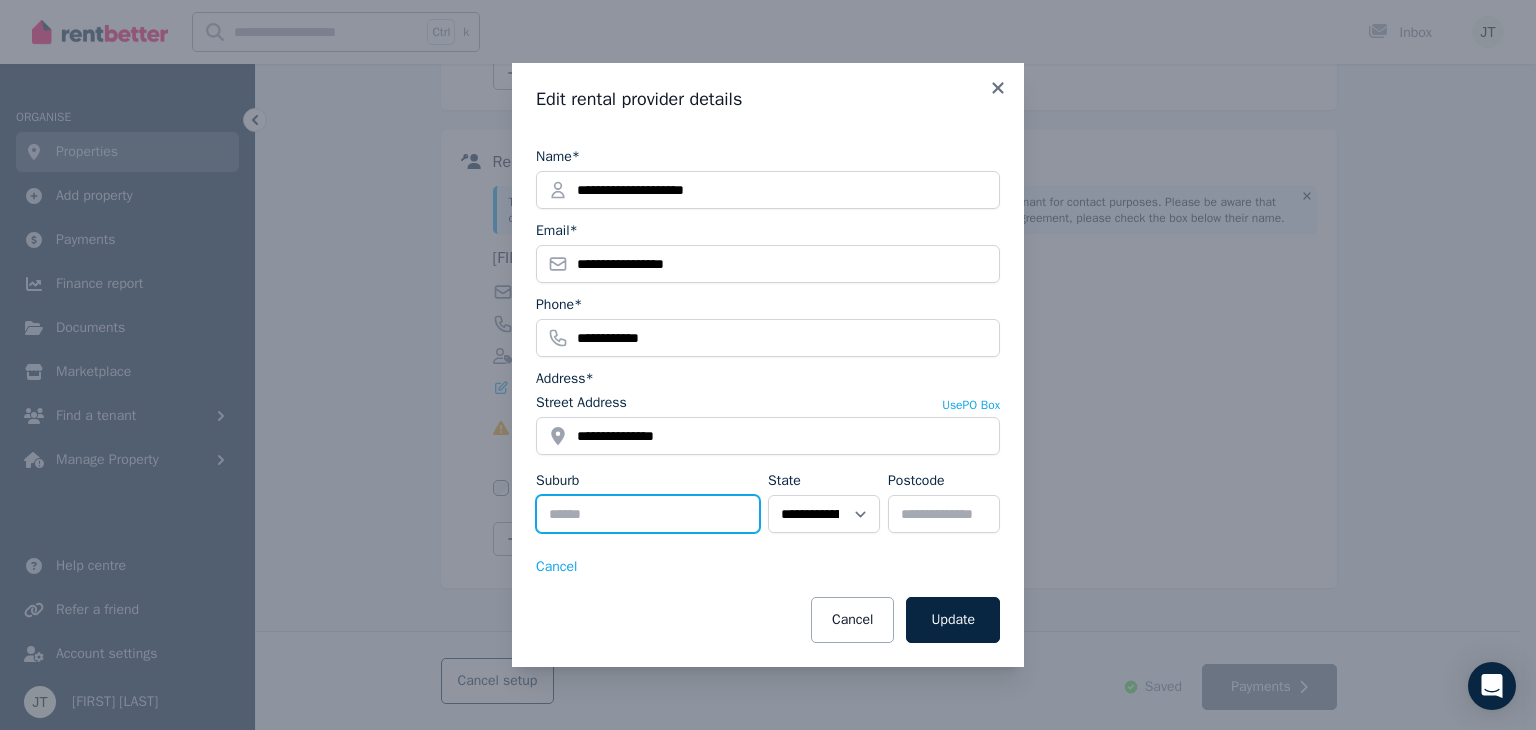 click on "Suburb" at bounding box center [648, 514] 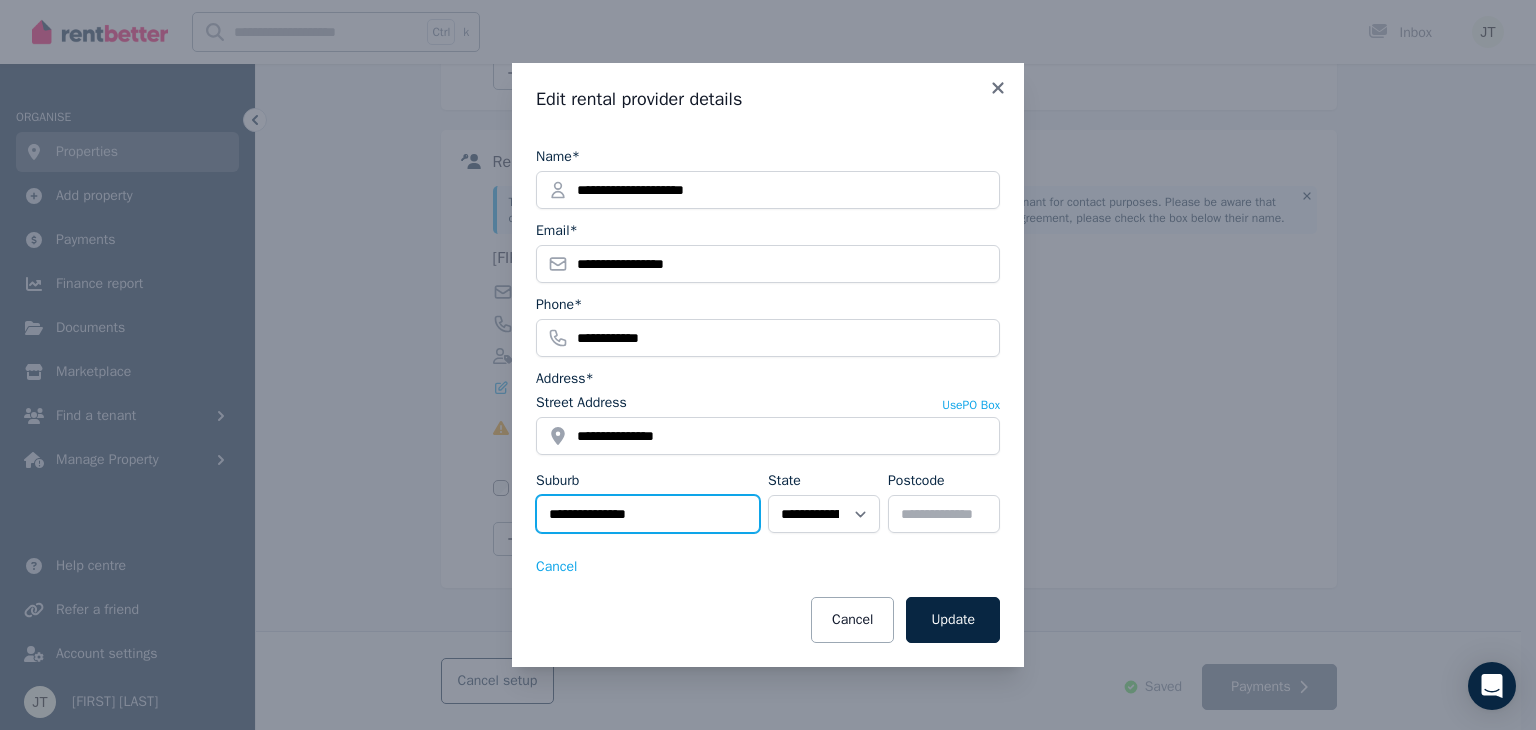 type on "**********" 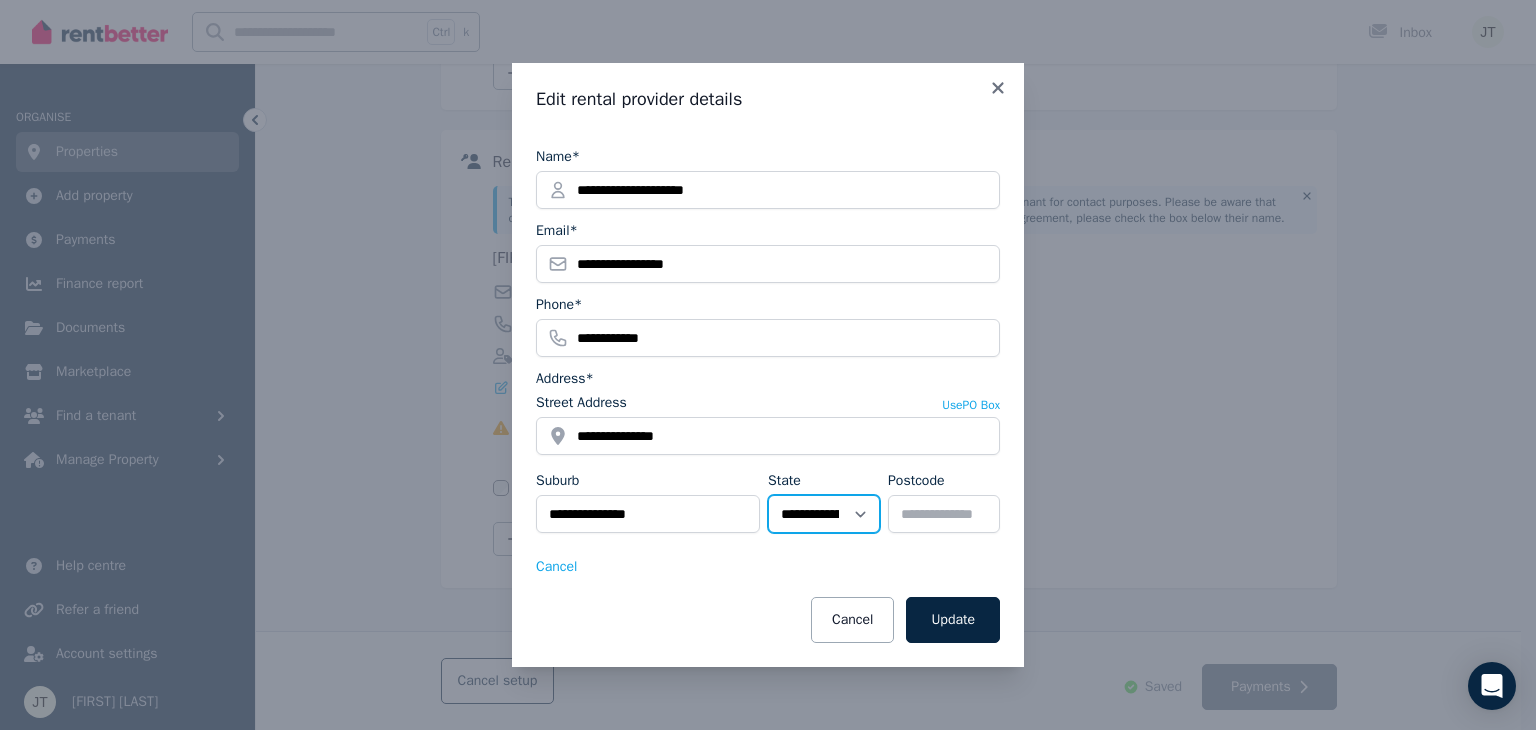 click on "**********" at bounding box center [824, 514] 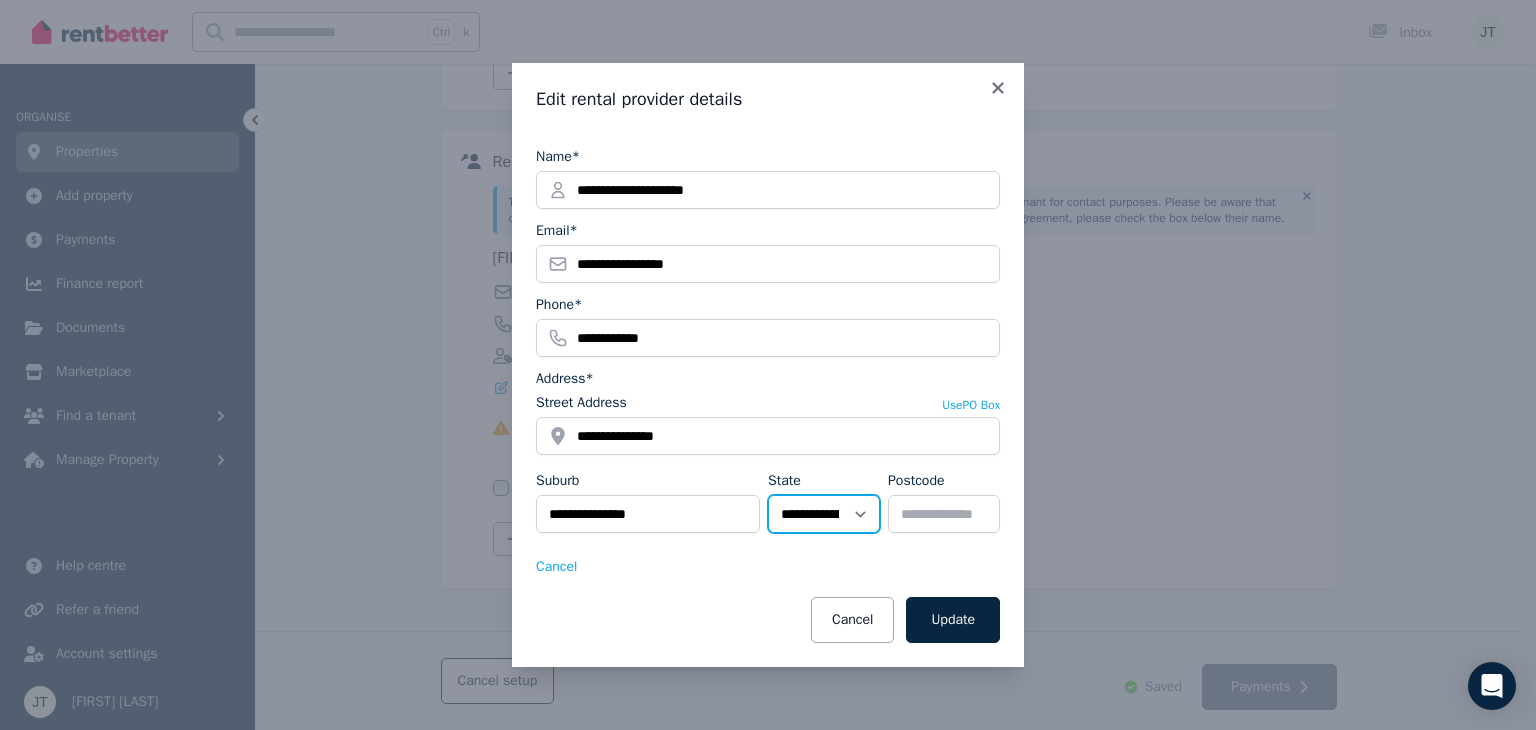 select on "**" 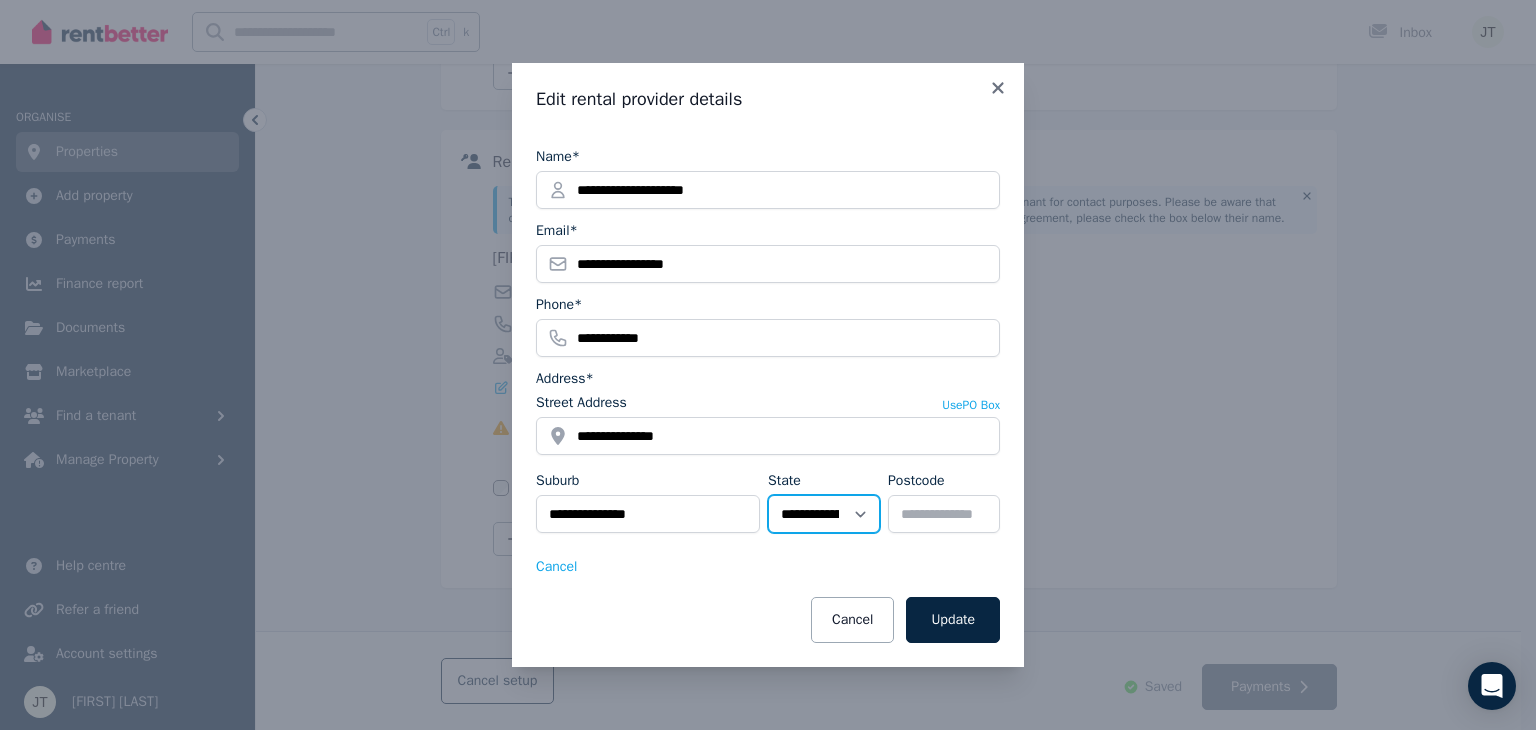 click on "**********" at bounding box center (824, 514) 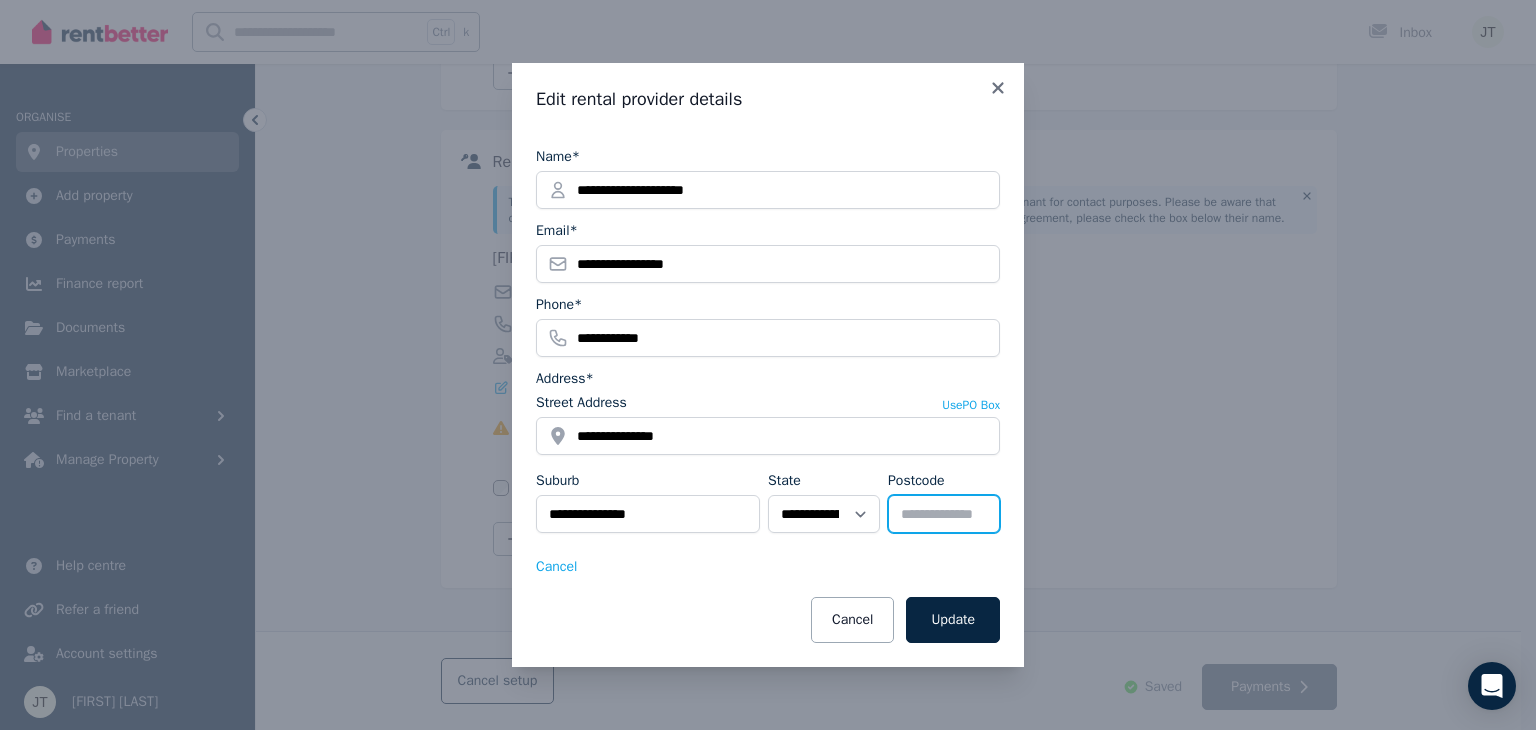 click on "Postcode" at bounding box center [944, 514] 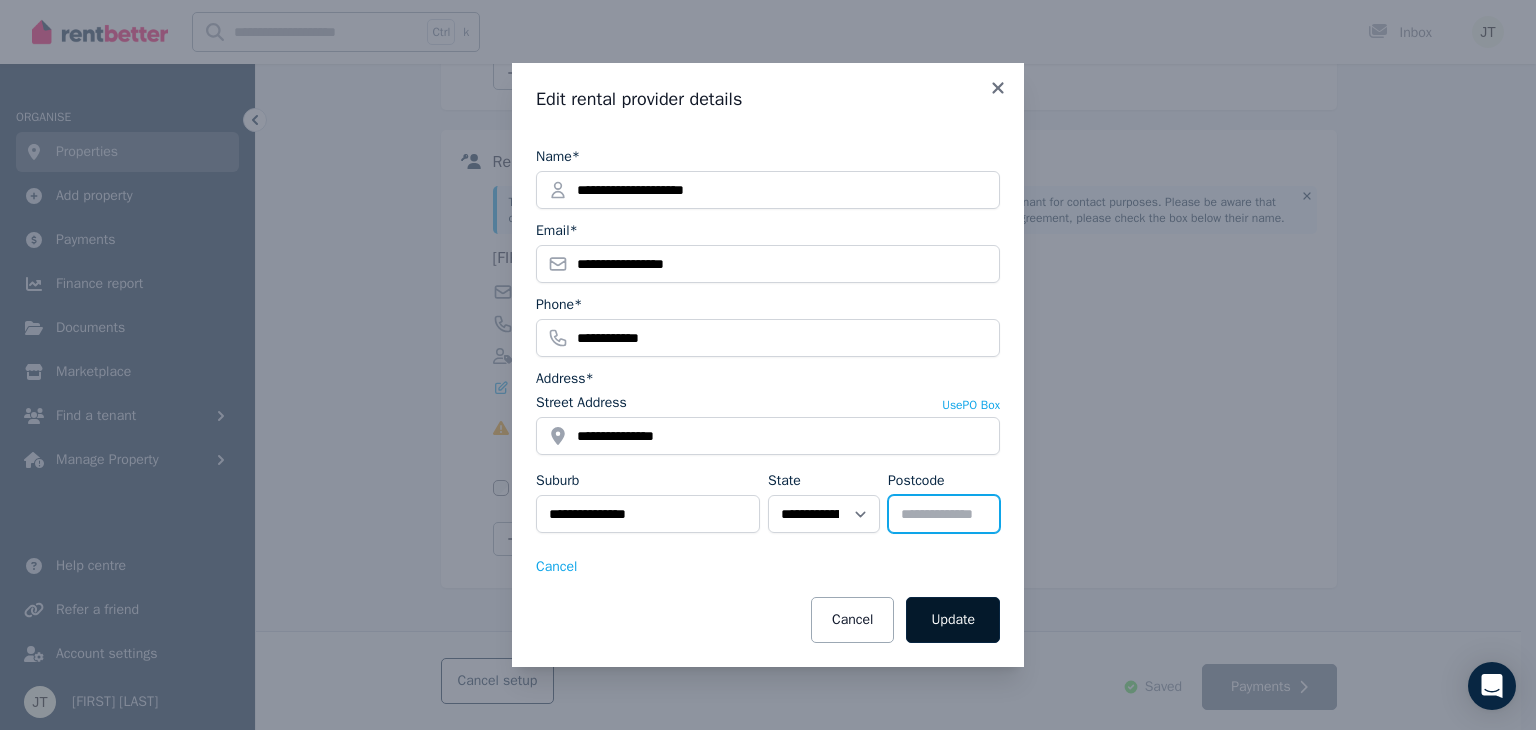type on "****" 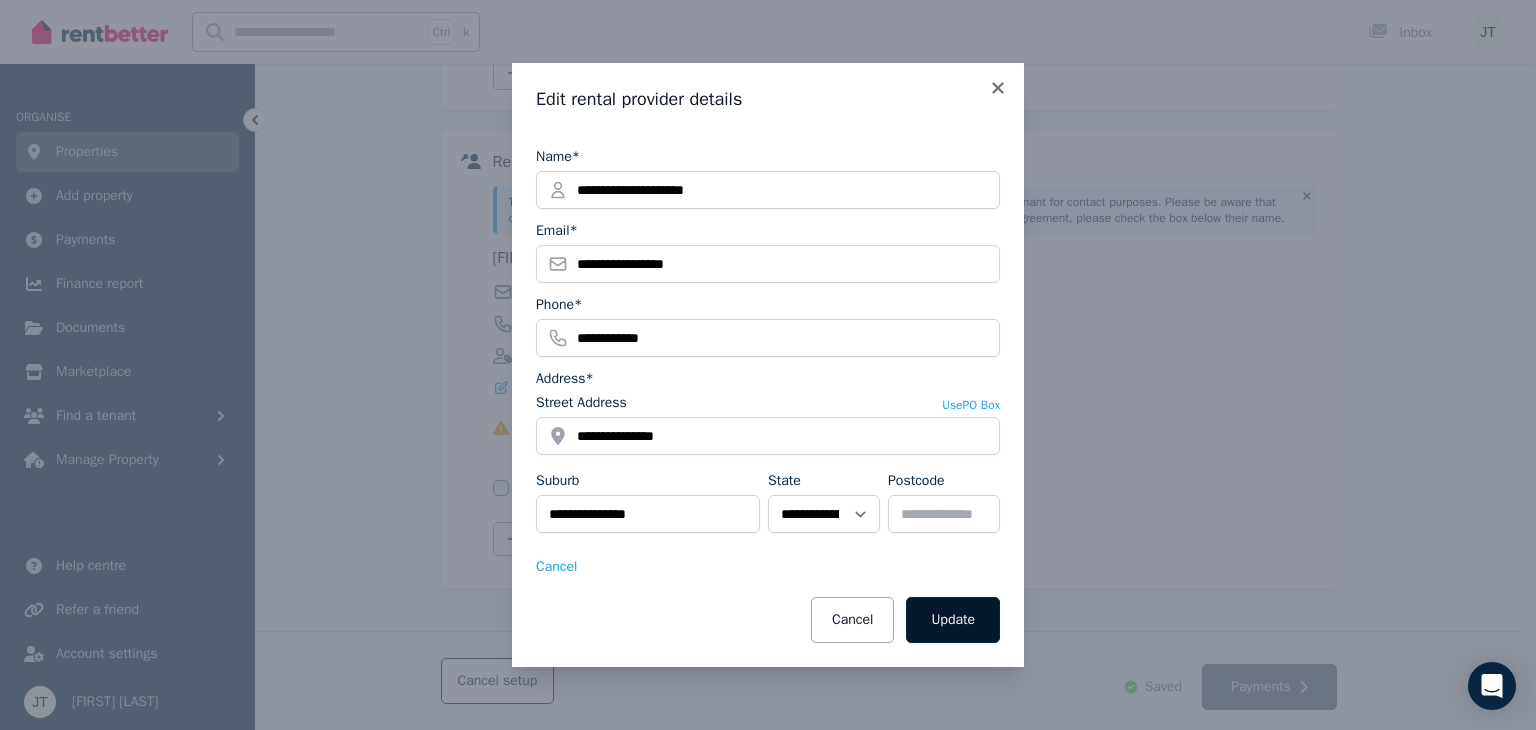click on "Update" at bounding box center [953, 620] 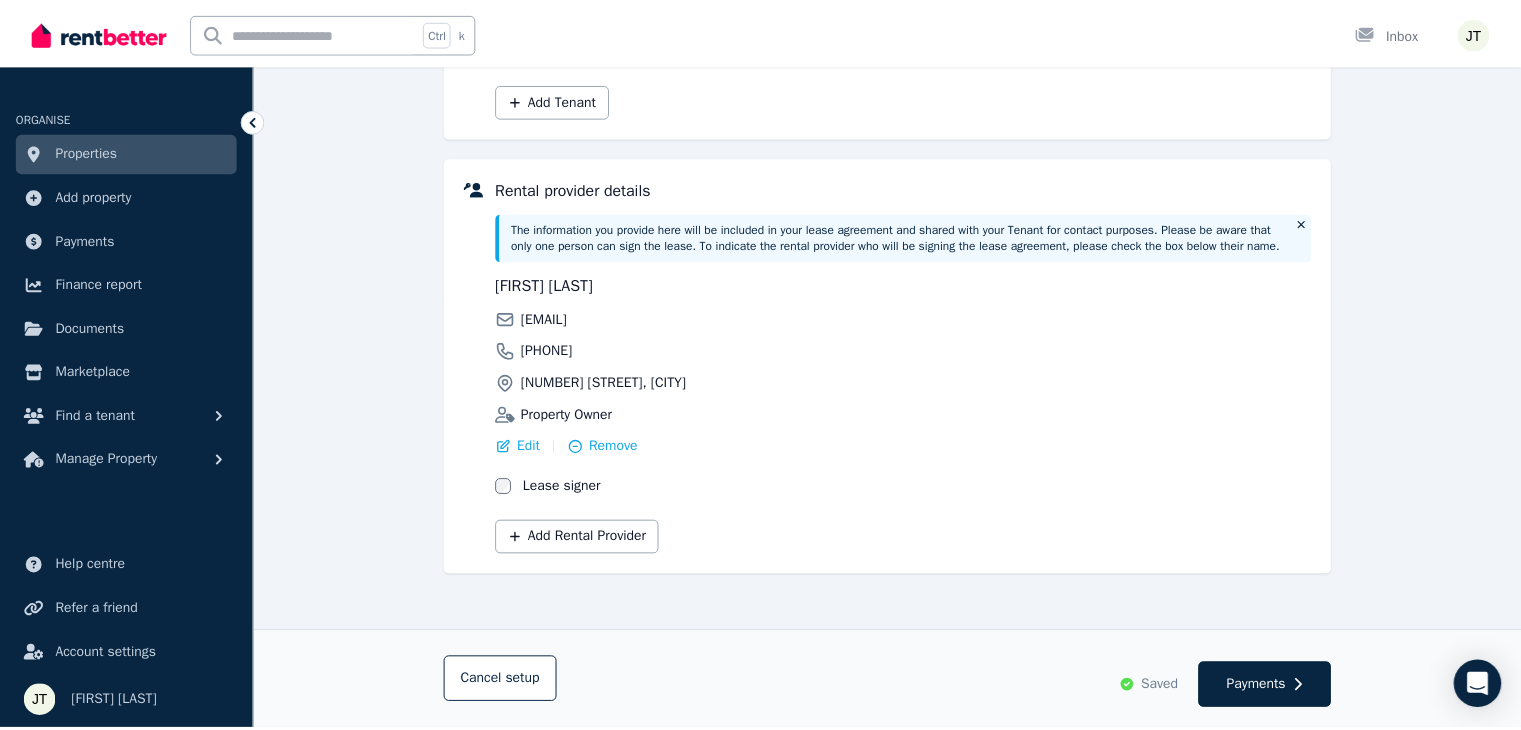 scroll, scrollTop: 432, scrollLeft: 0, axis: vertical 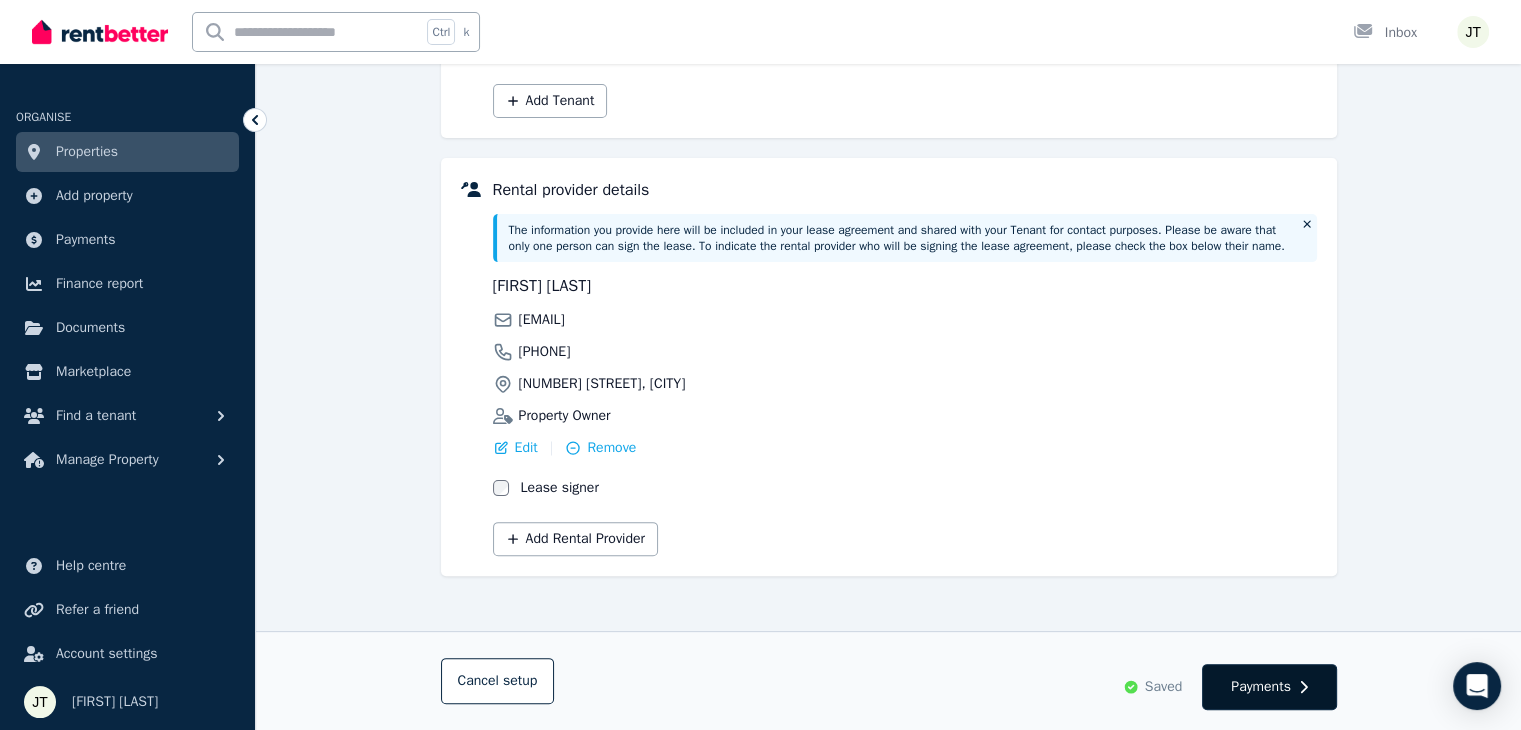 click on "Payments" at bounding box center (1261, 687) 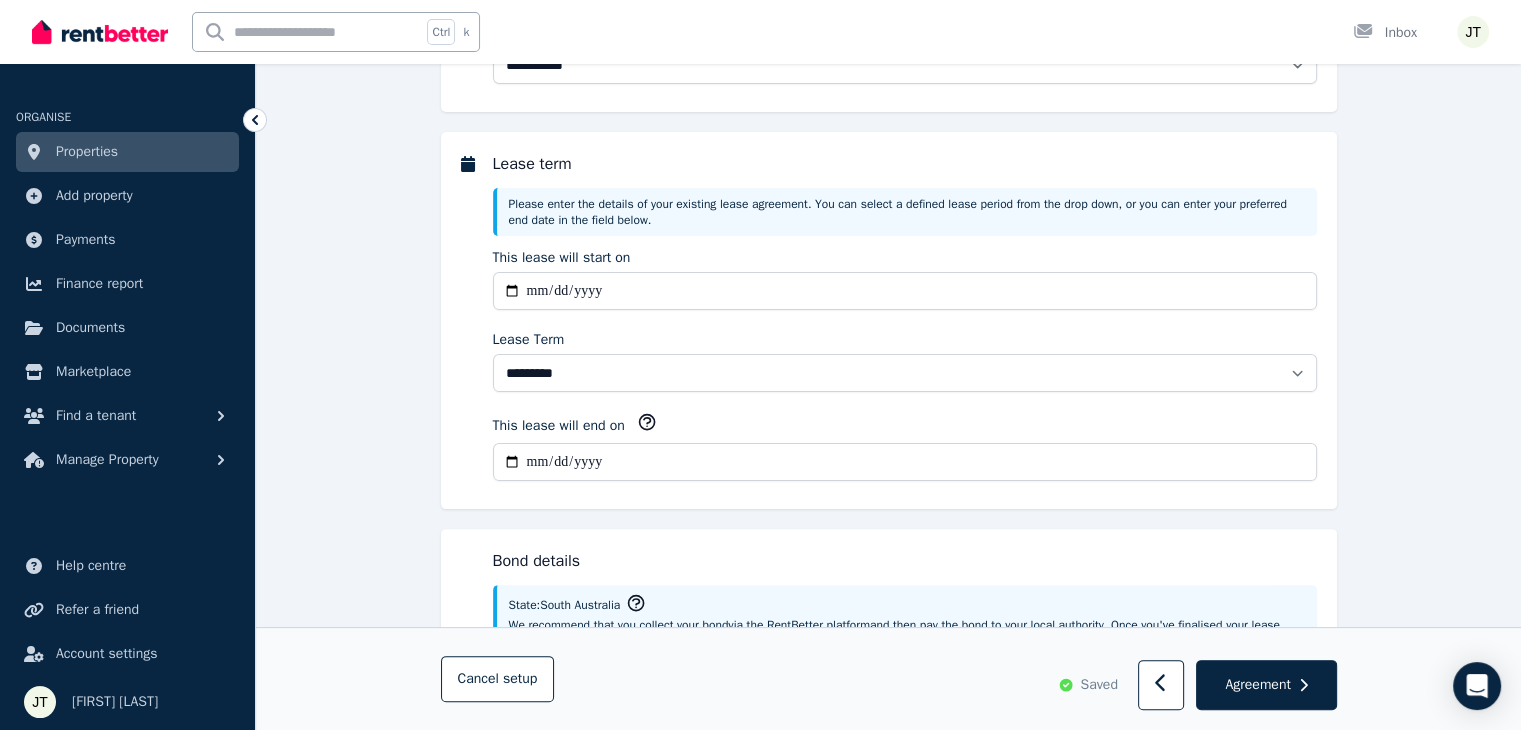 scroll, scrollTop: 0, scrollLeft: 0, axis: both 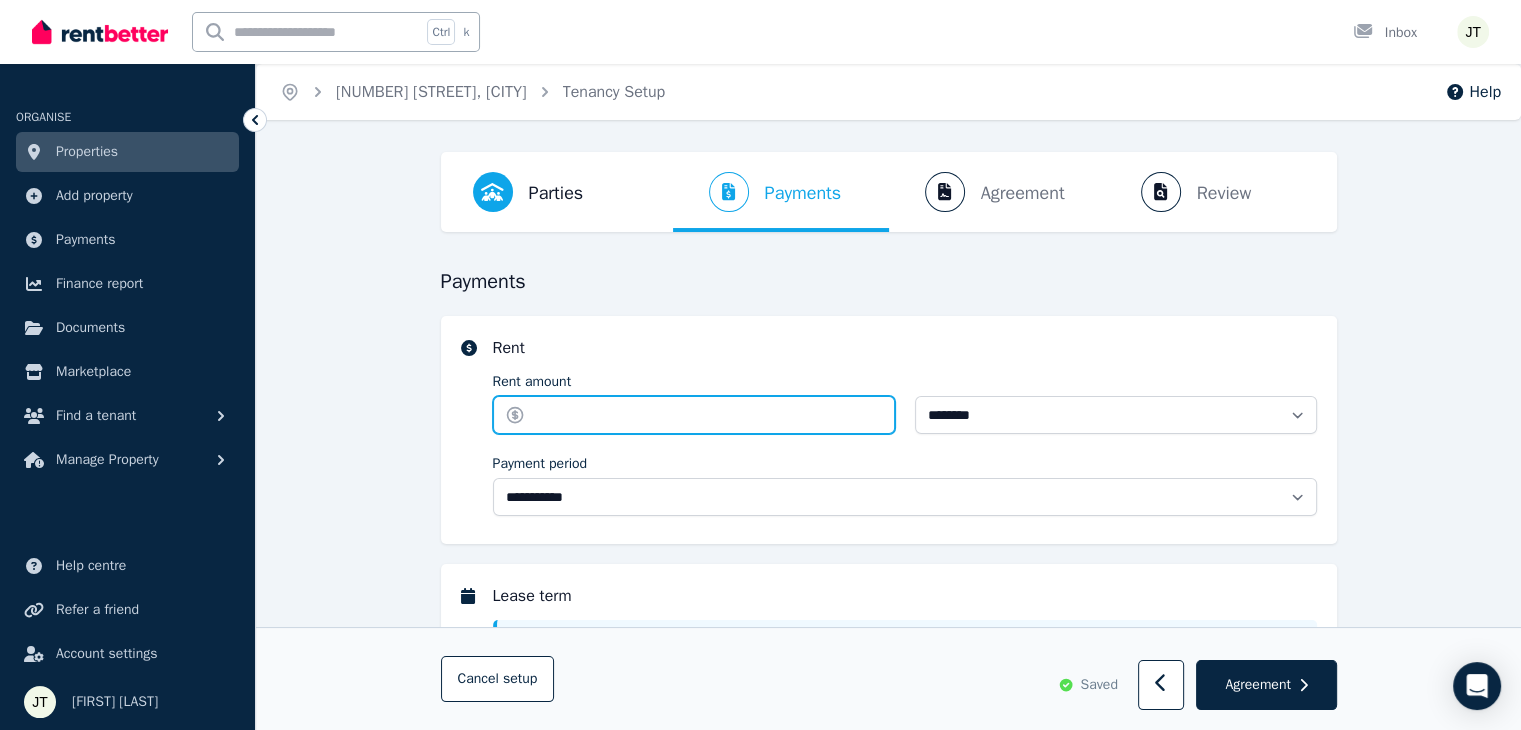 click on "Rent amount" at bounding box center [694, 415] 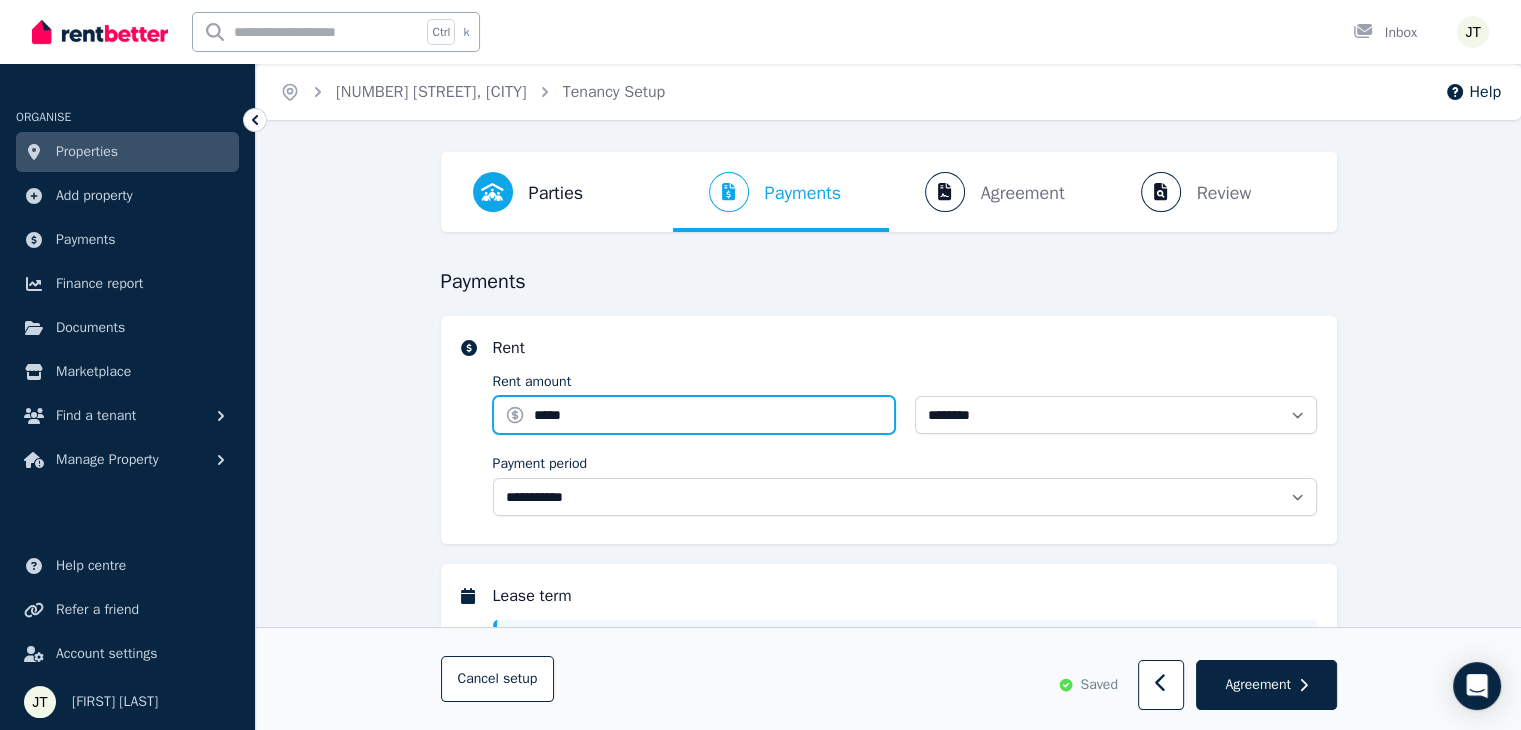 type on "******" 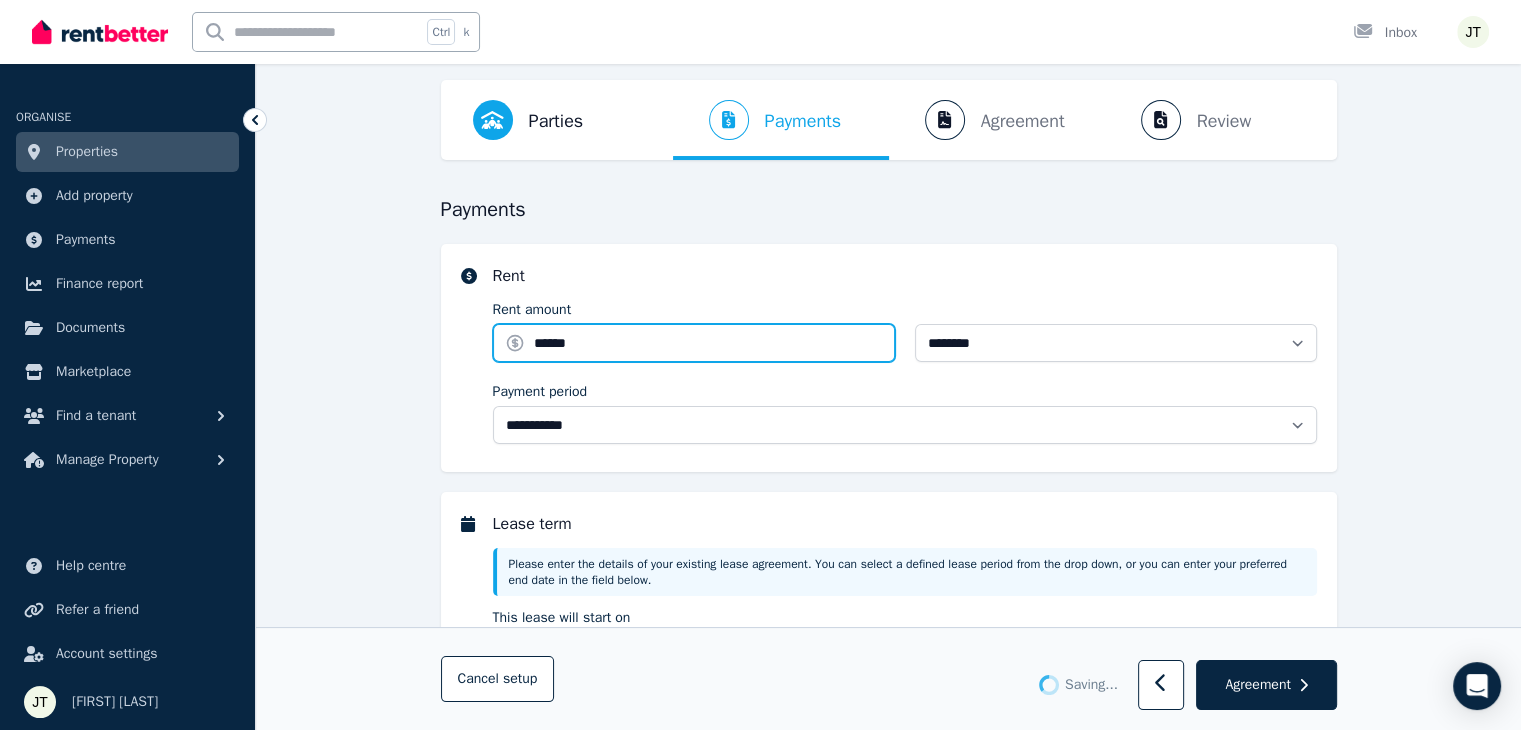scroll, scrollTop: 200, scrollLeft: 0, axis: vertical 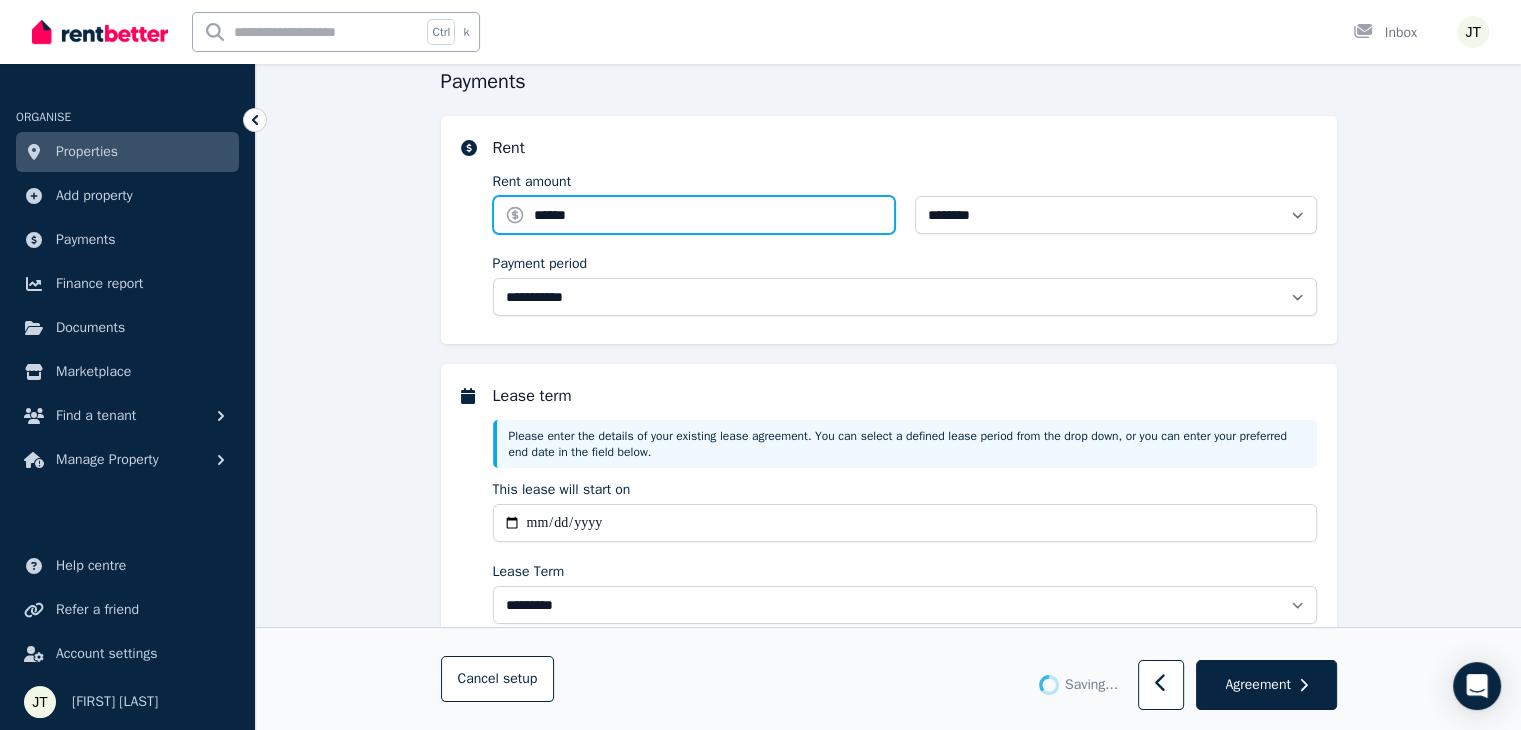type 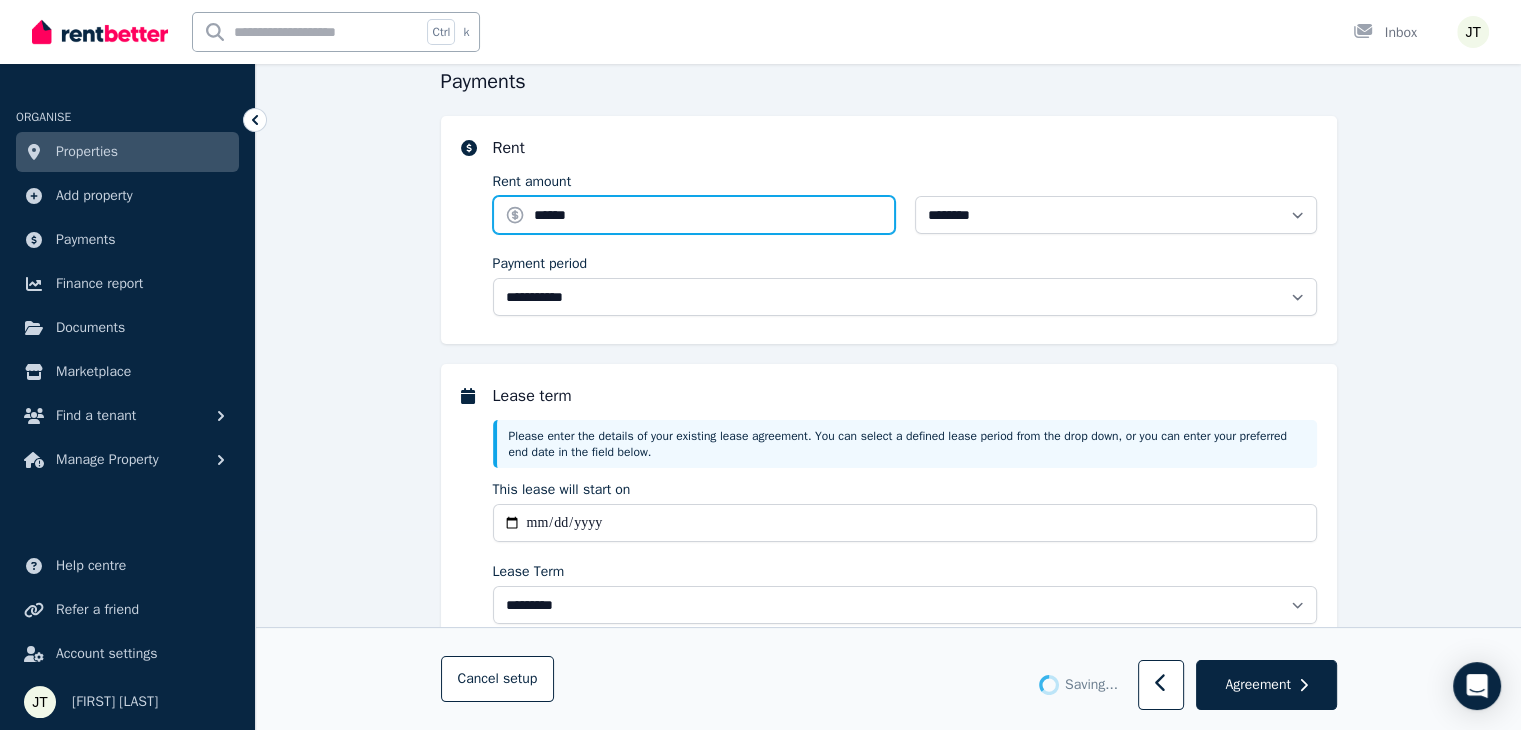 type on "**********" 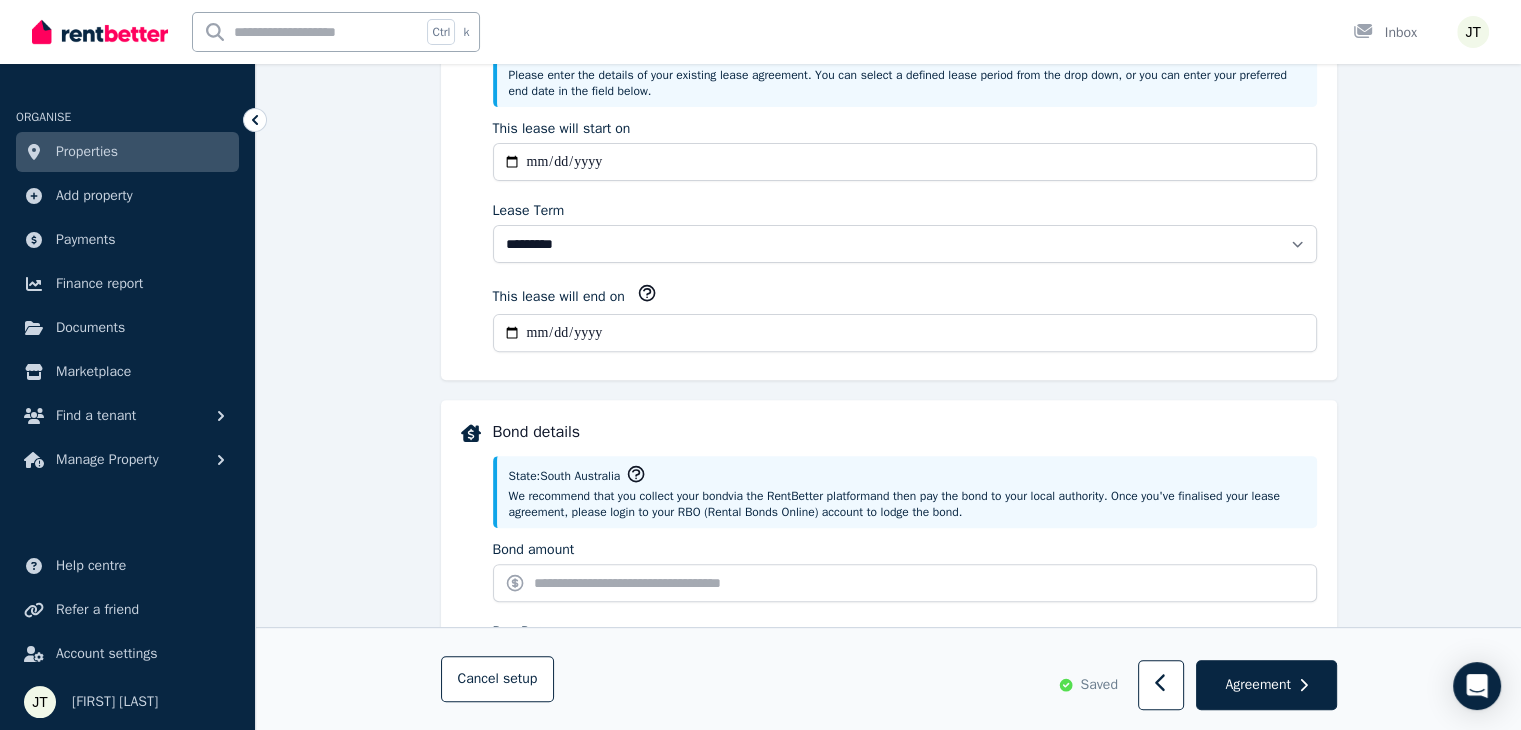 scroll, scrollTop: 700, scrollLeft: 0, axis: vertical 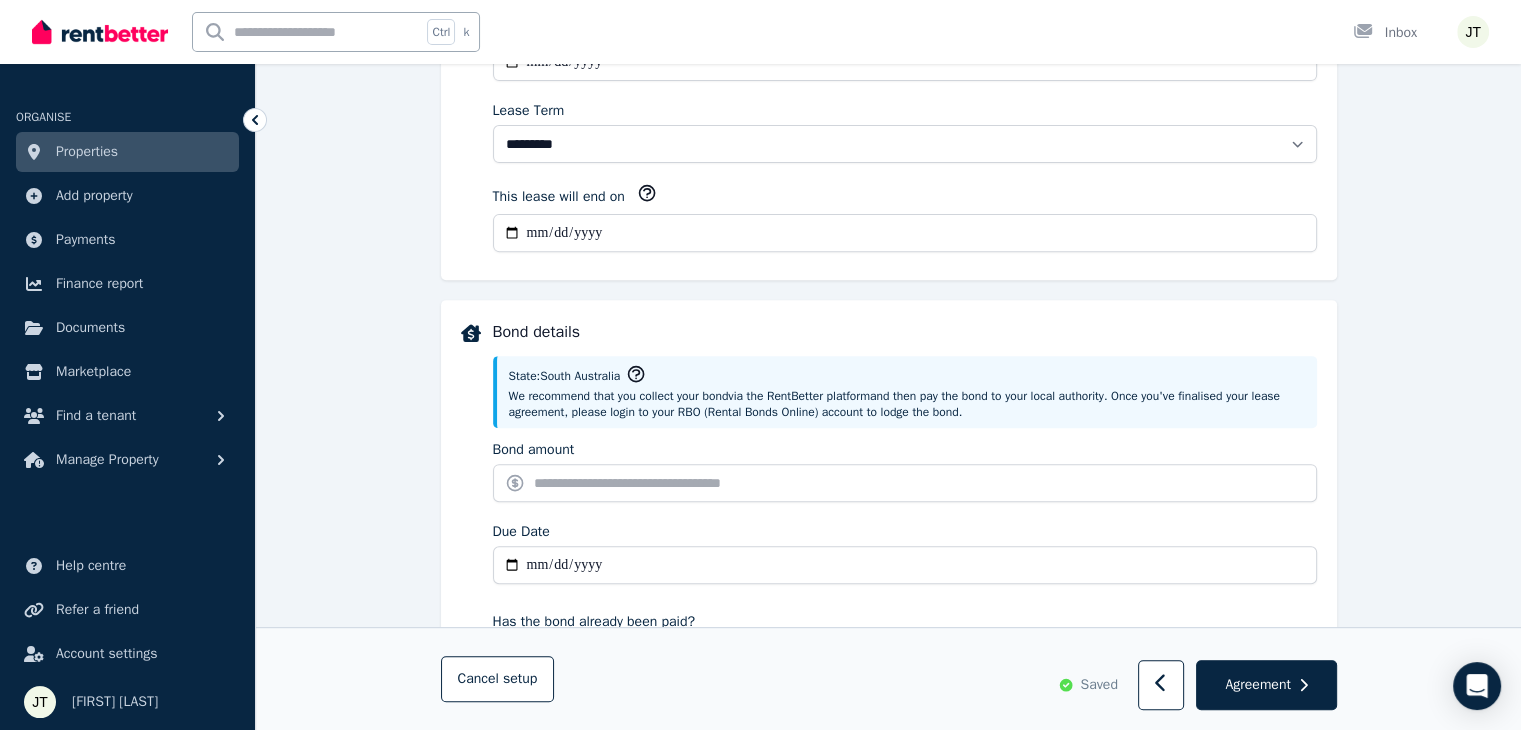 type on "******" 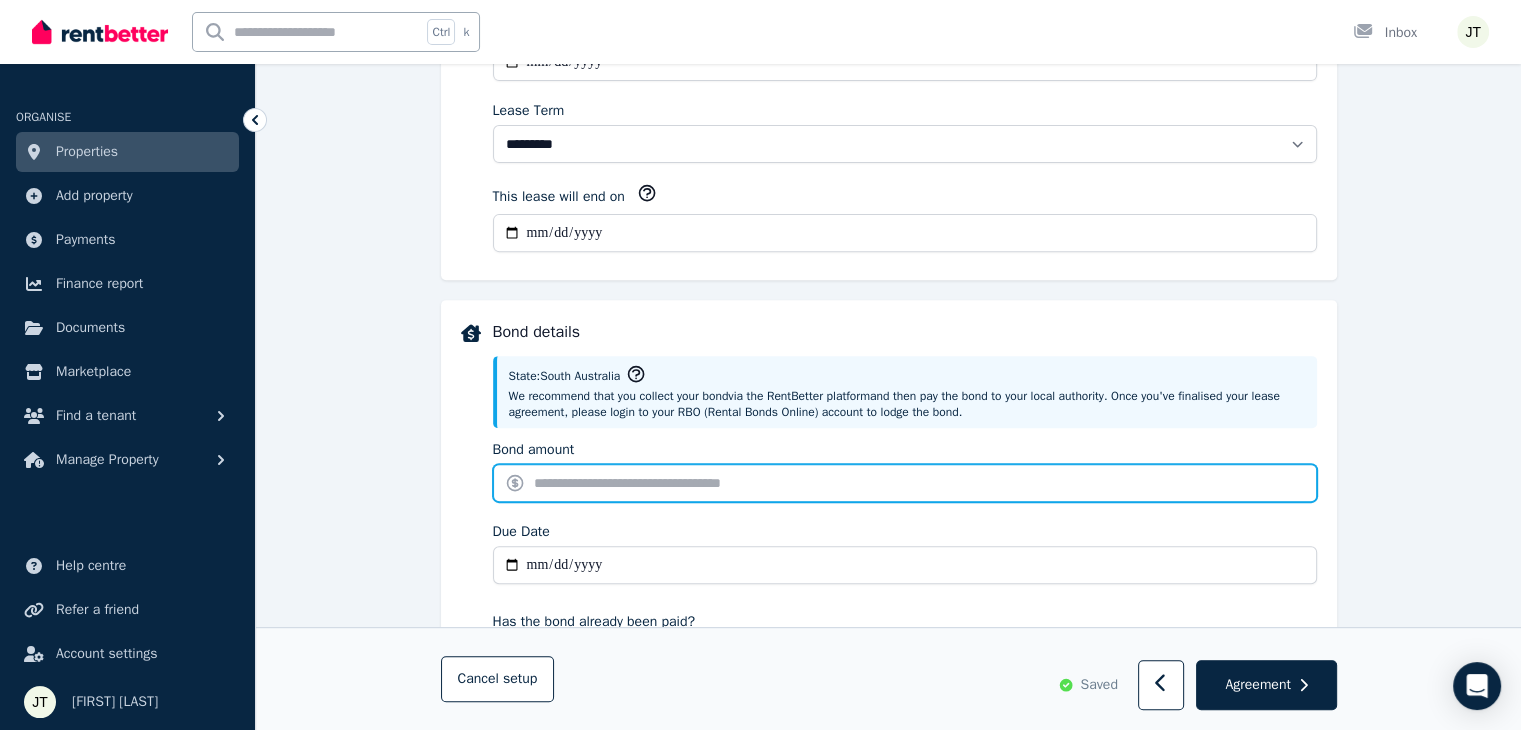 click on "Bond amount" at bounding box center (905, 483) 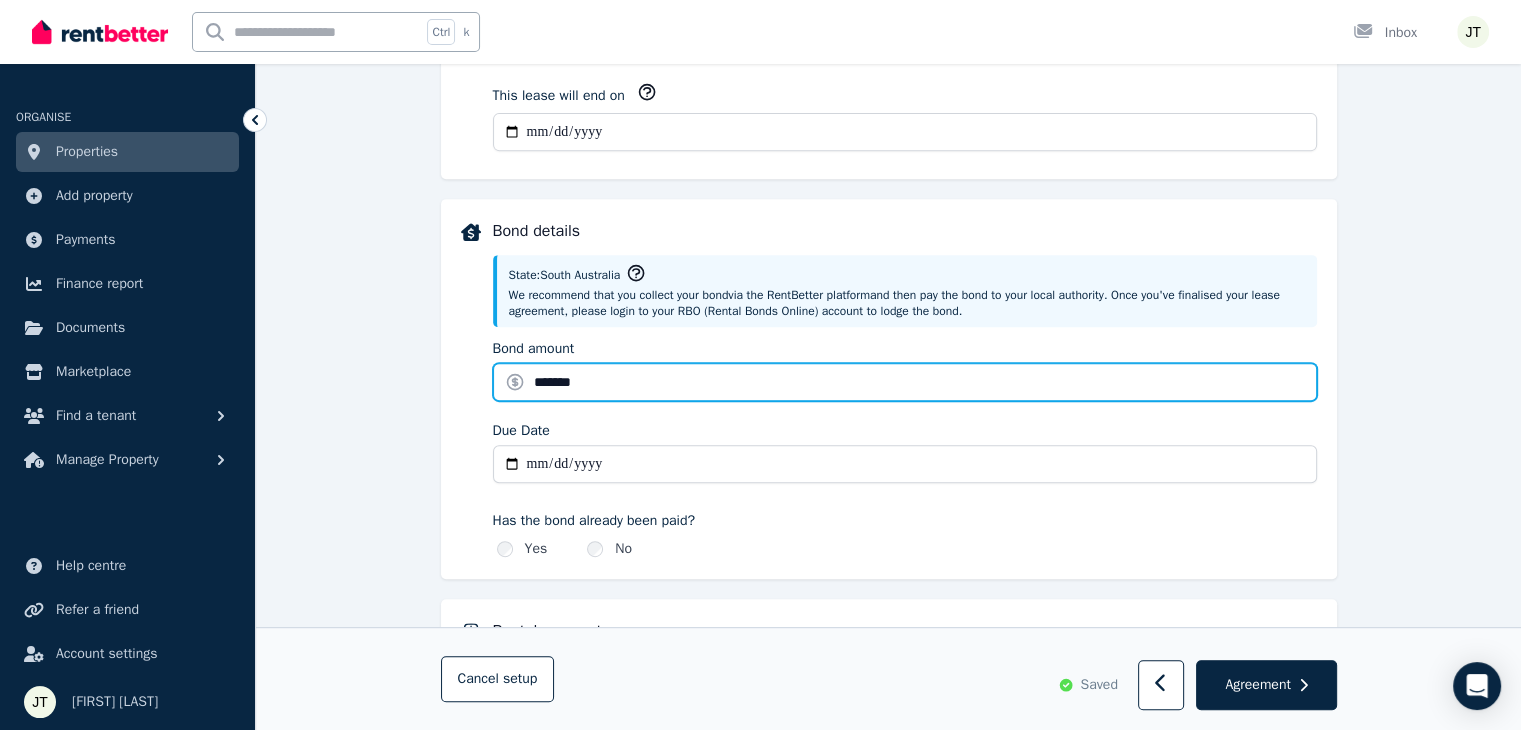 scroll, scrollTop: 800, scrollLeft: 0, axis: vertical 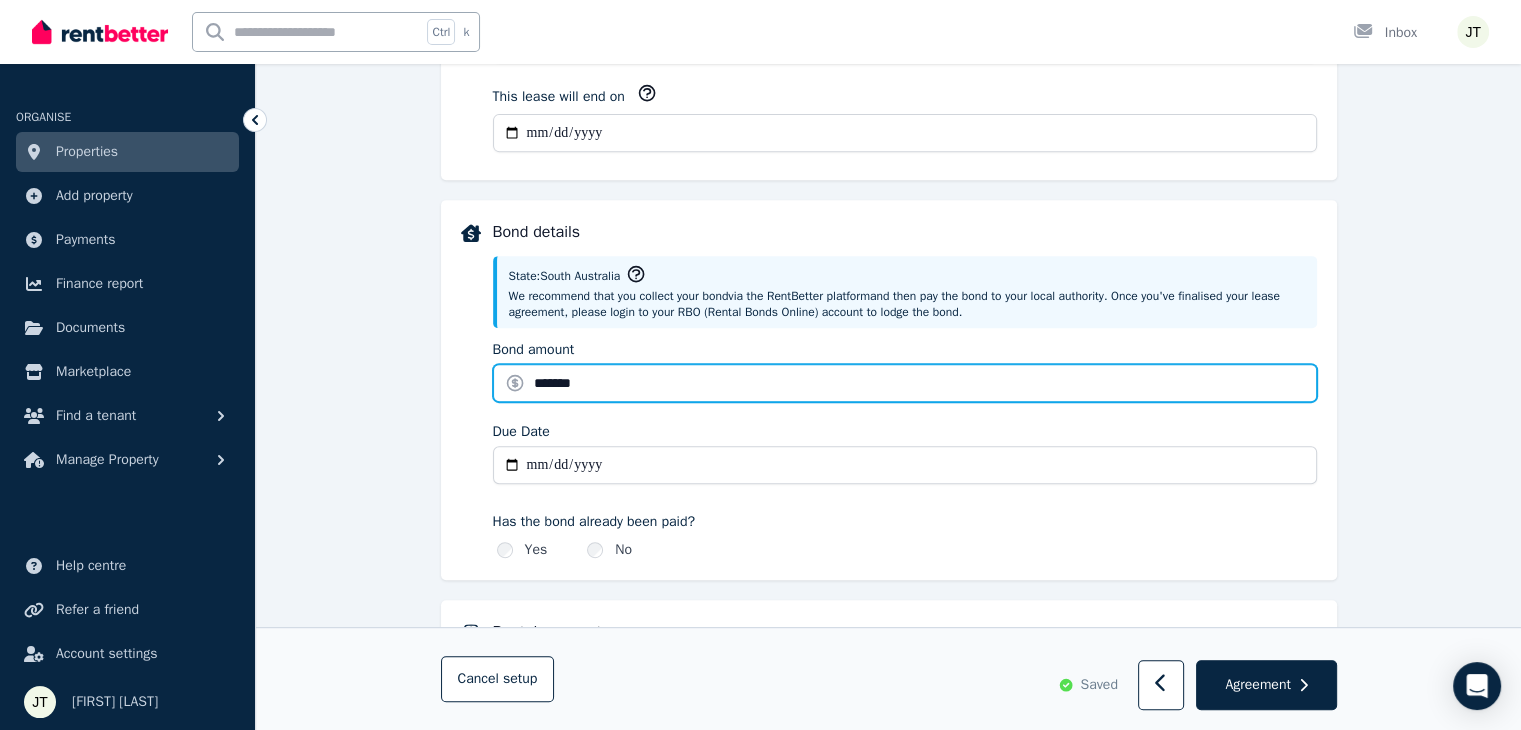 type on "*******" 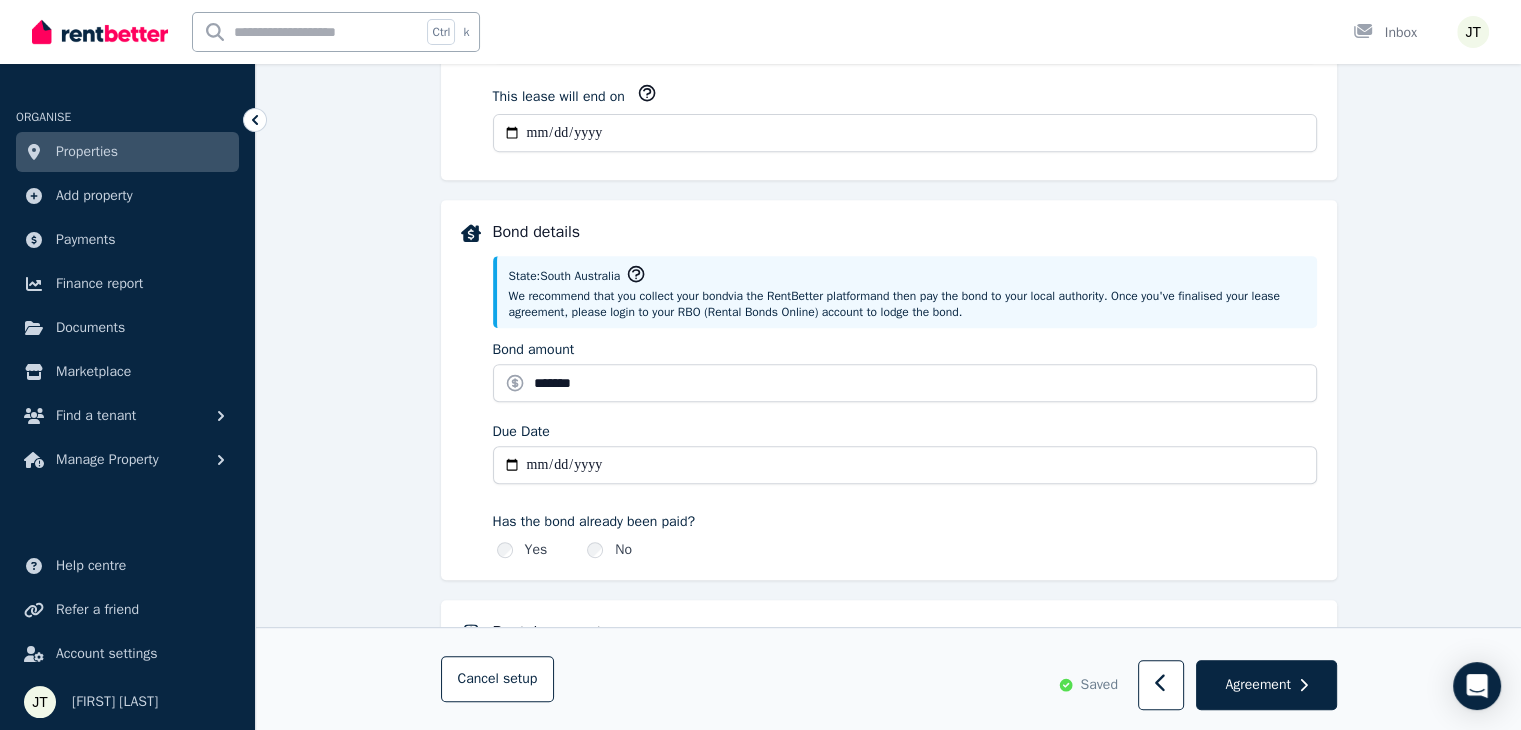 click on "Due Date" at bounding box center [905, 465] 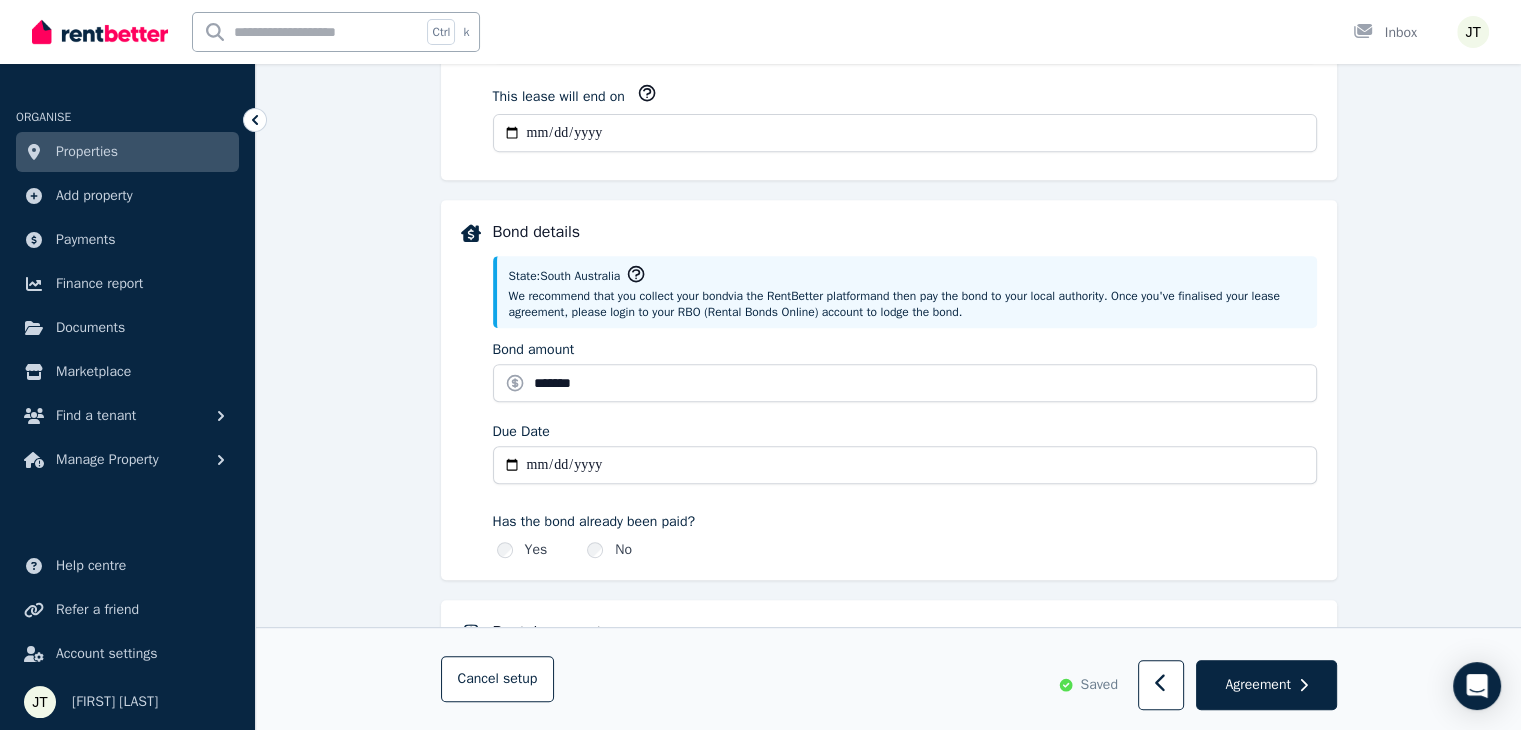 type on "**********" 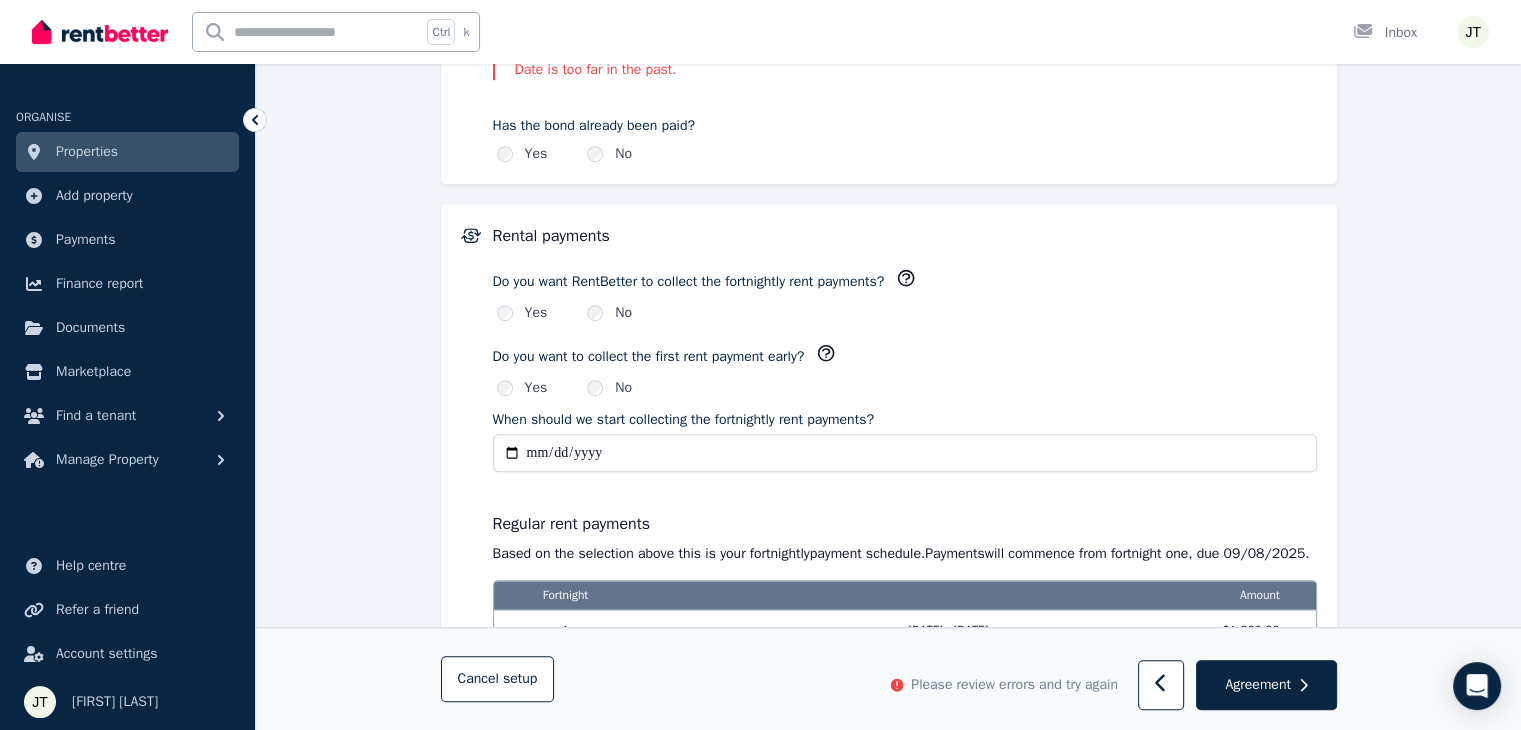 type on "**********" 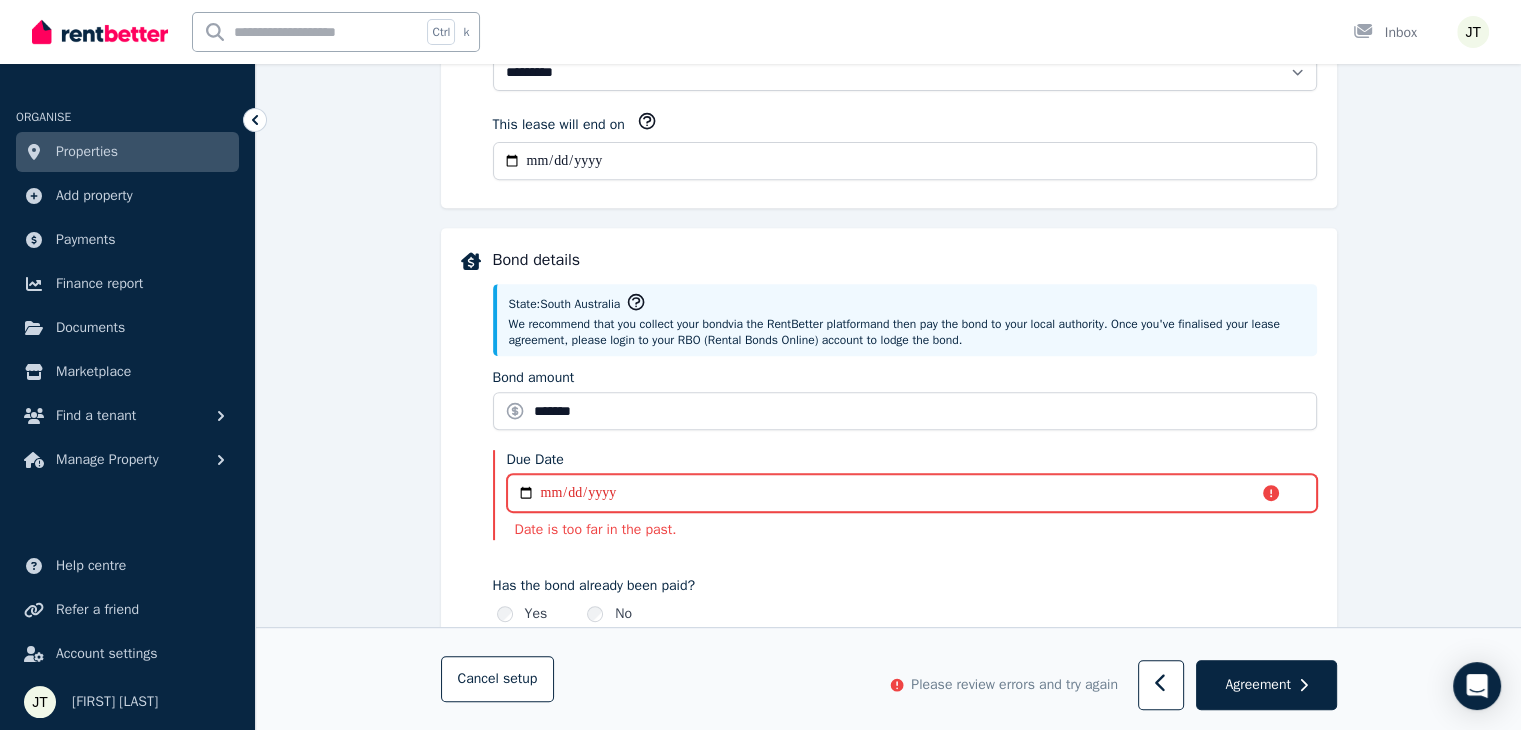 scroll, scrollTop: 740, scrollLeft: 0, axis: vertical 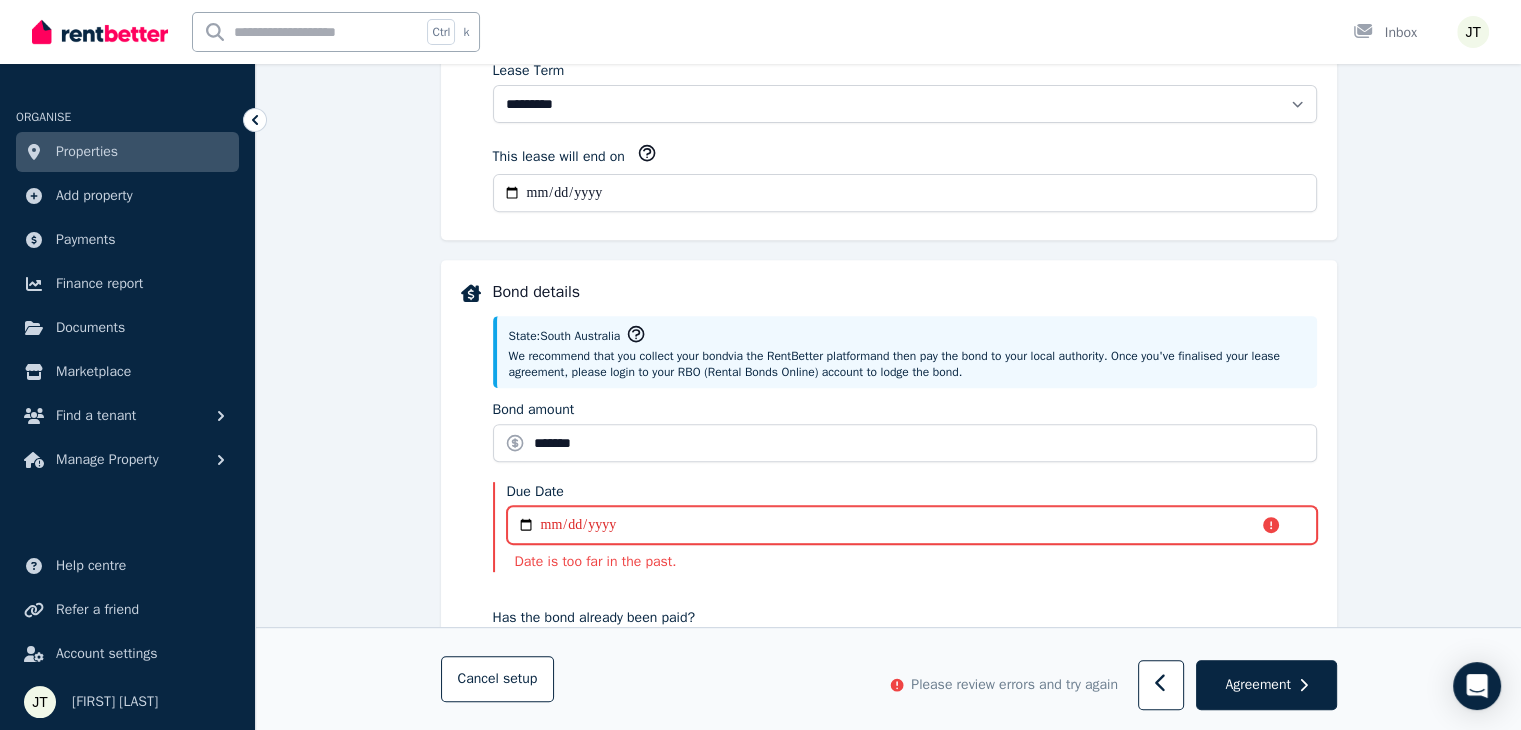 click on "**********" at bounding box center (912, 525) 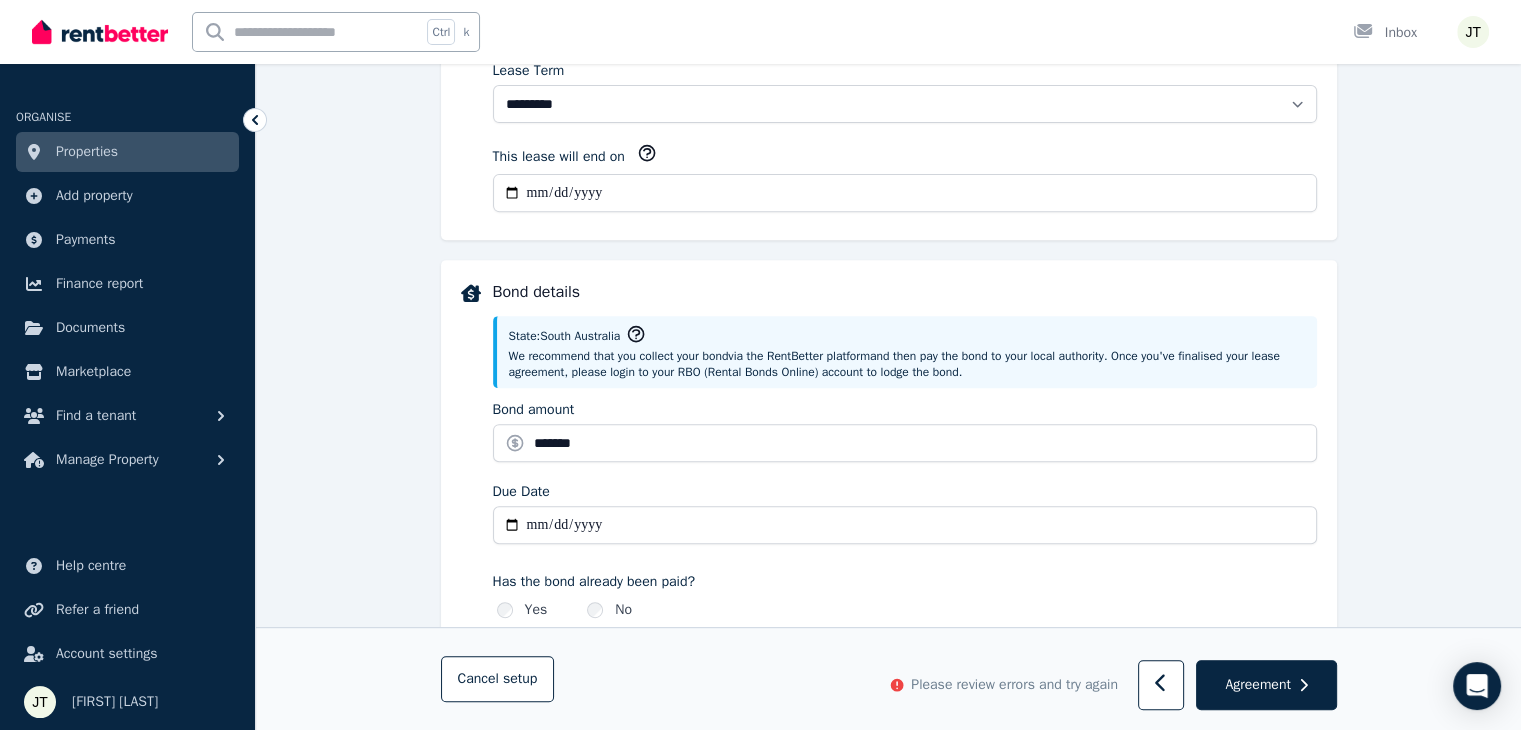 type on "**********" 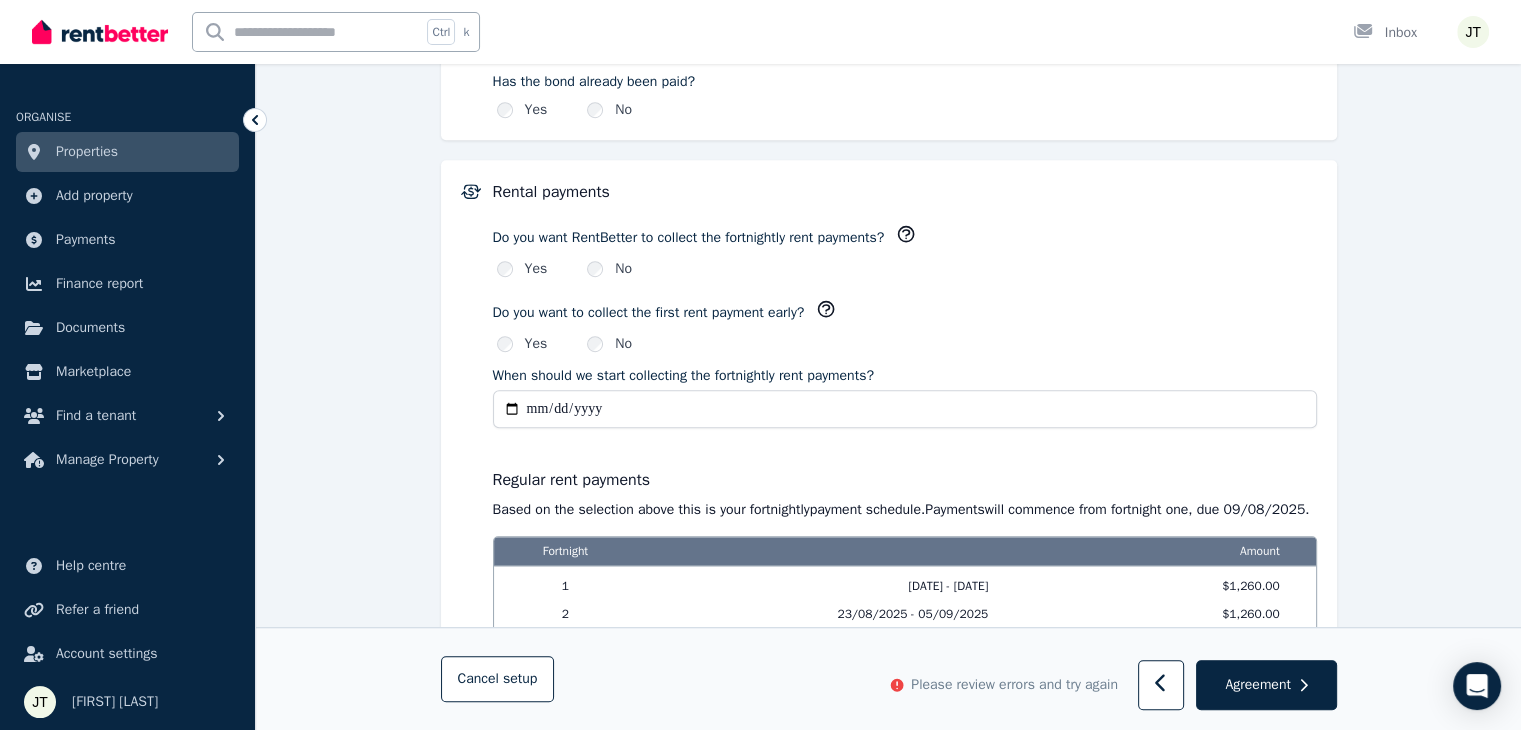 type on "**********" 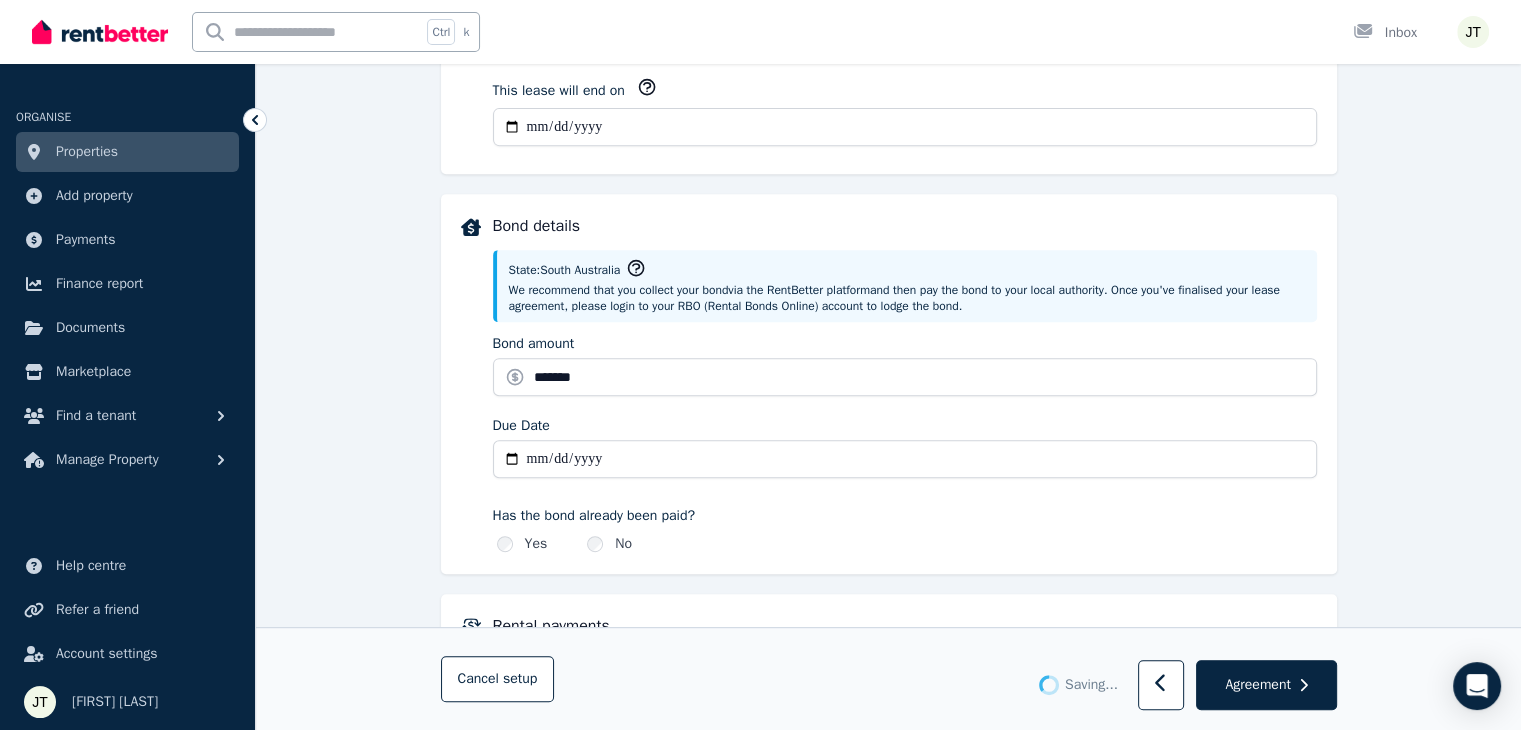 scroll, scrollTop: 840, scrollLeft: 0, axis: vertical 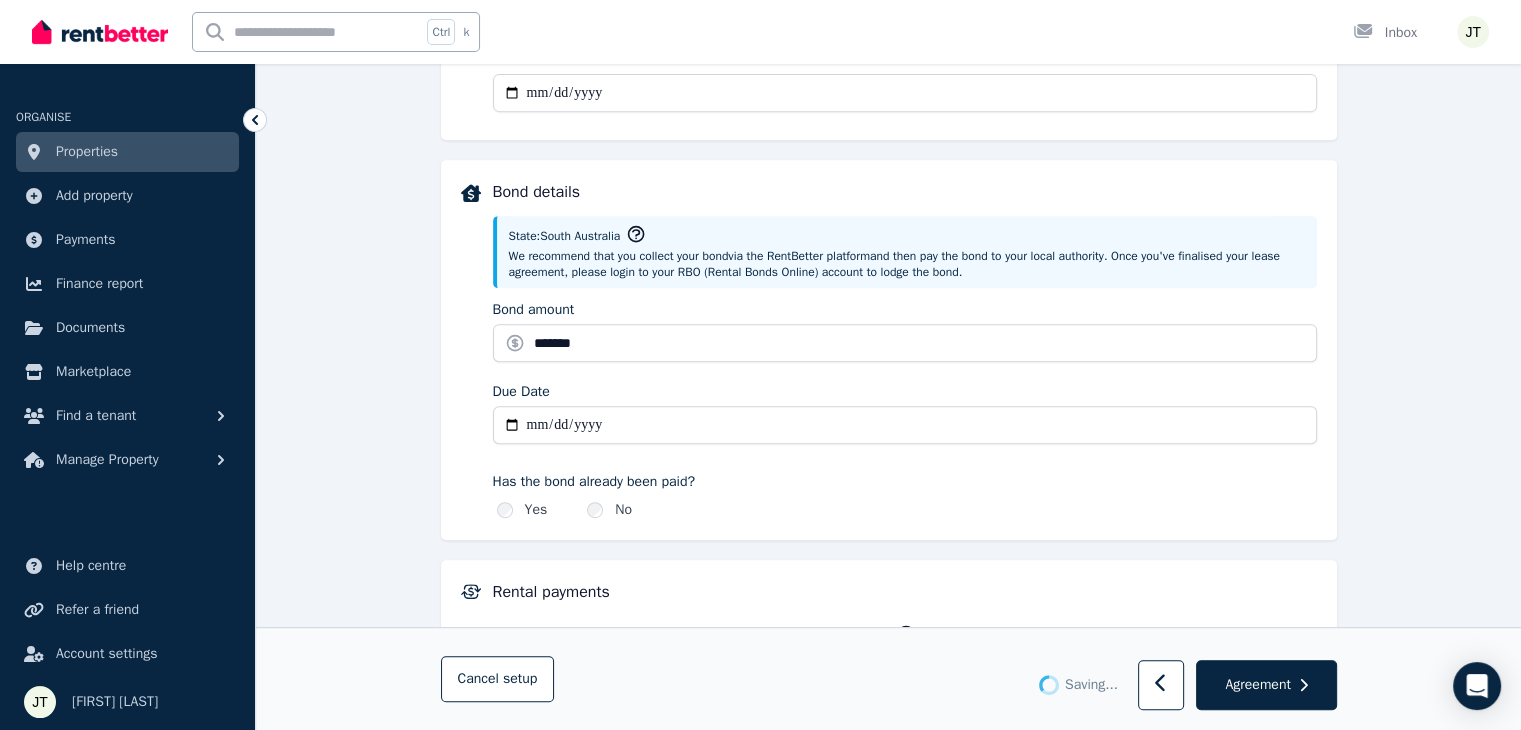 type 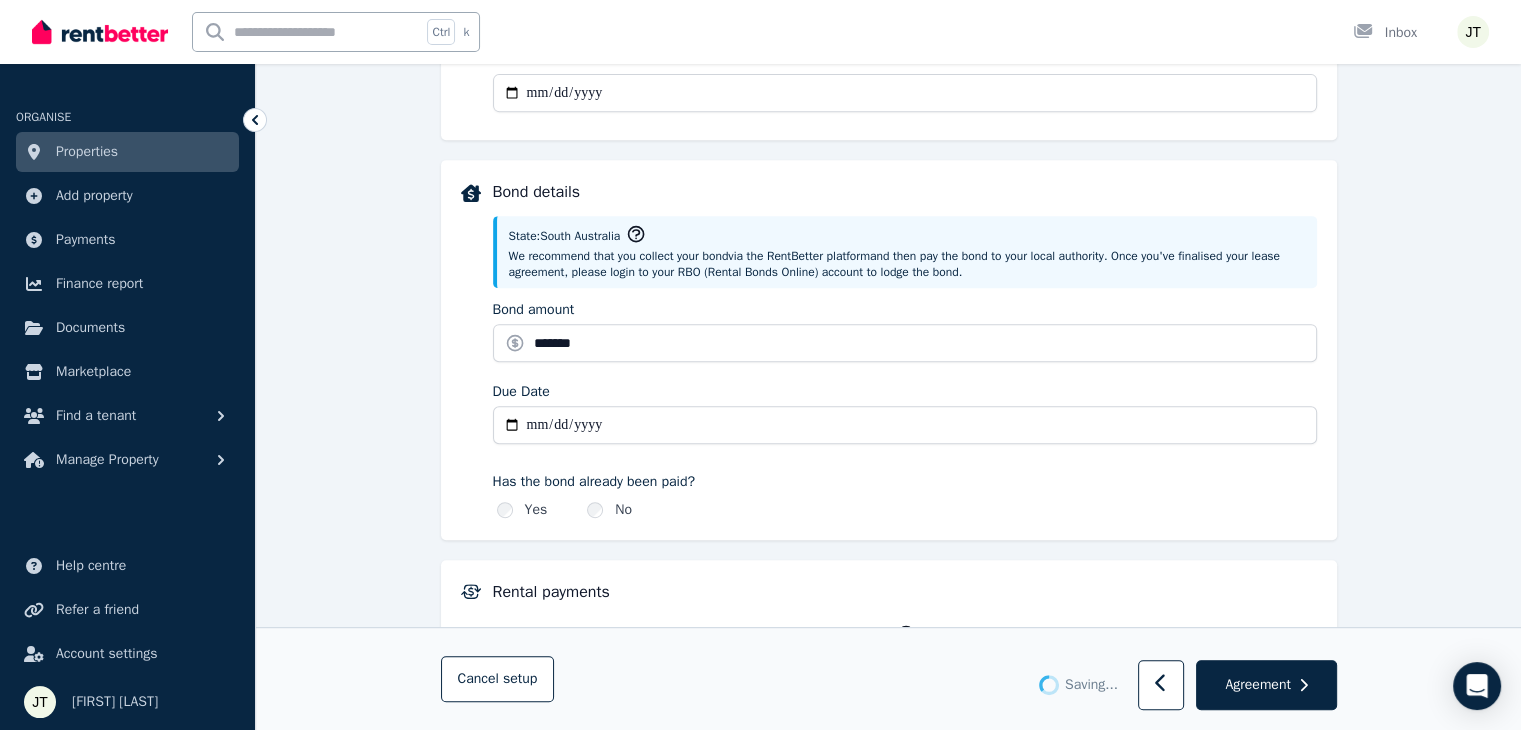 type 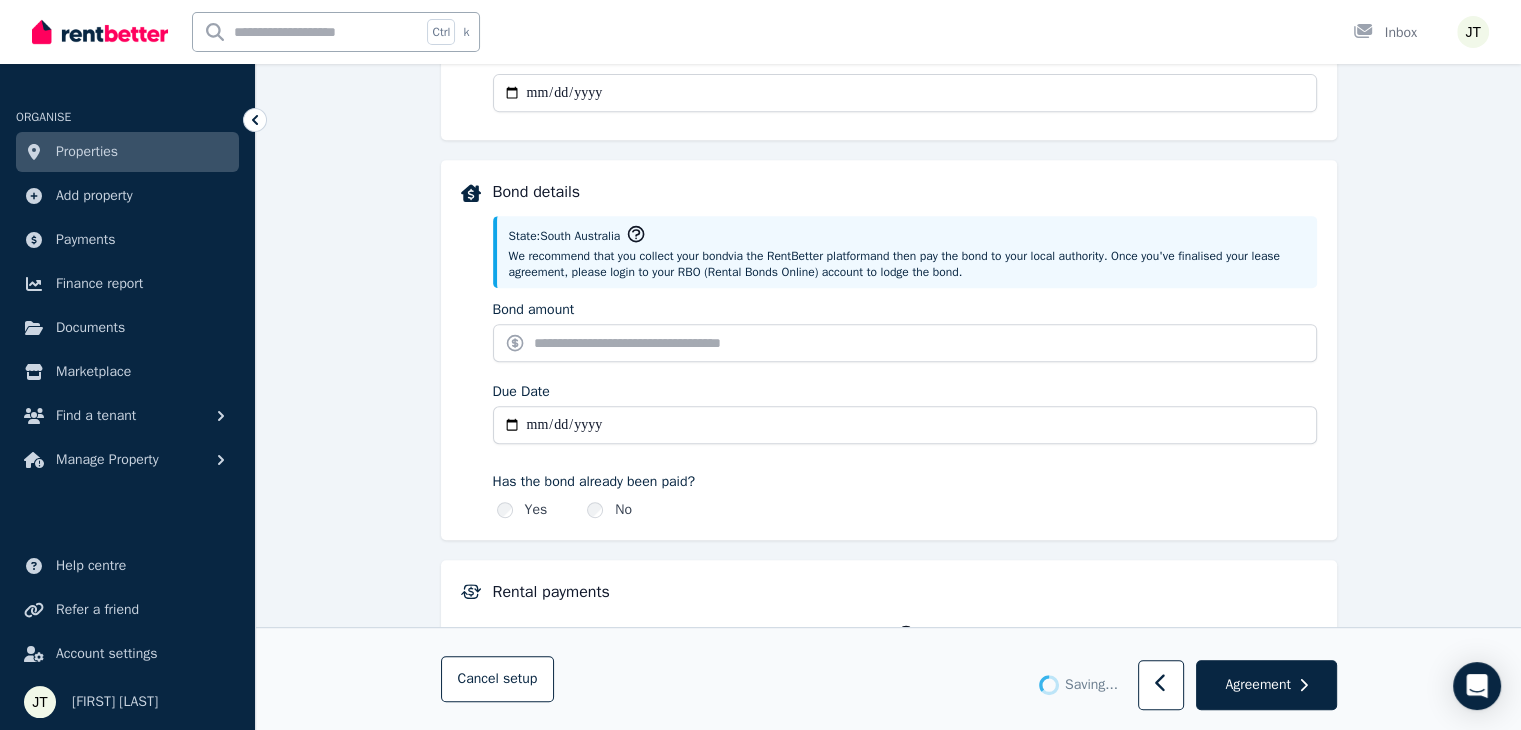 type on "*******" 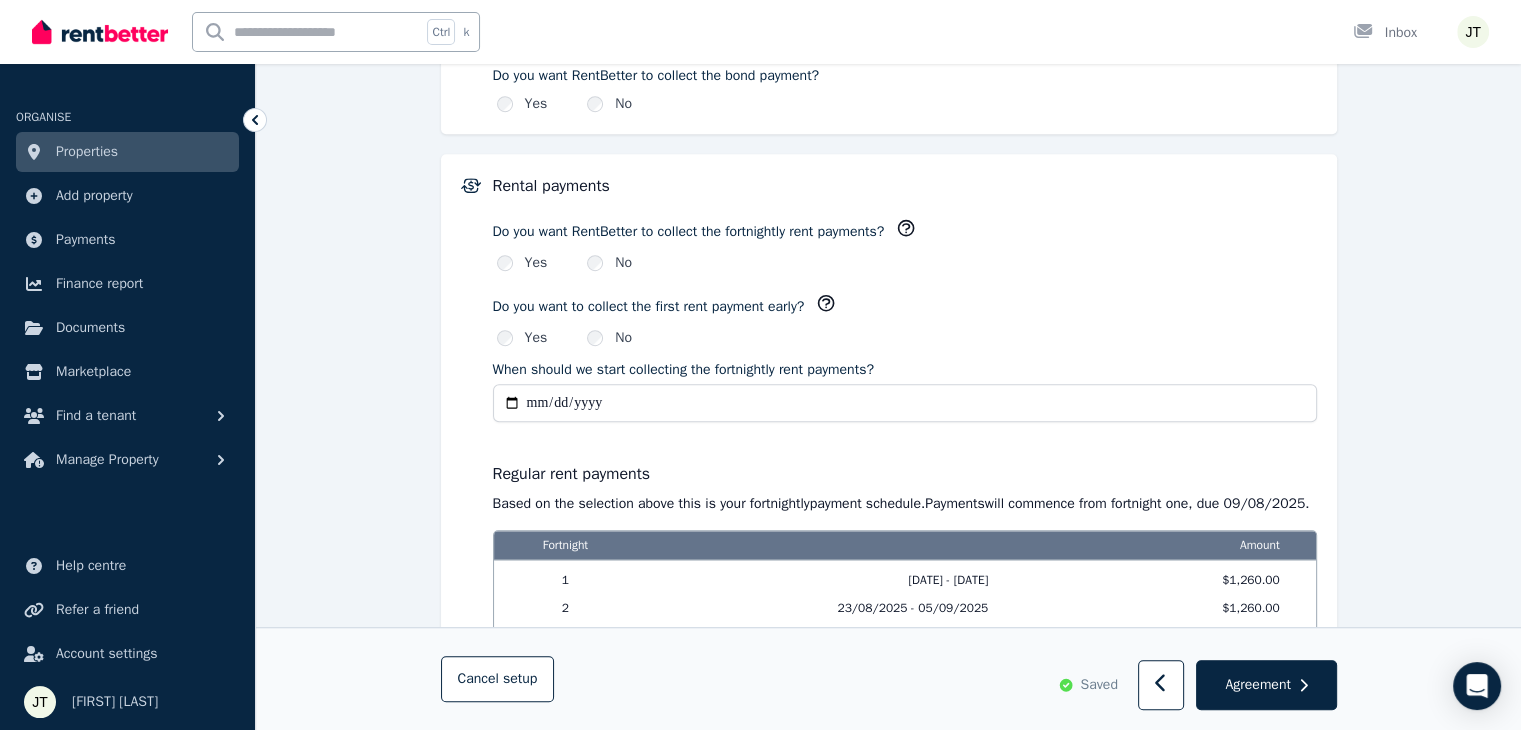 scroll, scrollTop: 1340, scrollLeft: 0, axis: vertical 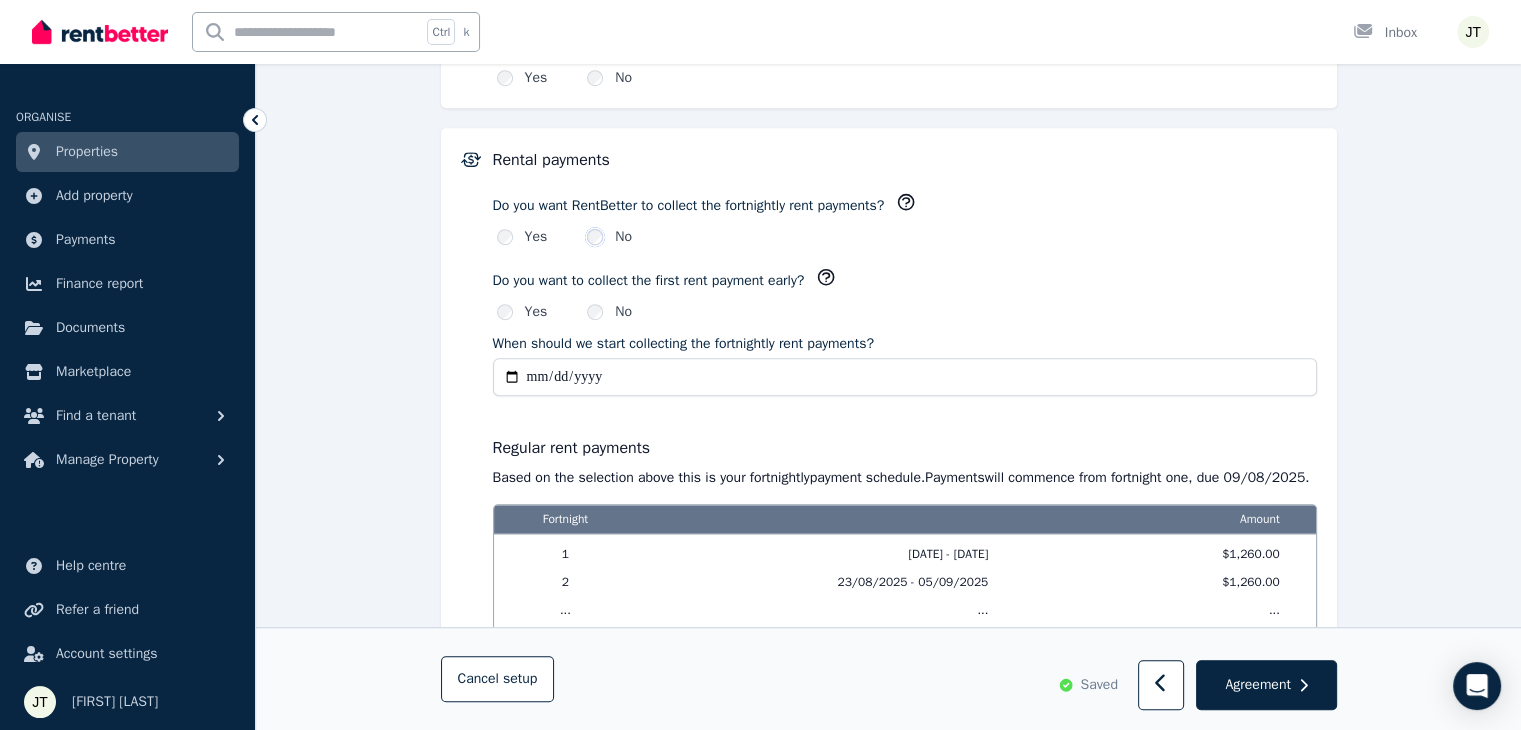 click on "**********" at bounding box center [905, 417] 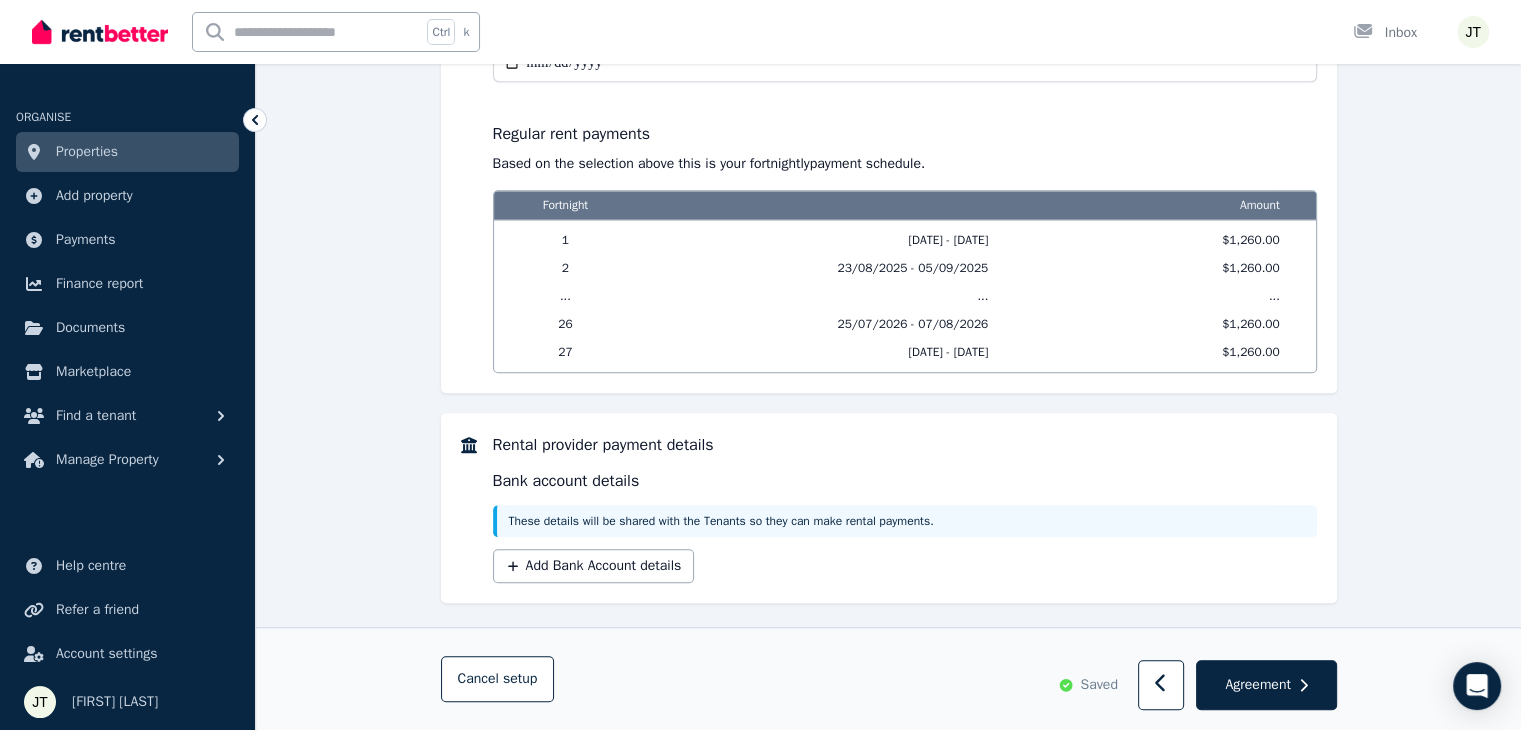scroll, scrollTop: 1672, scrollLeft: 0, axis: vertical 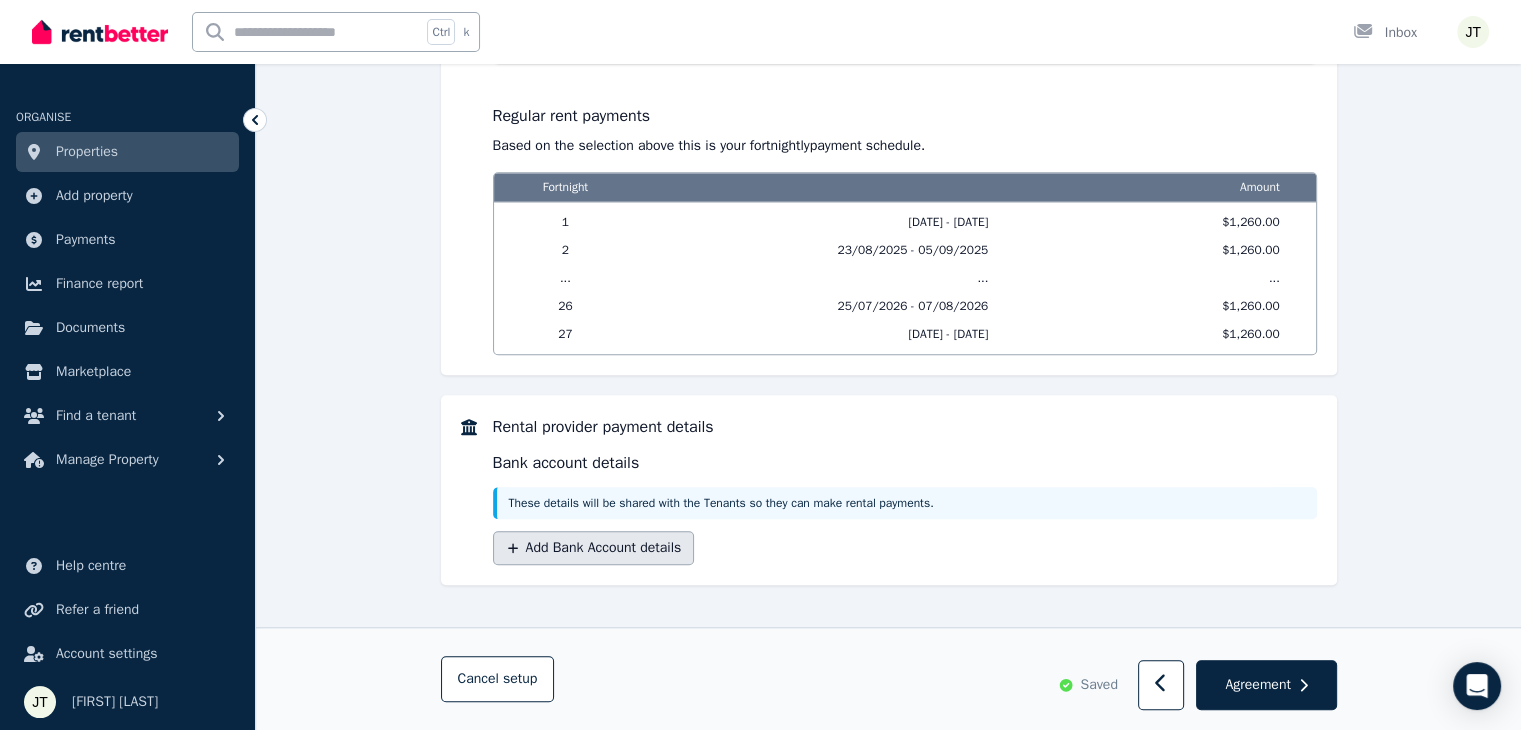 click on "Add Bank Account details" at bounding box center [594, 548] 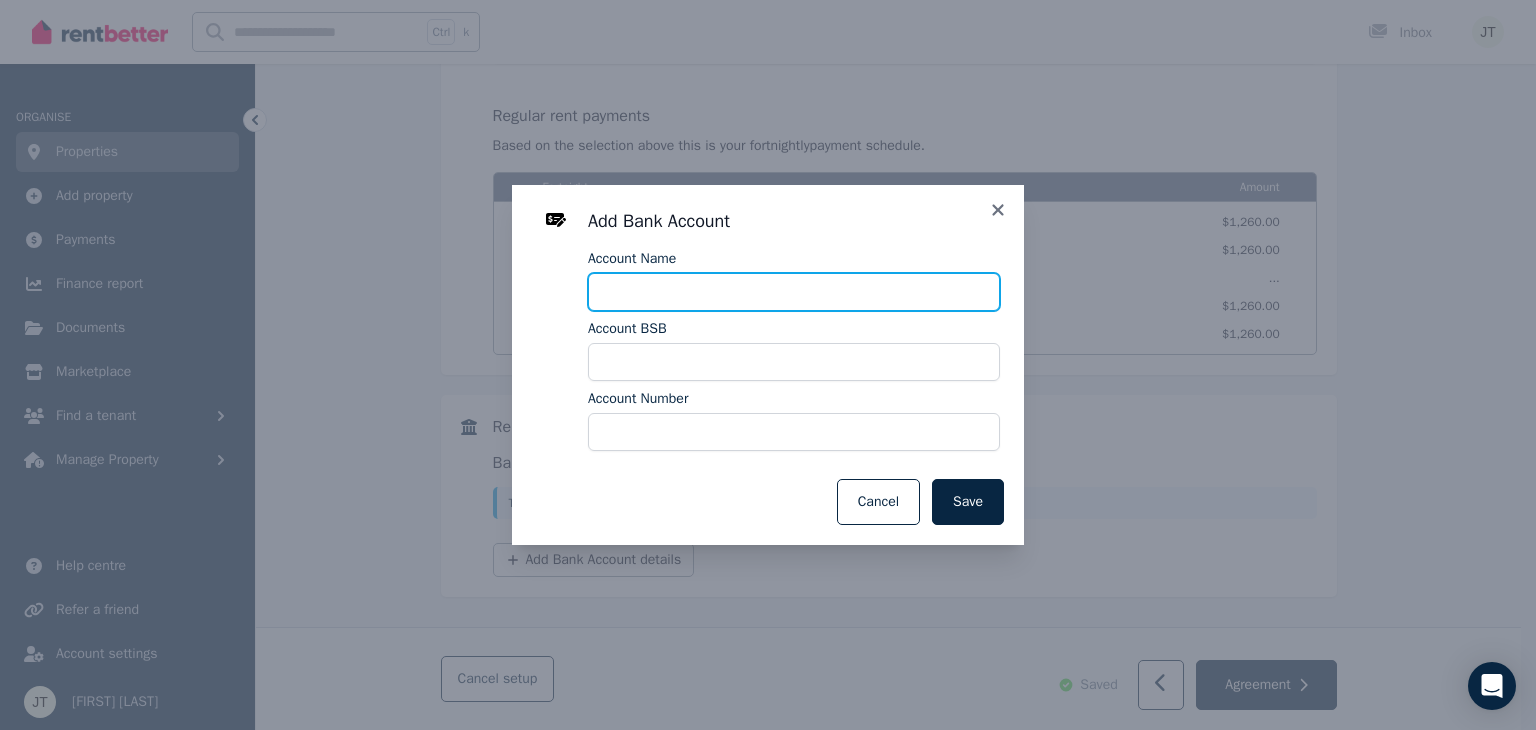 click on "Account Name" at bounding box center [794, 292] 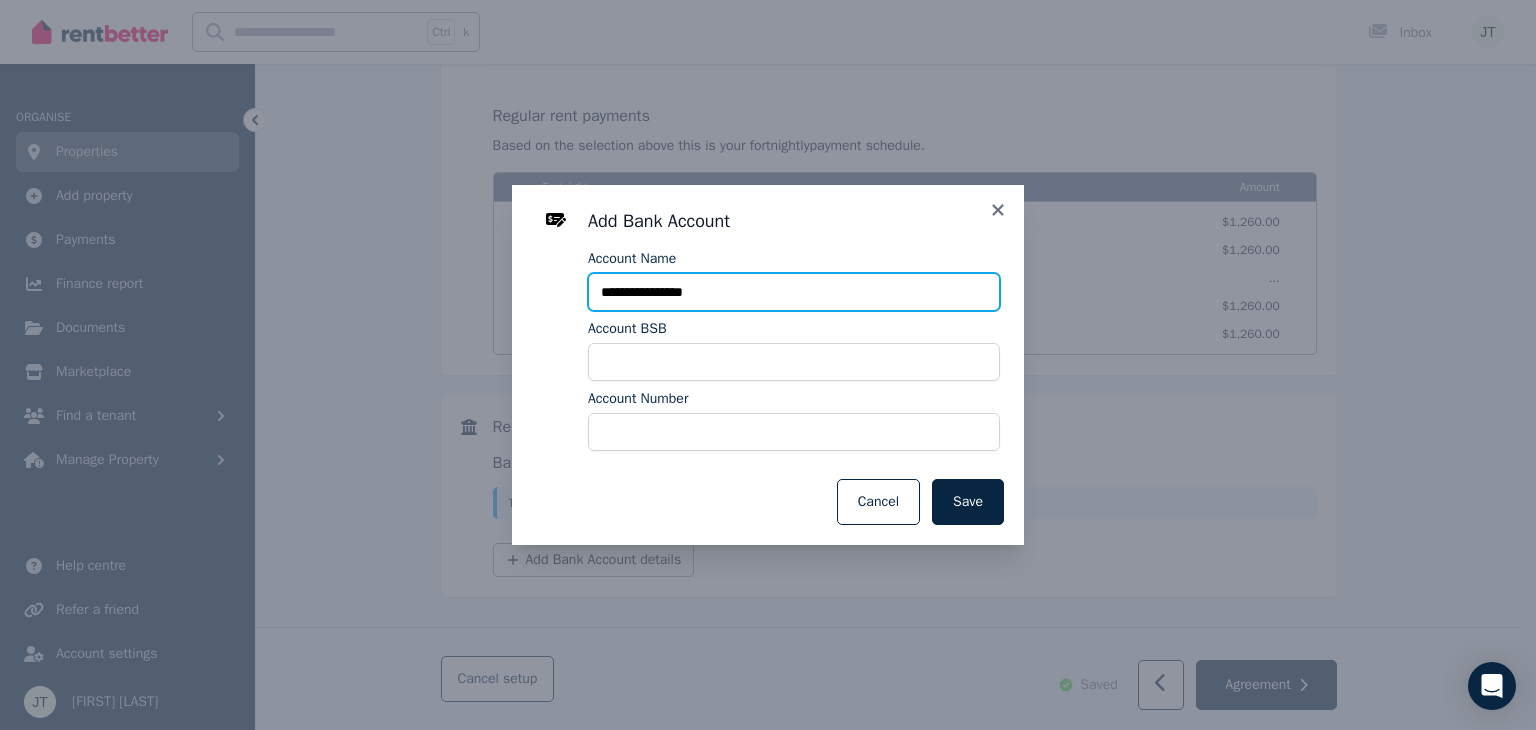 click on "**********" at bounding box center [794, 292] 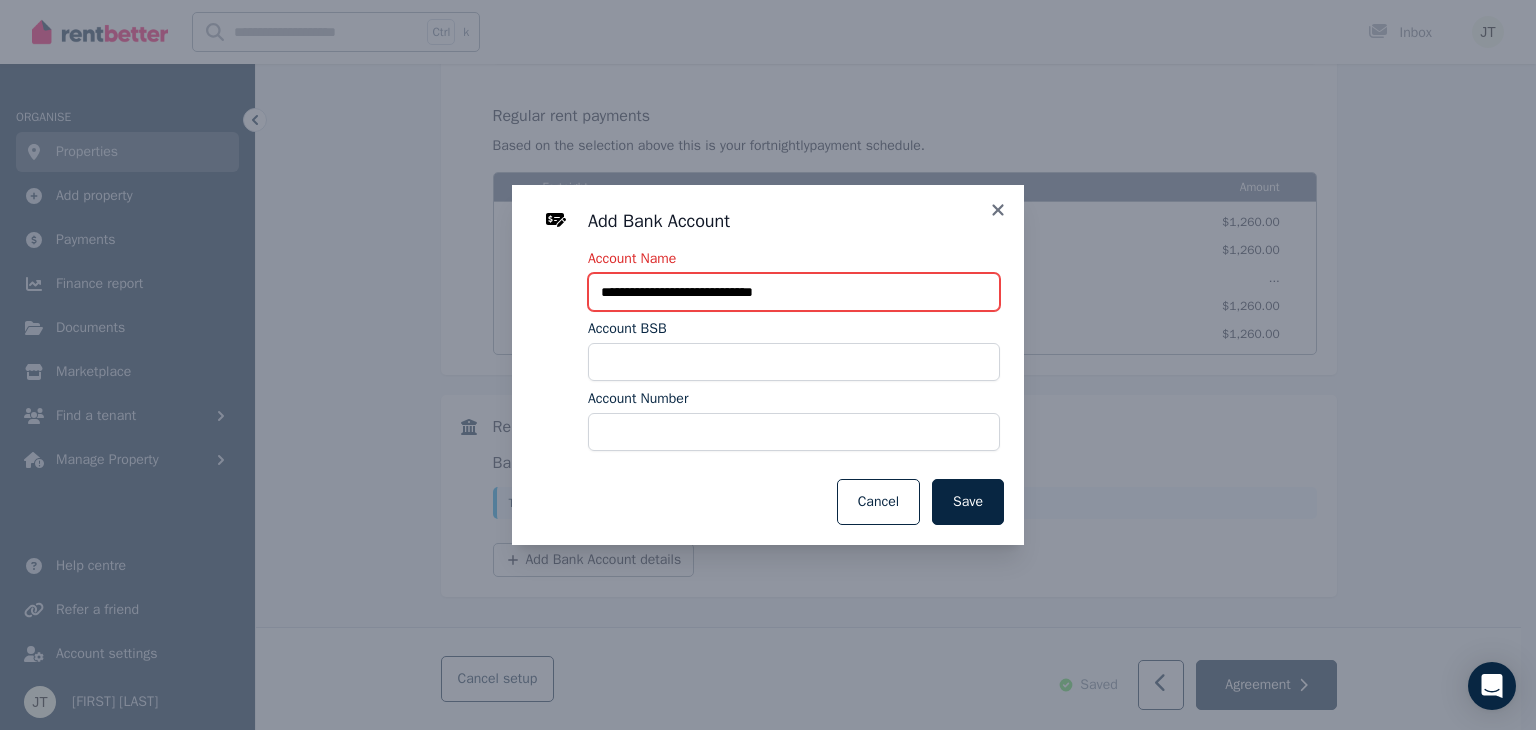 type on "**********" 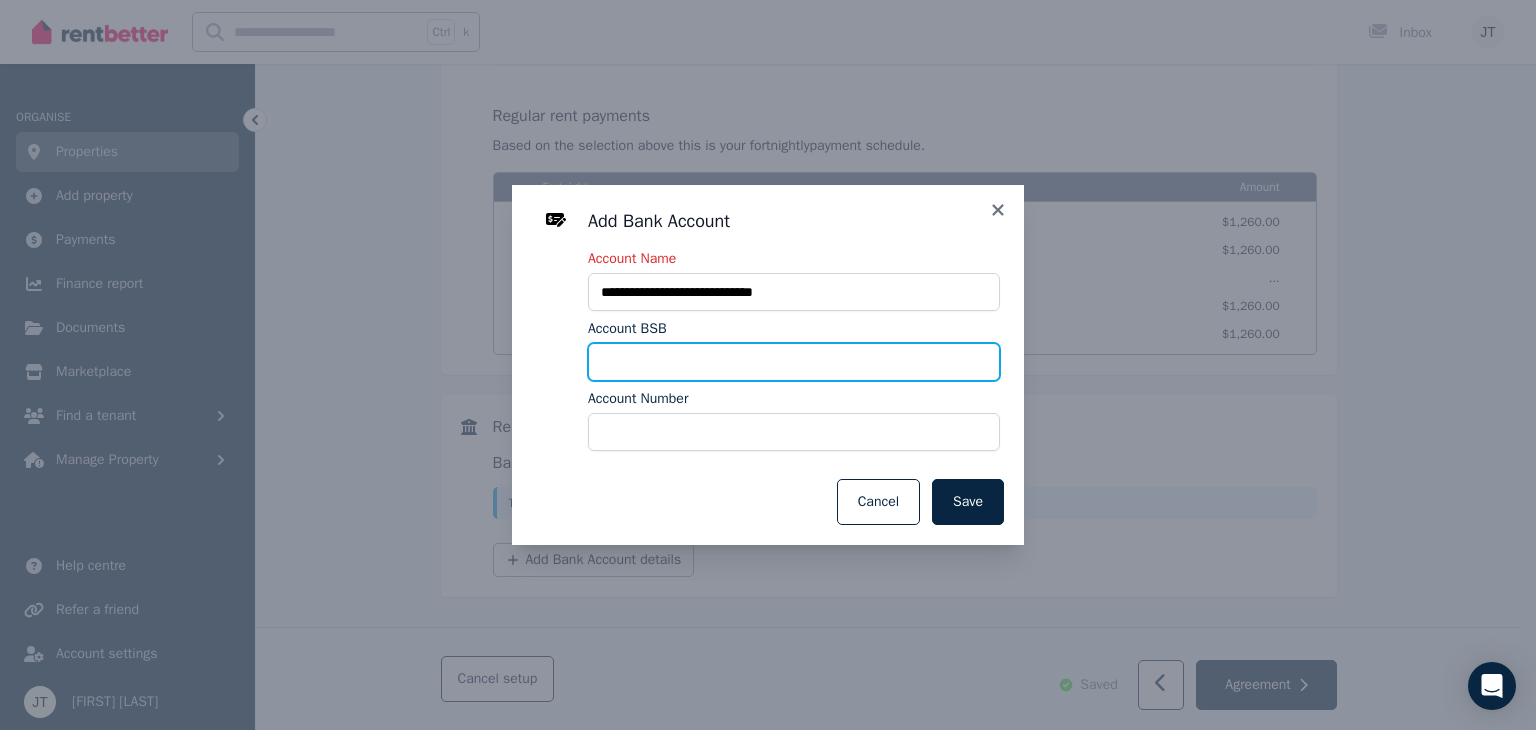 click on "Account BSB" at bounding box center [794, 362] 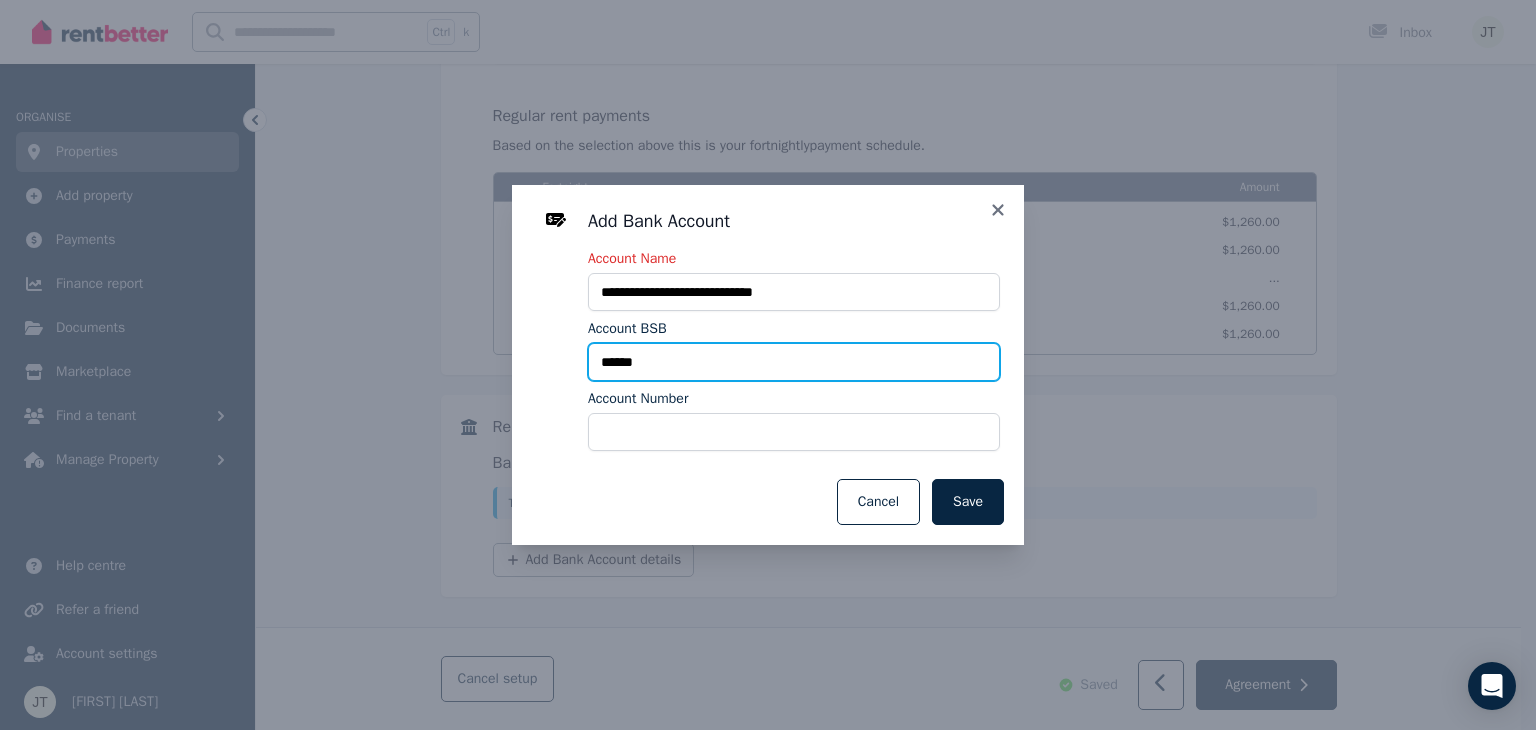 type on "******" 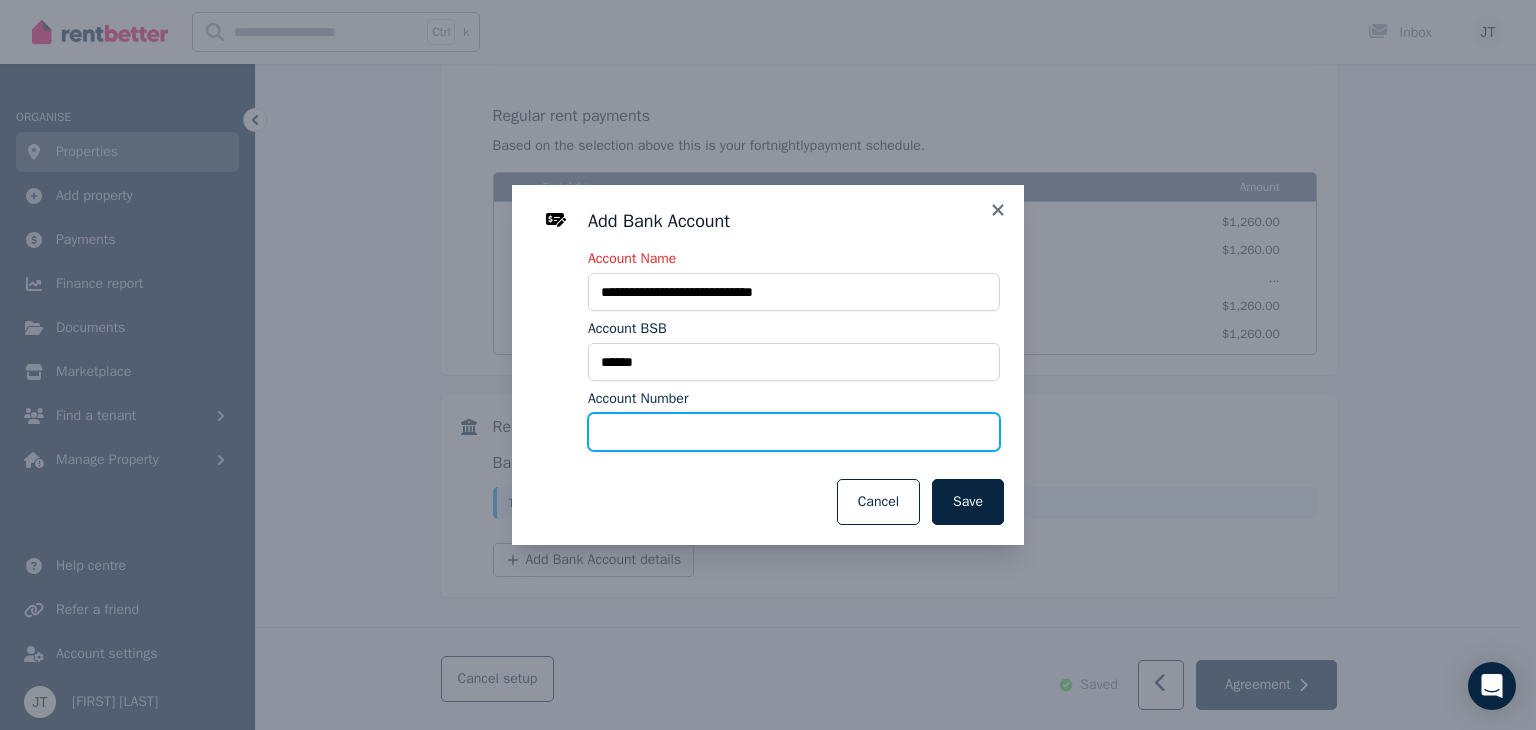 click on "Account Number" at bounding box center [794, 432] 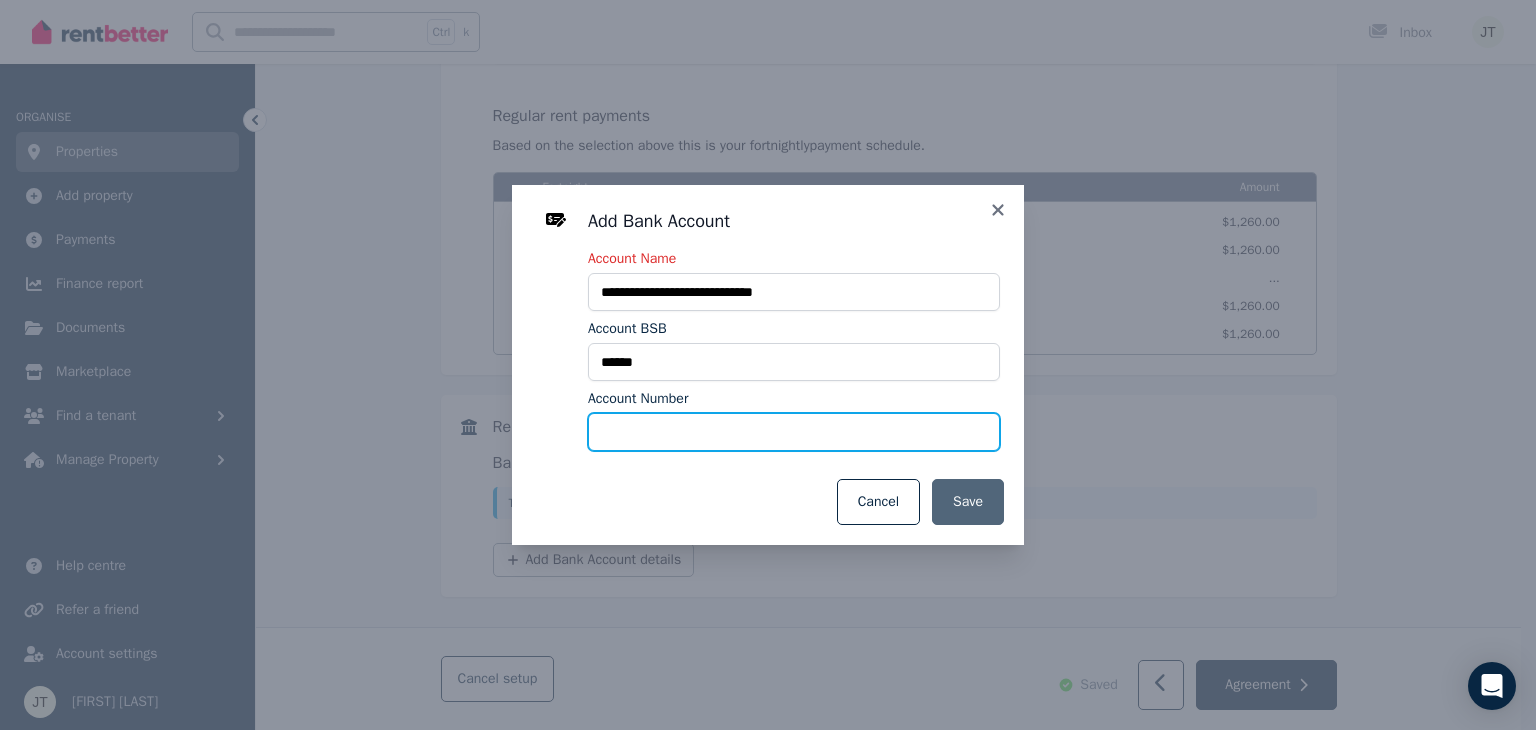 type on "*********" 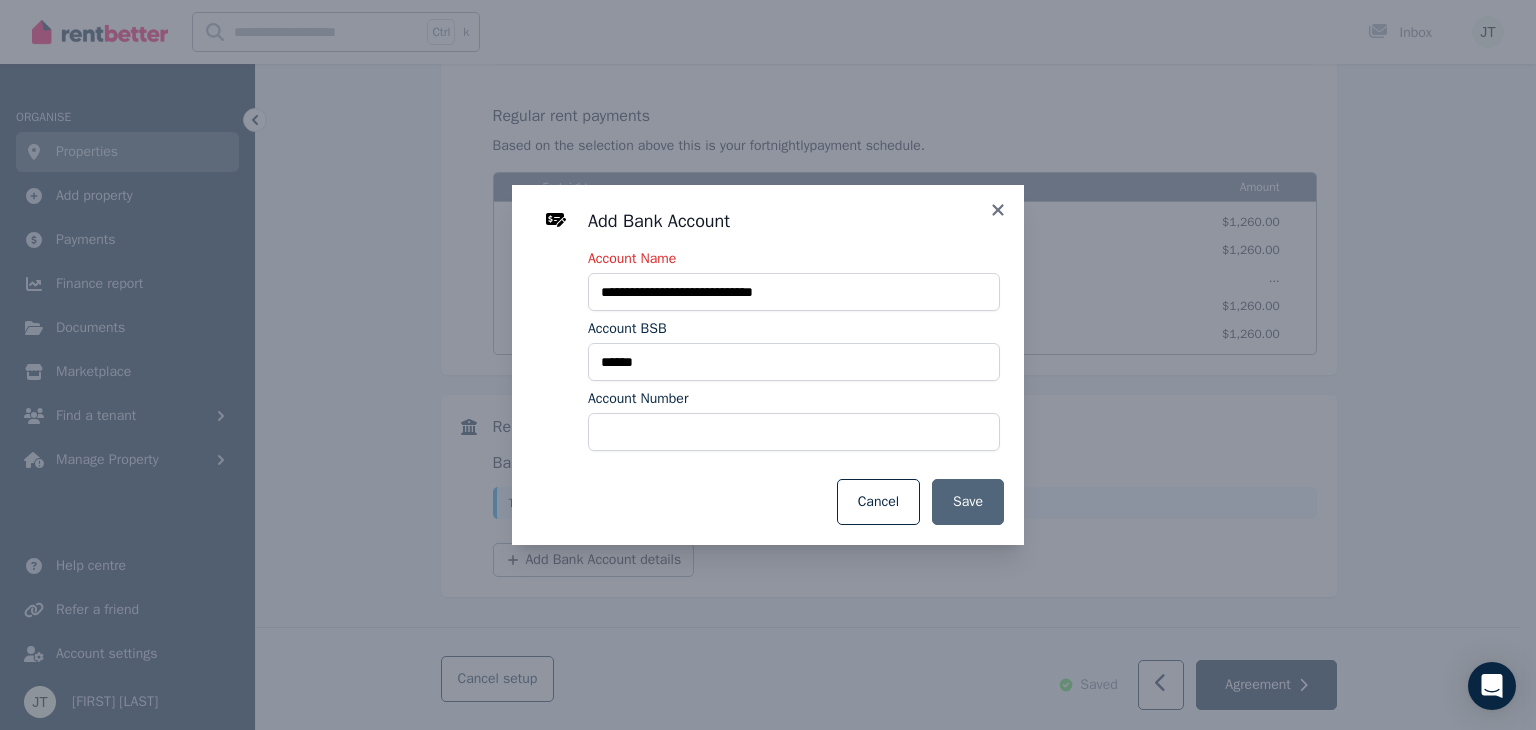 click on "Save" at bounding box center (968, 502) 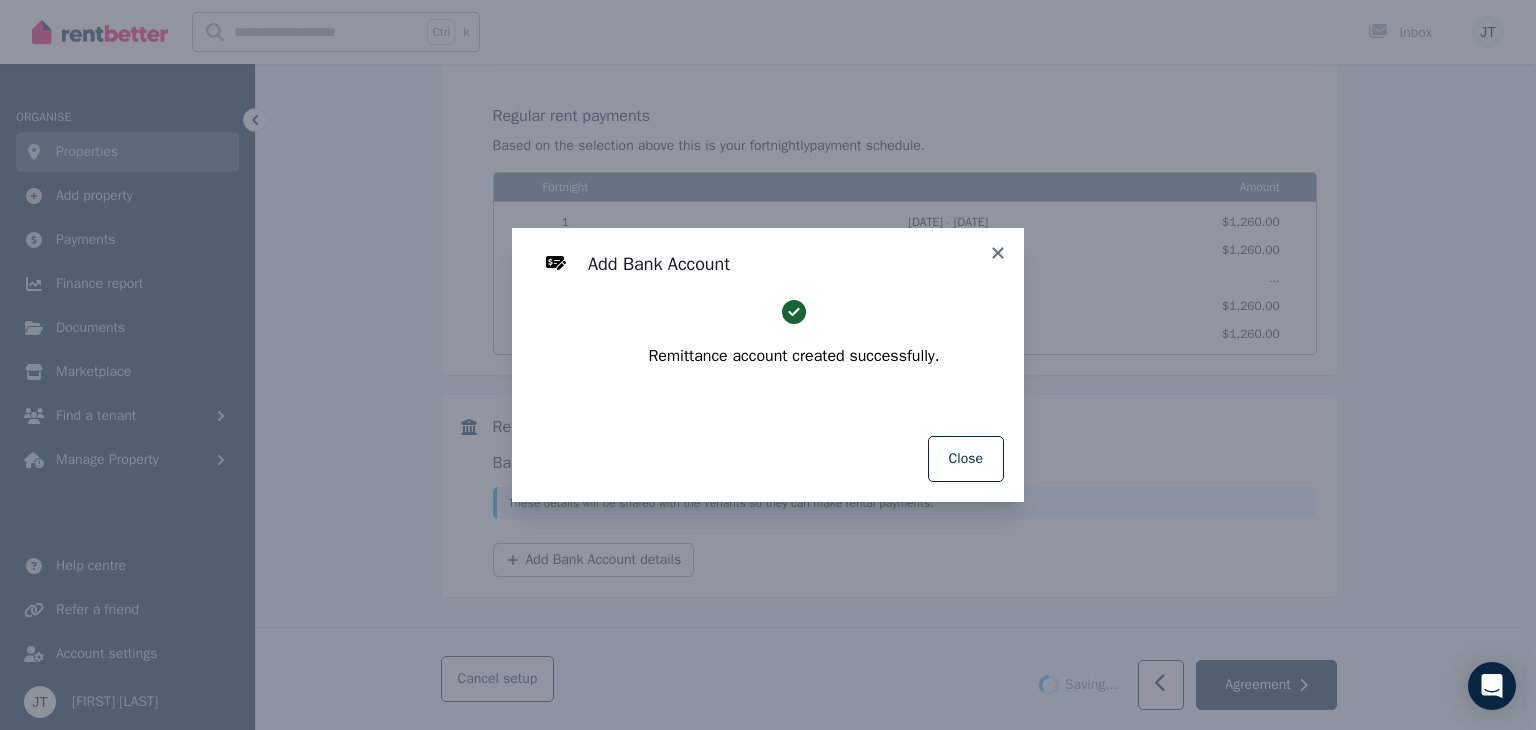 select on "**********" 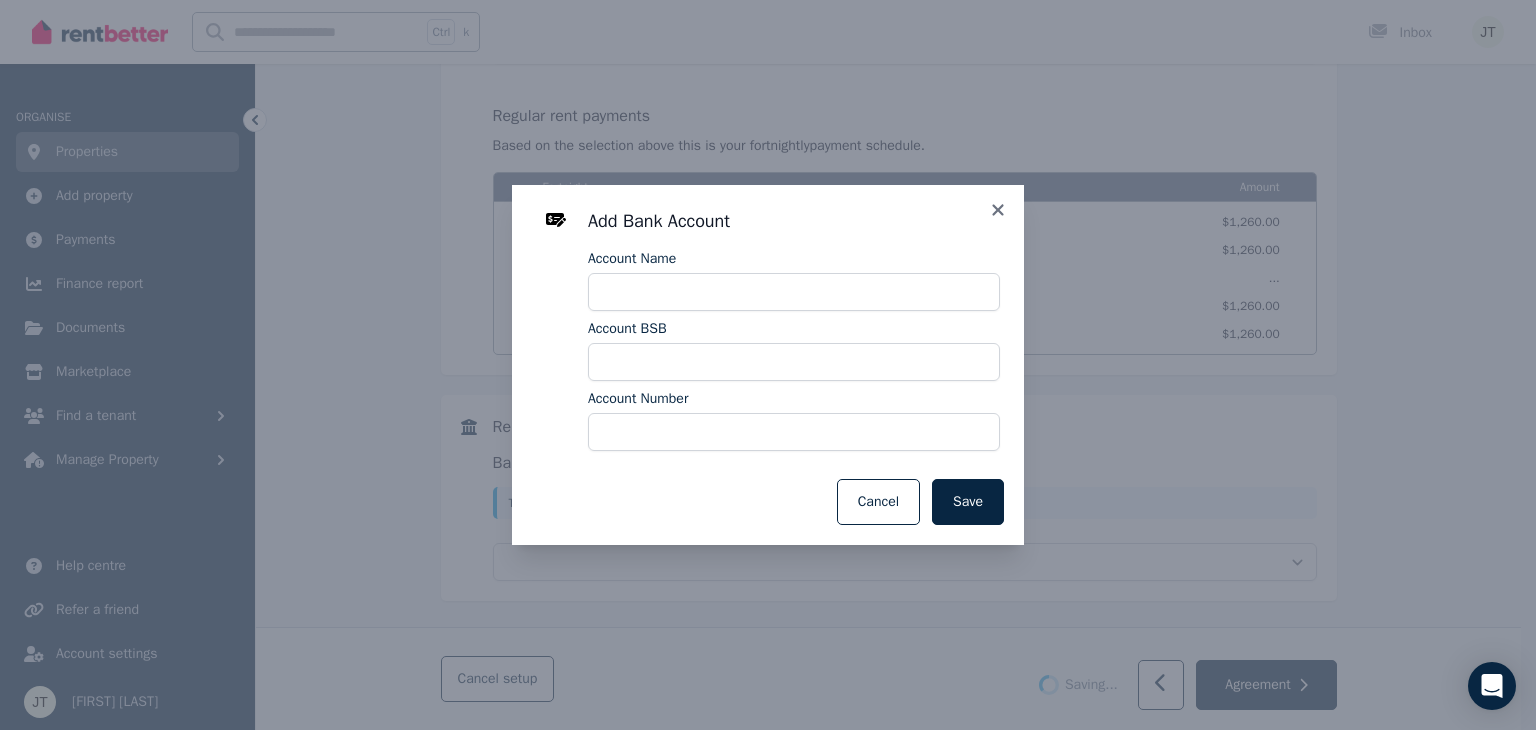 select on "**********" 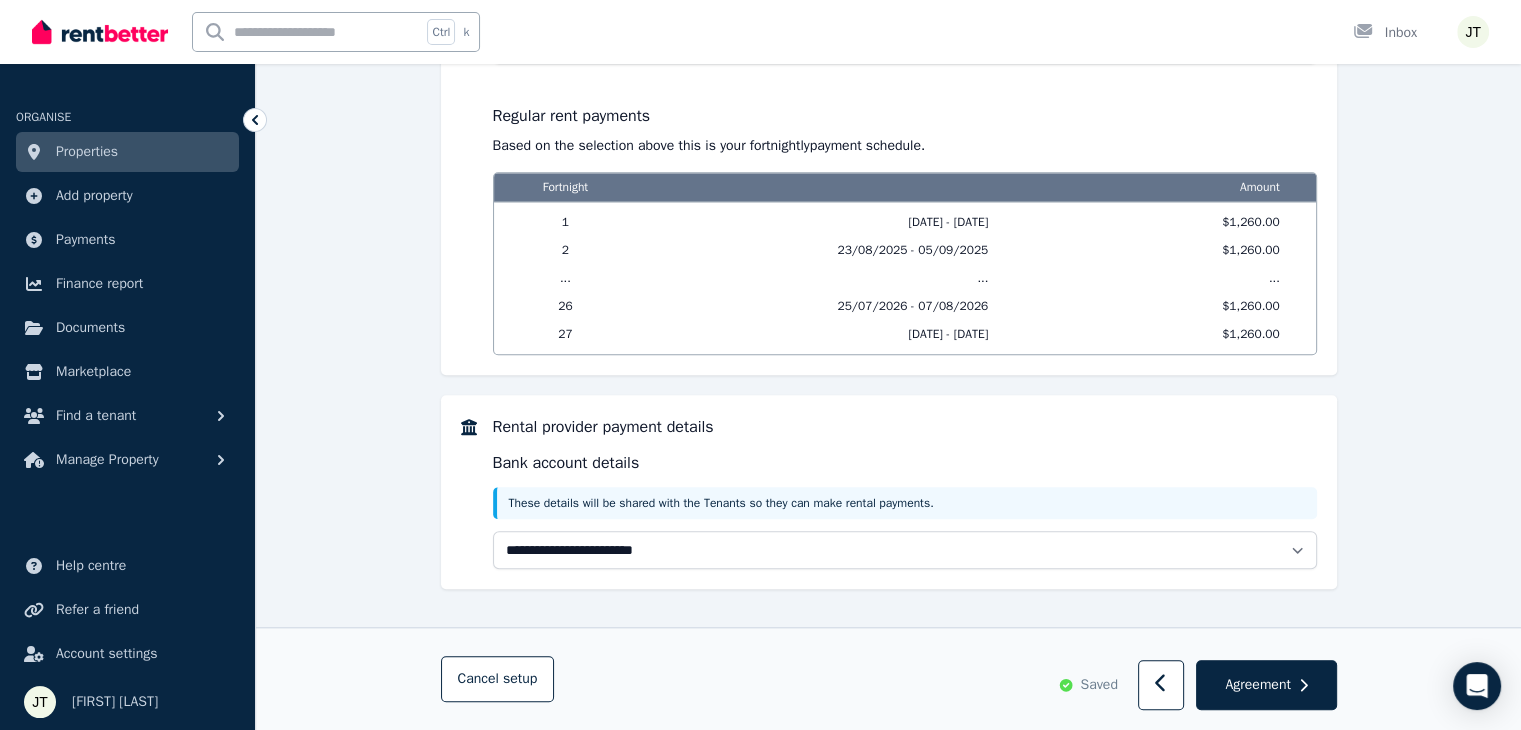 scroll, scrollTop: 1676, scrollLeft: 0, axis: vertical 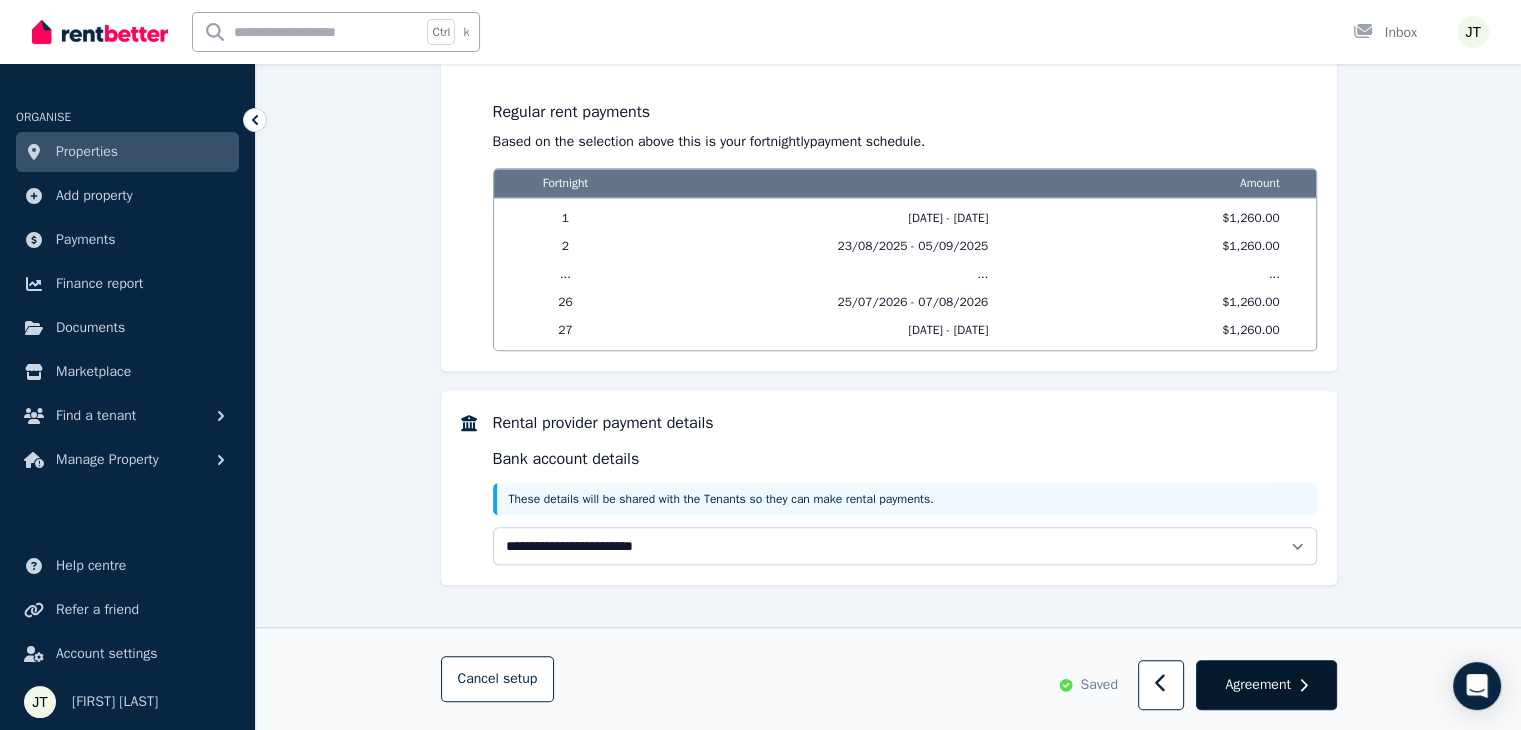 click on "Agreement" at bounding box center (1257, 685) 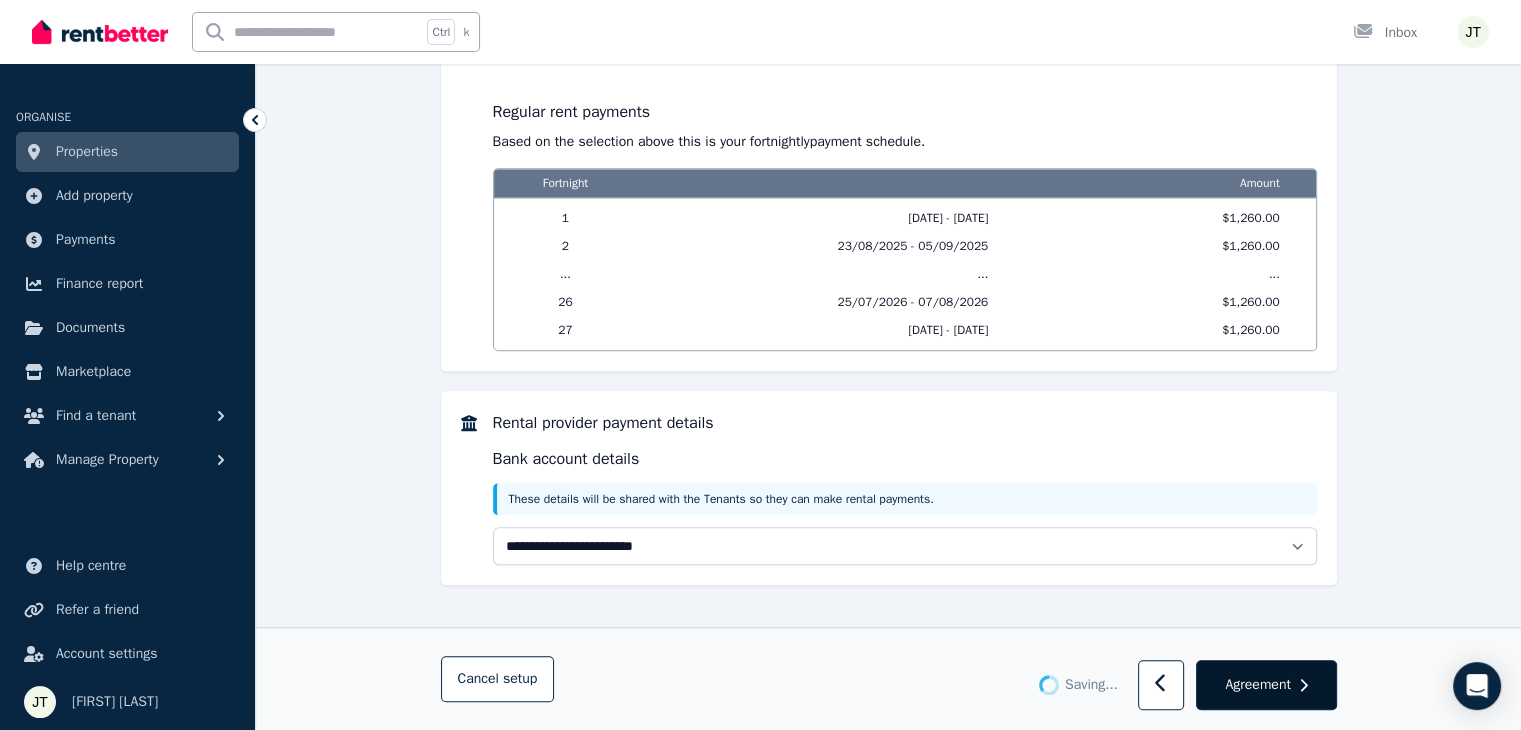 scroll, scrollTop: 0, scrollLeft: 0, axis: both 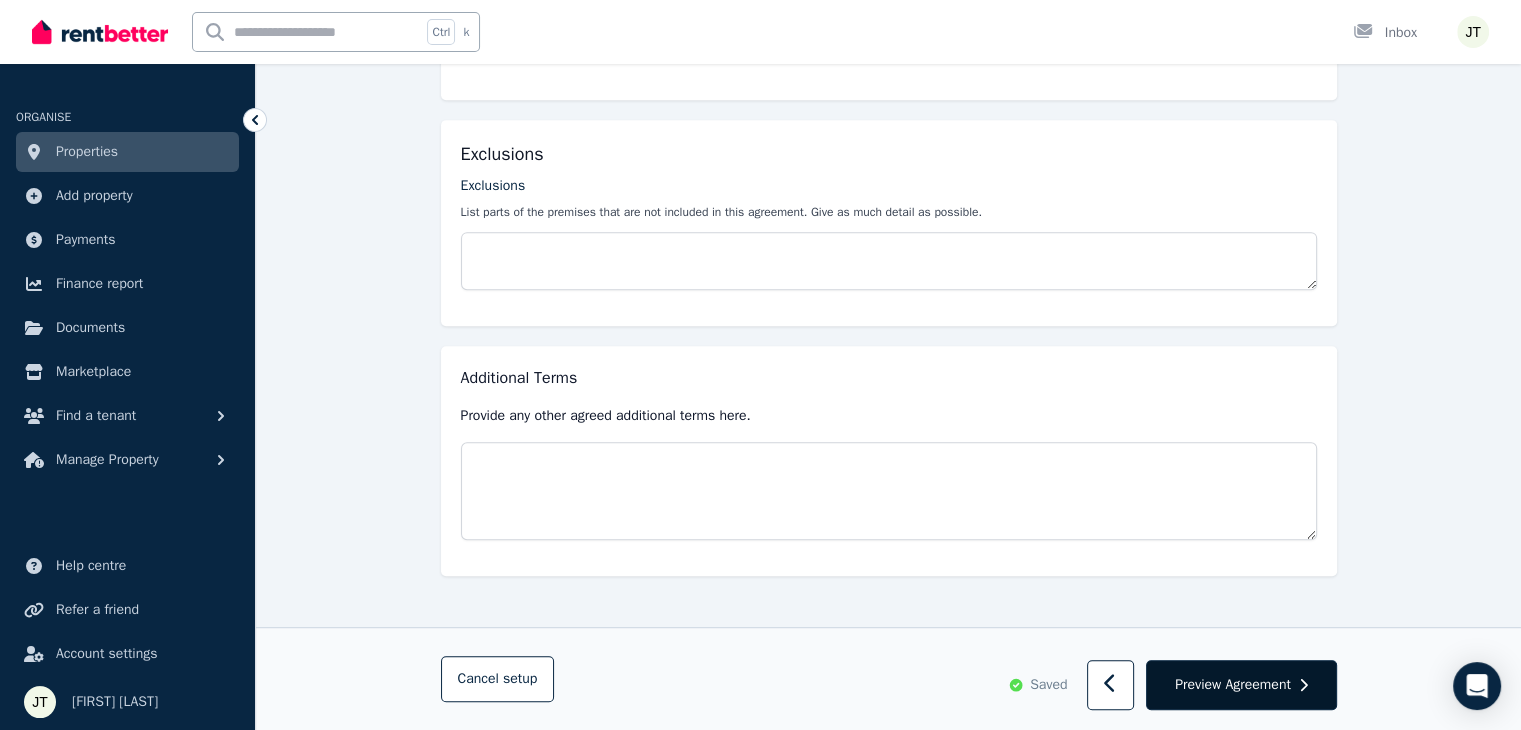 click on "Preview Agreement" at bounding box center [1233, 685] 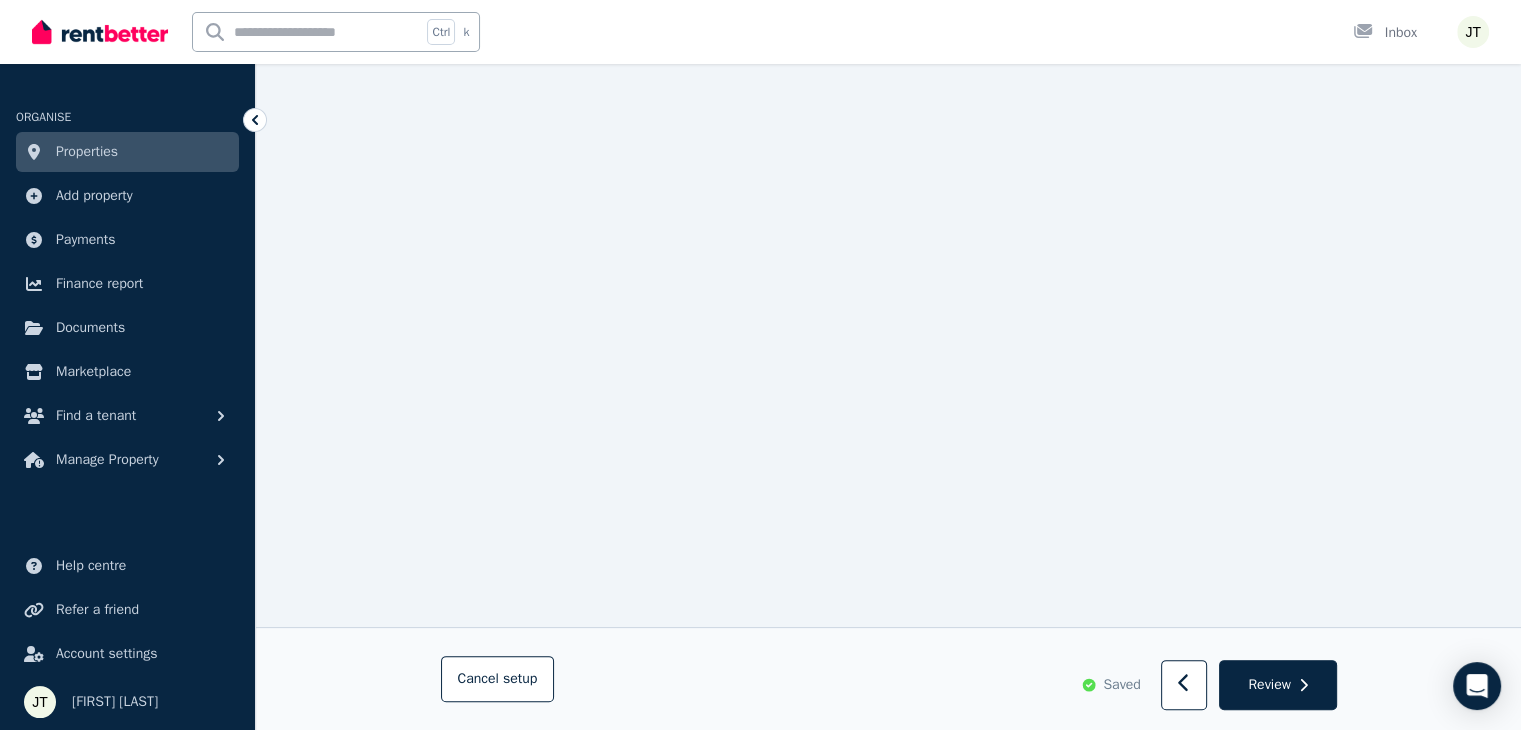 scroll, scrollTop: 300, scrollLeft: 0, axis: vertical 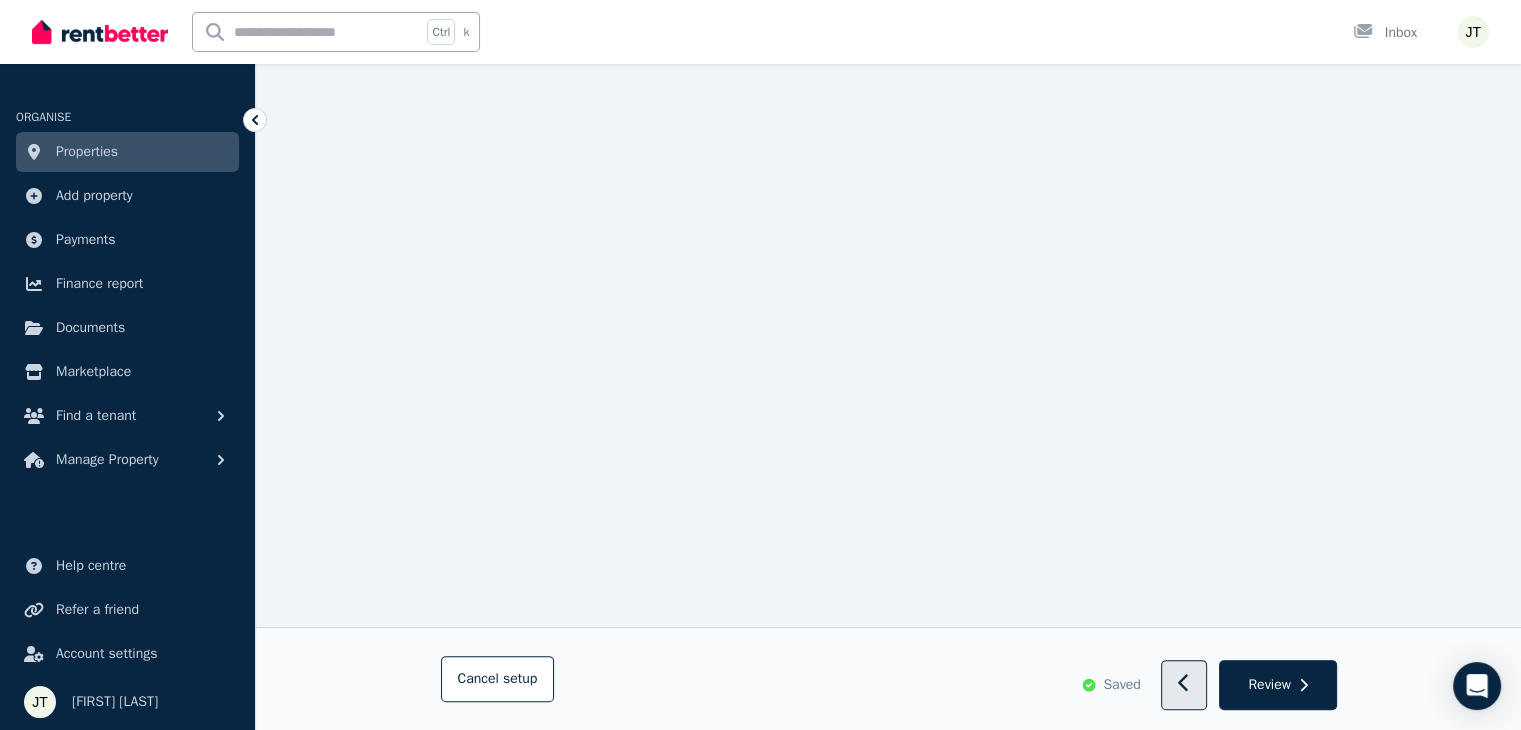 click at bounding box center (1184, 686) 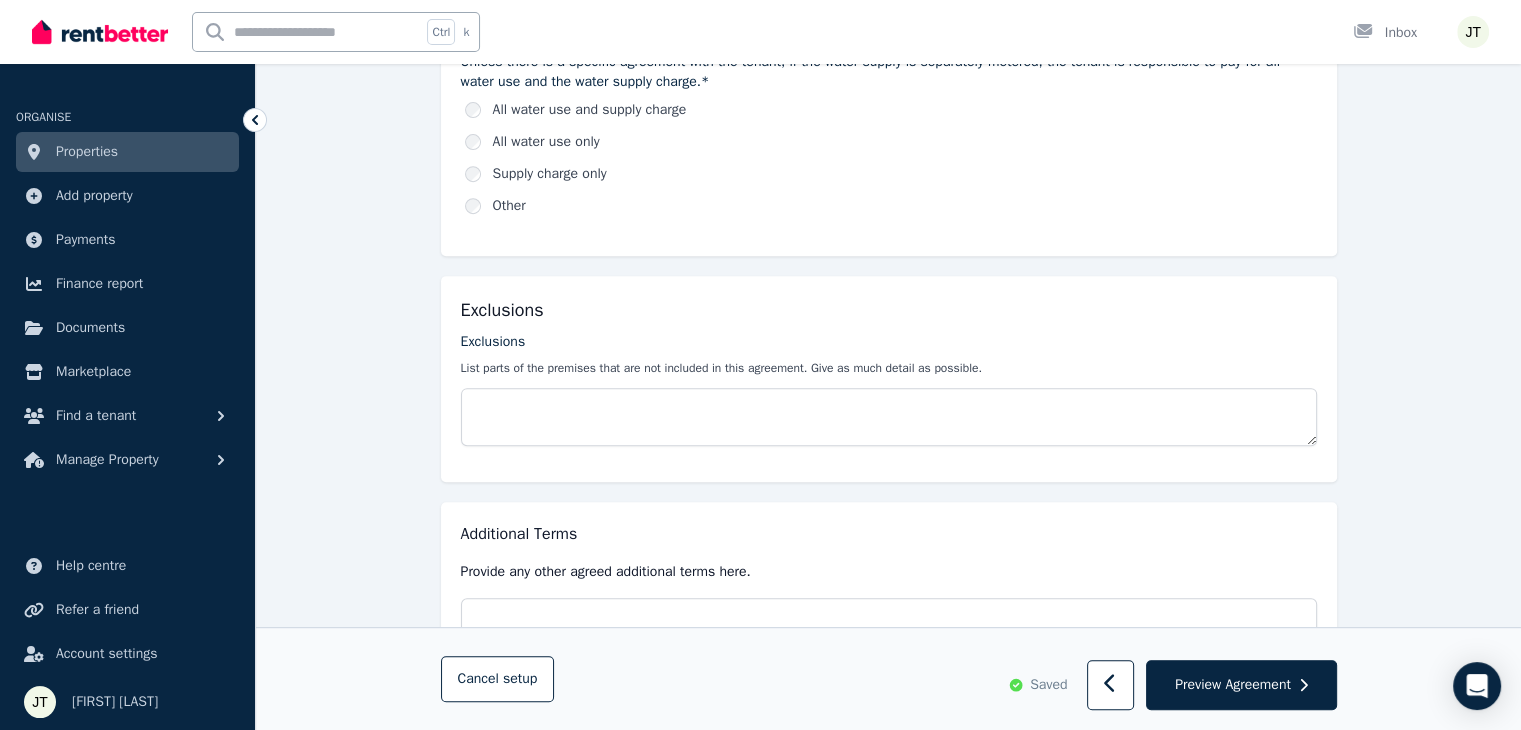 scroll, scrollTop: 956, scrollLeft: 0, axis: vertical 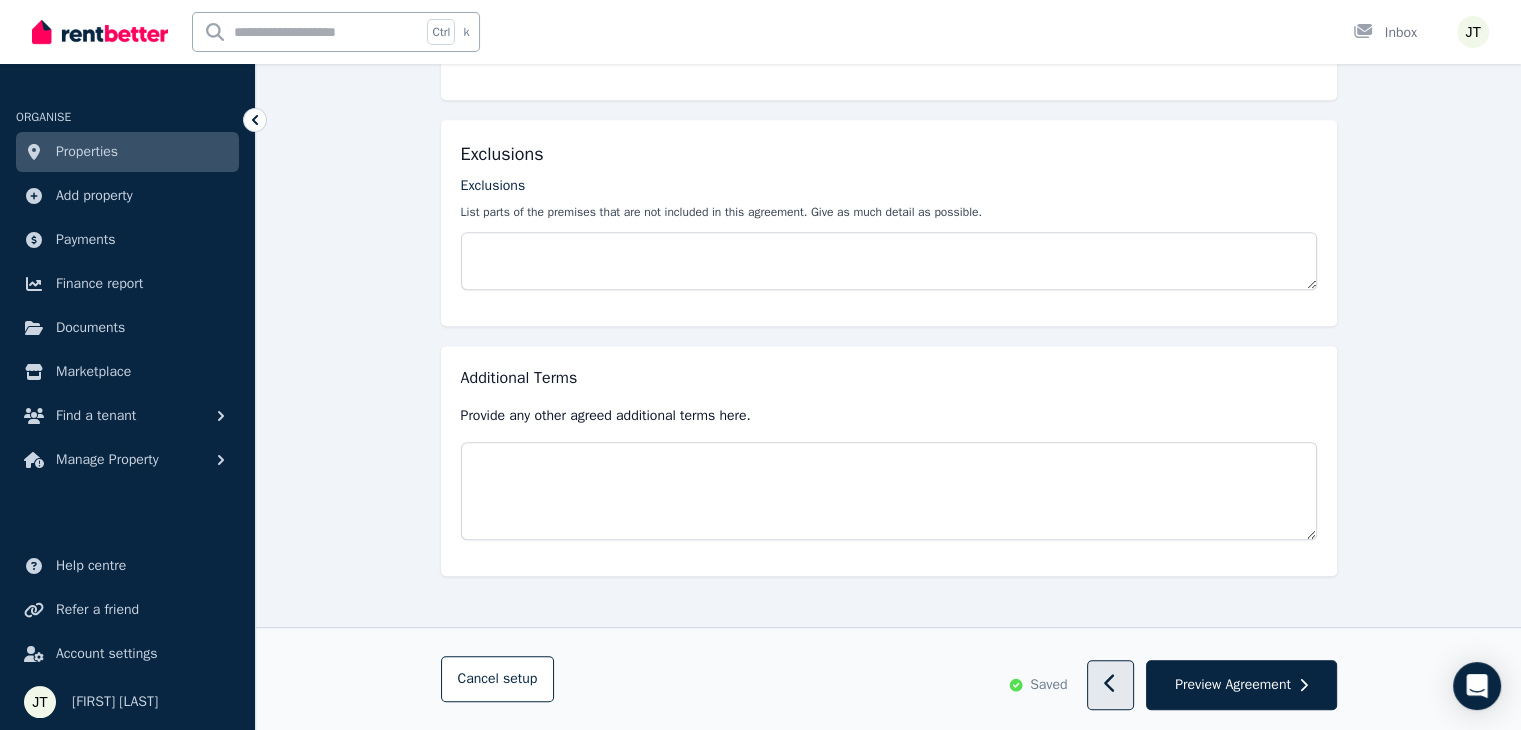 click at bounding box center [1110, 686] 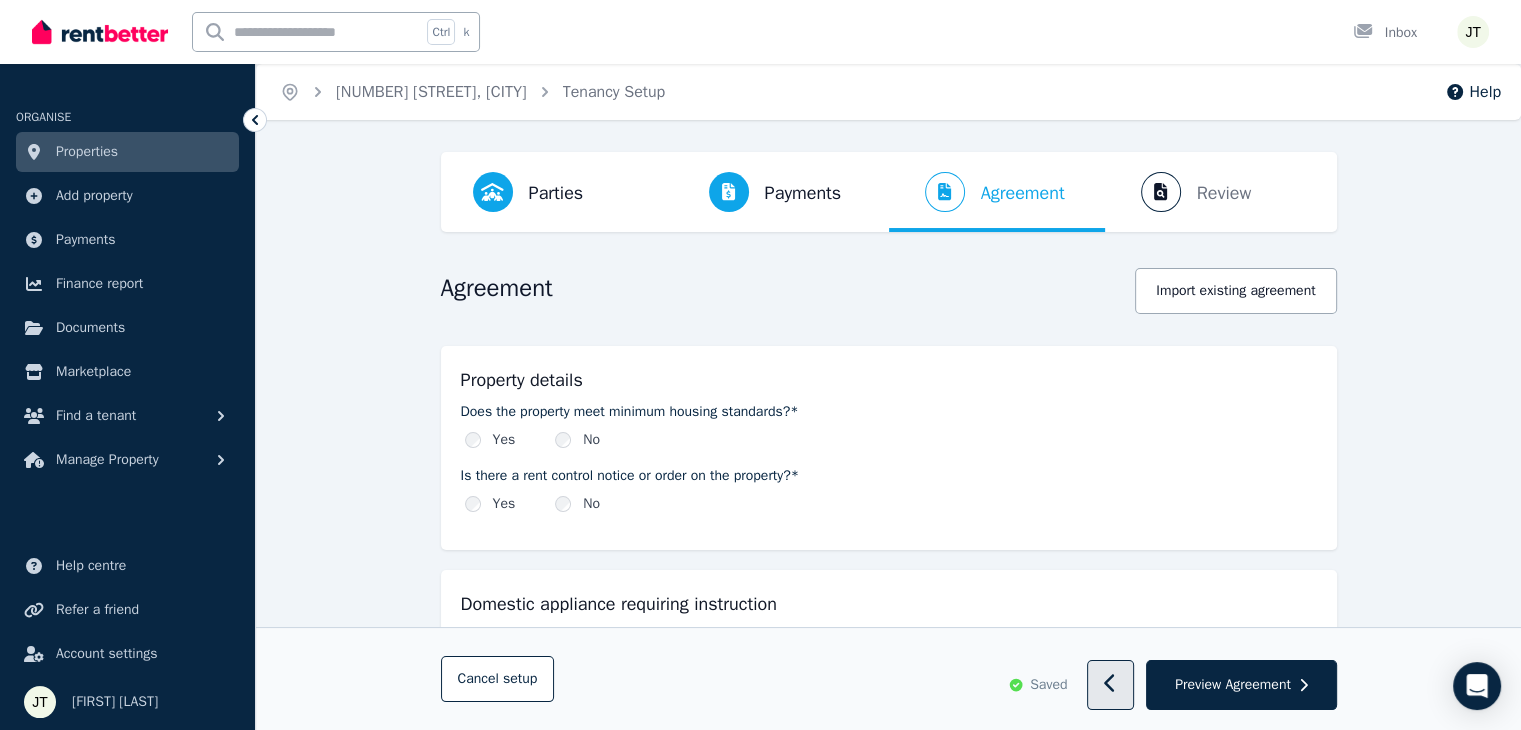 select on "**********" 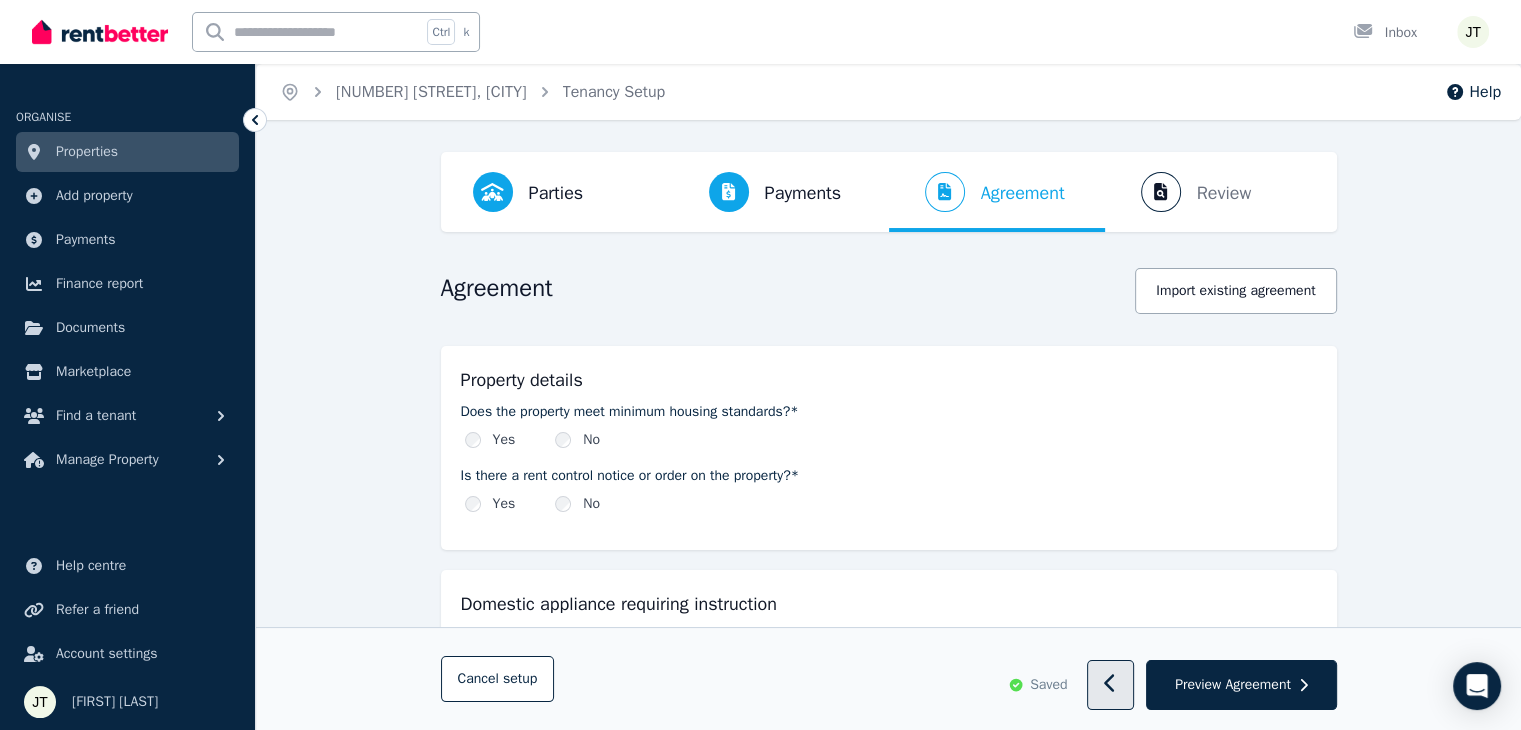 select on "**********" 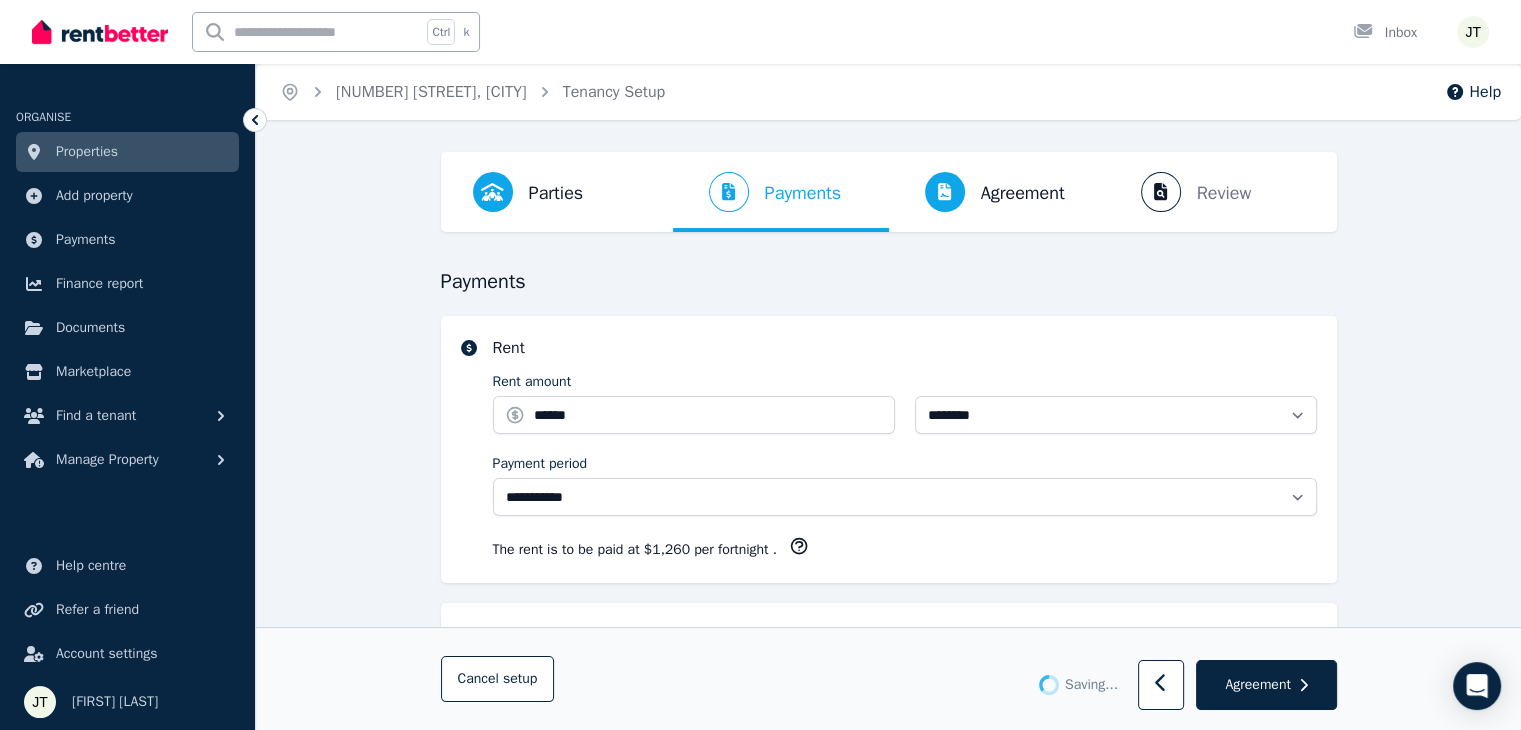 select on "**********" 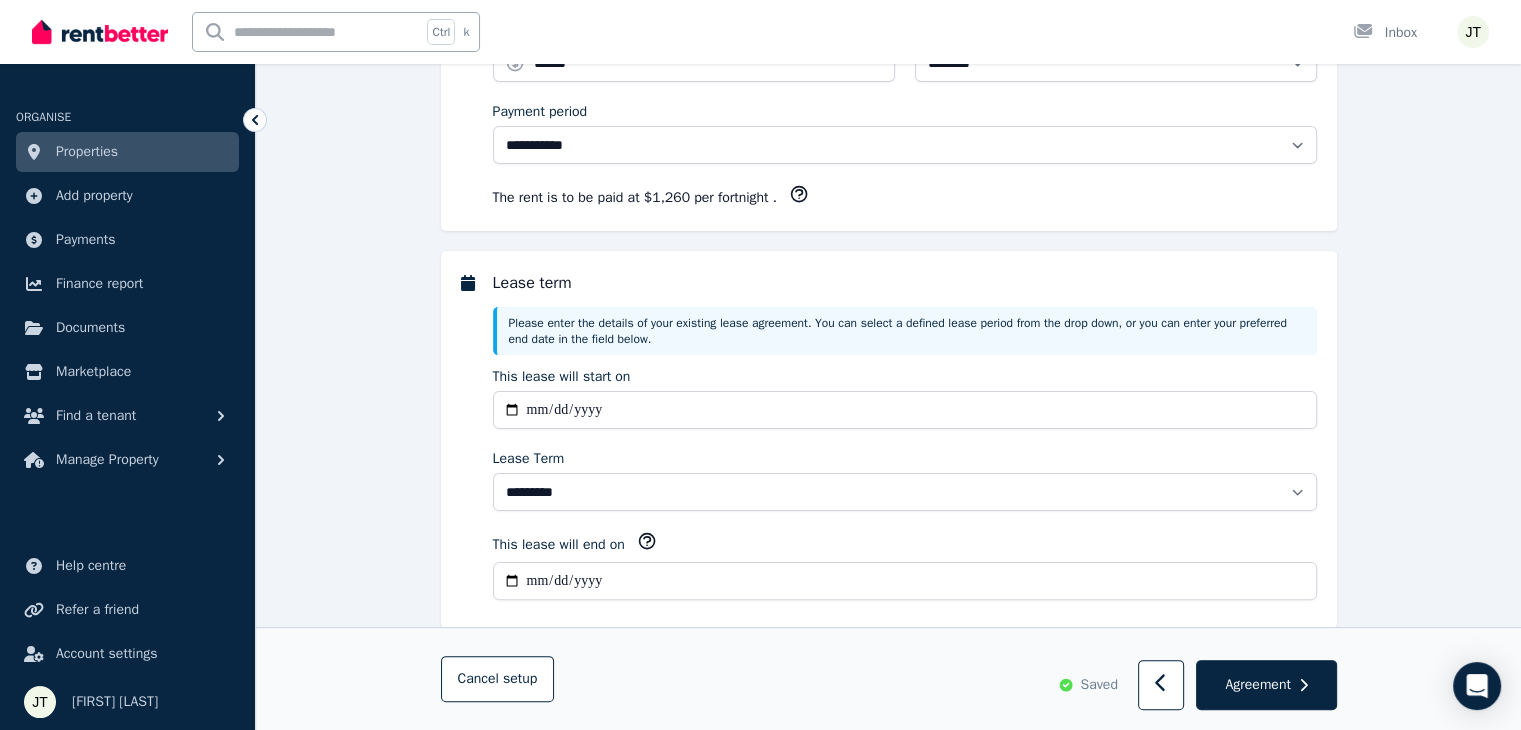 scroll, scrollTop: 400, scrollLeft: 0, axis: vertical 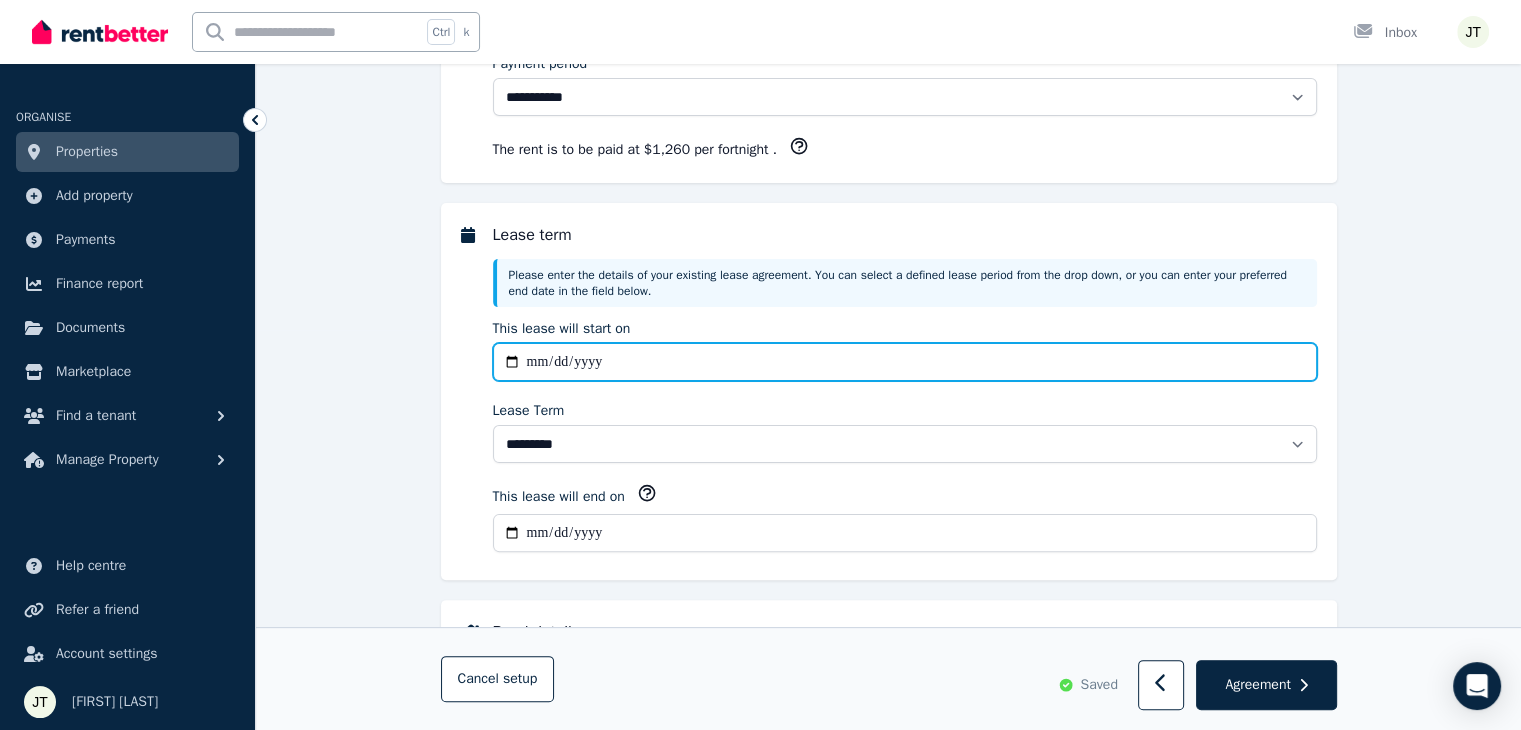 click on "**********" at bounding box center (905, 362) 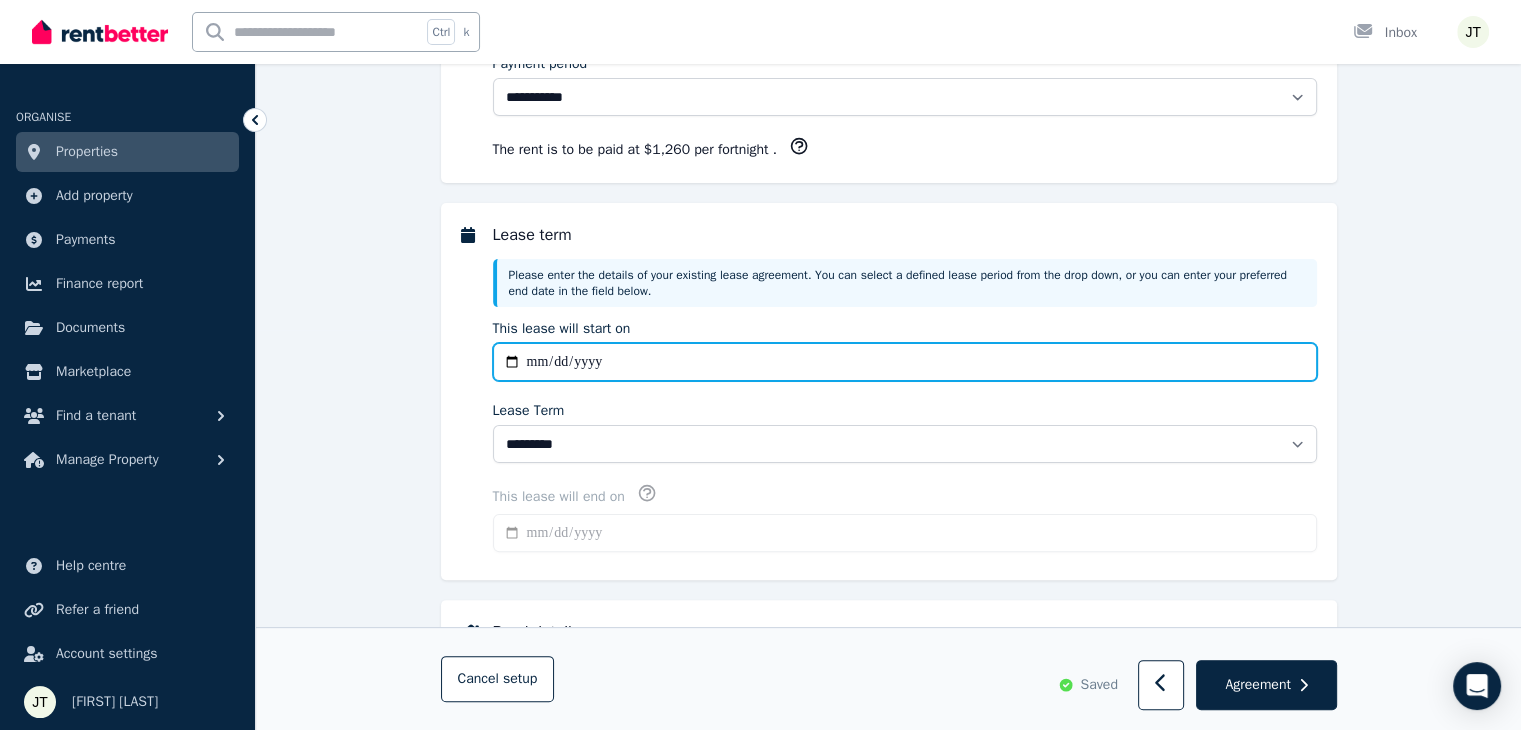 type on "**********" 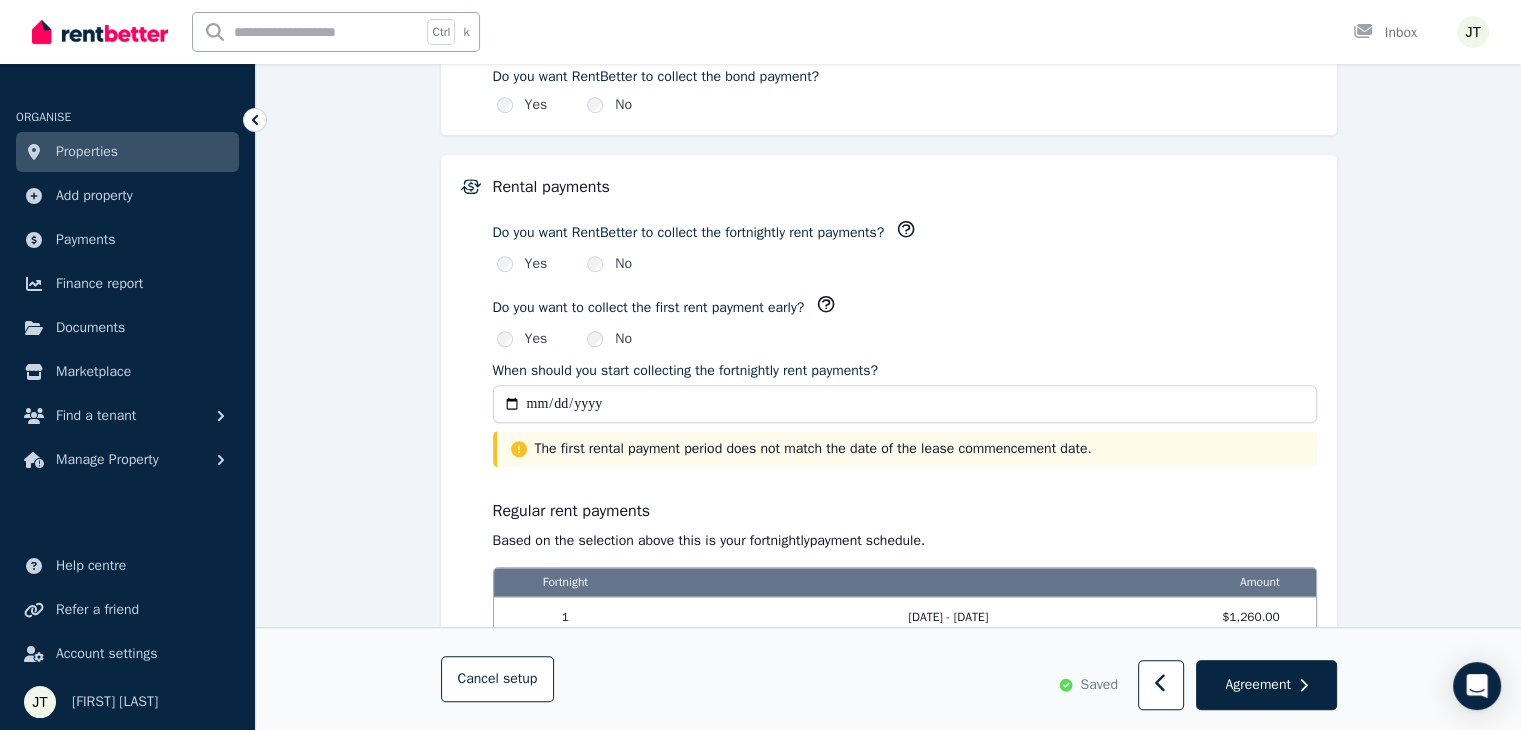 scroll, scrollTop: 1400, scrollLeft: 0, axis: vertical 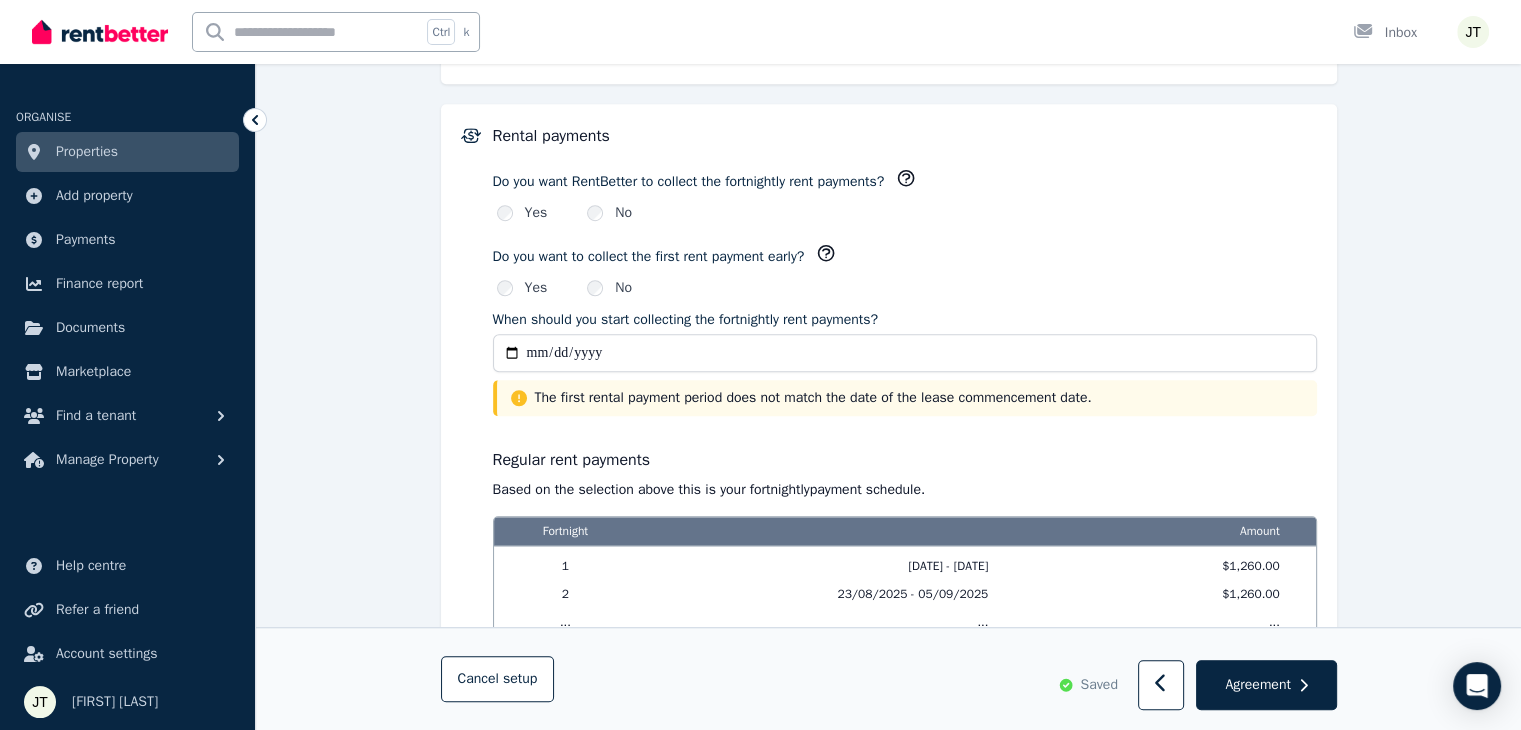 click on "**********" at bounding box center (905, 353) 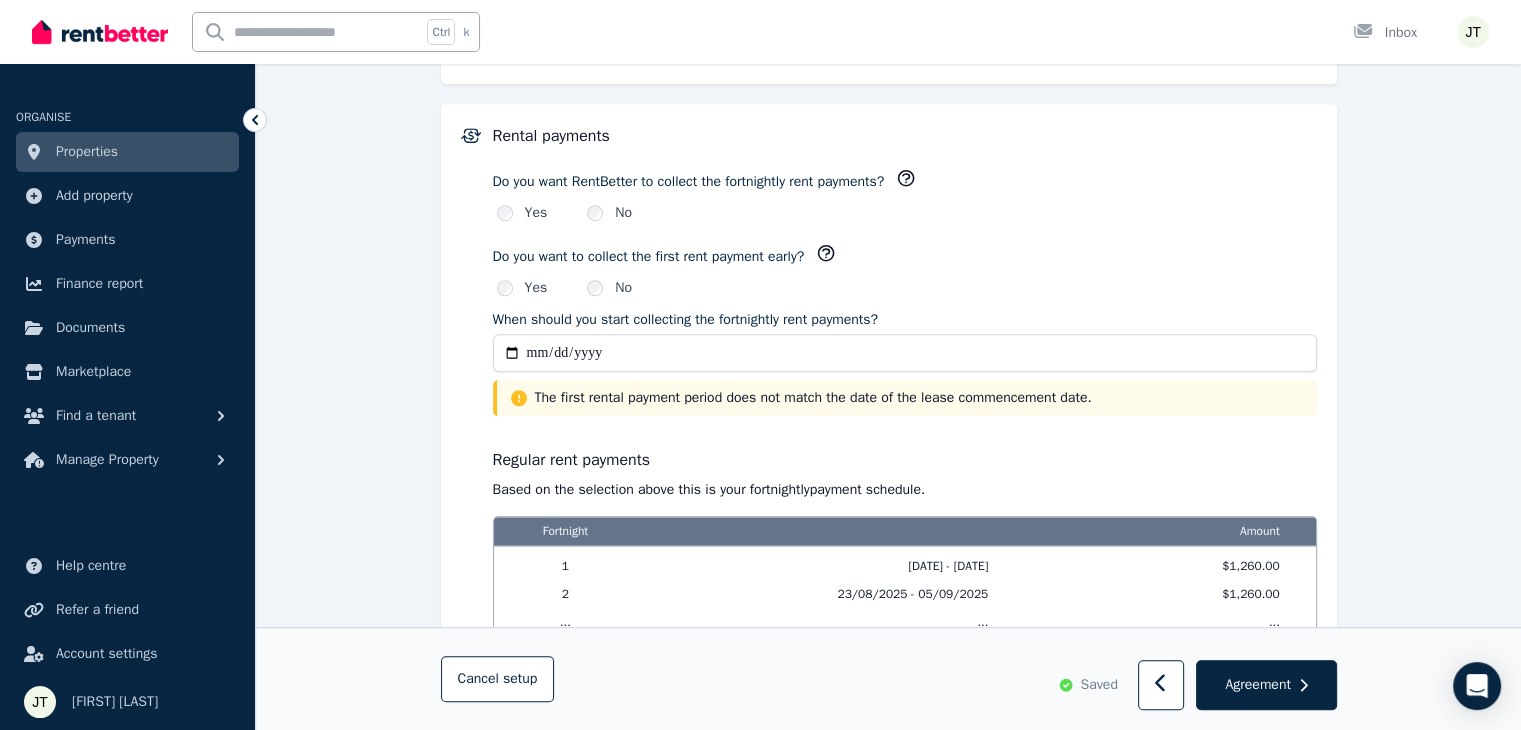 type on "**********" 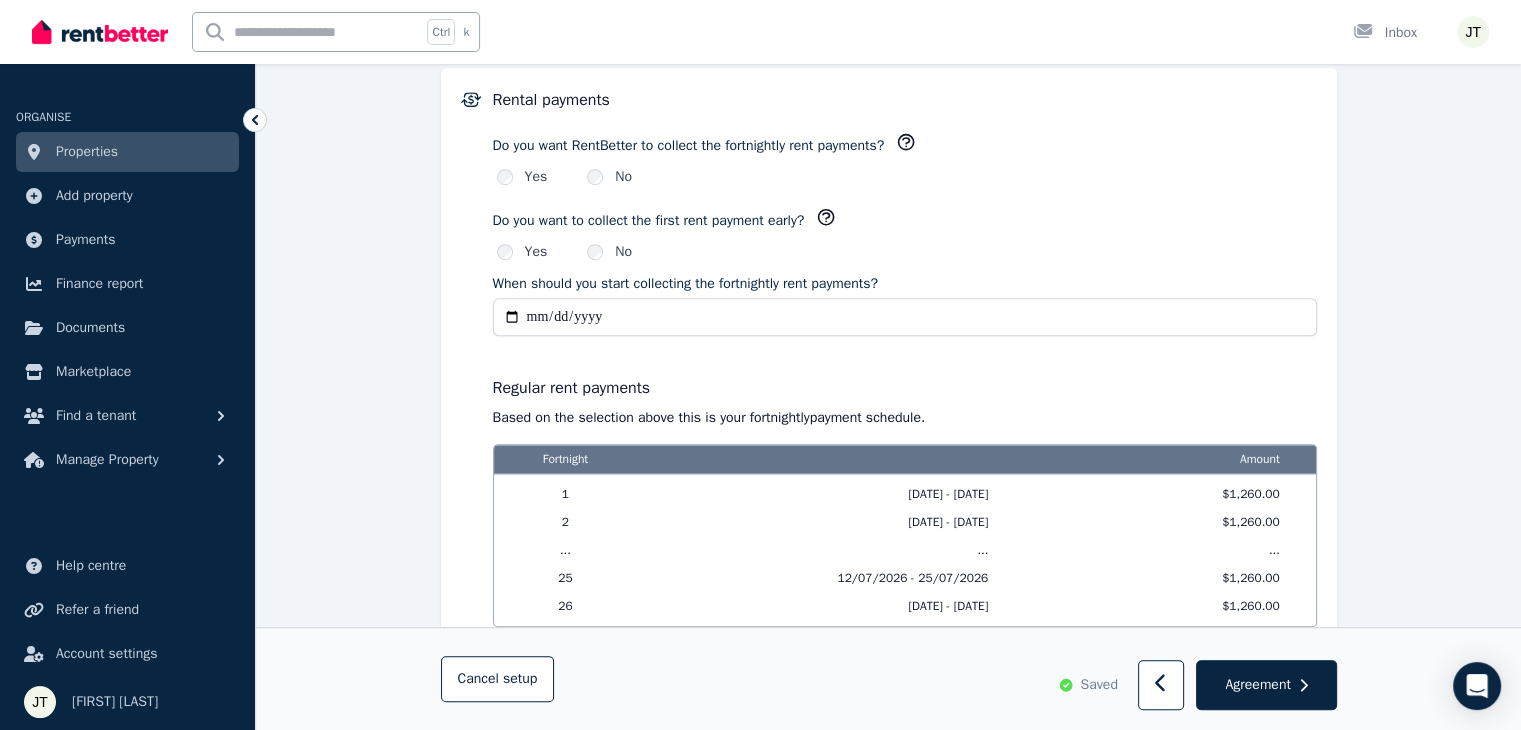 scroll, scrollTop: 1364, scrollLeft: 0, axis: vertical 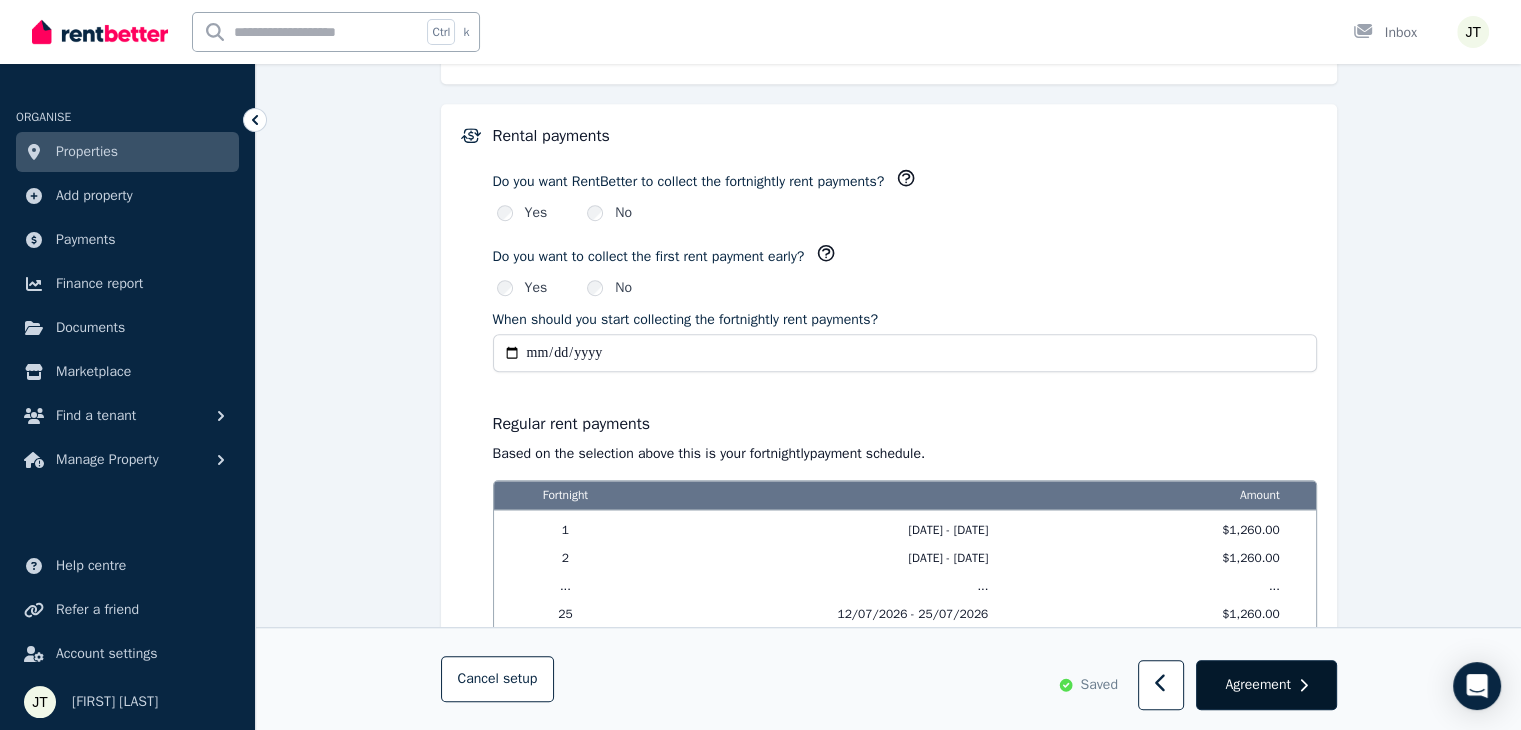 click on "Agreement" at bounding box center (1257, 685) 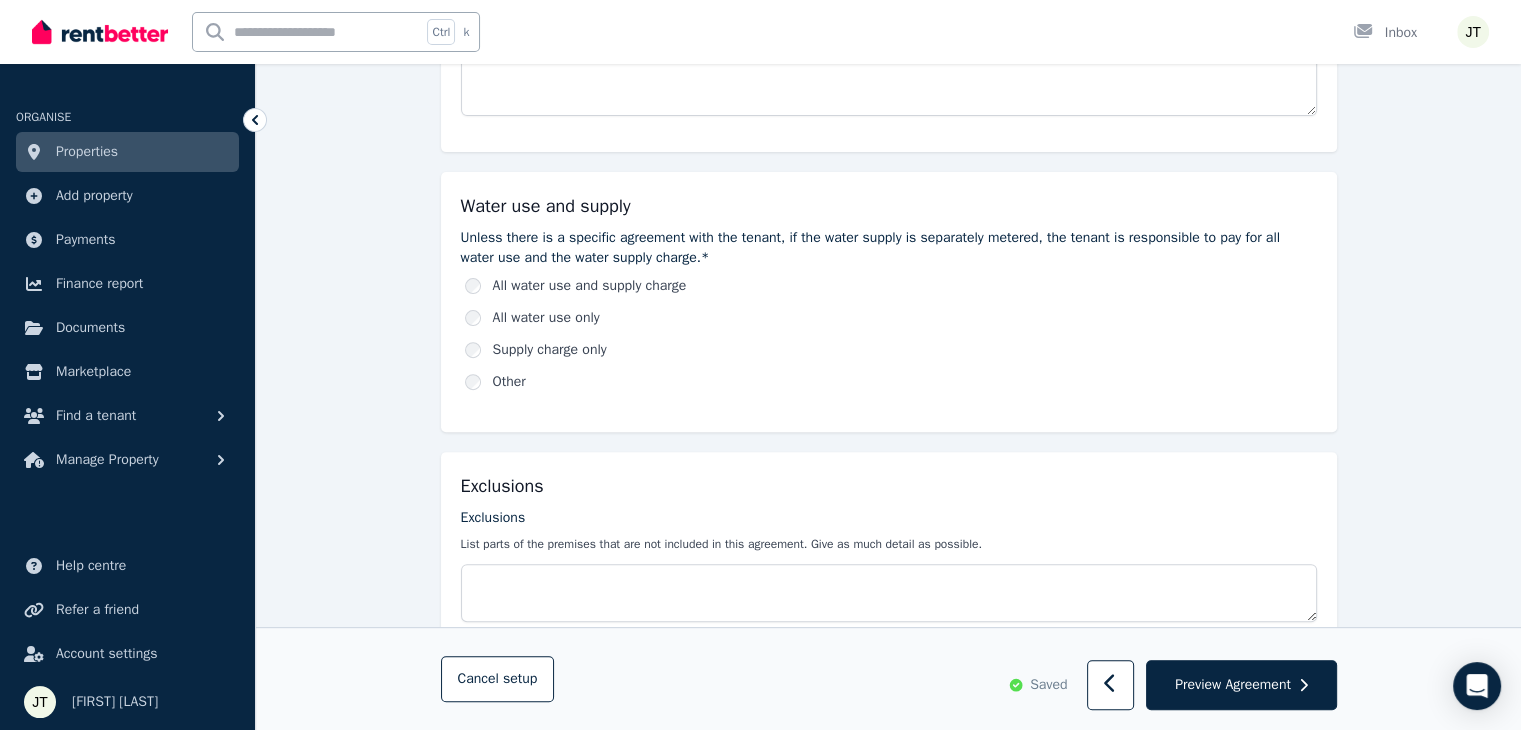 scroll, scrollTop: 700, scrollLeft: 0, axis: vertical 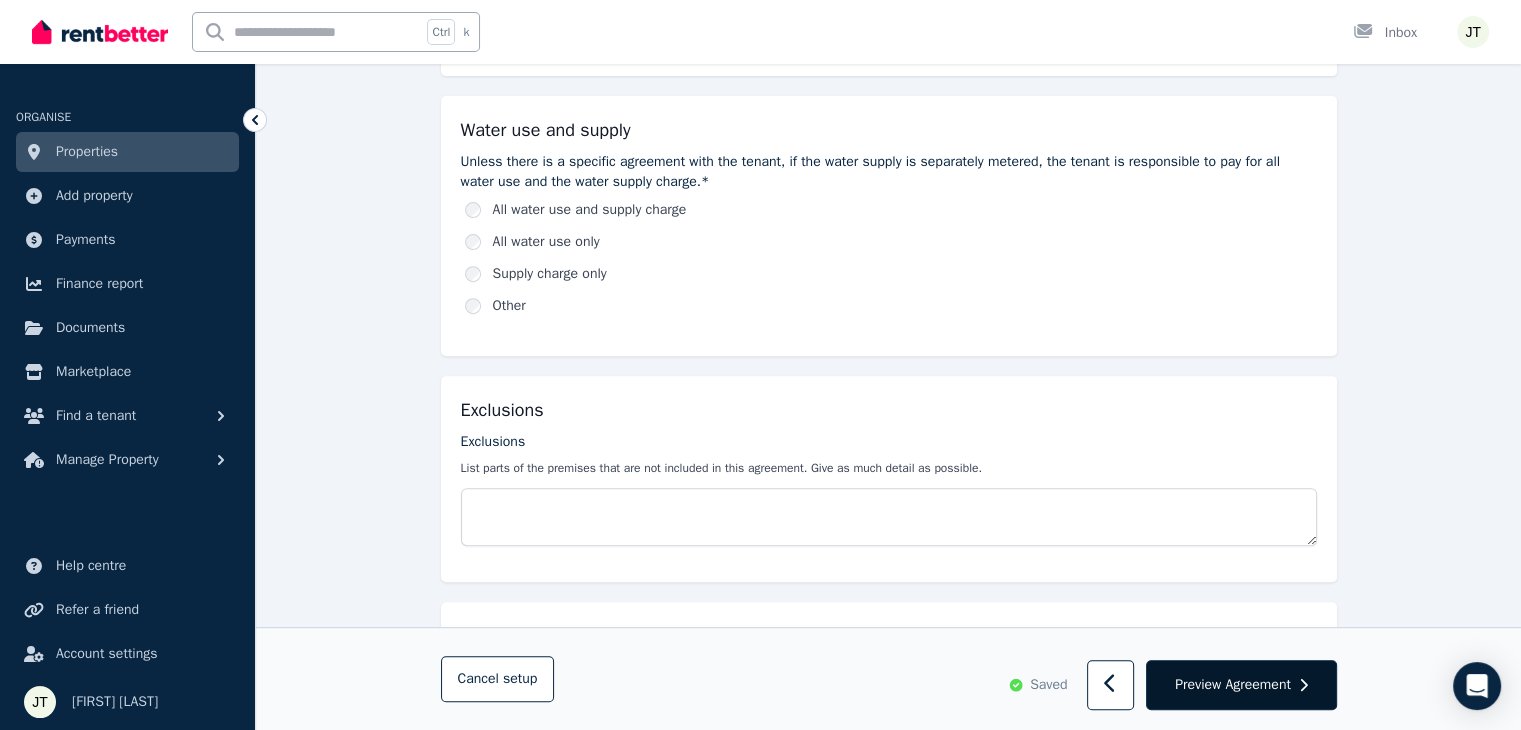 click on "Preview Agreement" at bounding box center (1233, 685) 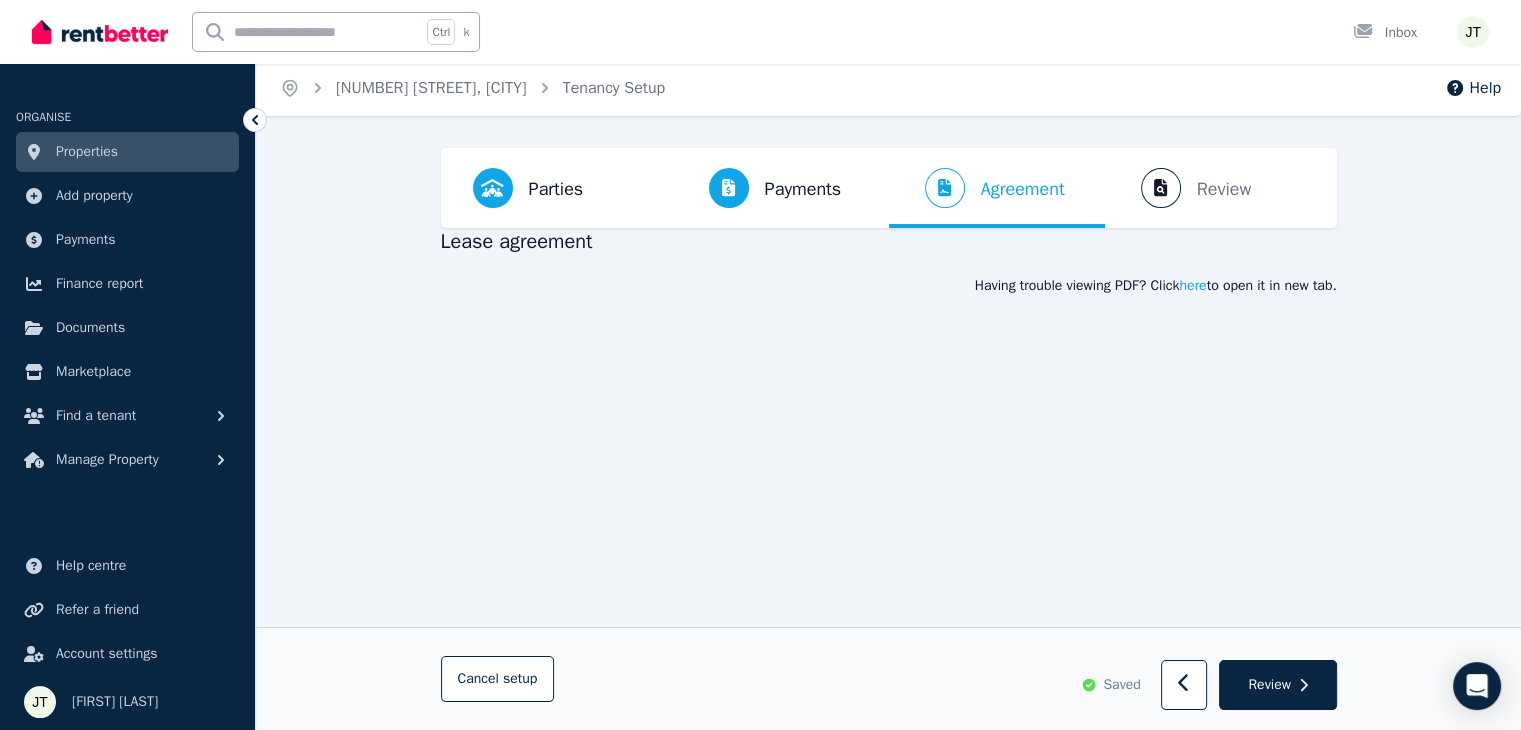 scroll, scrollTop: 0, scrollLeft: 0, axis: both 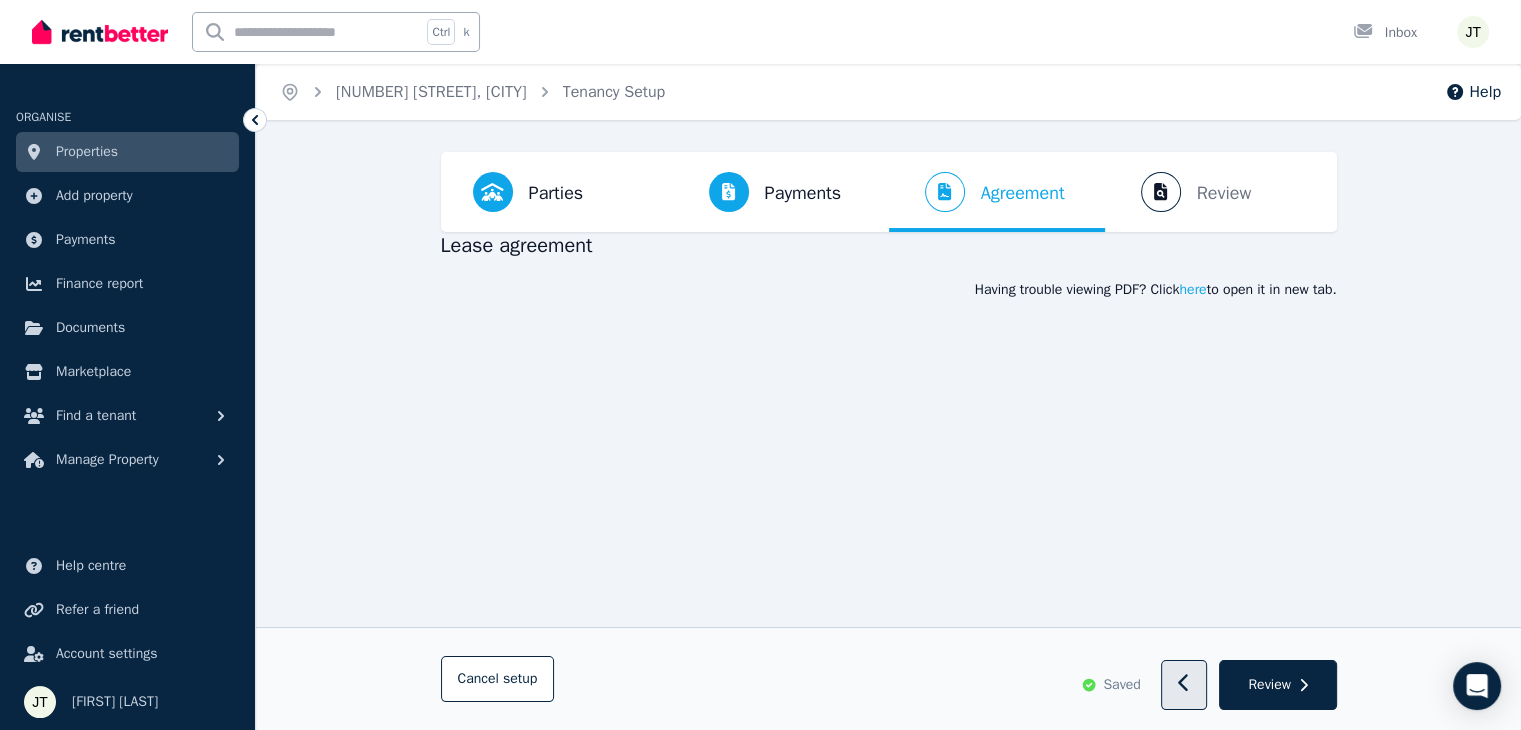 click 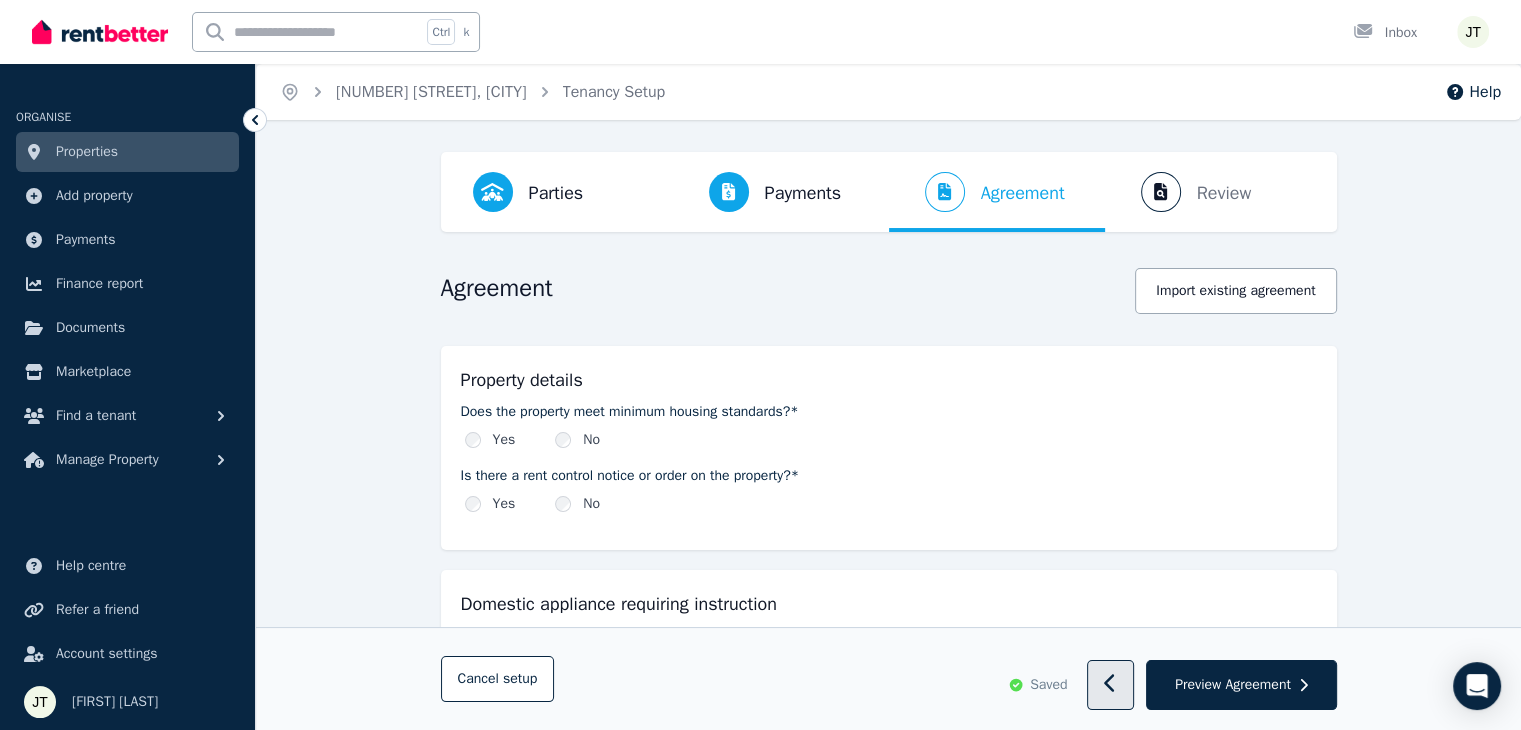 click at bounding box center [1110, 686] 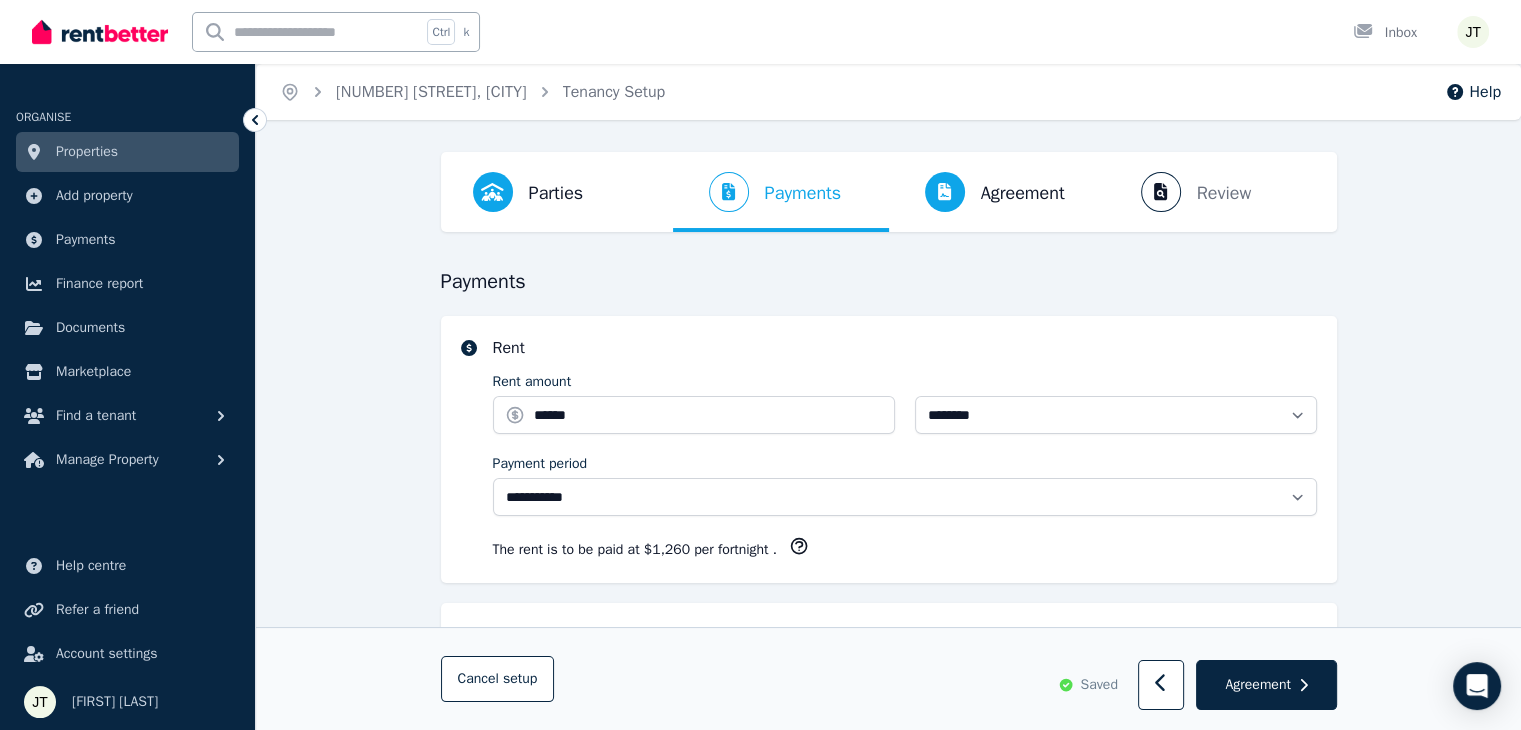 select on "**********" 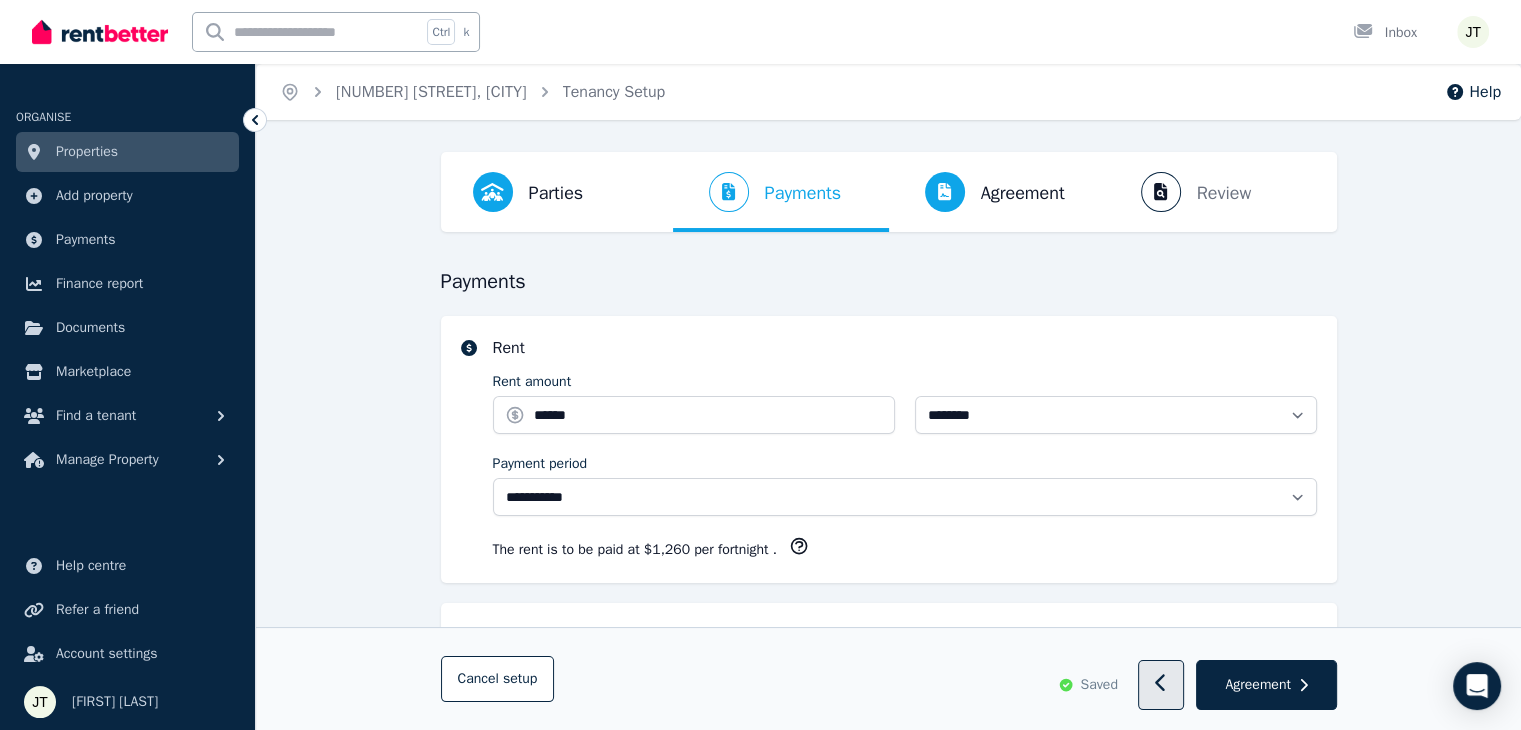 click at bounding box center (1161, 686) 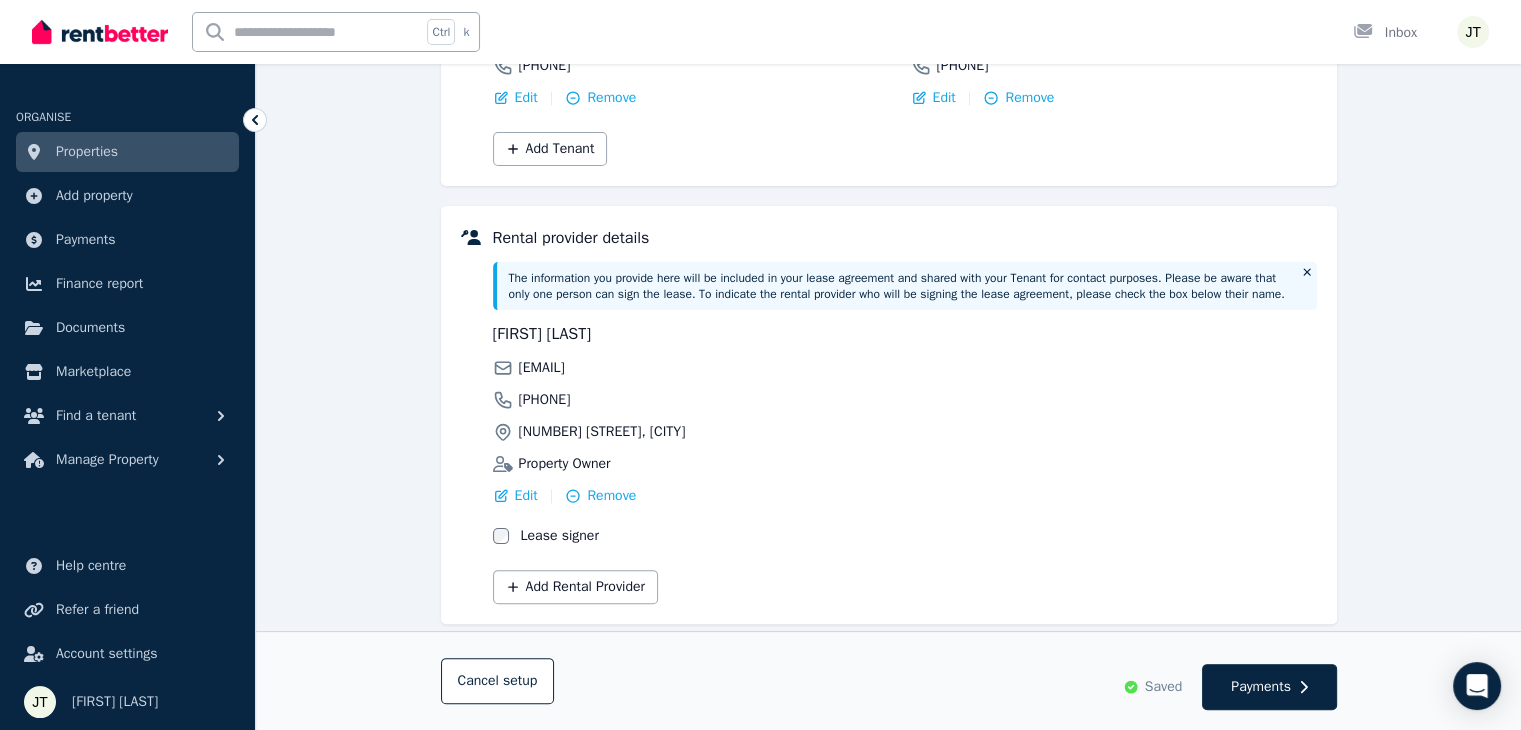 scroll, scrollTop: 400, scrollLeft: 0, axis: vertical 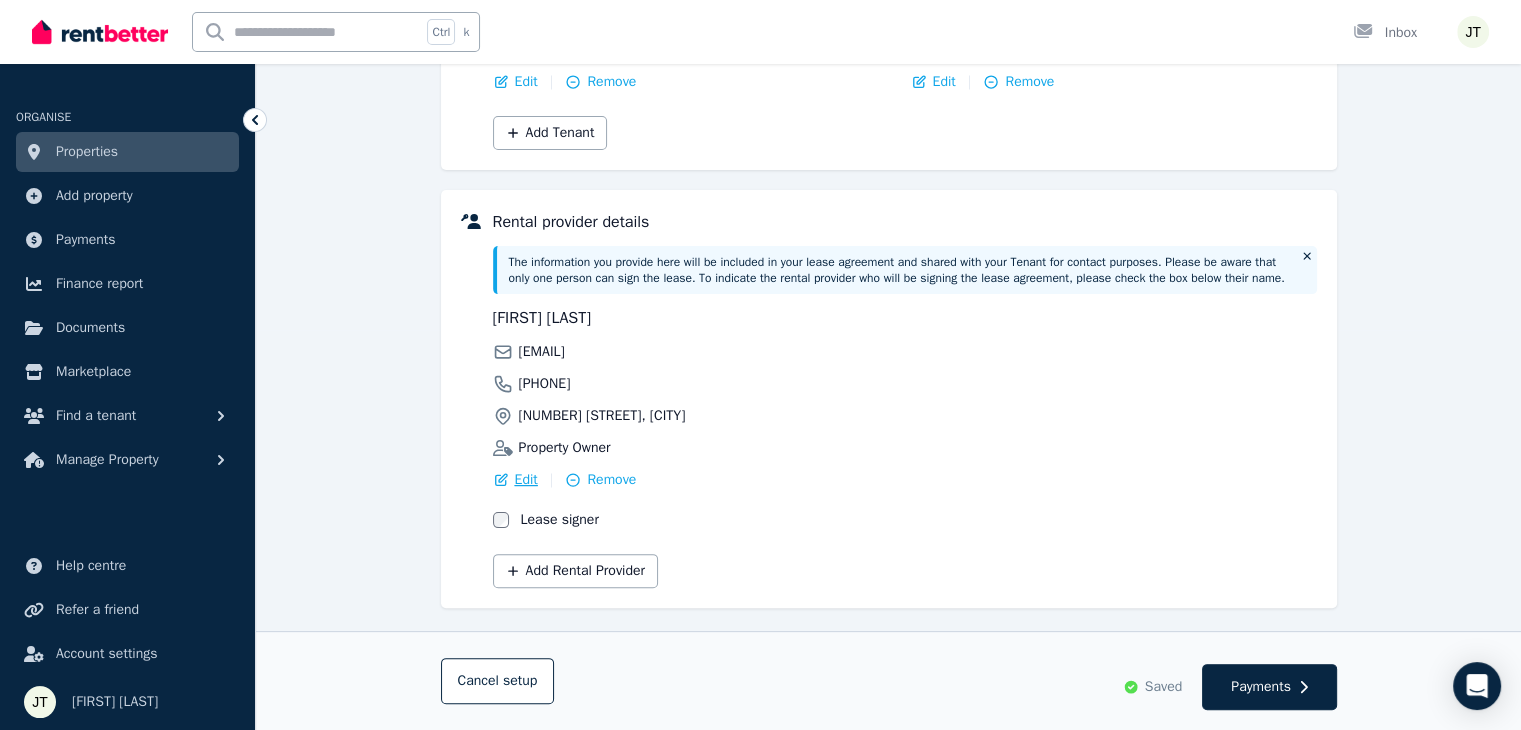 click on "Edit" at bounding box center (526, 480) 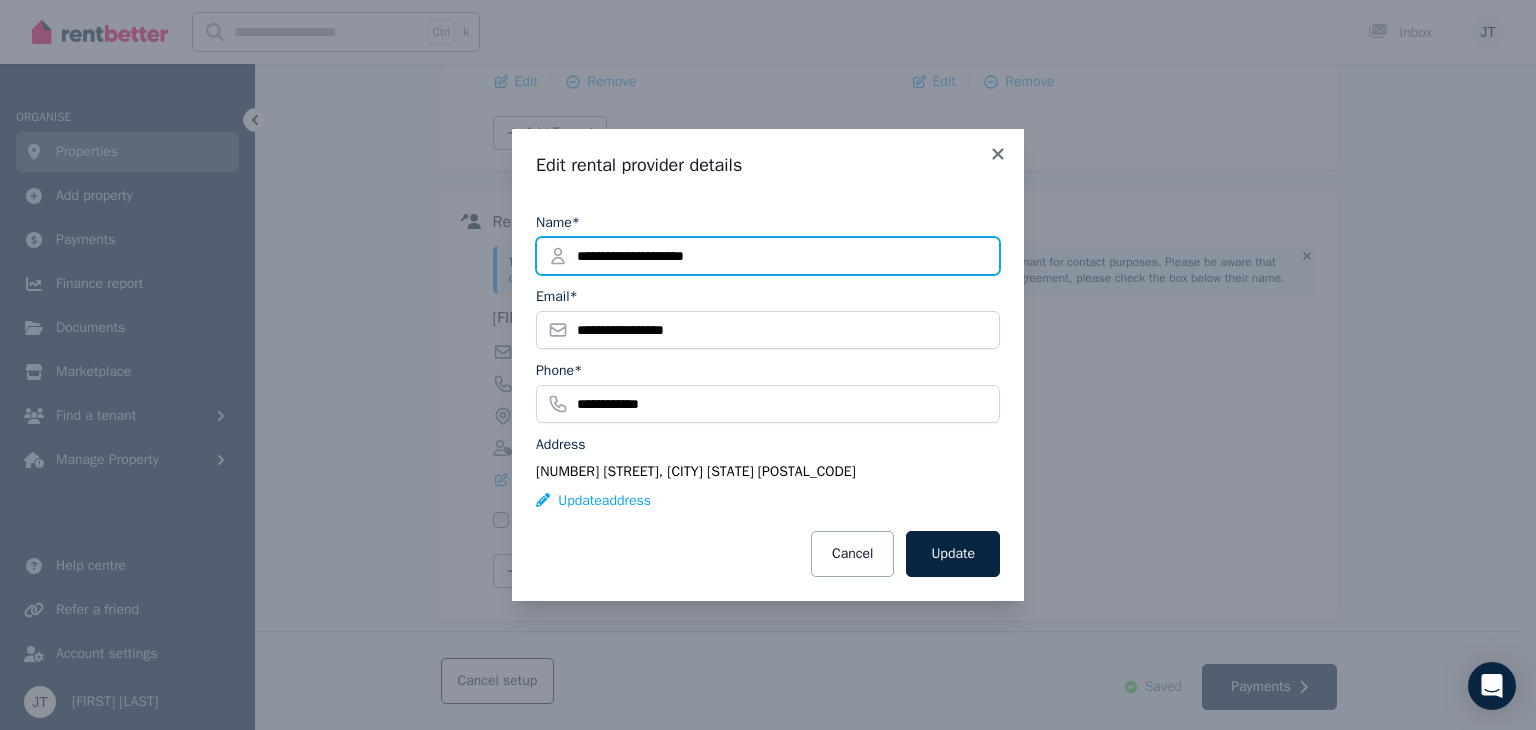 click on "**********" at bounding box center [768, 256] 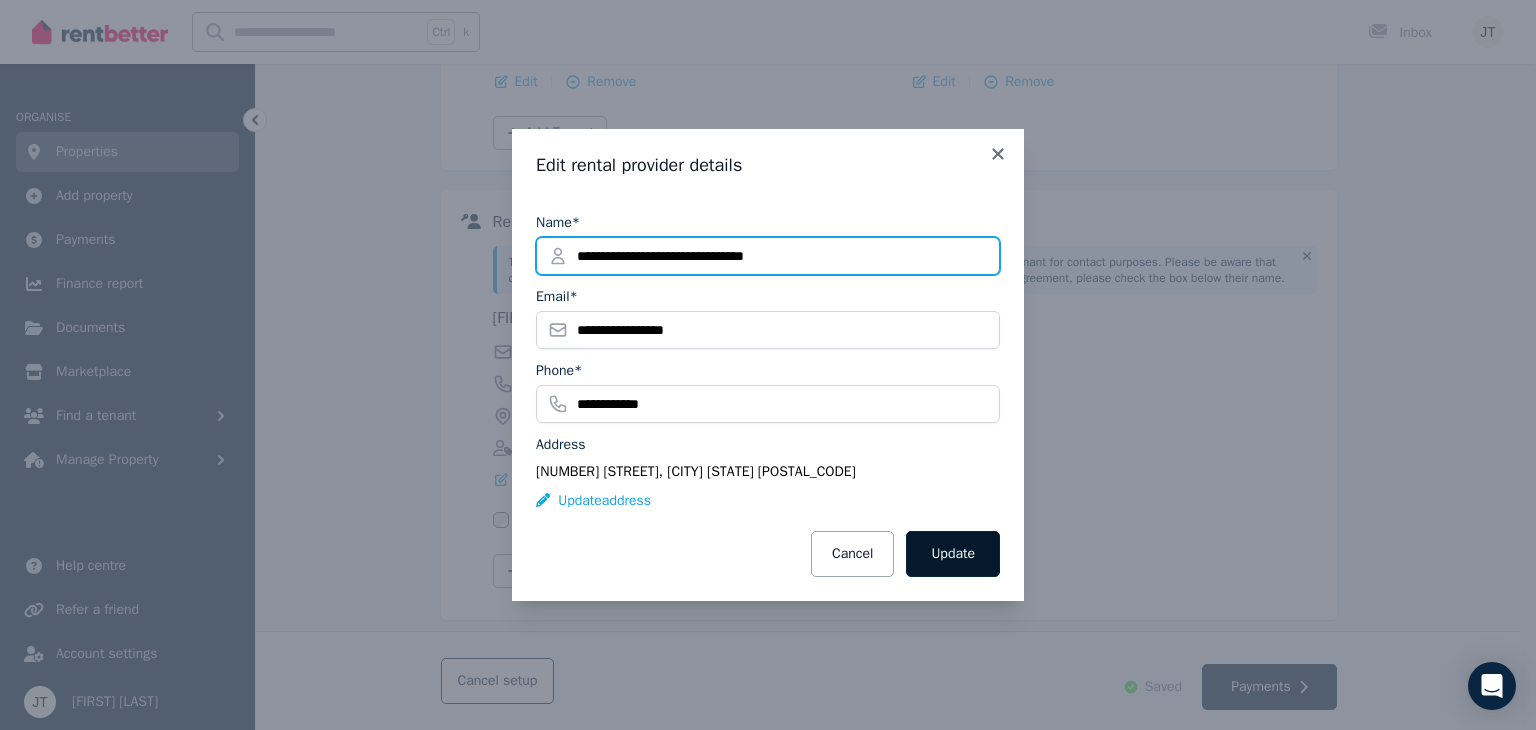type on "**********" 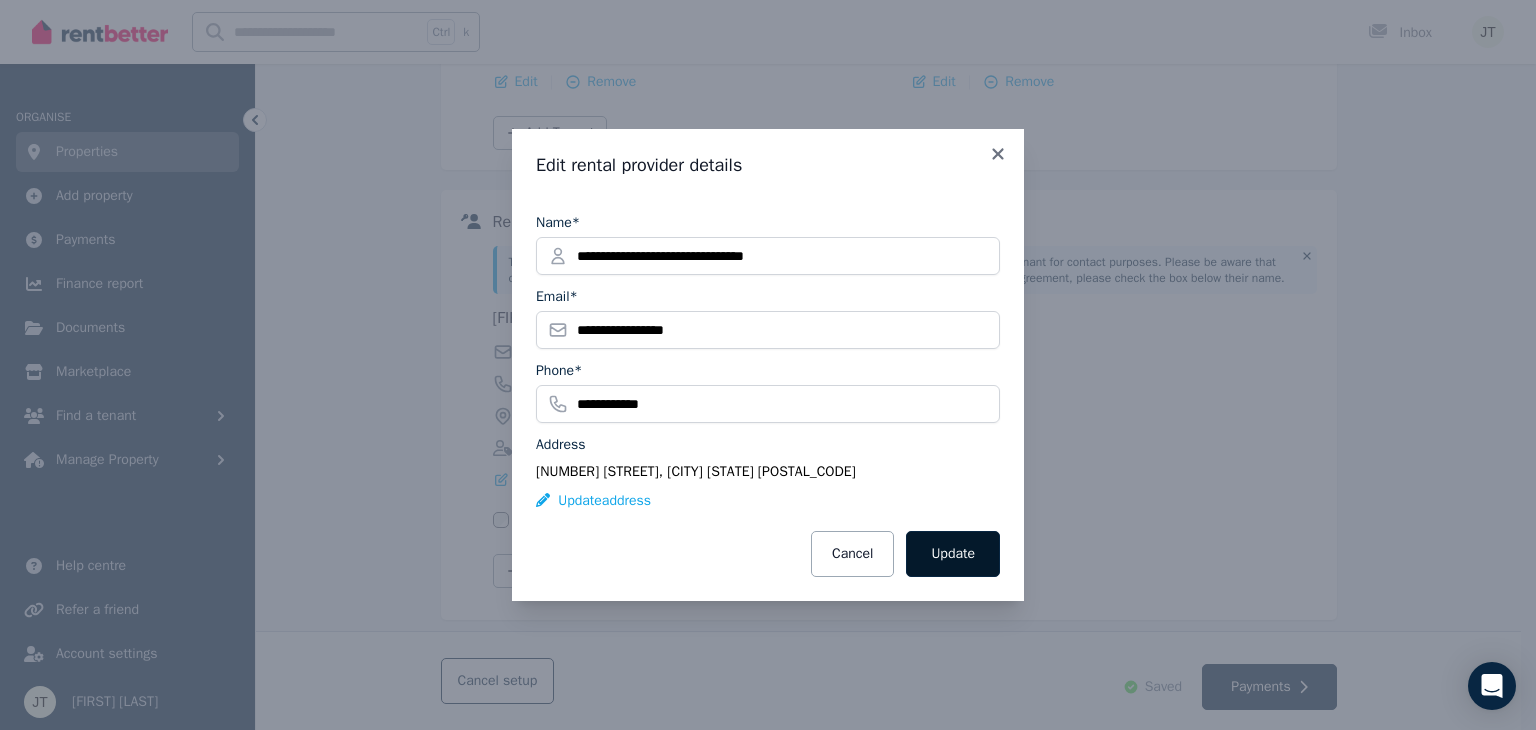 click on "Update" at bounding box center (953, 554) 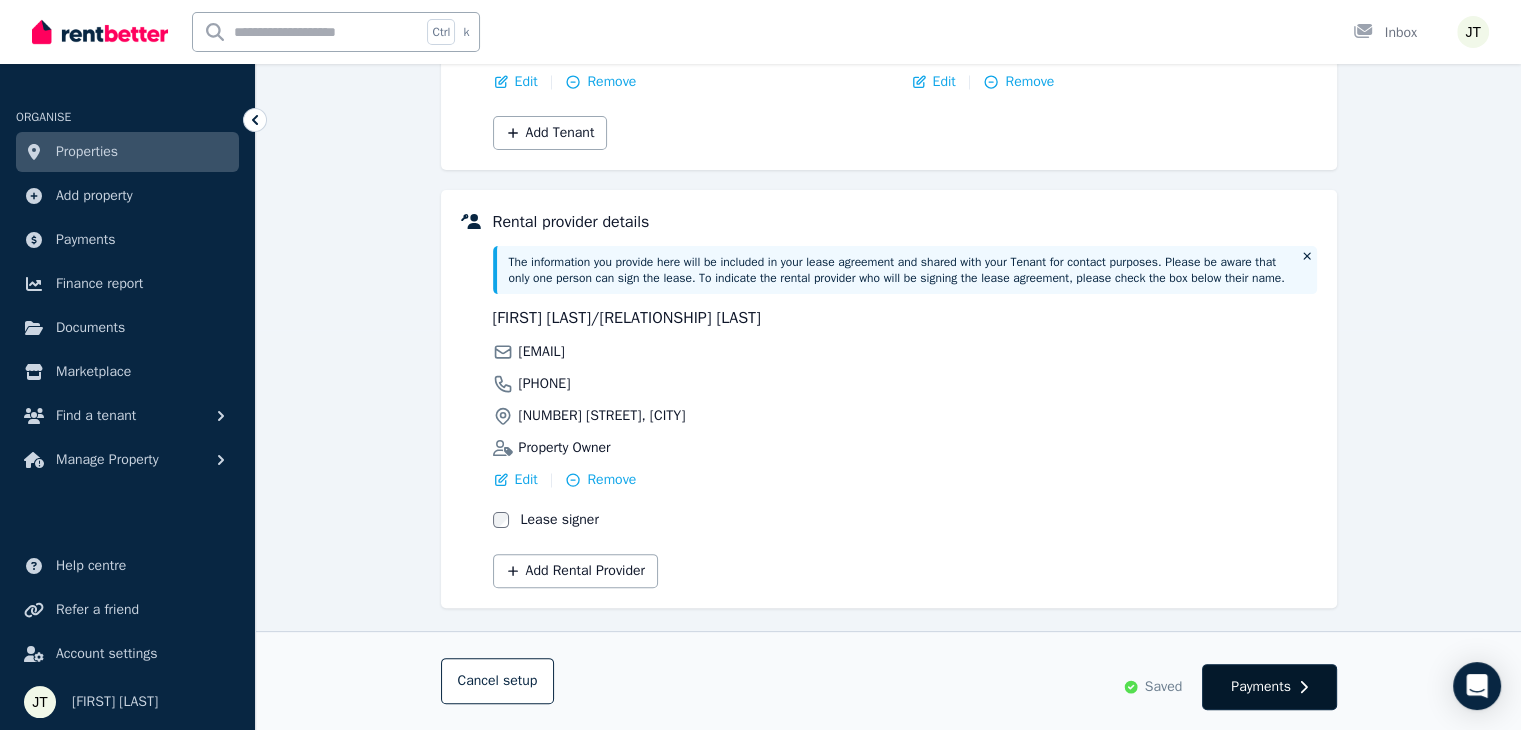 click on "Payments" at bounding box center [1261, 687] 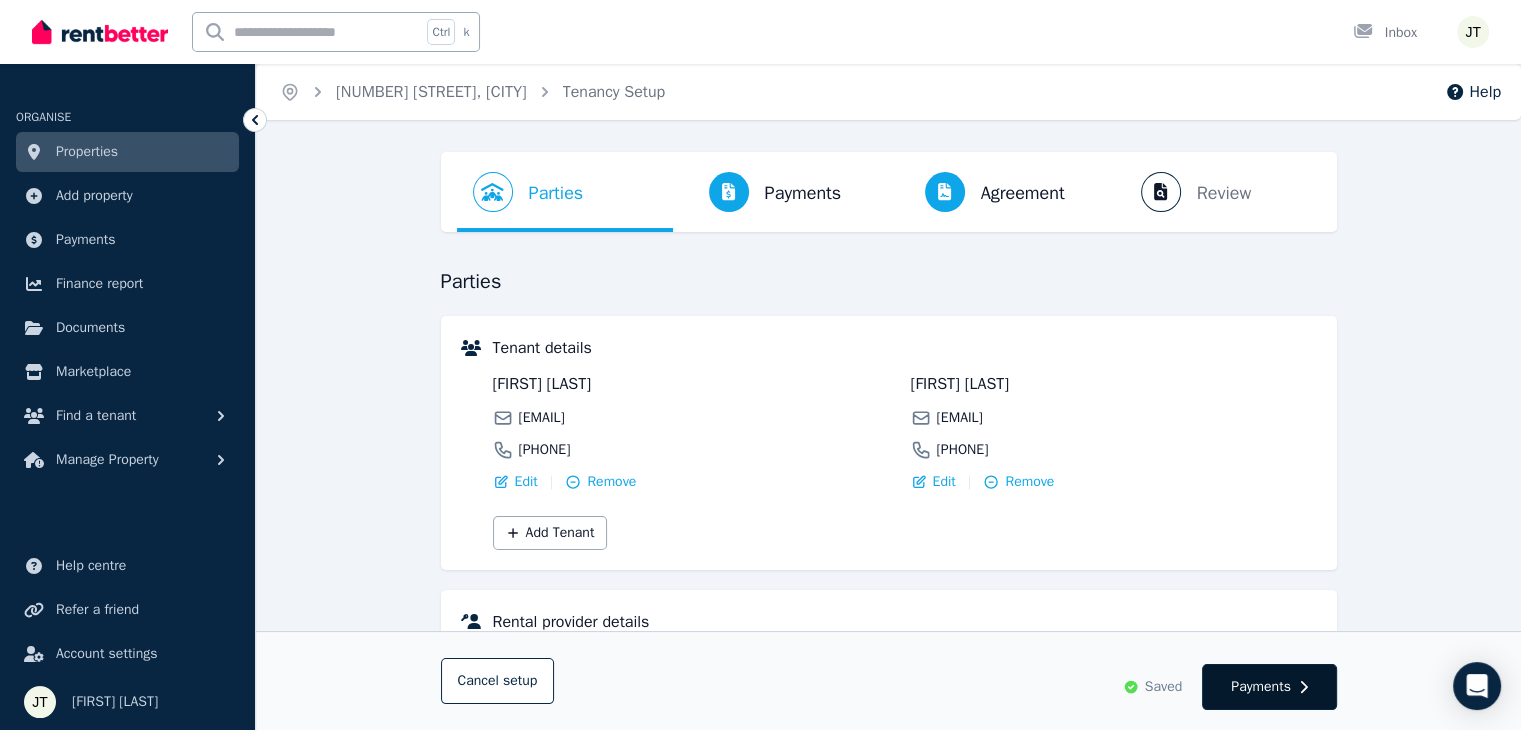 select on "**********" 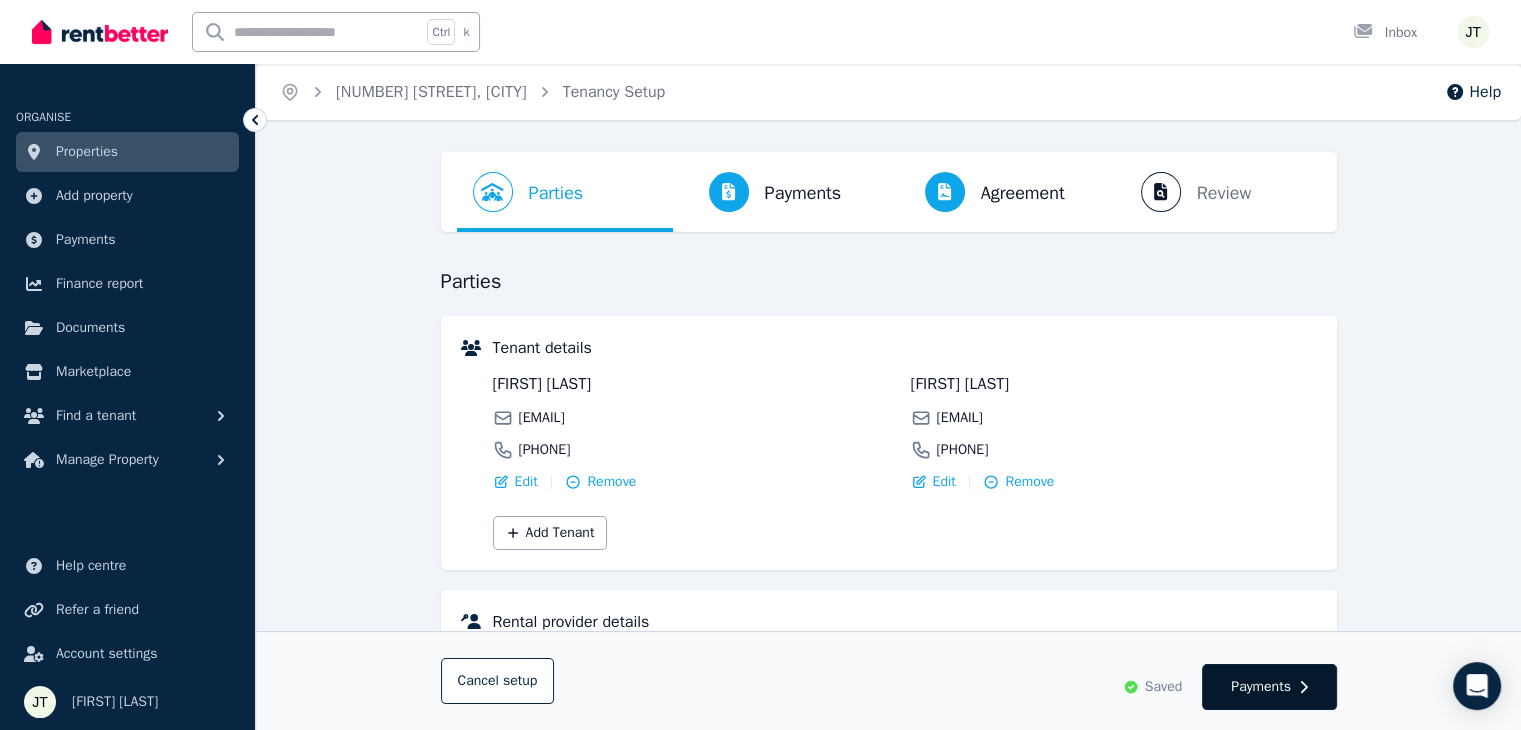 select on "**********" 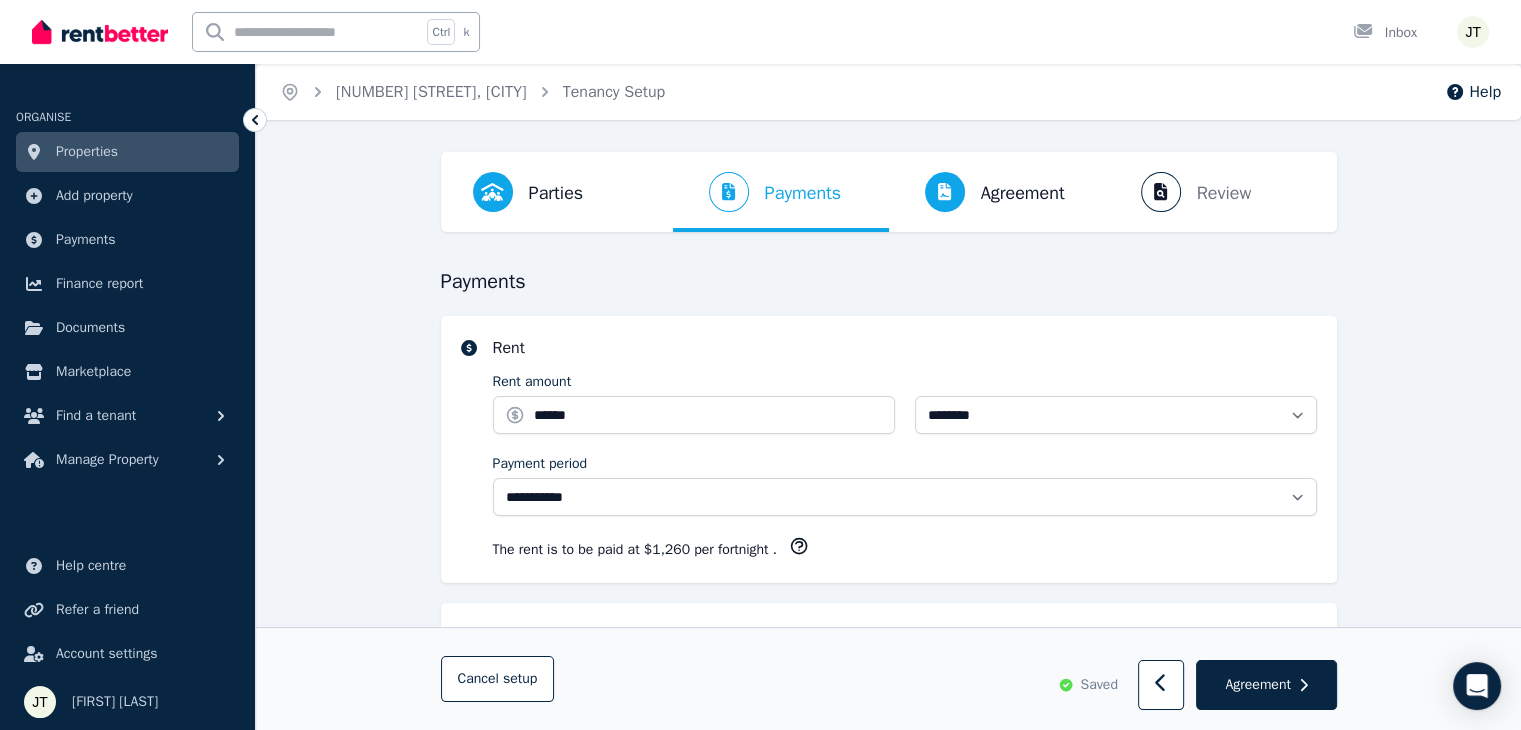 select on "**********" 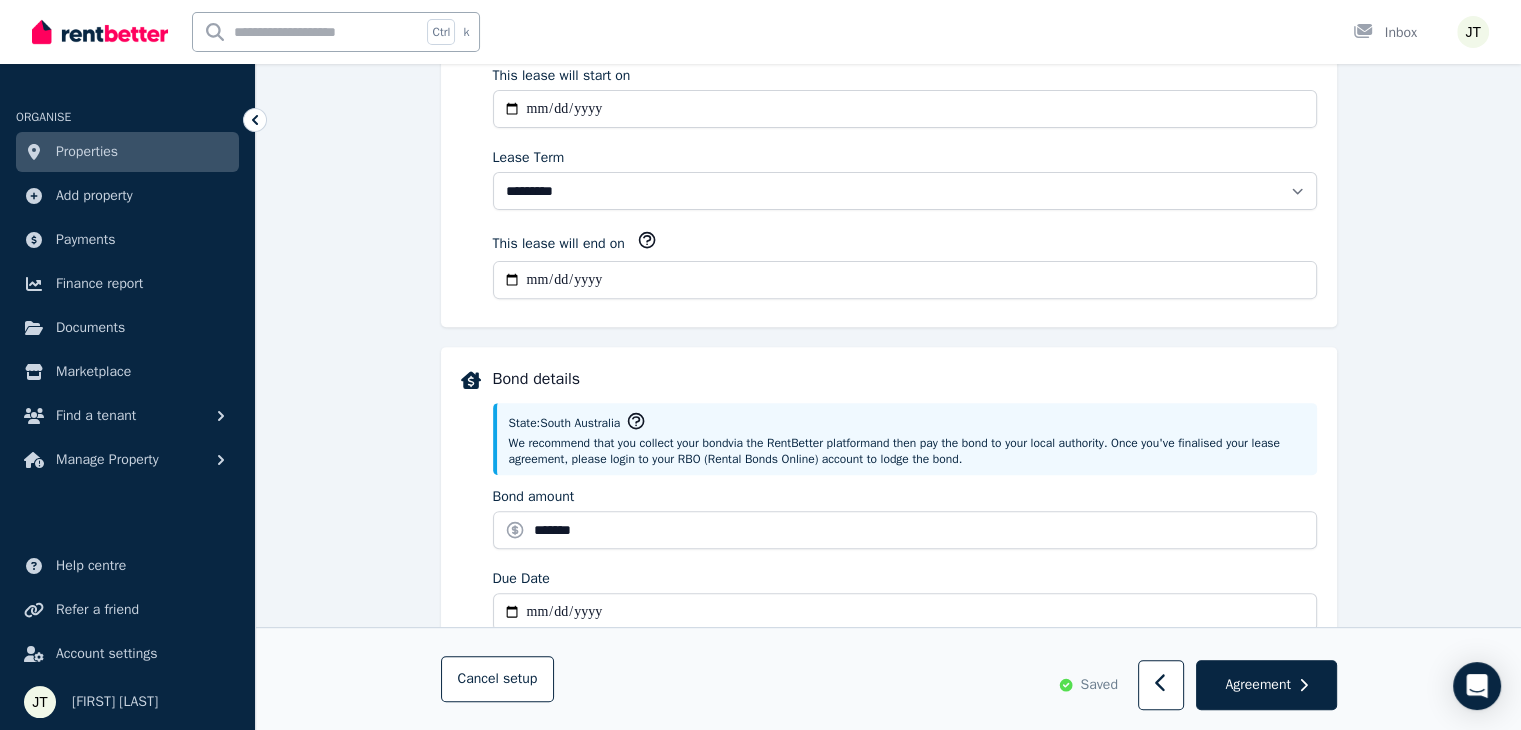 scroll, scrollTop: 600, scrollLeft: 0, axis: vertical 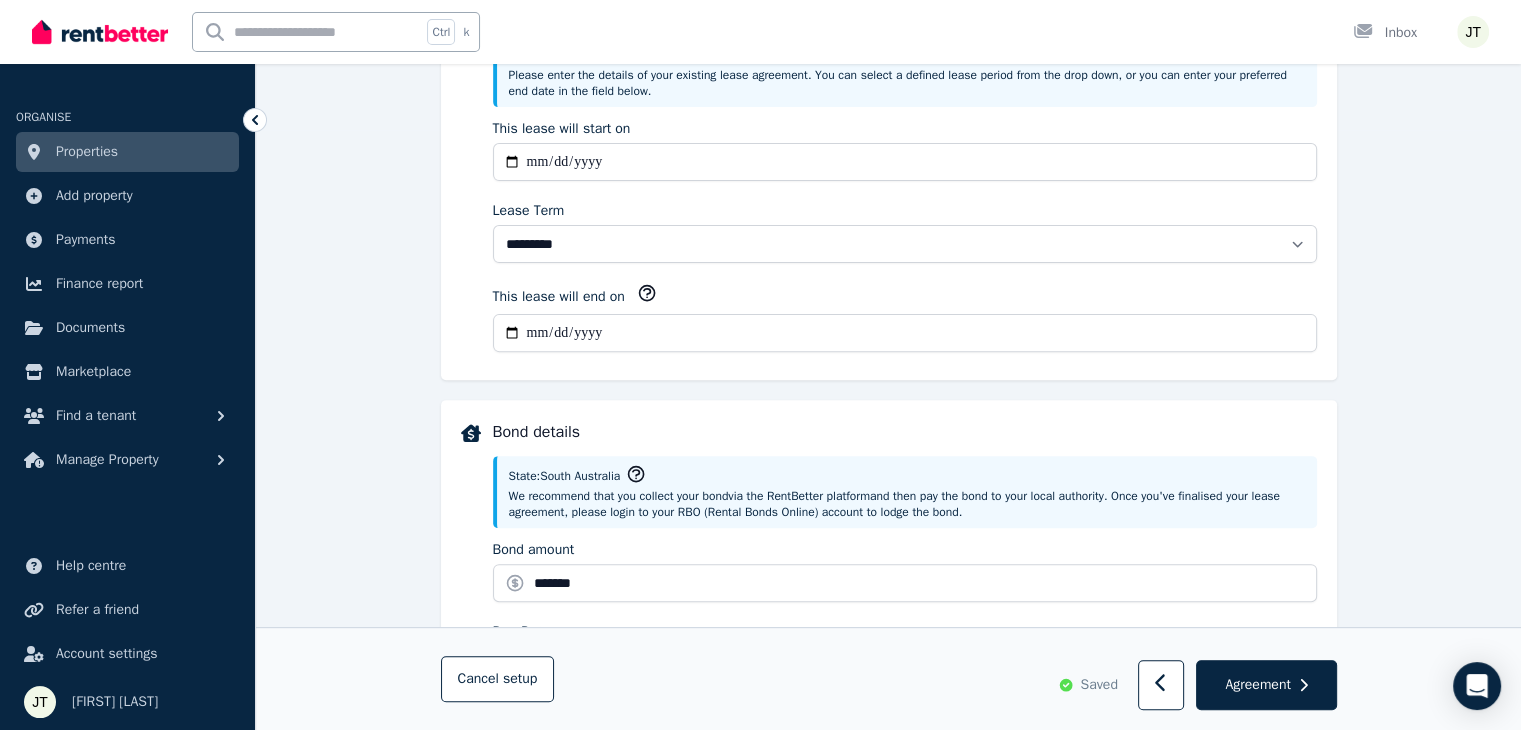click 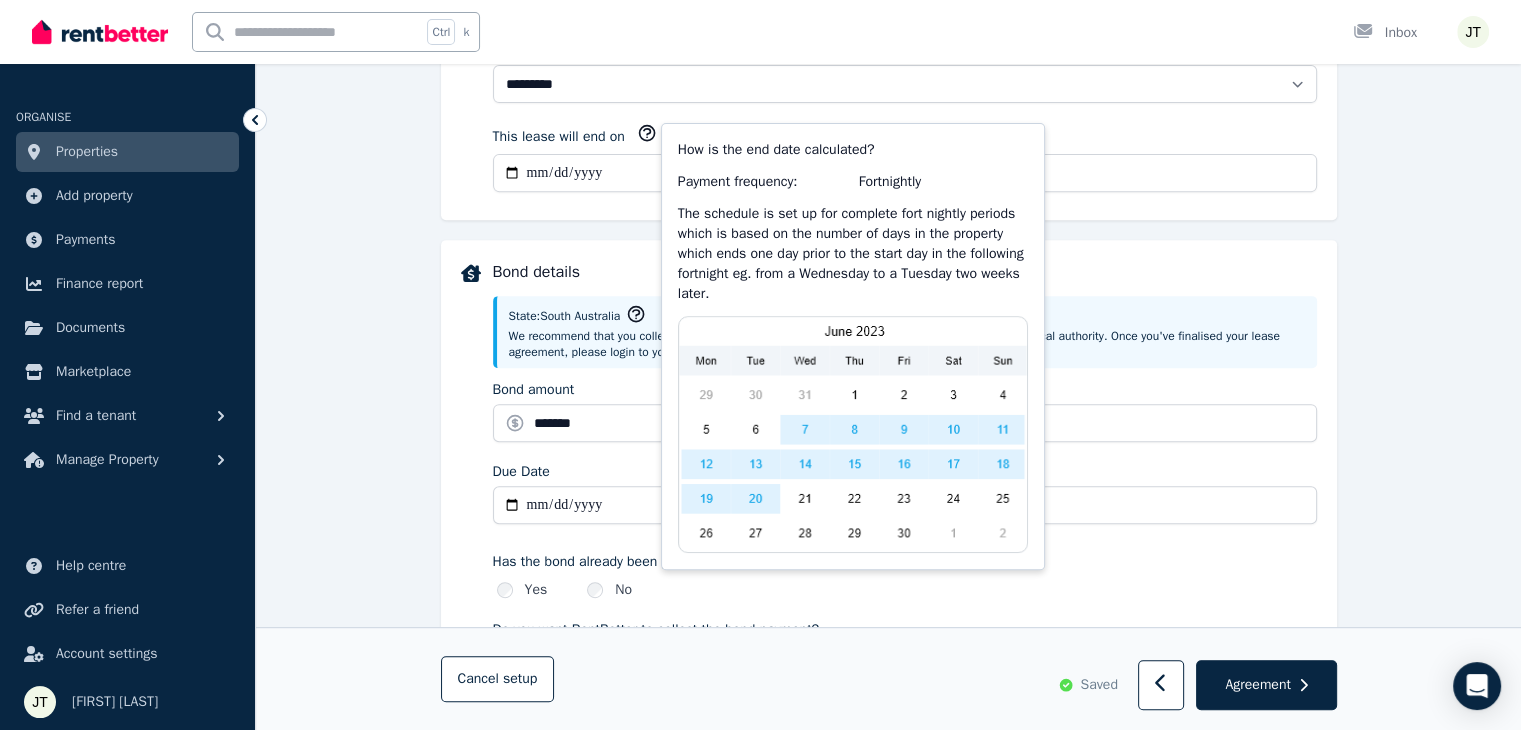 scroll, scrollTop: 800, scrollLeft: 0, axis: vertical 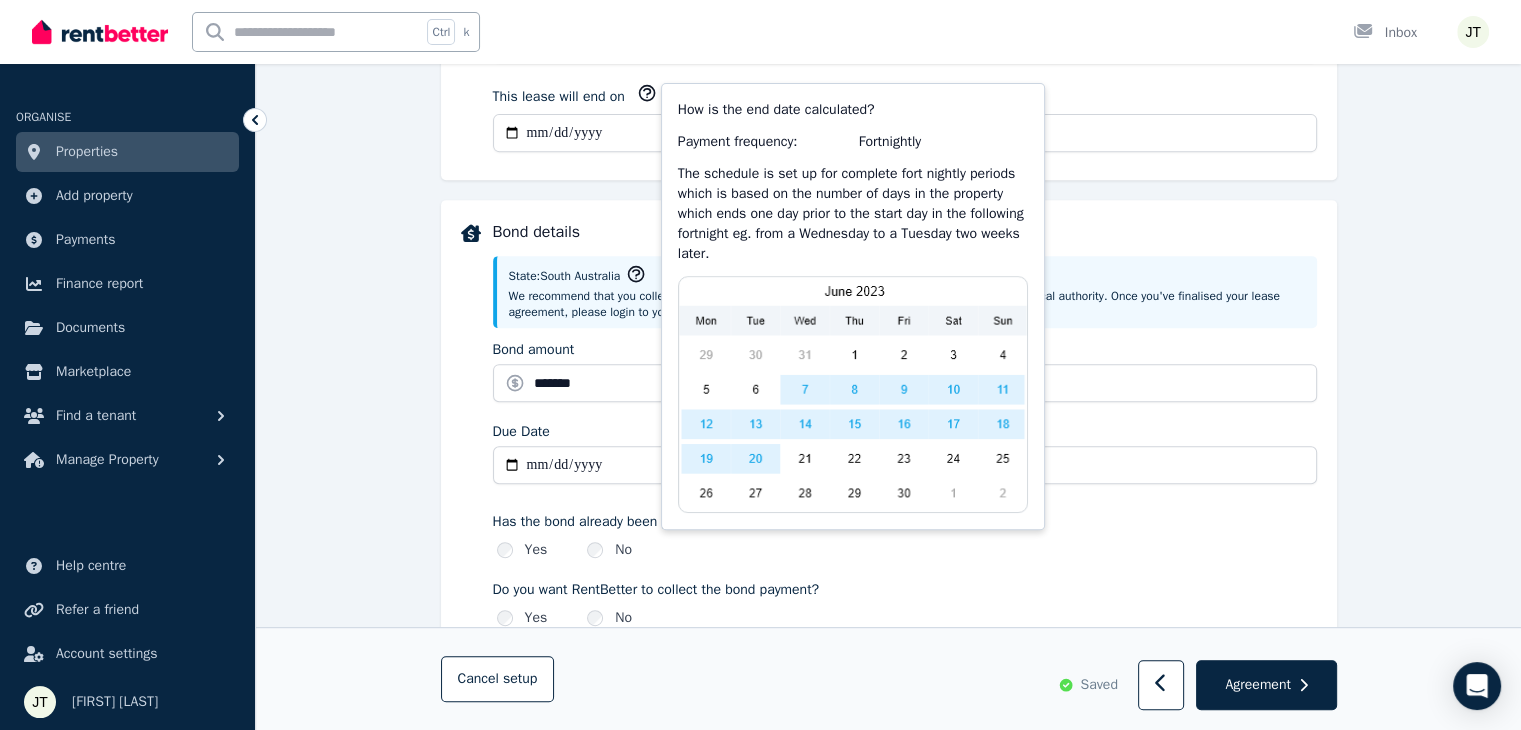 click on "**********" at bounding box center [889, -9] 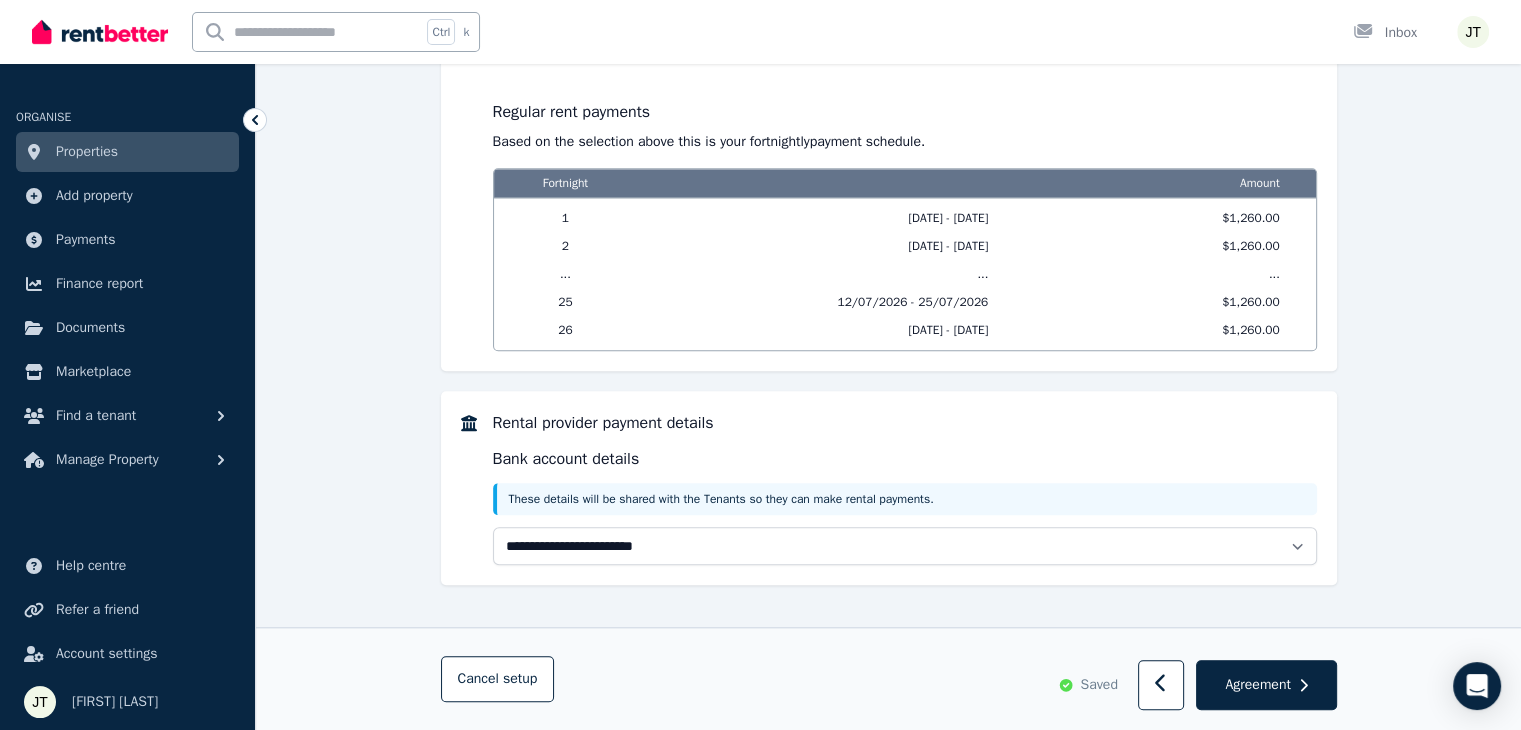 scroll, scrollTop: 1676, scrollLeft: 0, axis: vertical 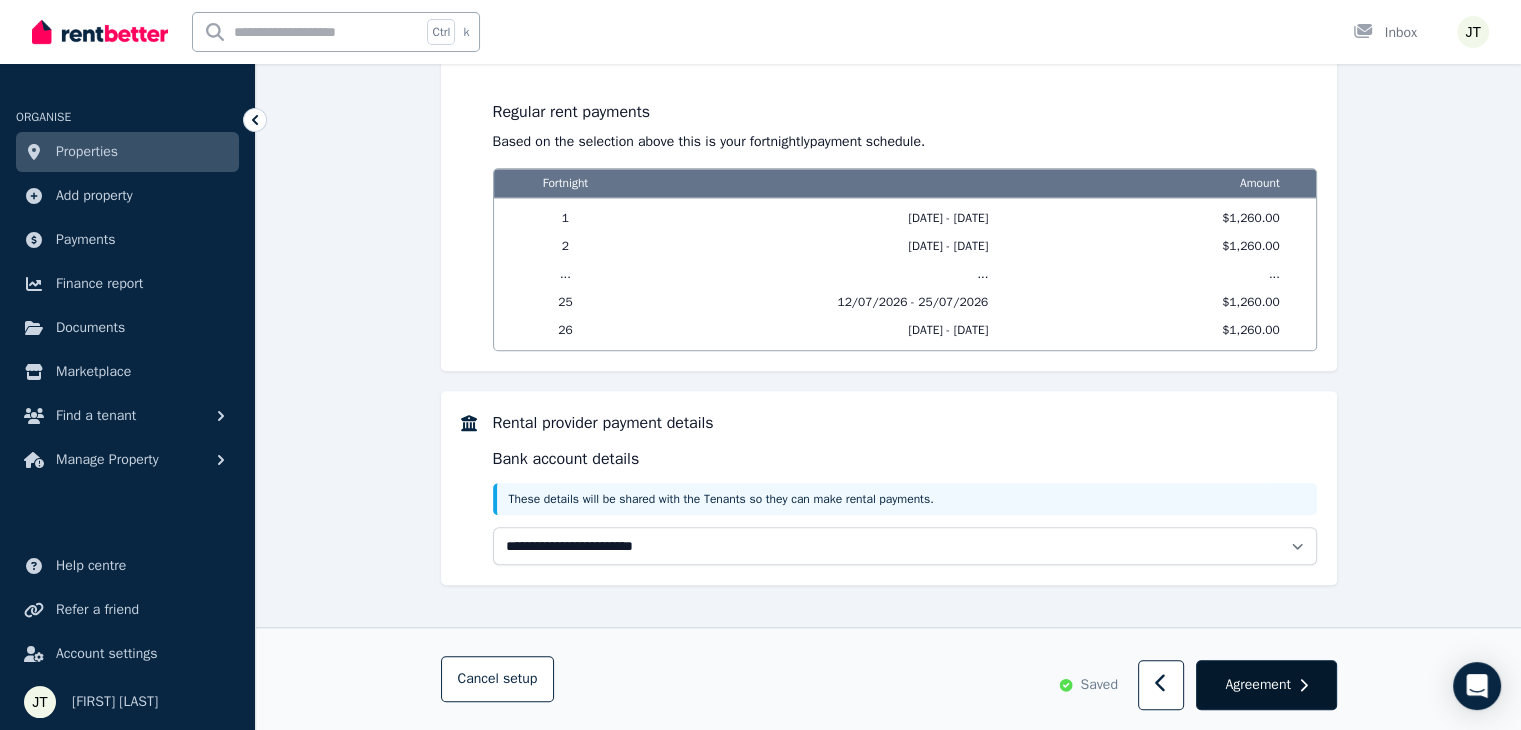 click on "Agreement" at bounding box center [1257, 685] 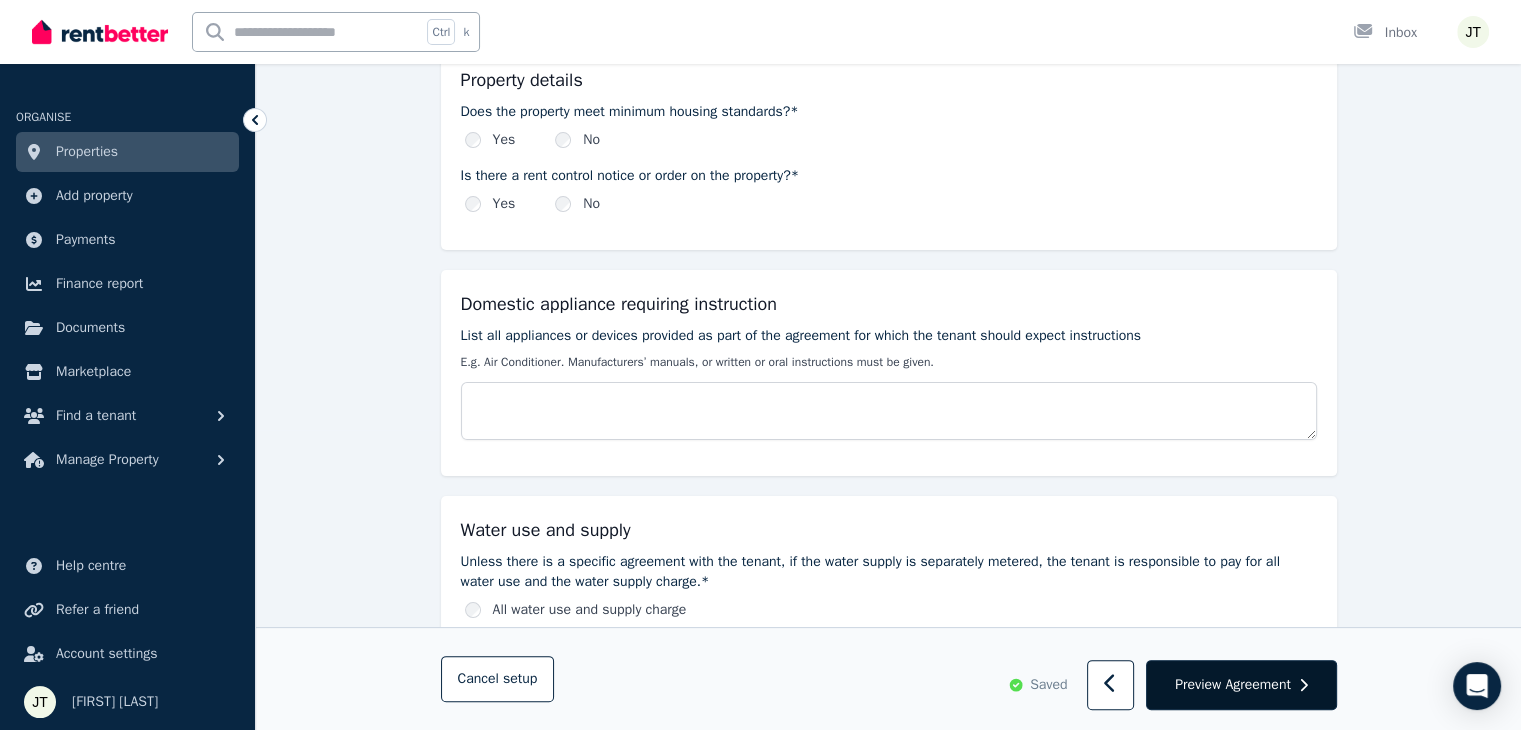 scroll, scrollTop: 800, scrollLeft: 0, axis: vertical 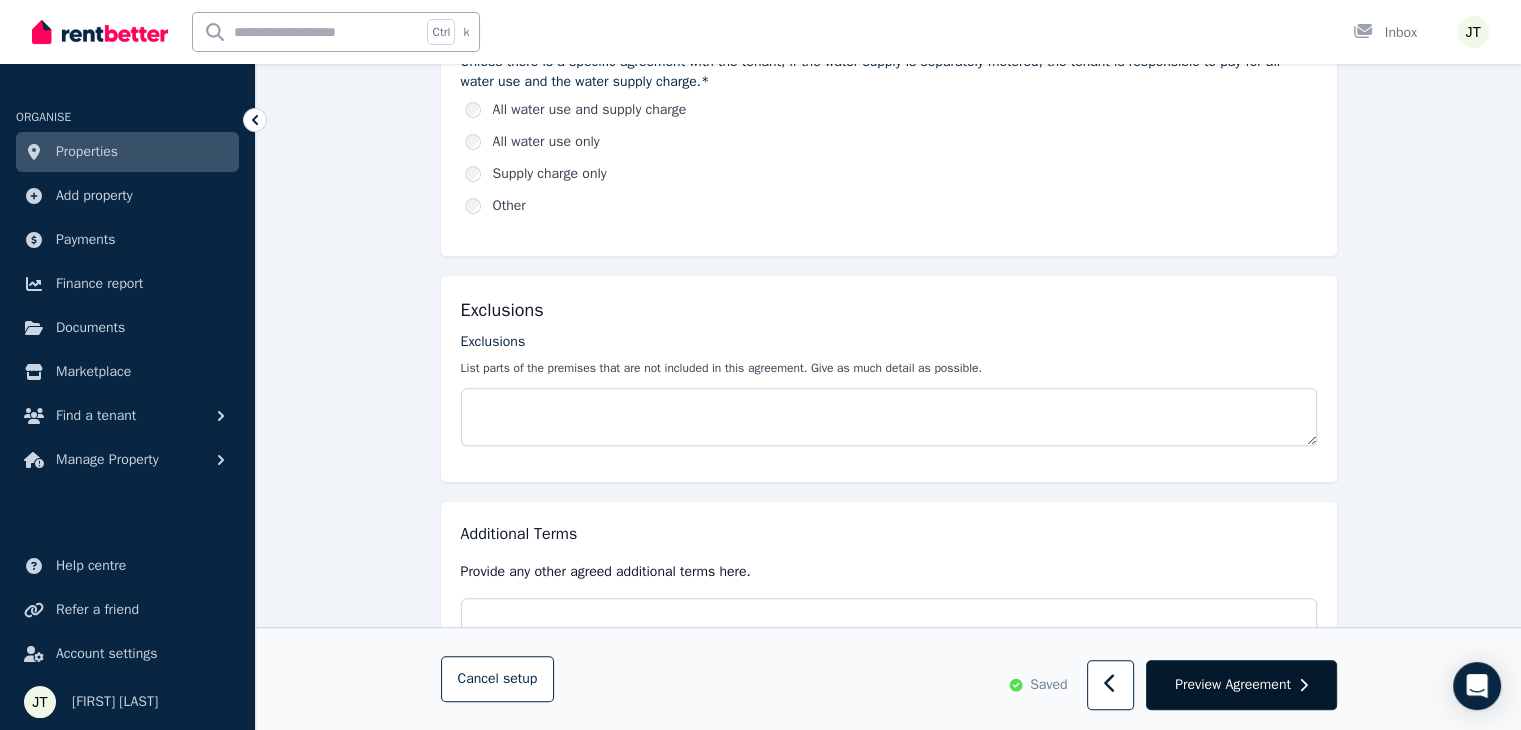 click on "Preview Agreement" at bounding box center (1233, 685) 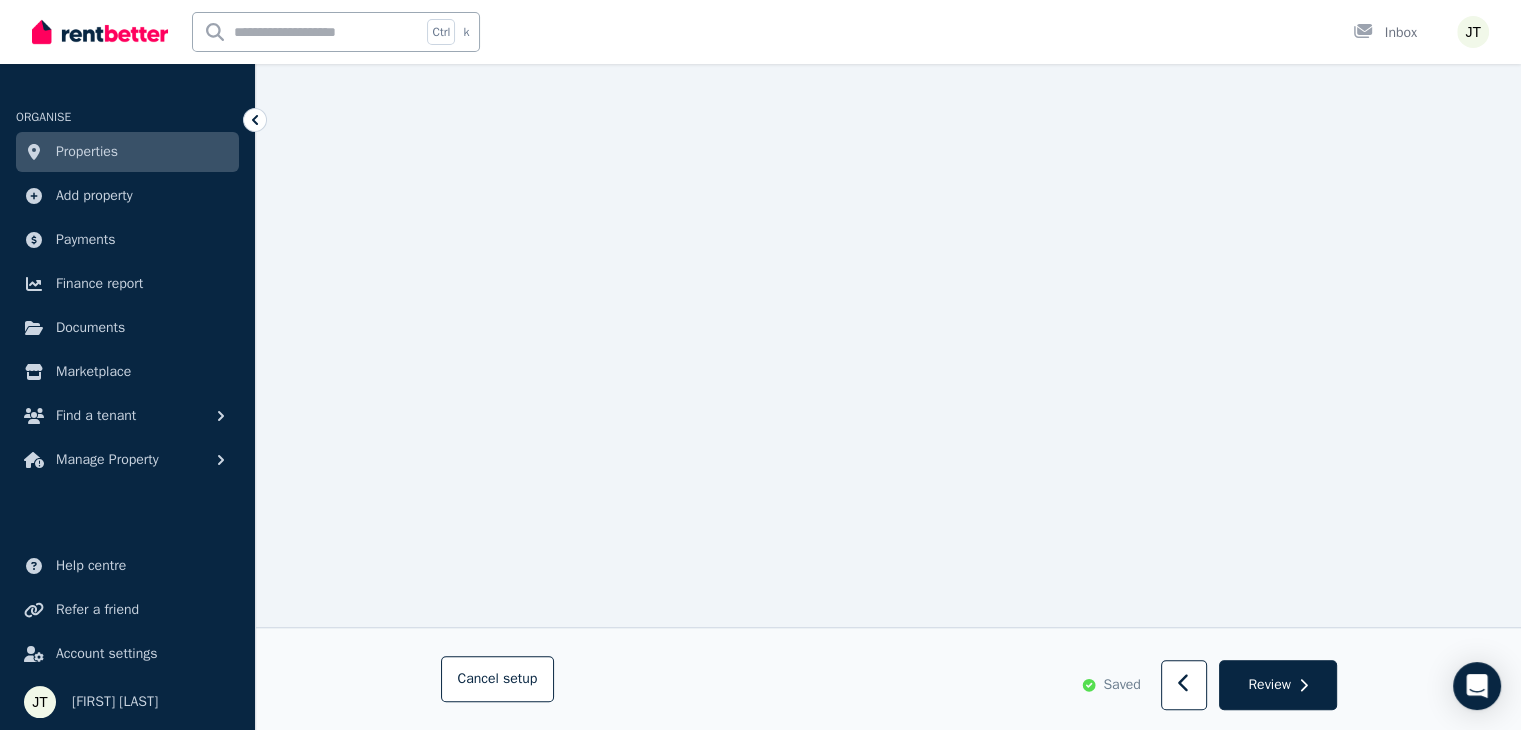 scroll, scrollTop: 1700, scrollLeft: 0, axis: vertical 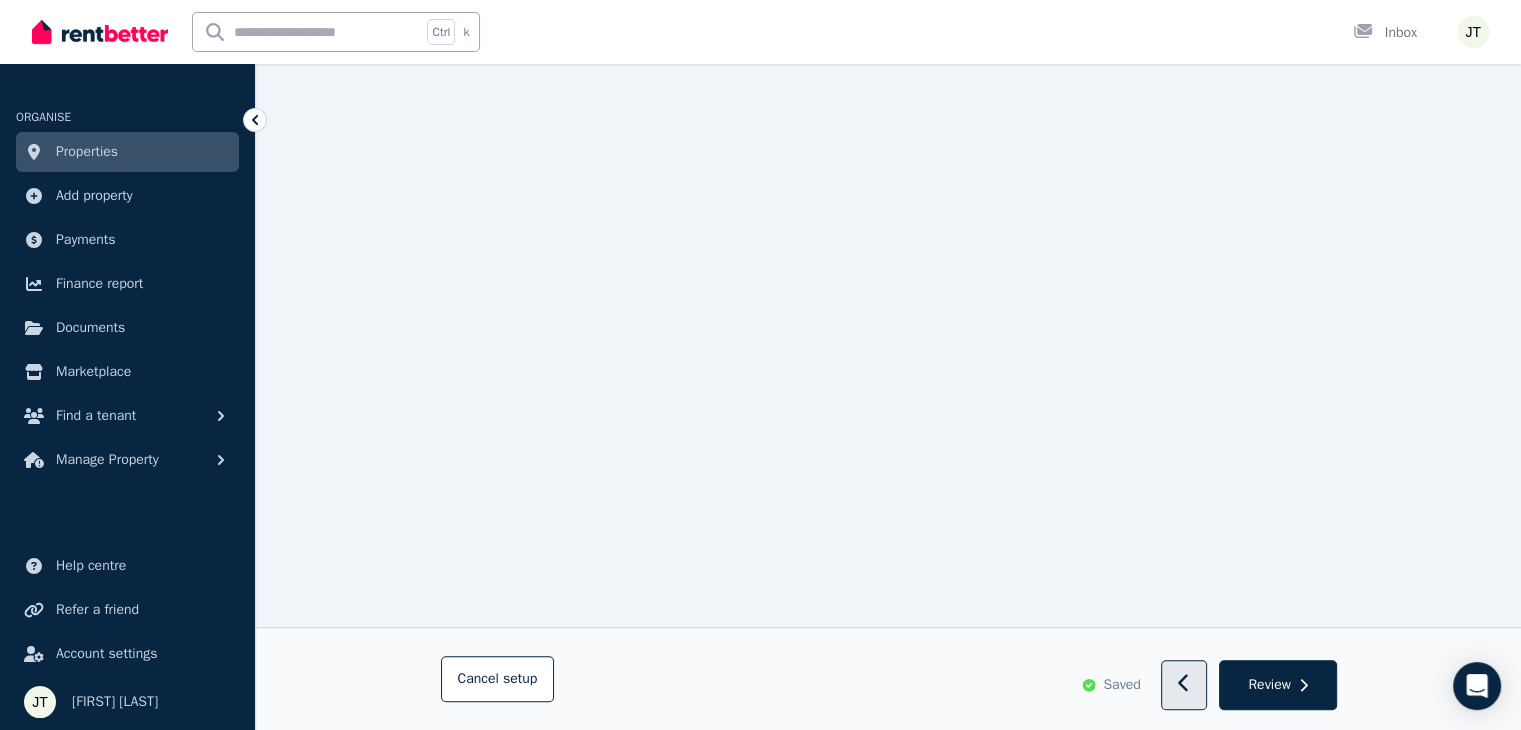 click at bounding box center (1184, 686) 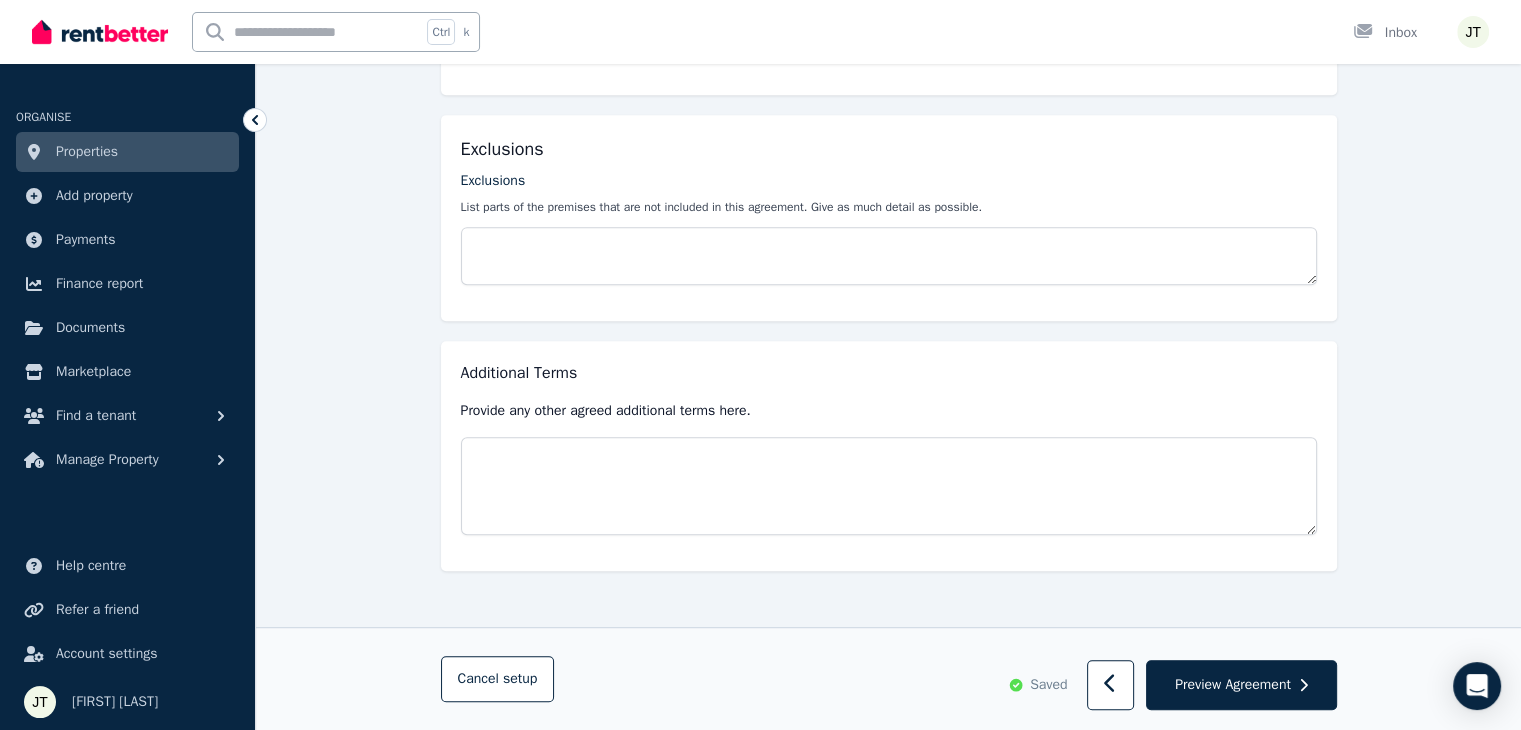 scroll, scrollTop: 0, scrollLeft: 0, axis: both 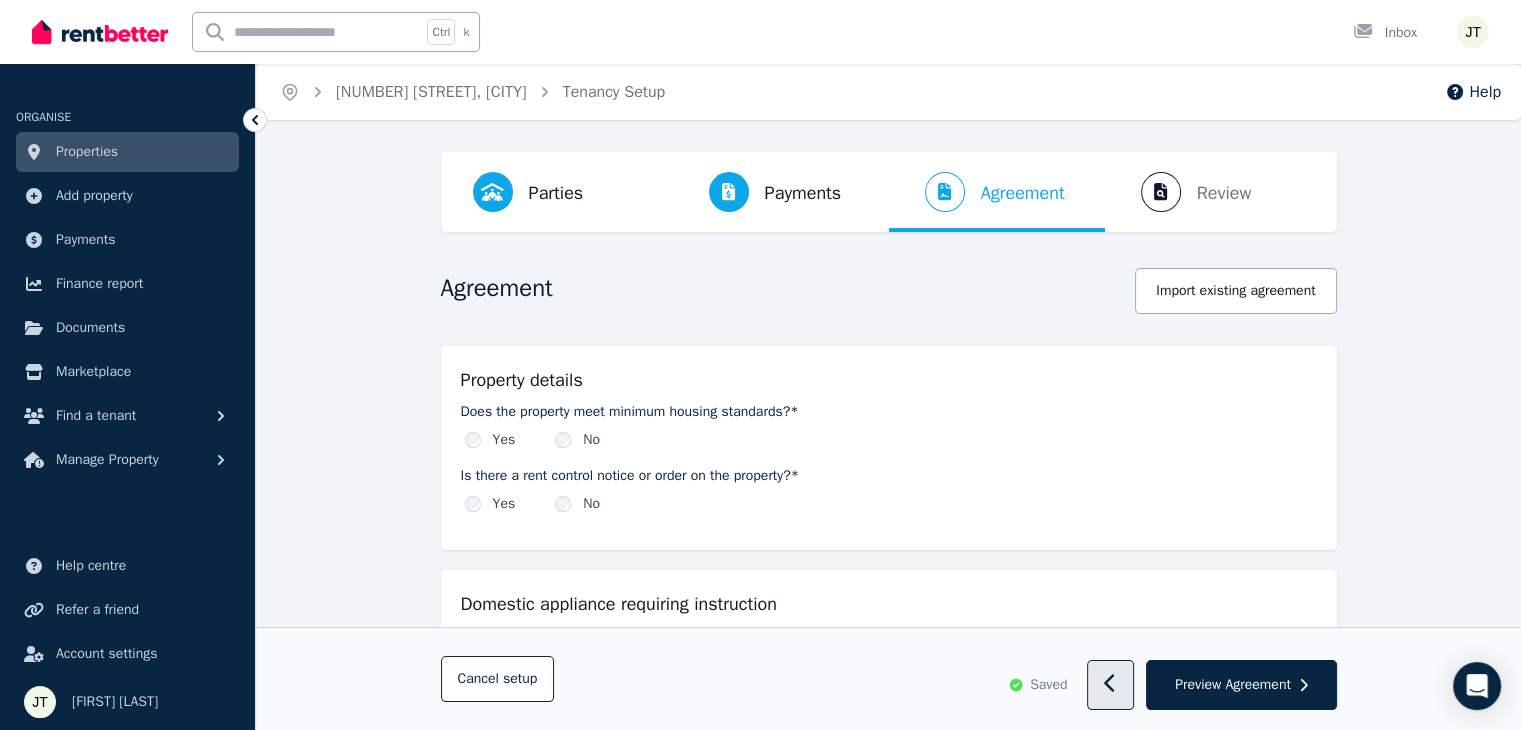 click 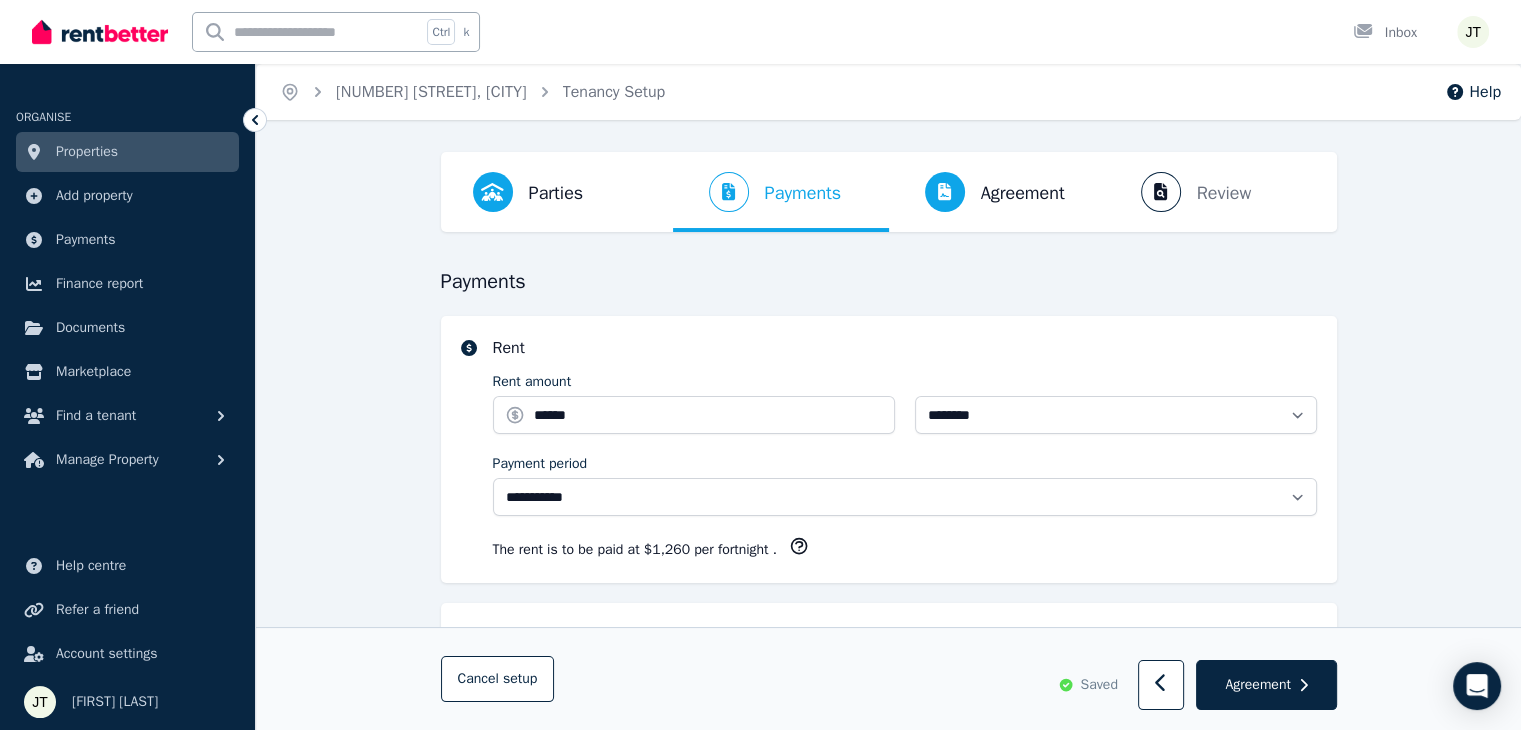 select on "**********" 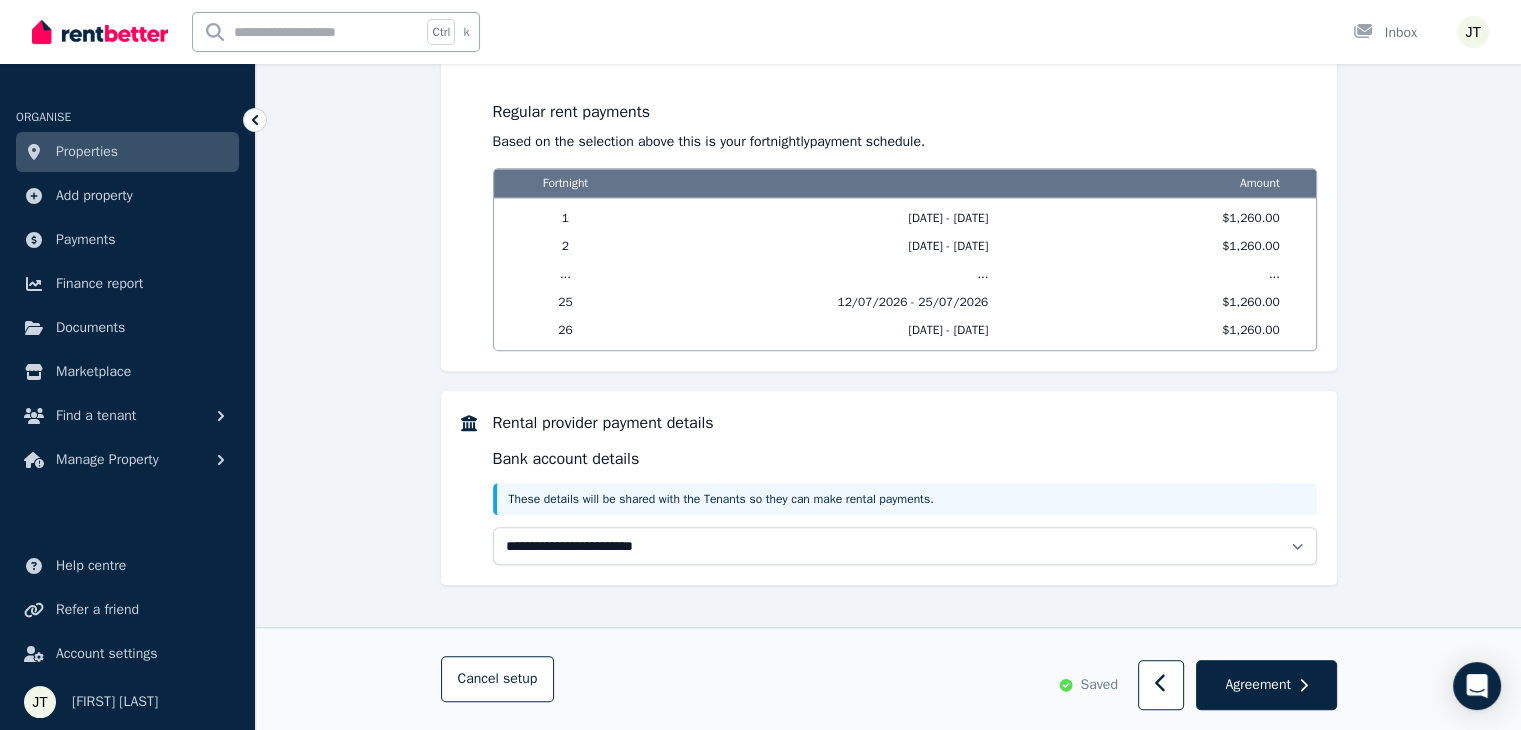 scroll, scrollTop: 1676, scrollLeft: 0, axis: vertical 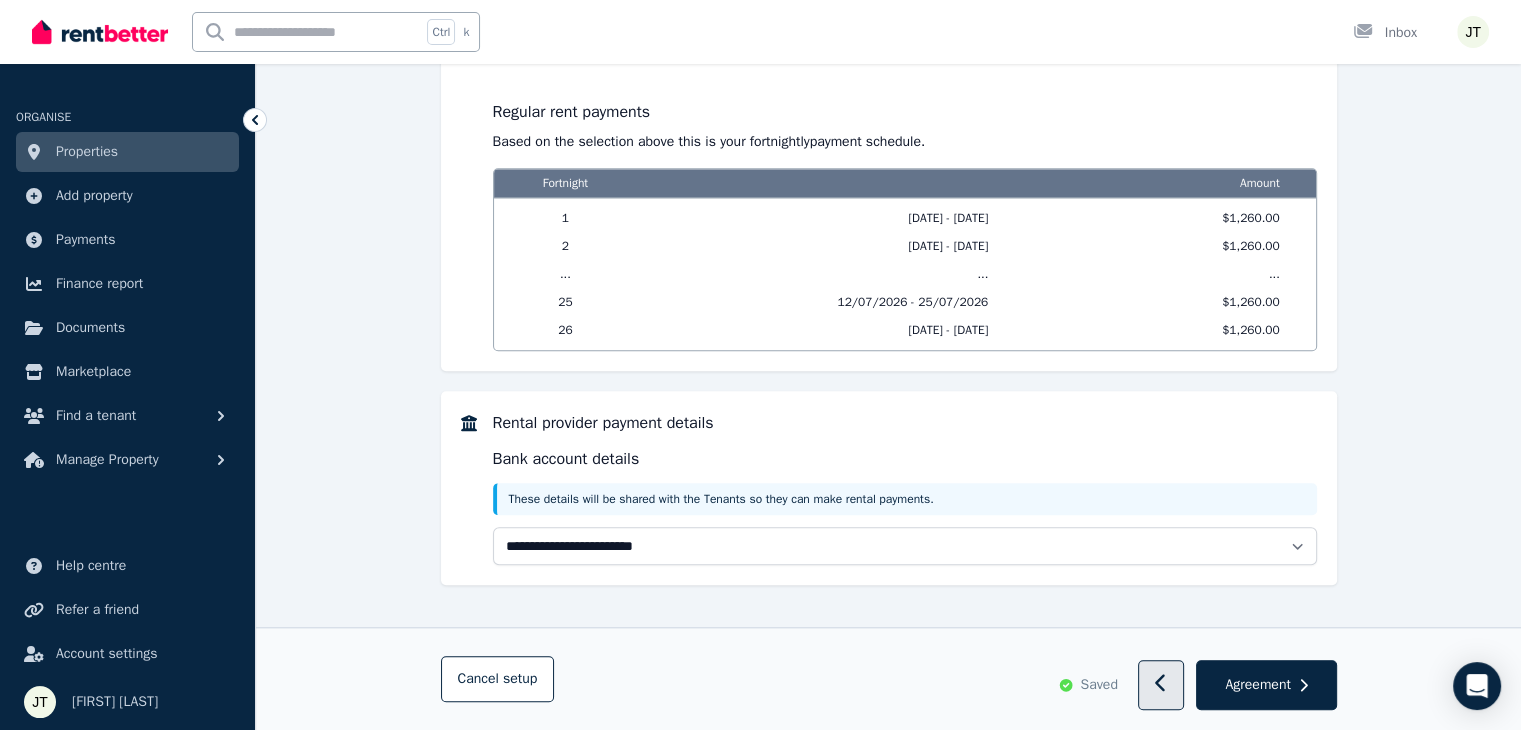 click at bounding box center (1161, 686) 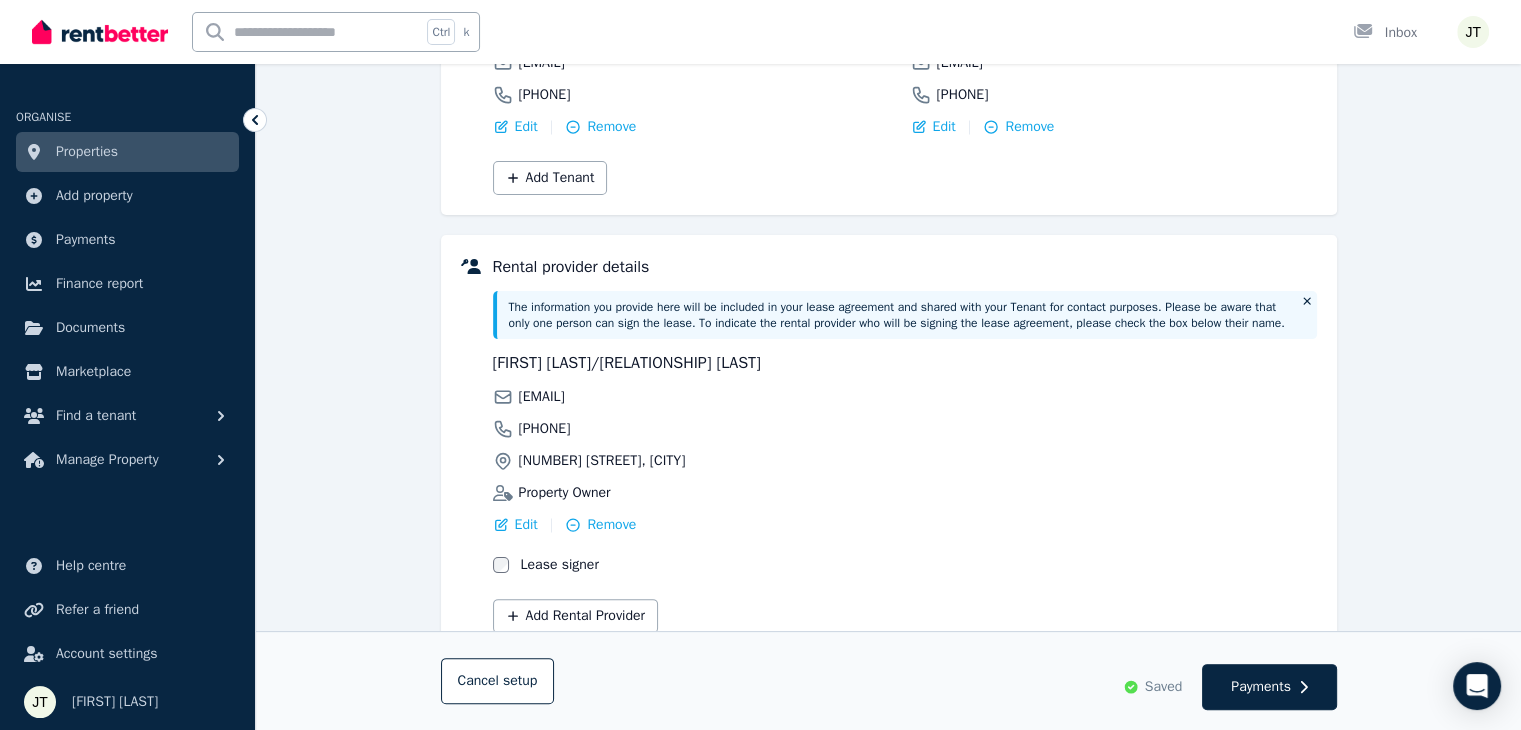 scroll, scrollTop: 432, scrollLeft: 0, axis: vertical 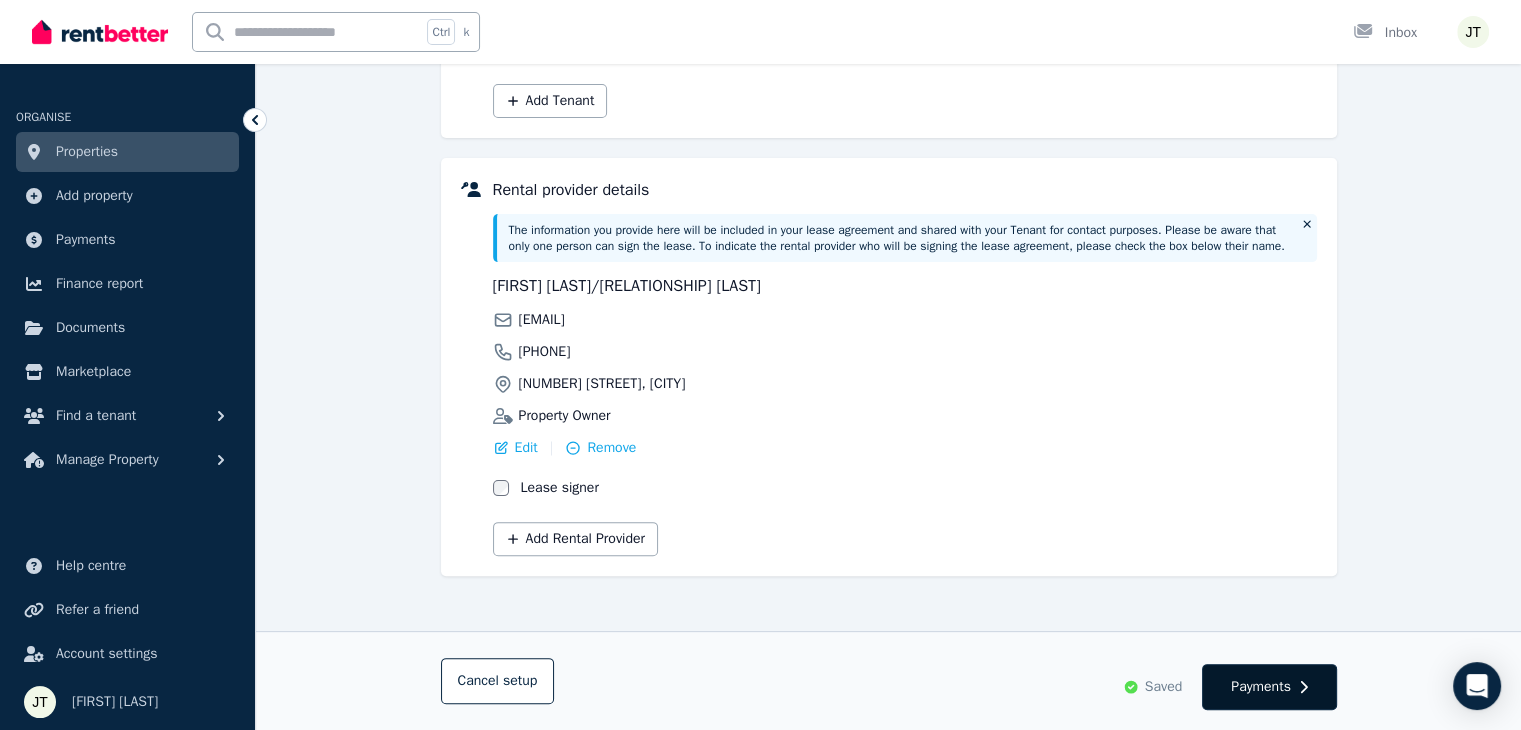 click on "Payments" at bounding box center [1261, 687] 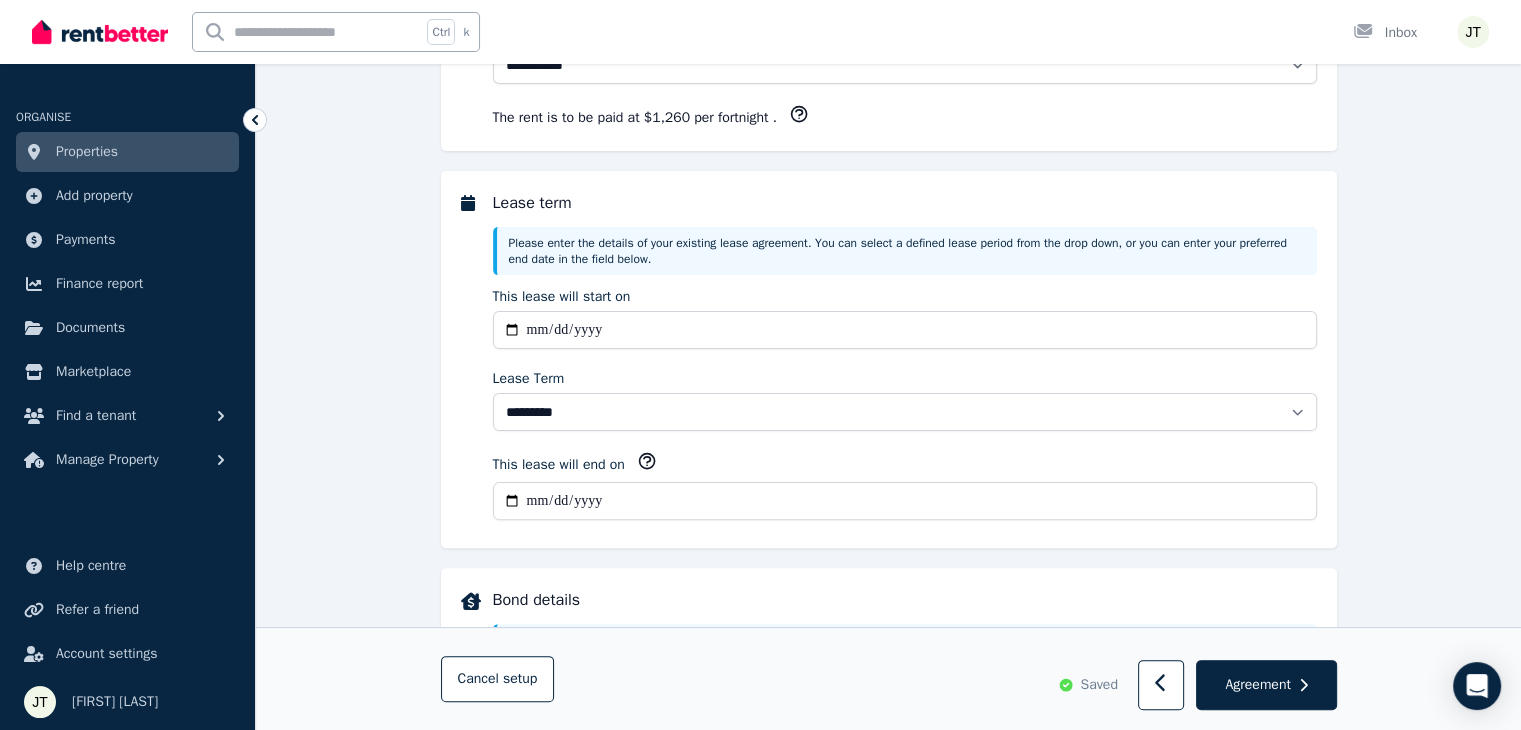 scroll, scrollTop: 0, scrollLeft: 0, axis: both 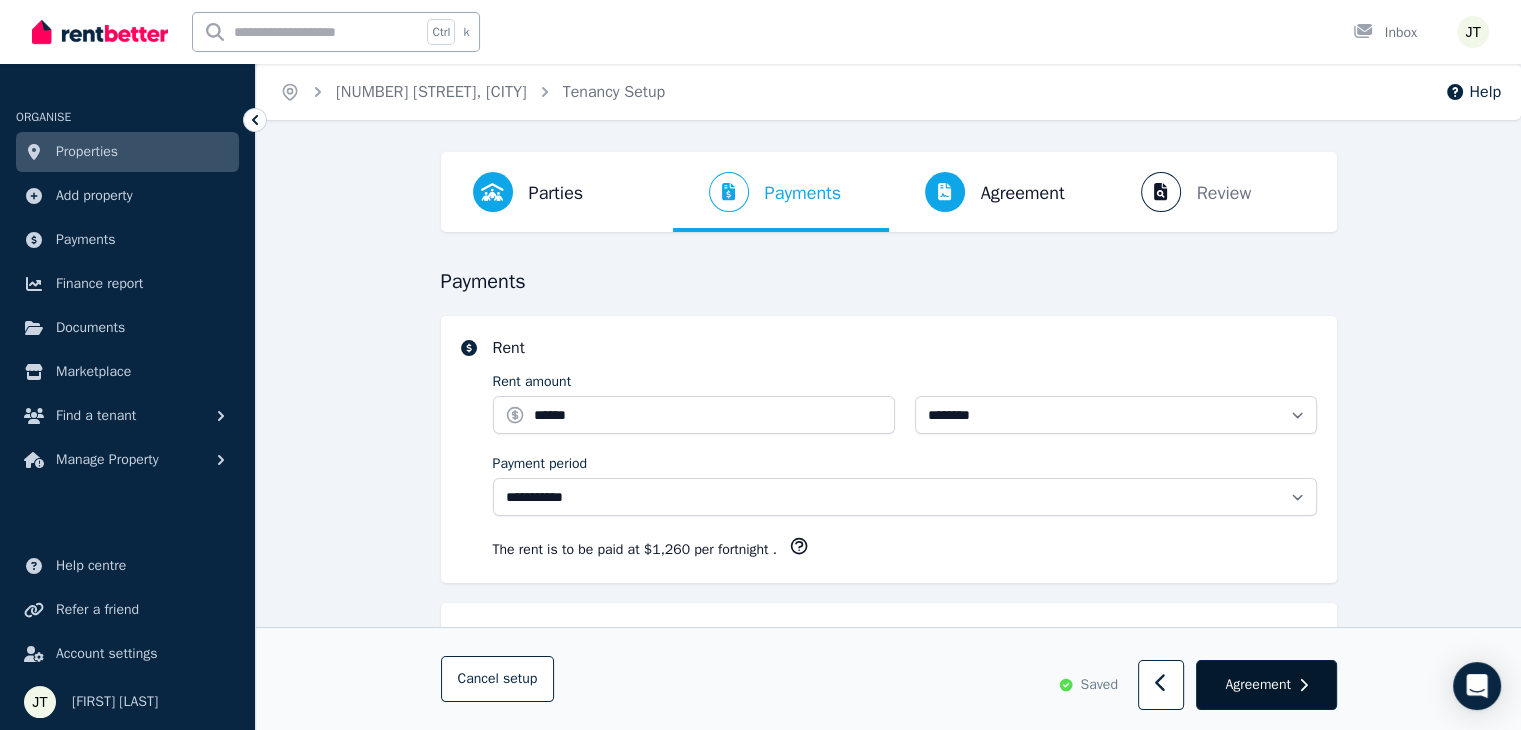 select on "**********" 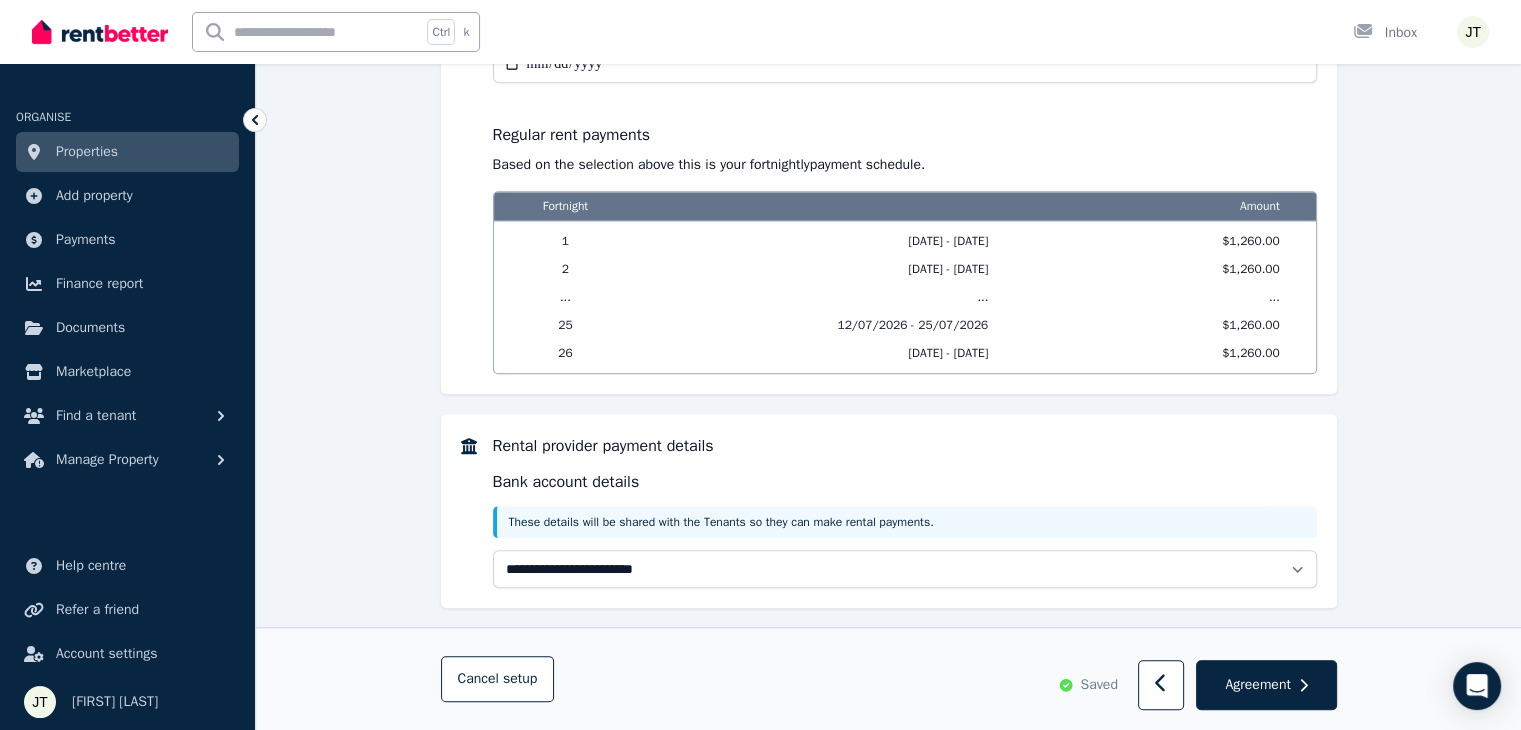scroll, scrollTop: 1676, scrollLeft: 0, axis: vertical 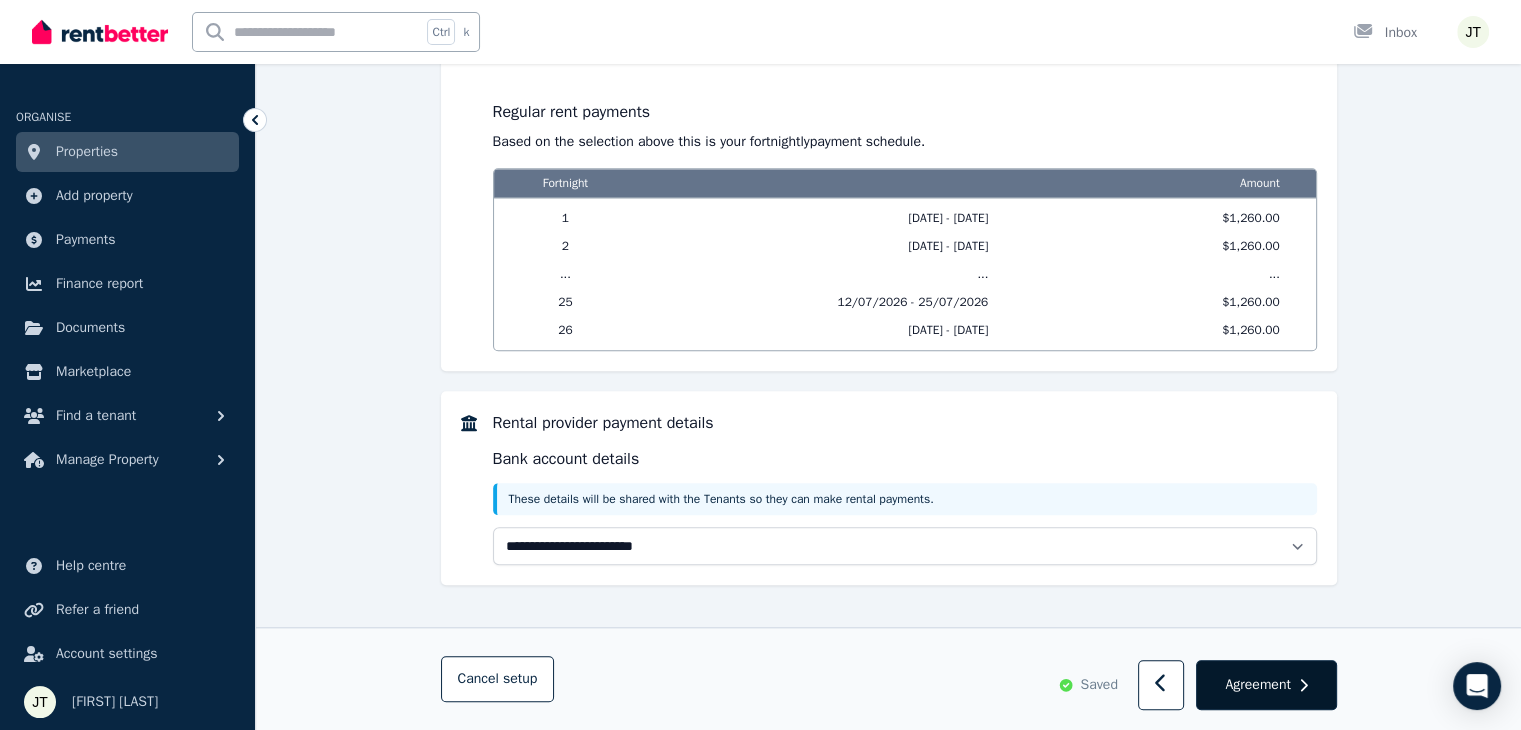 click on "Agreement" at bounding box center (1257, 685) 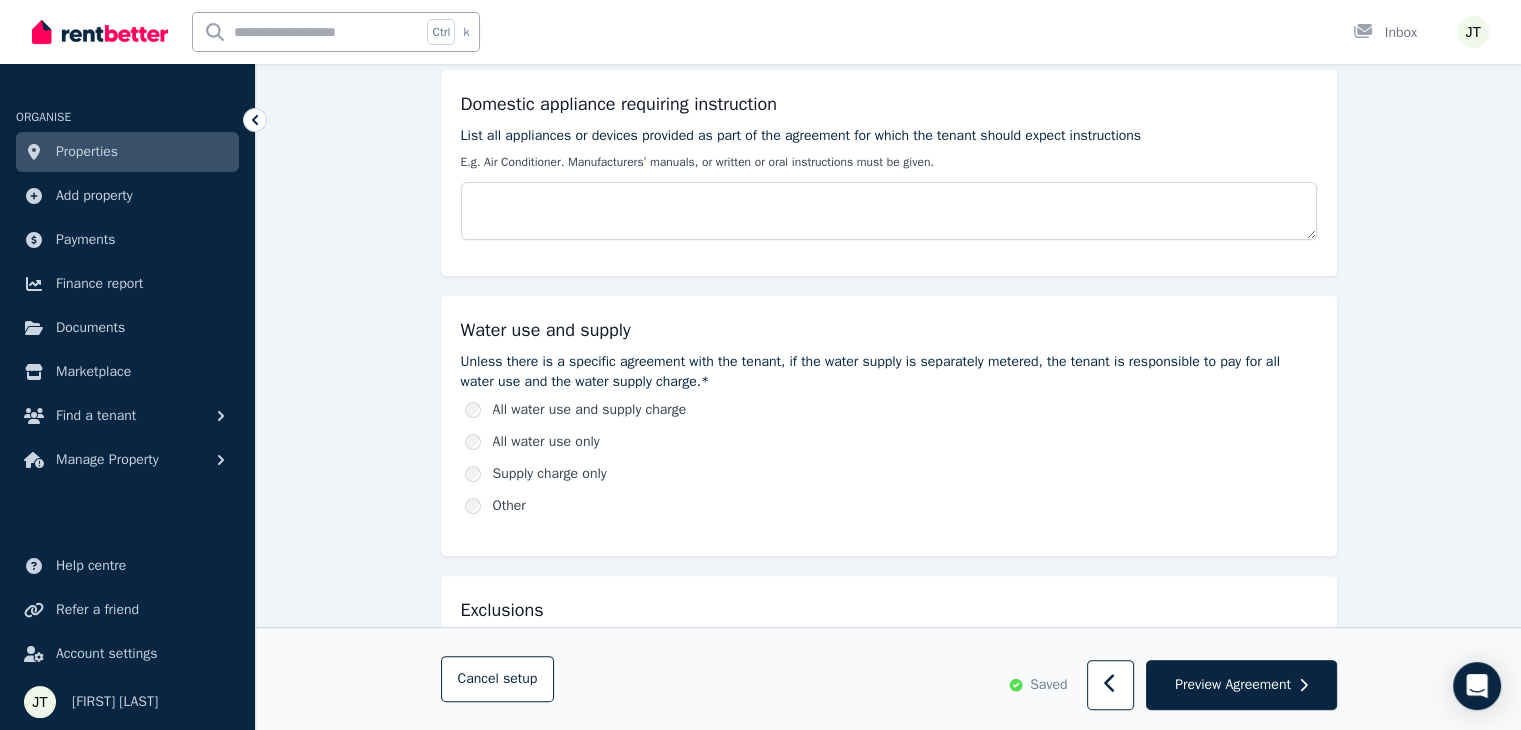 scroll, scrollTop: 956, scrollLeft: 0, axis: vertical 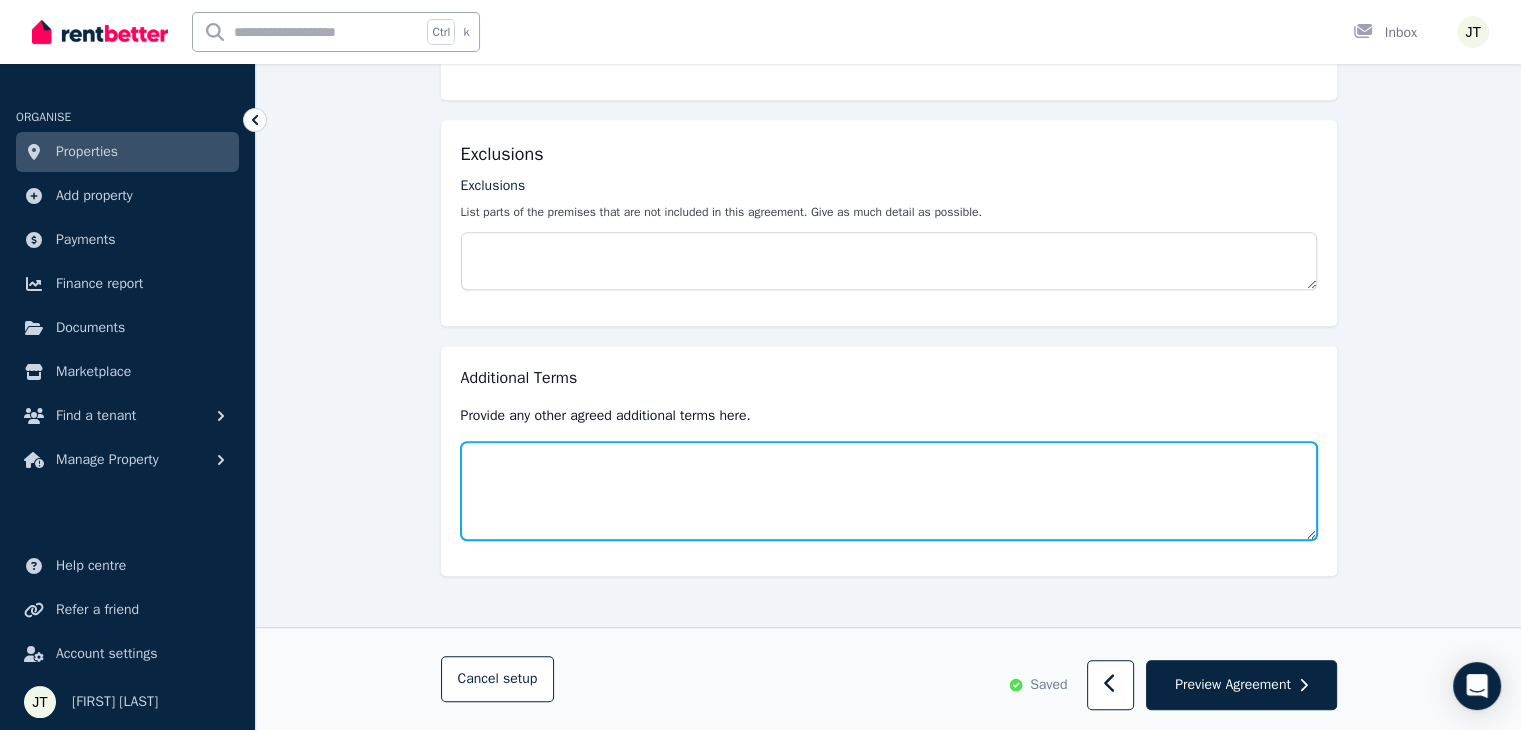 click at bounding box center [889, 491] 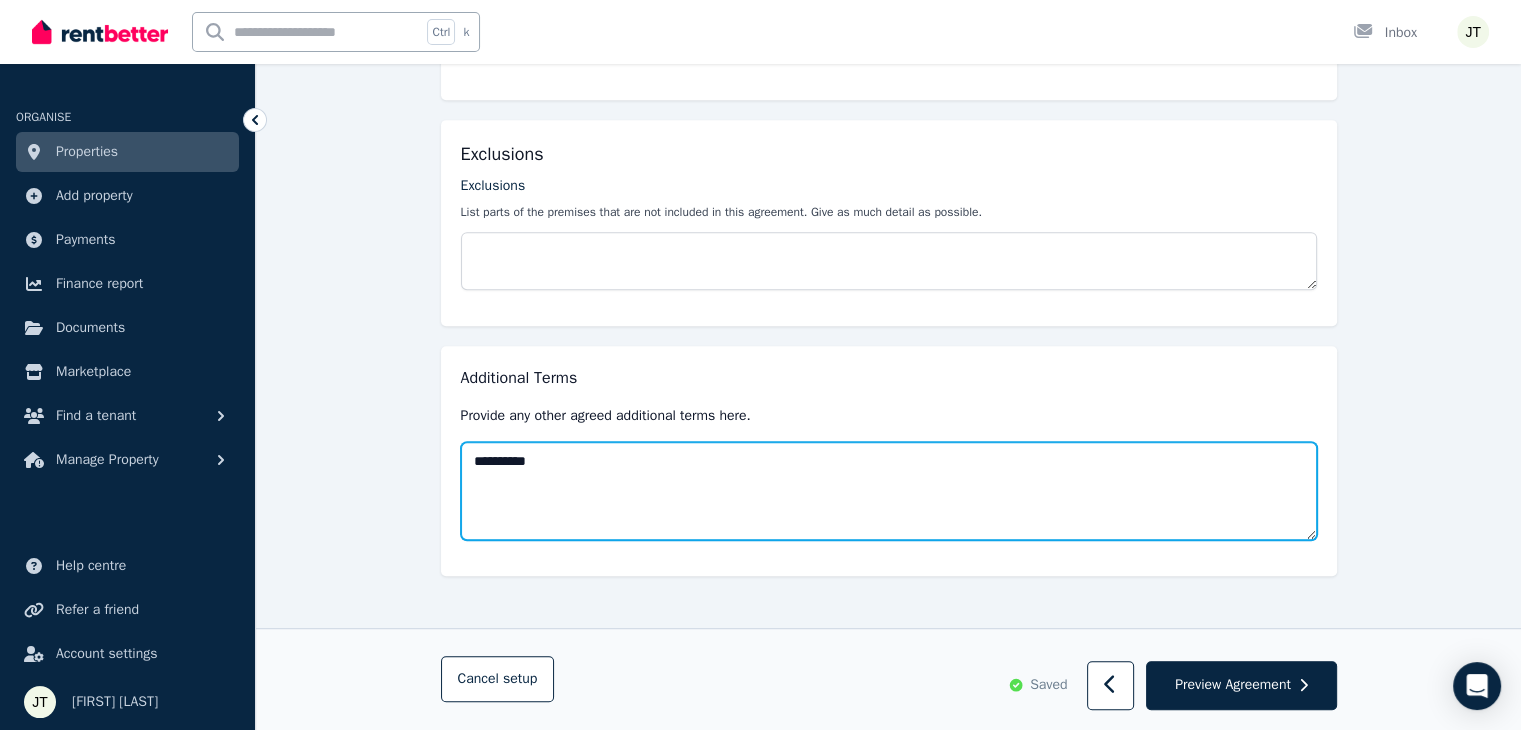 type on "**********" 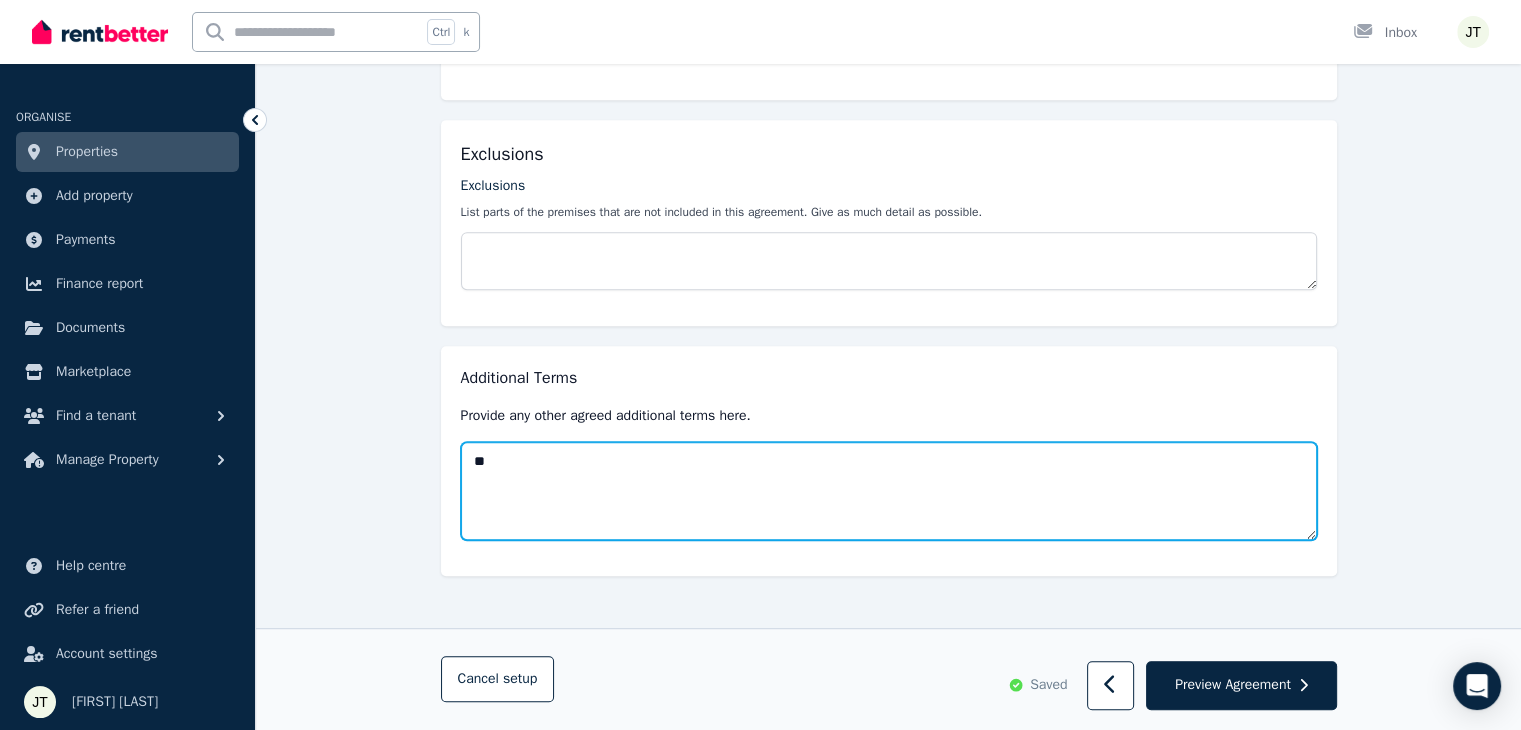 type on "*" 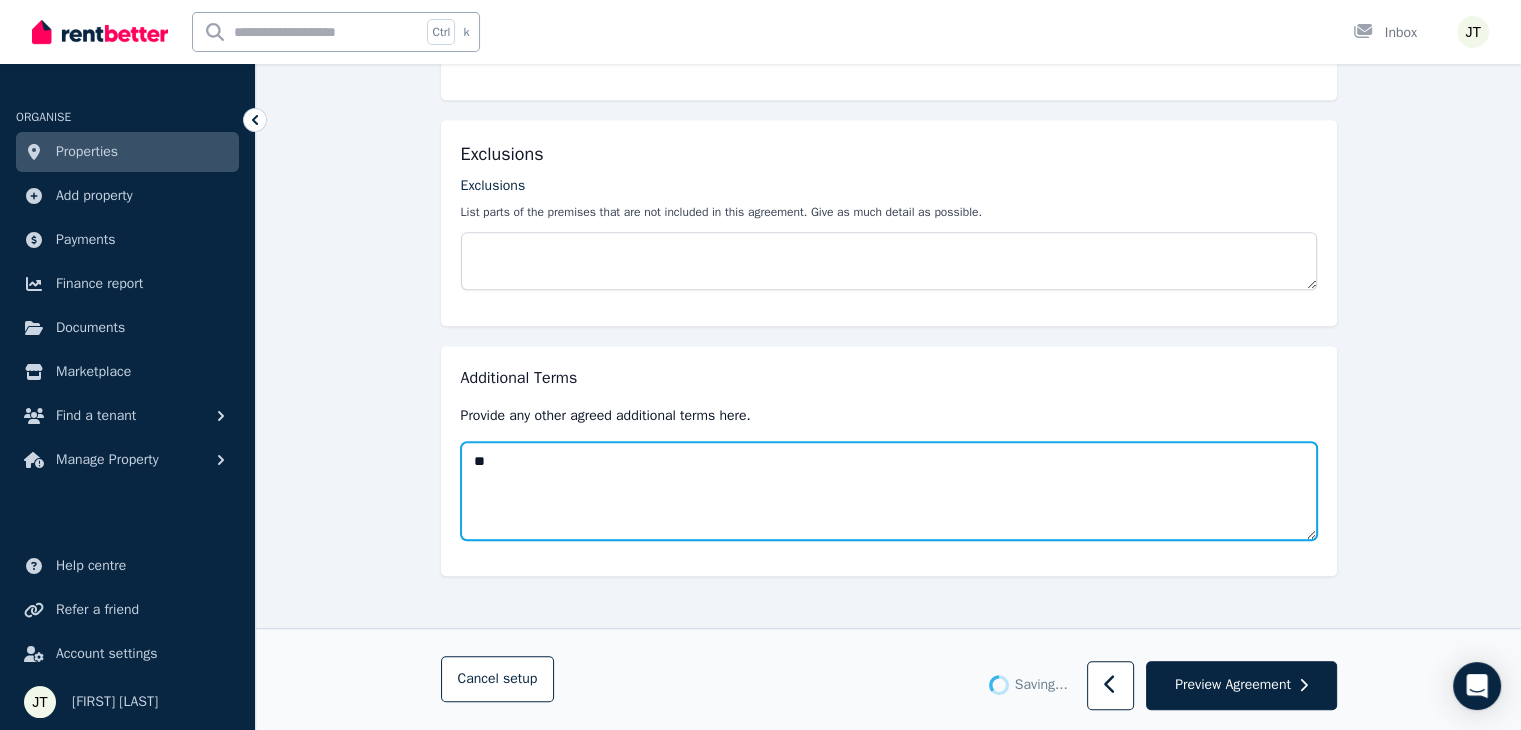type on "*" 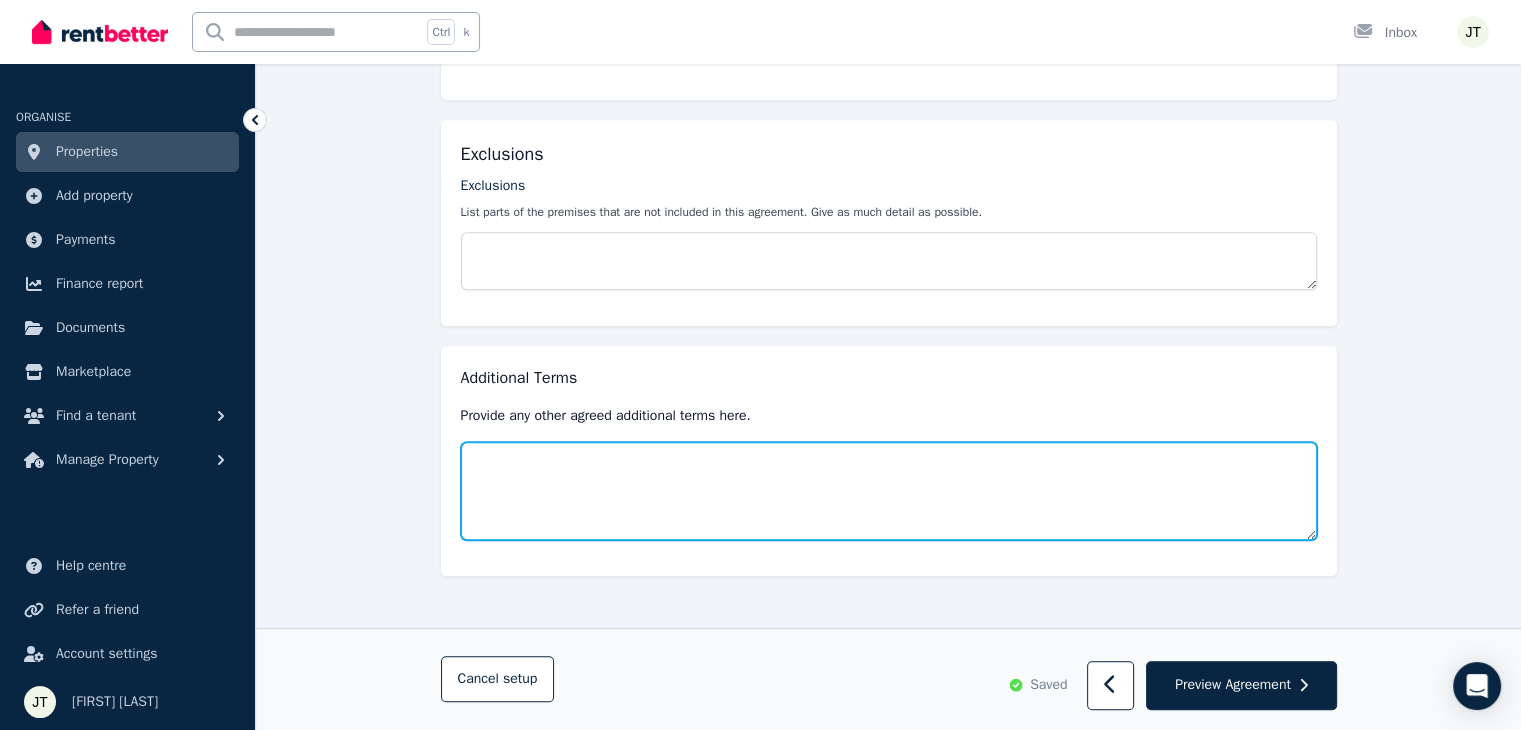 type on "*" 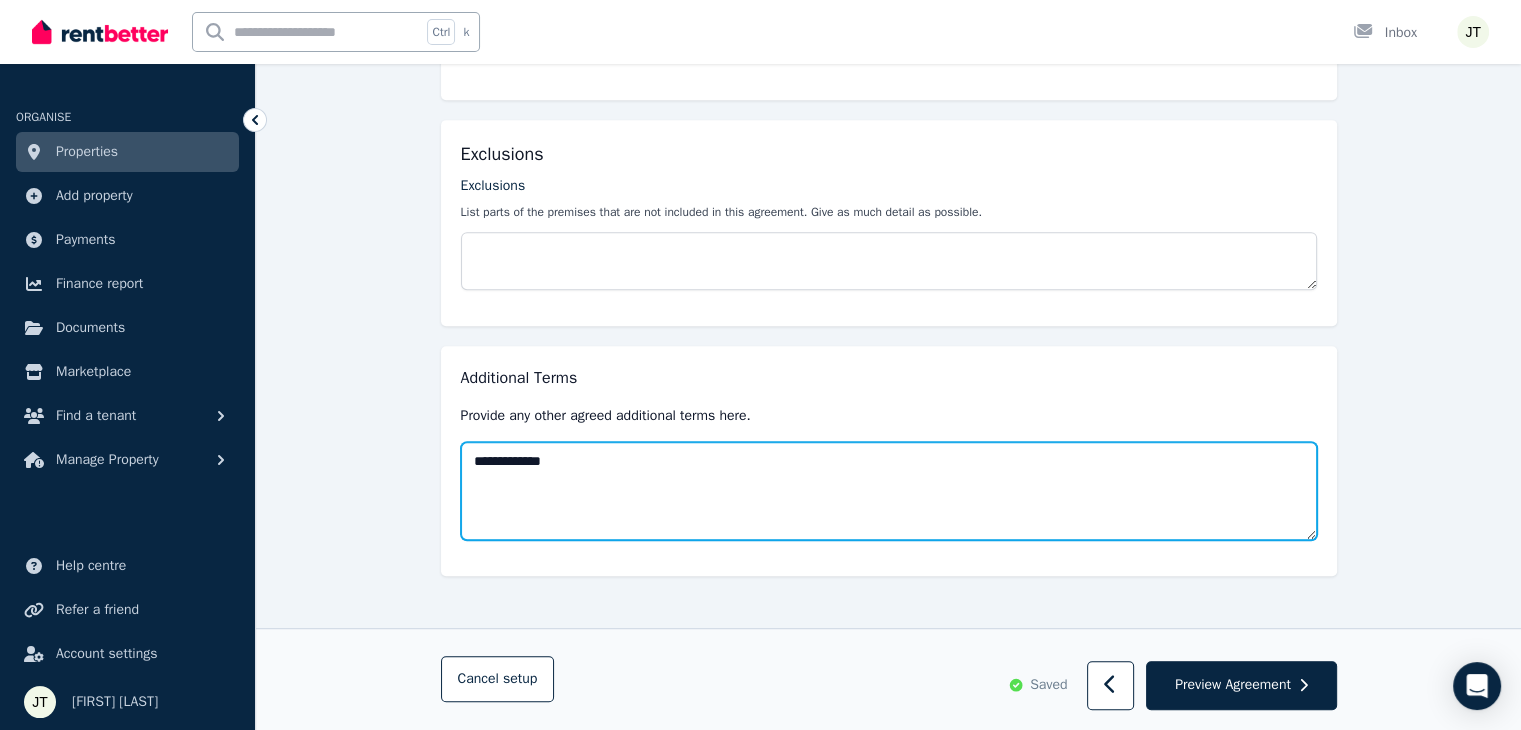 click on "**********" at bounding box center (889, 491) 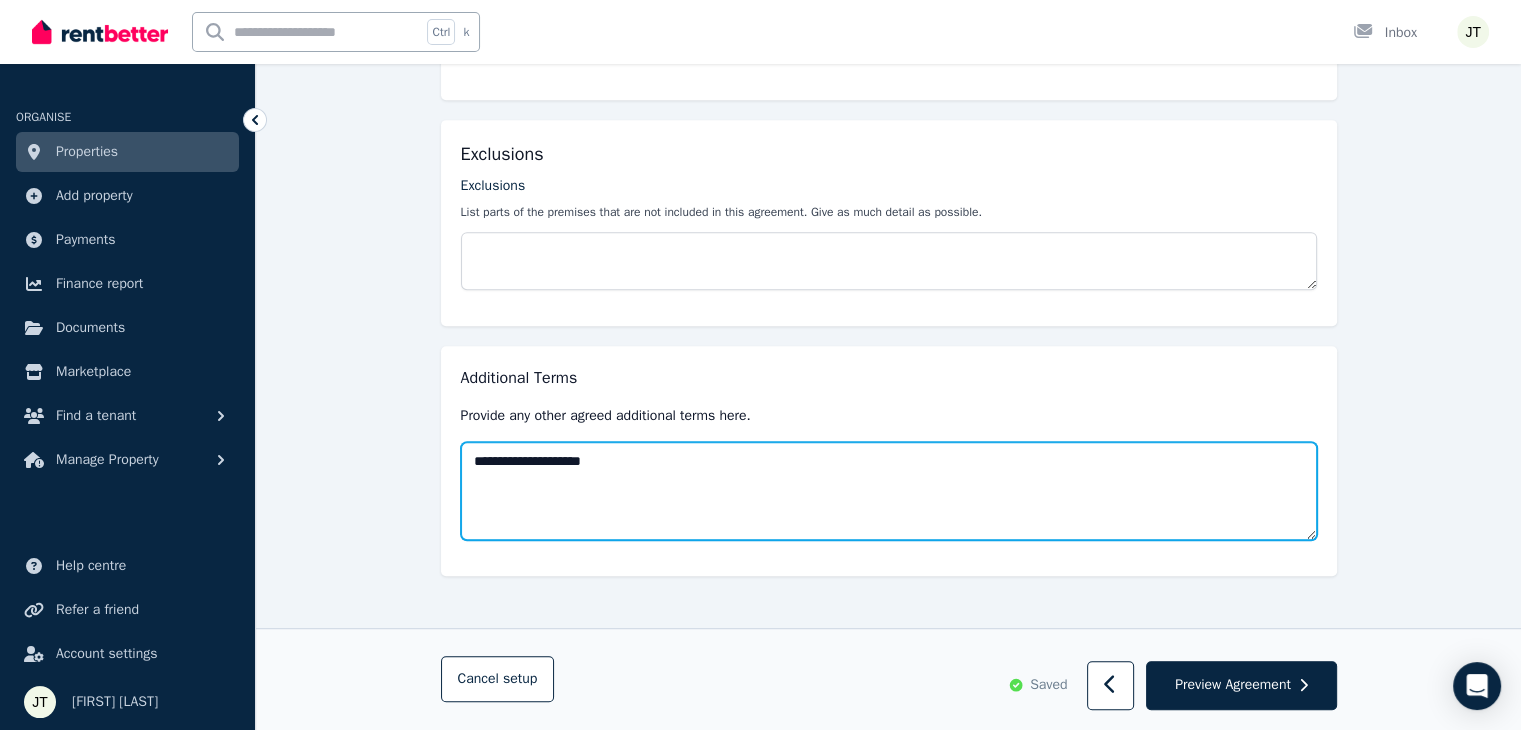 click on "**********" at bounding box center [889, 491] 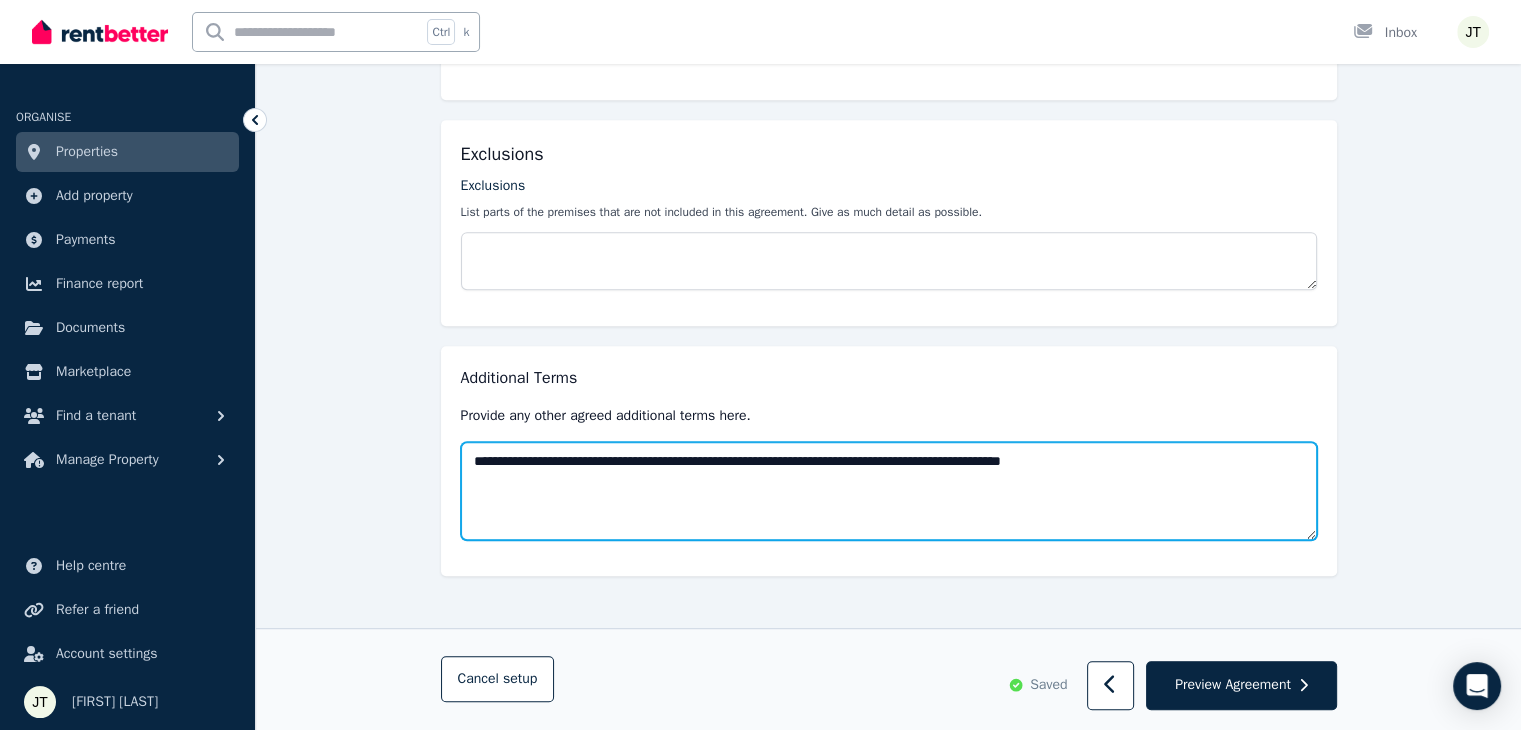 click on "**********" at bounding box center [889, 491] 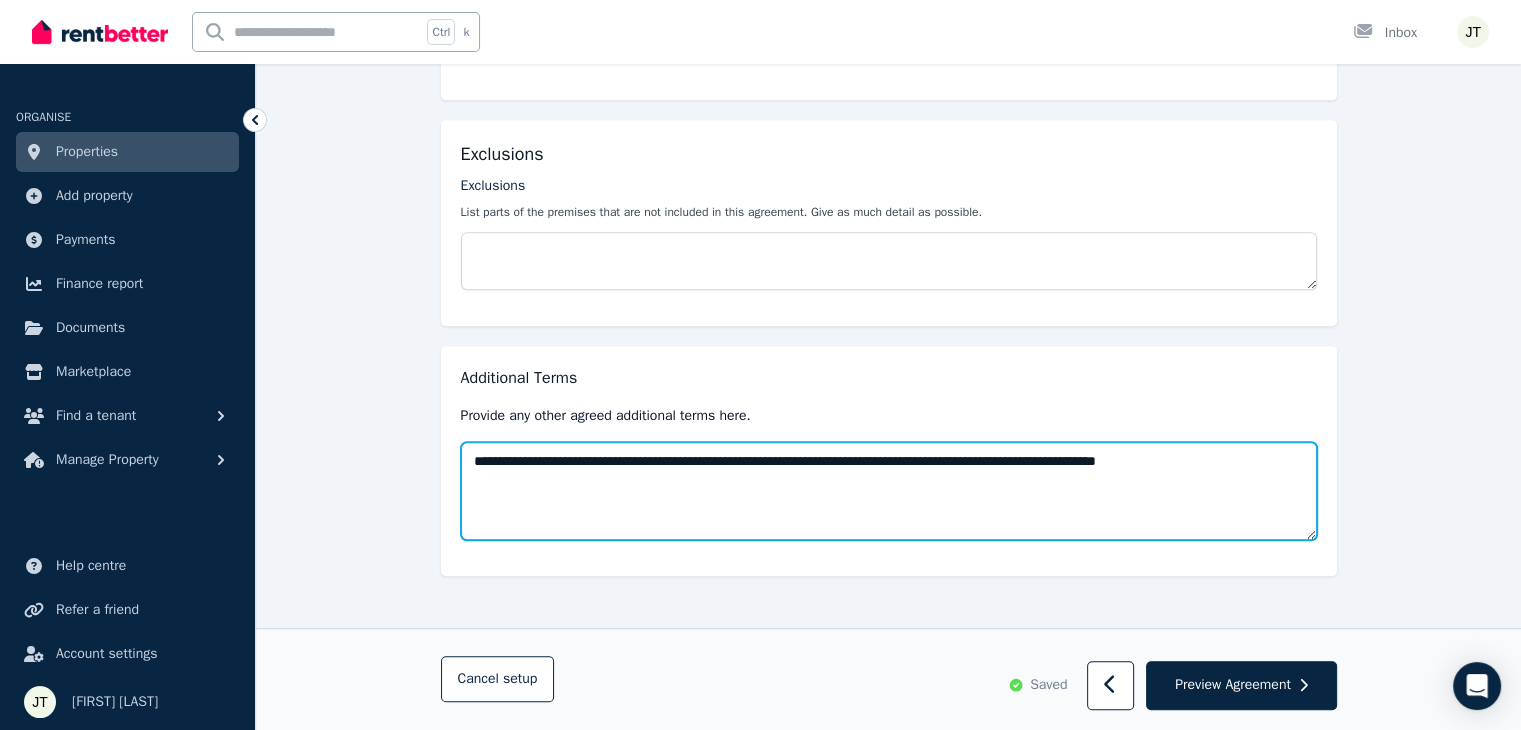 click on "**********" at bounding box center [889, 491] 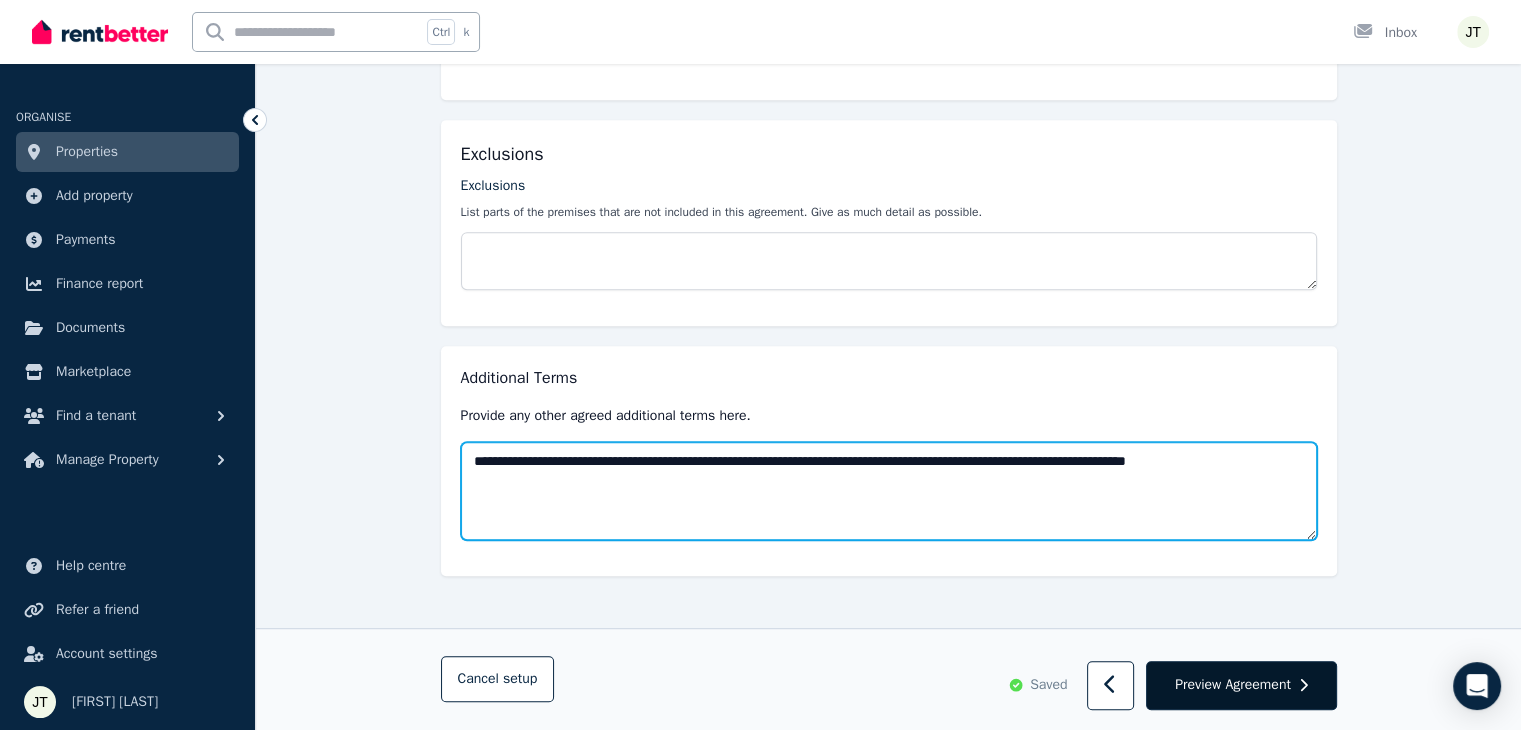 type on "**********" 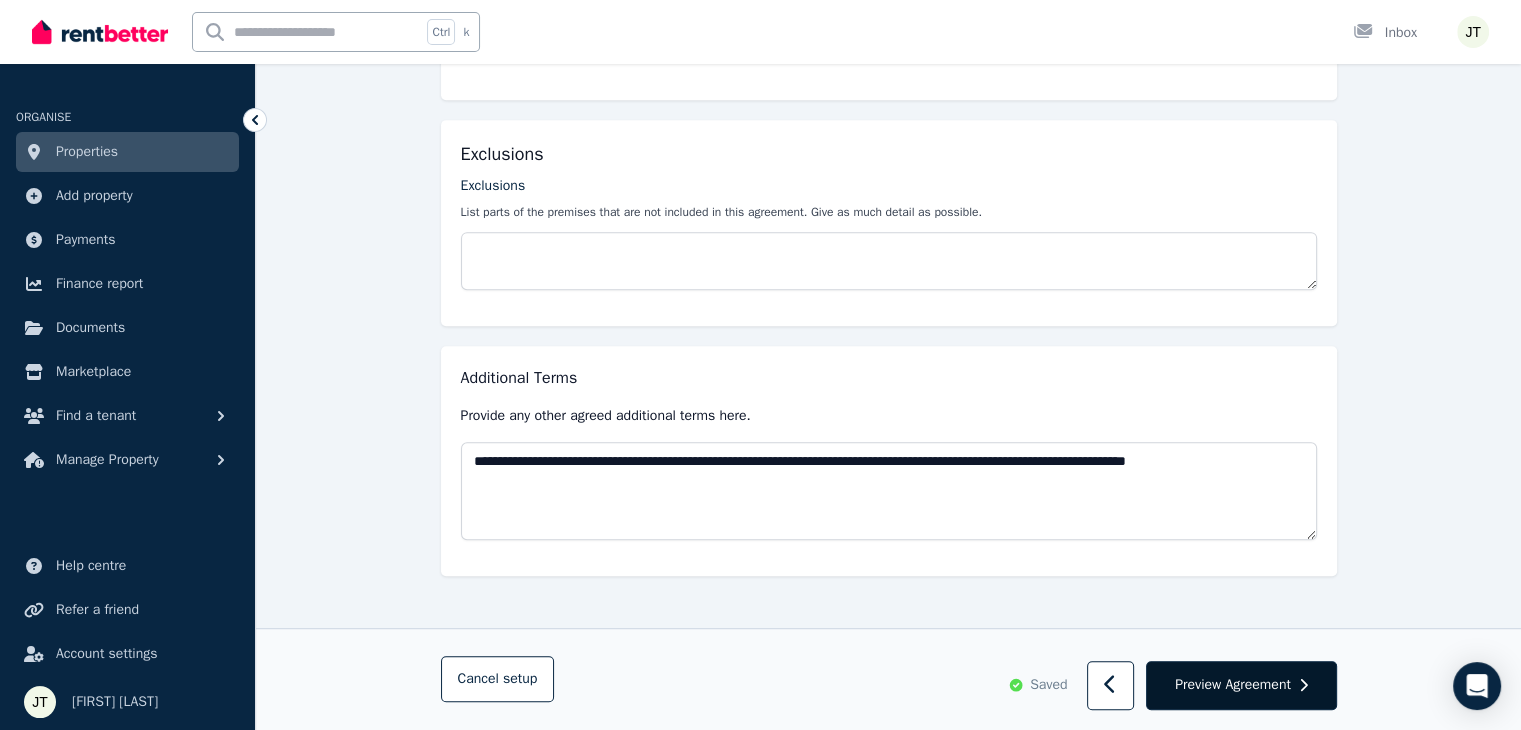 click on "Preview Agreement" at bounding box center [1233, 685] 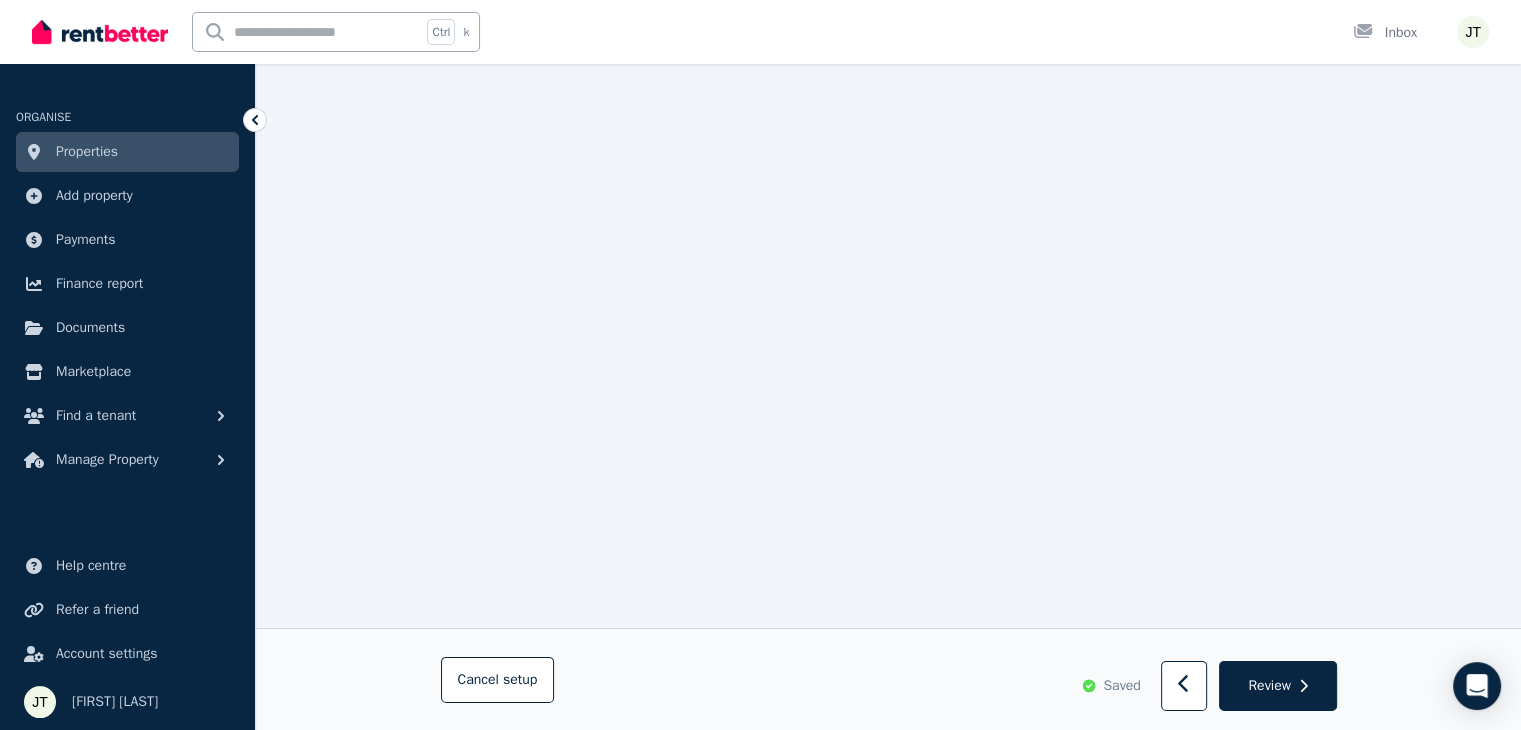 scroll, scrollTop: 6133, scrollLeft: 0, axis: vertical 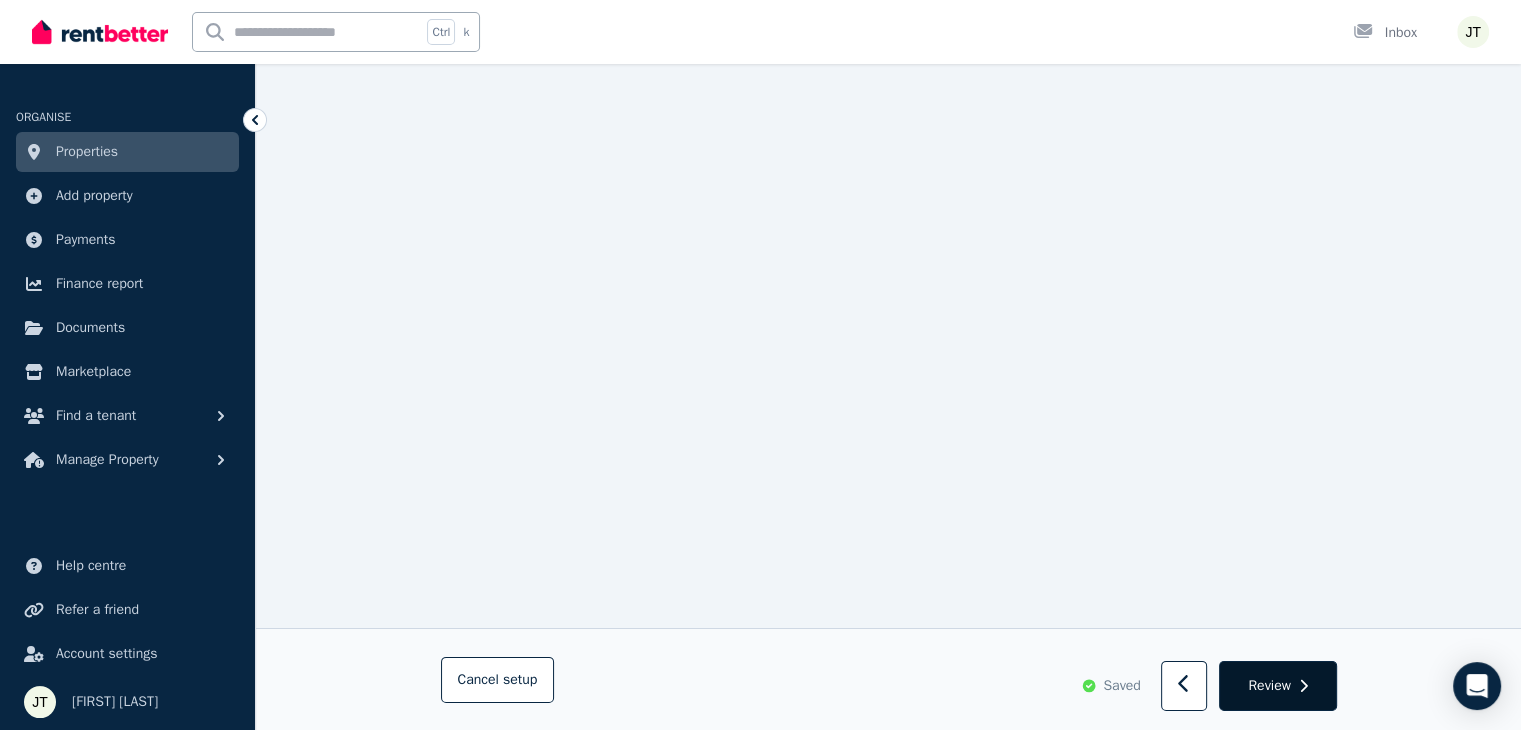 click on "Review" at bounding box center [1269, 685] 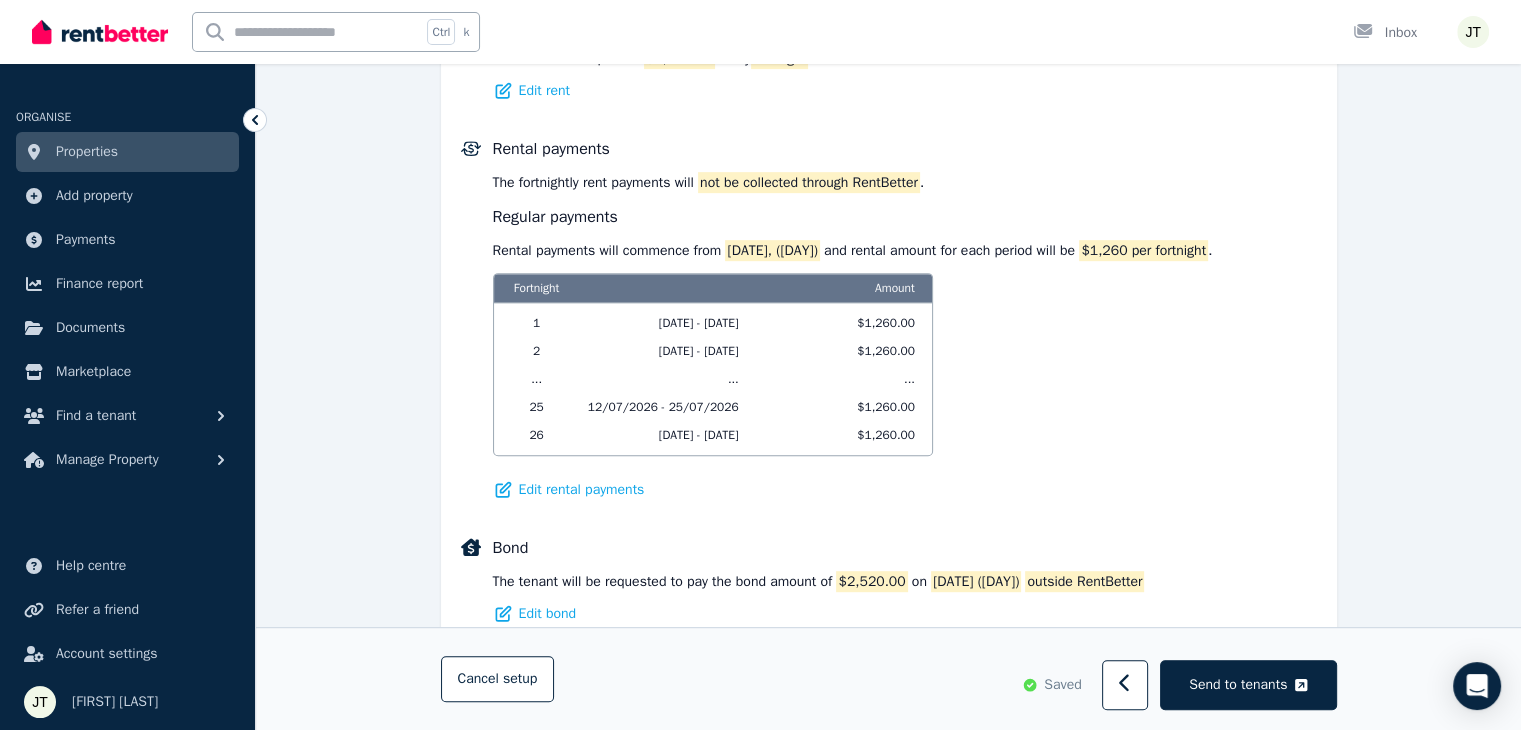 scroll, scrollTop: 700, scrollLeft: 0, axis: vertical 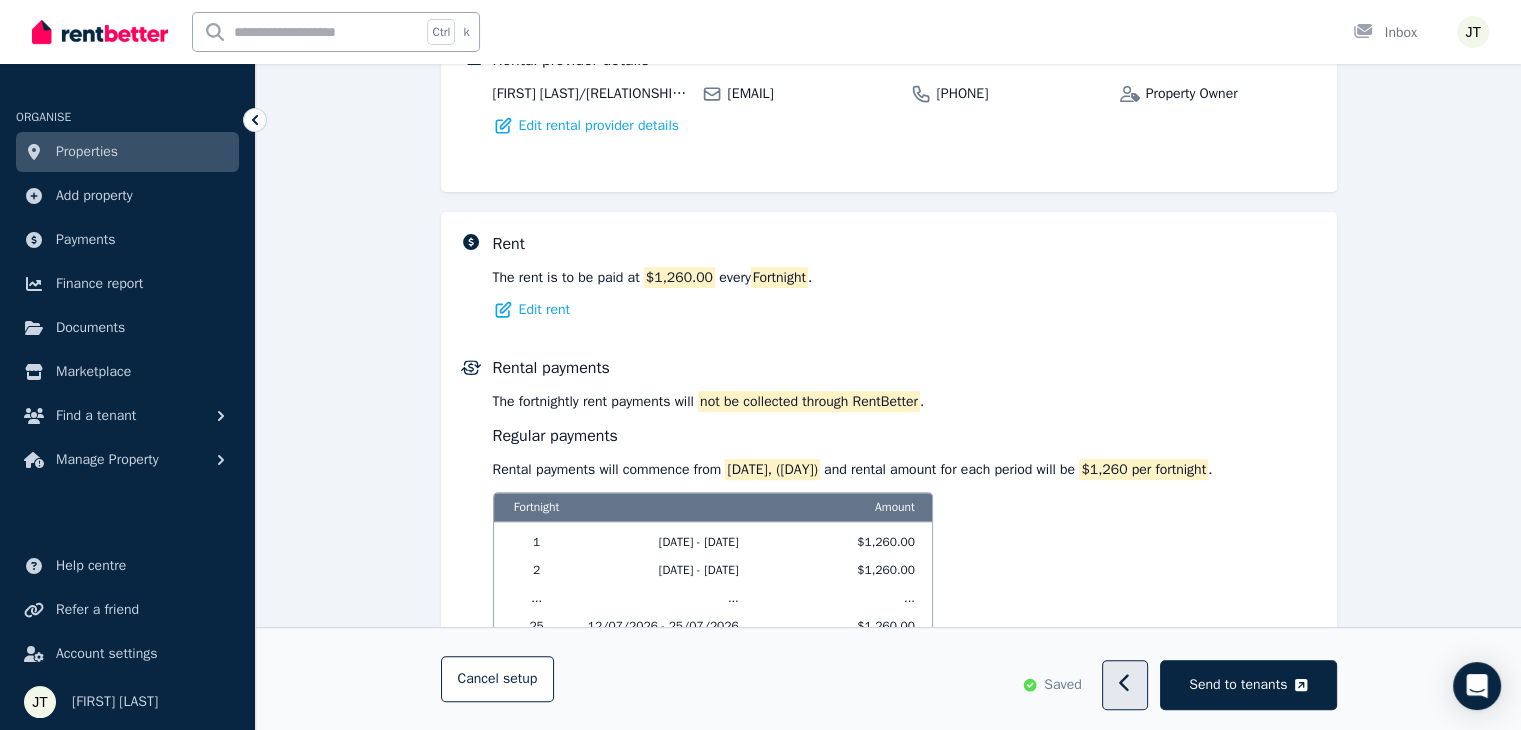 click 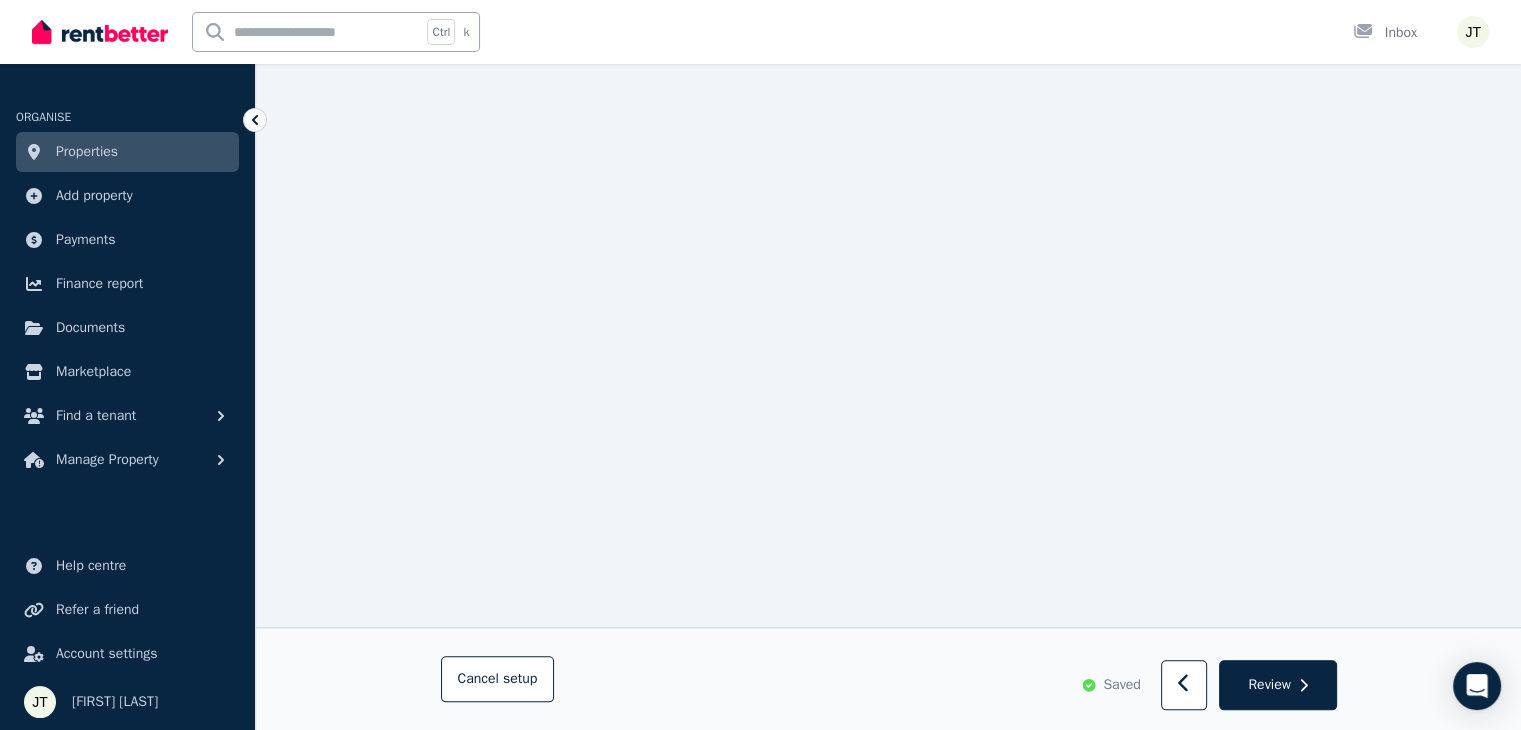 scroll, scrollTop: 2500, scrollLeft: 0, axis: vertical 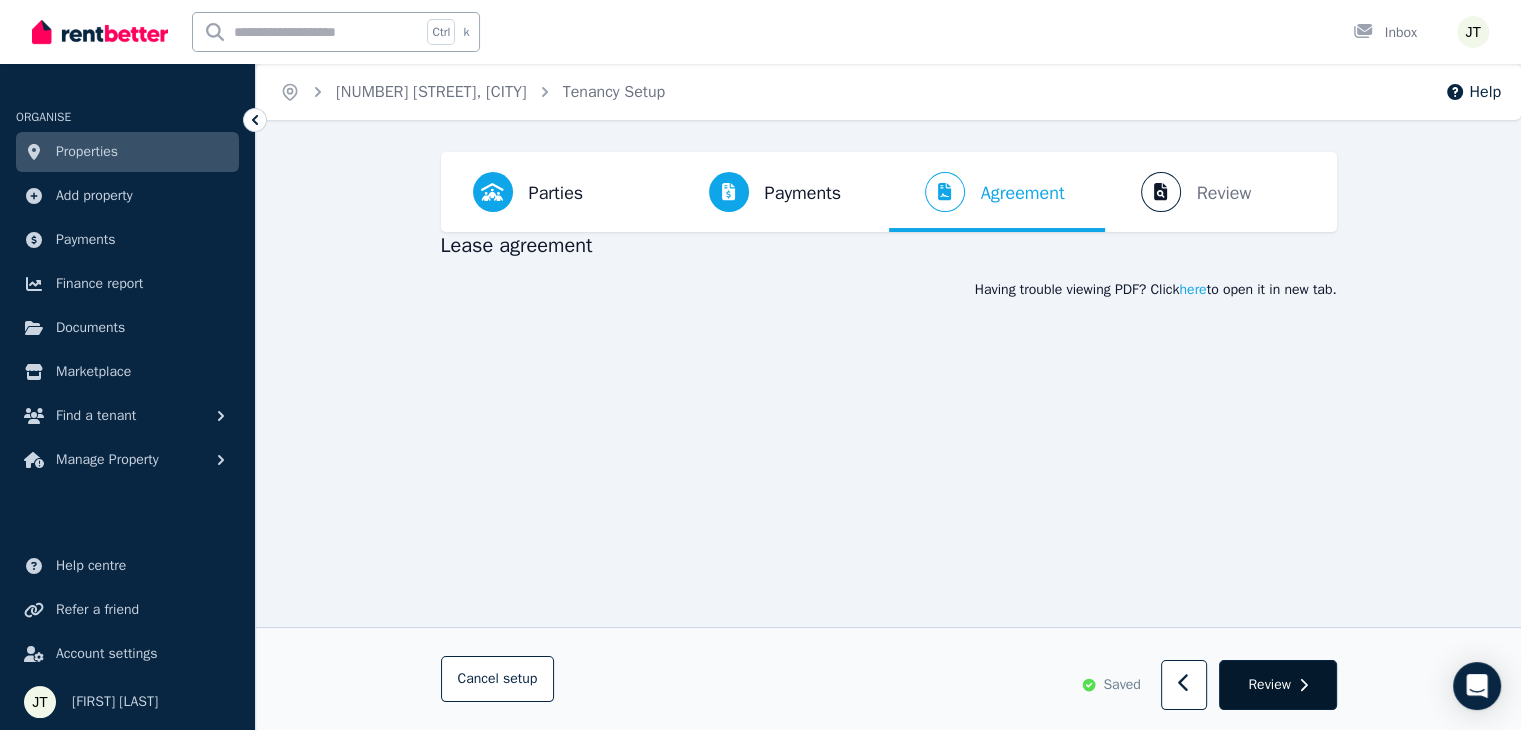 click on "Review" at bounding box center [1269, 685] 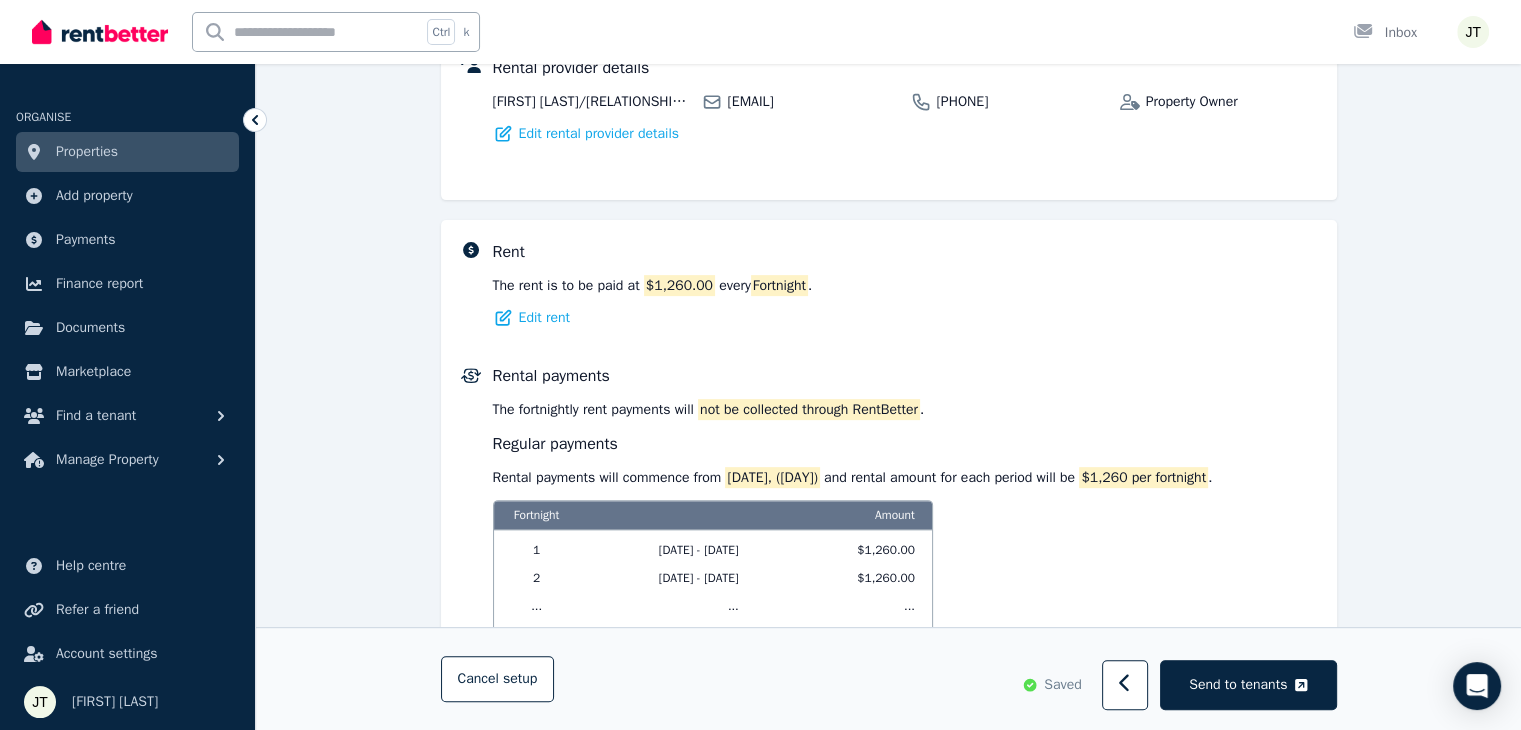 scroll, scrollTop: 422, scrollLeft: 0, axis: vertical 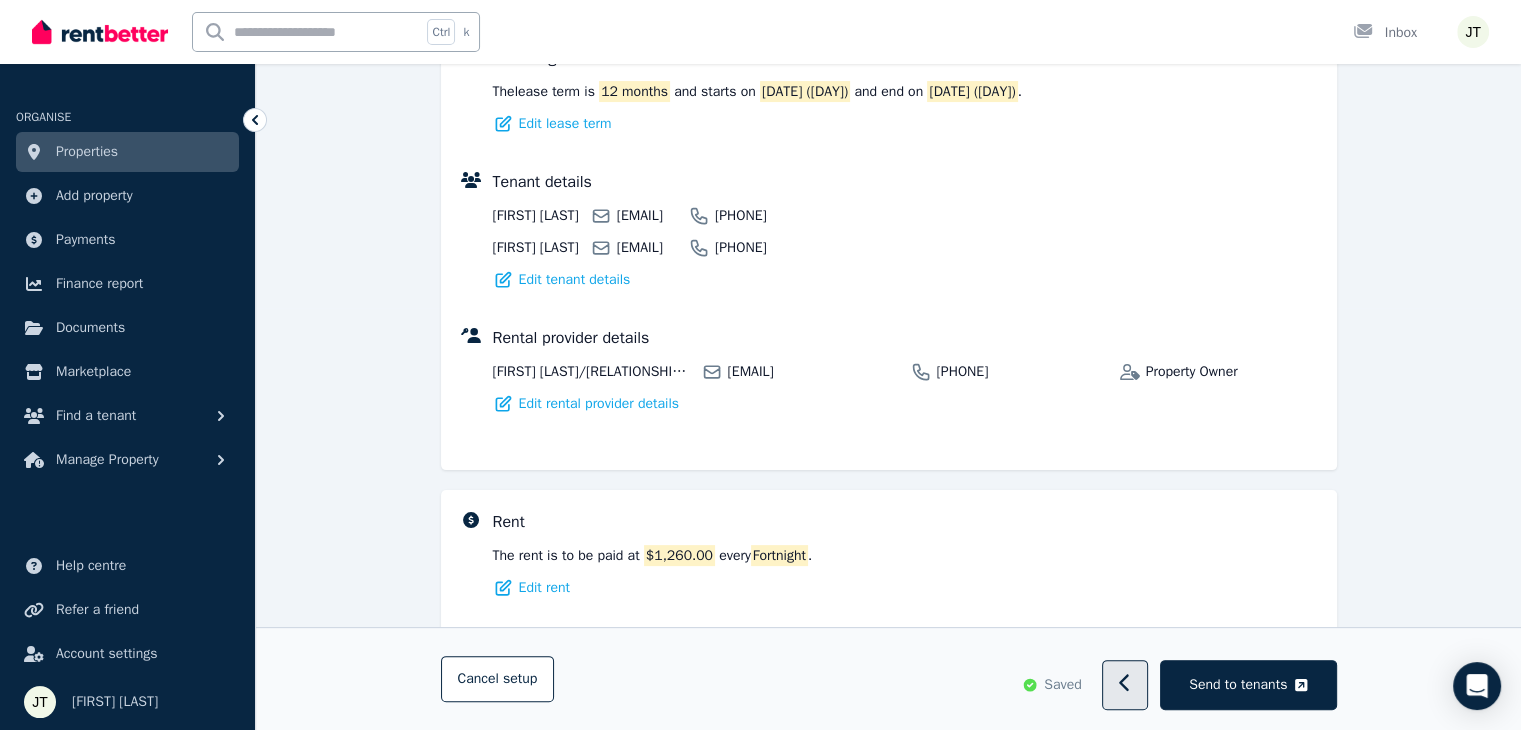 click at bounding box center (1125, 686) 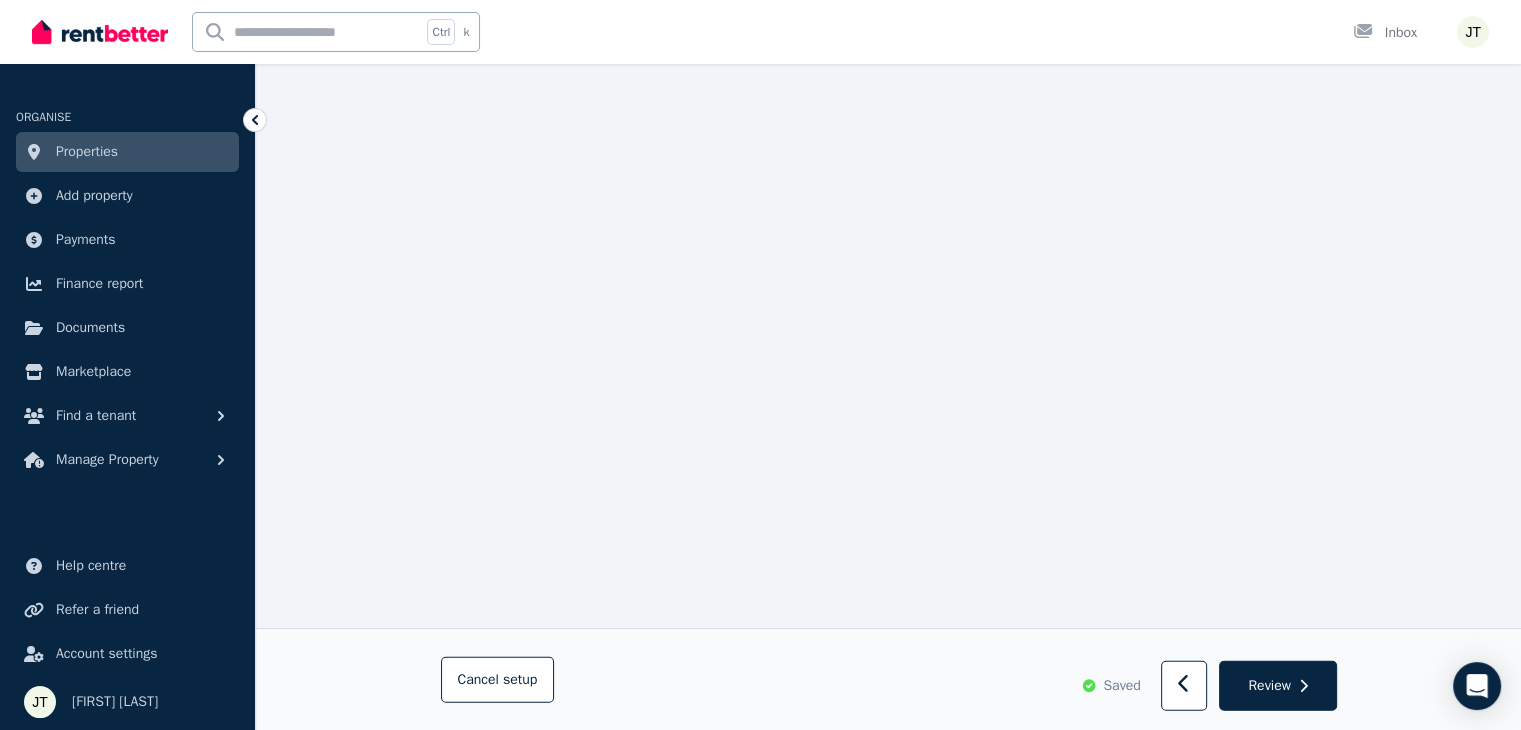 scroll, scrollTop: 5233, scrollLeft: 0, axis: vertical 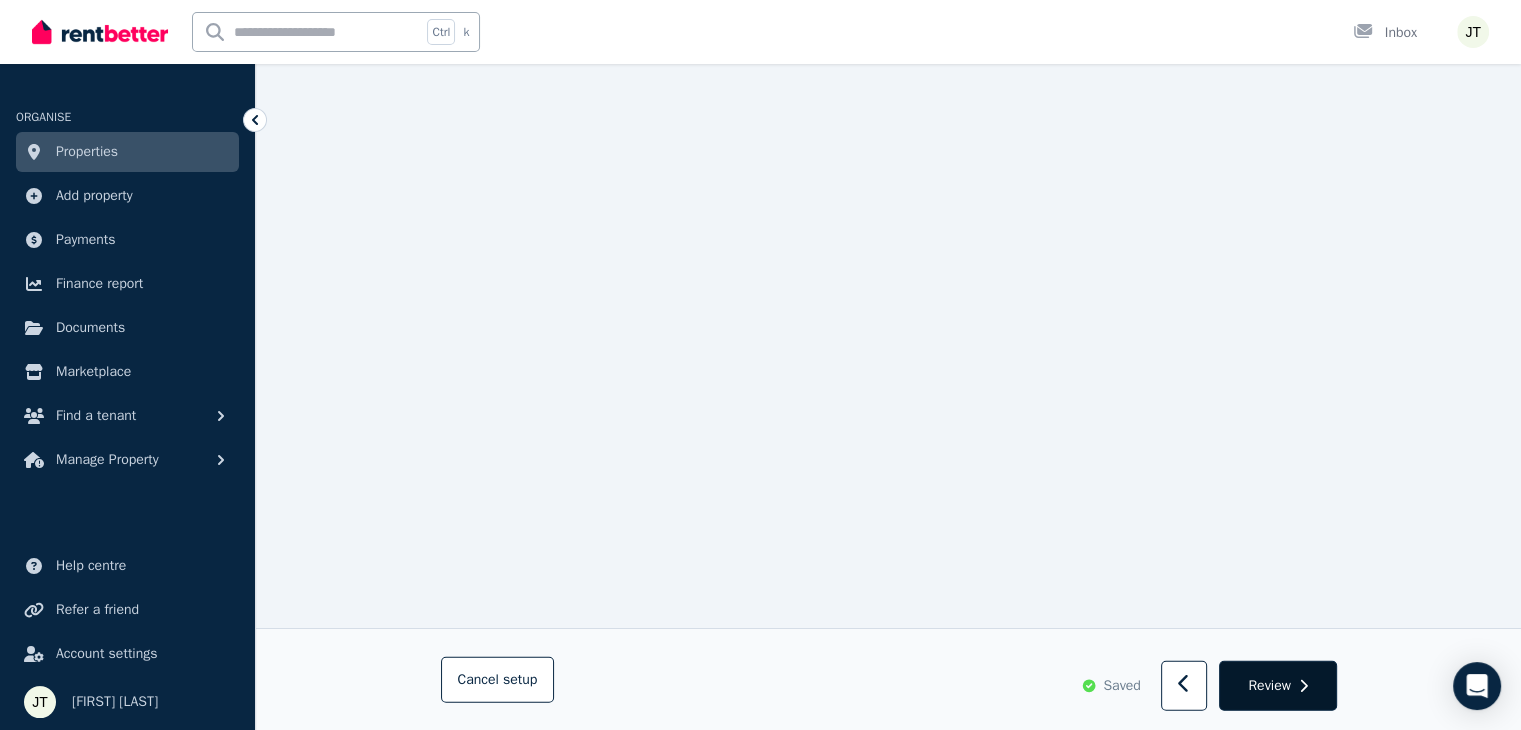 click on "Review" at bounding box center [1269, 685] 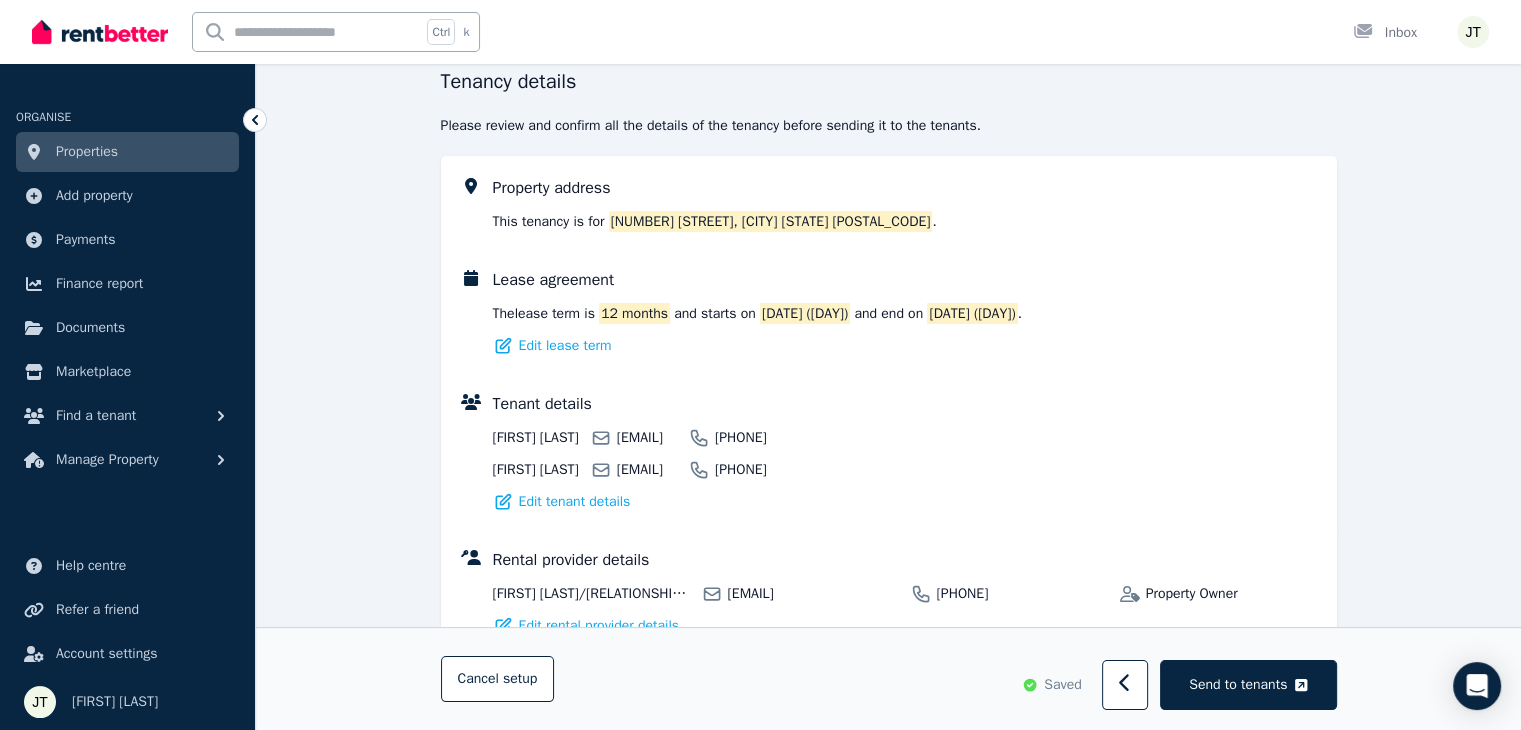 scroll, scrollTop: 0, scrollLeft: 0, axis: both 